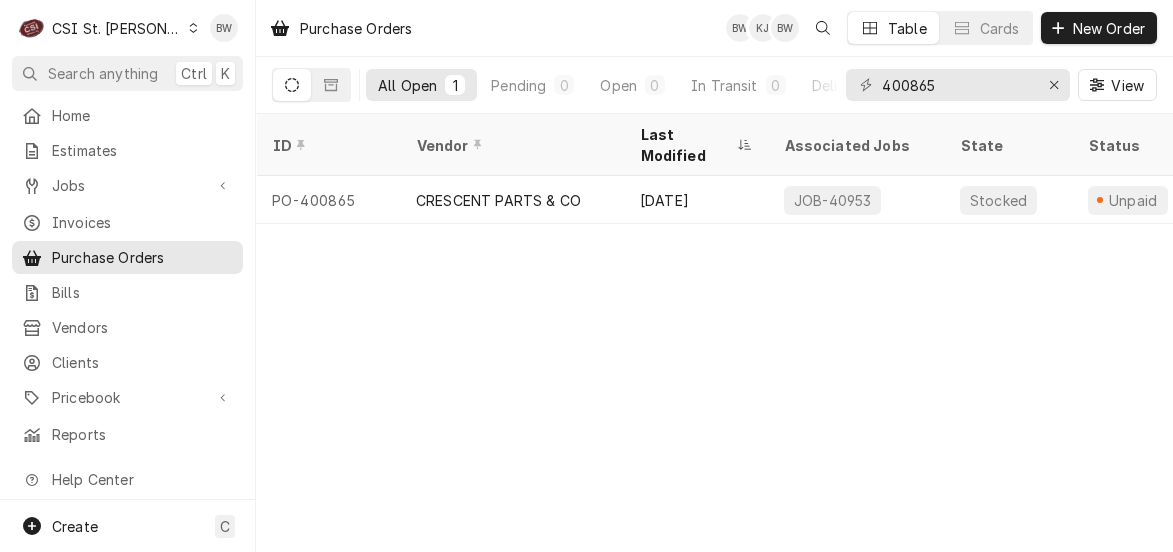 scroll, scrollTop: 0, scrollLeft: 0, axis: both 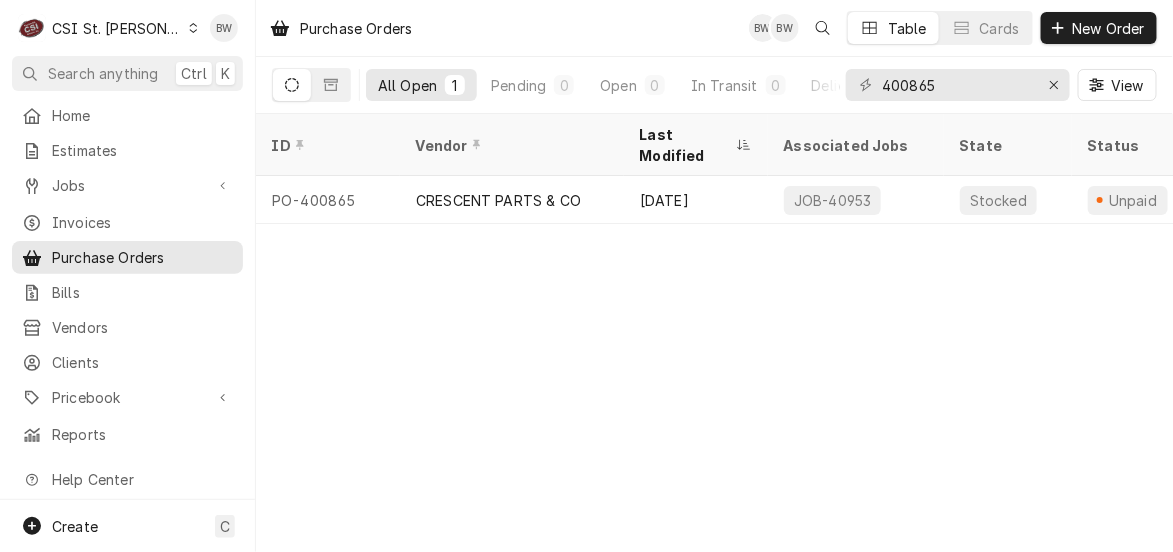 click 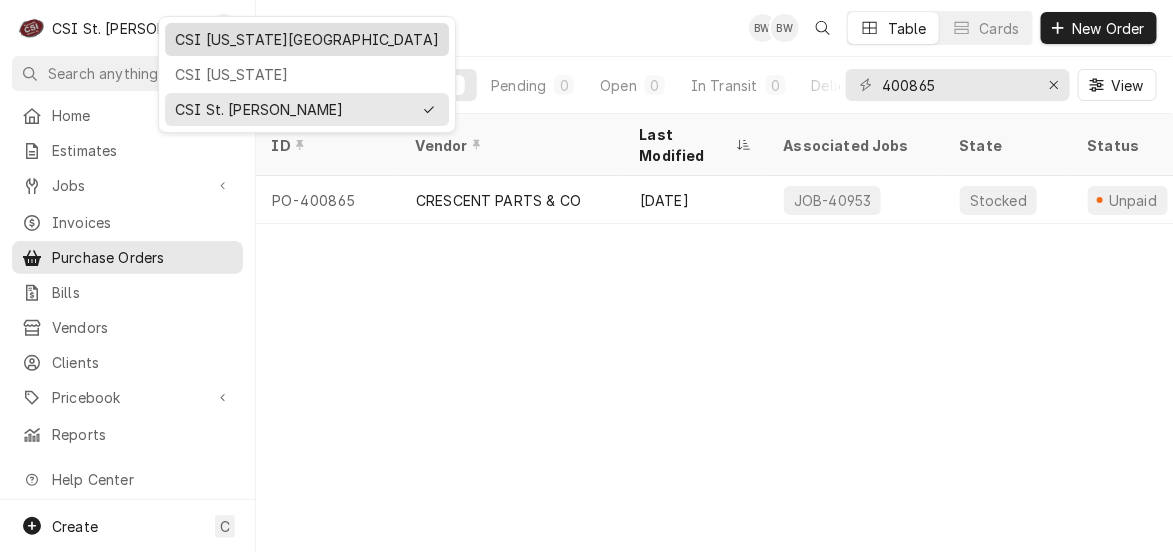 click on "CSI [US_STATE][GEOGRAPHIC_DATA]" at bounding box center [307, 39] 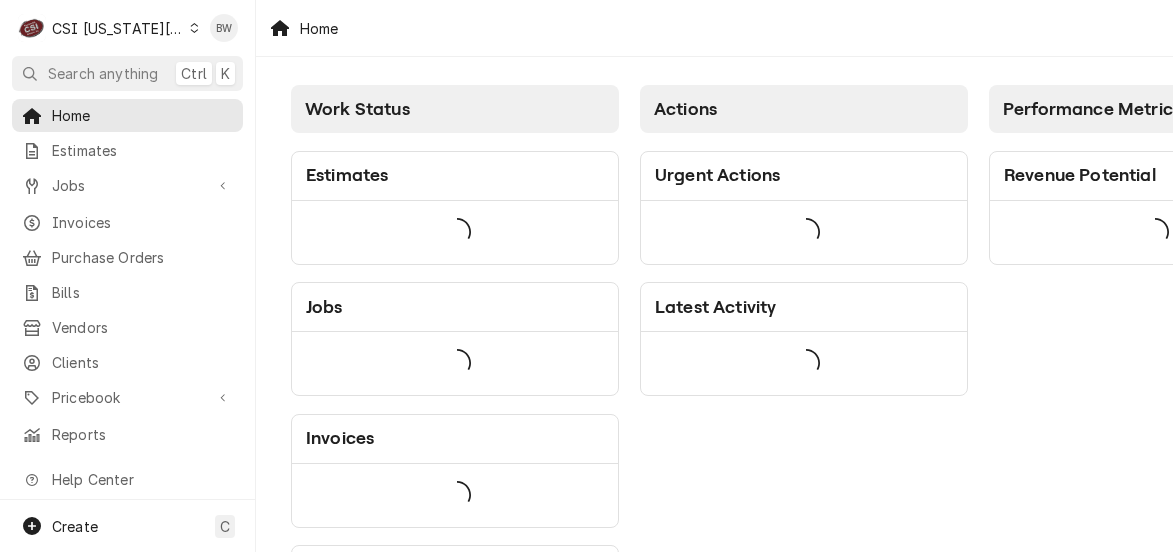 scroll, scrollTop: 0, scrollLeft: 0, axis: both 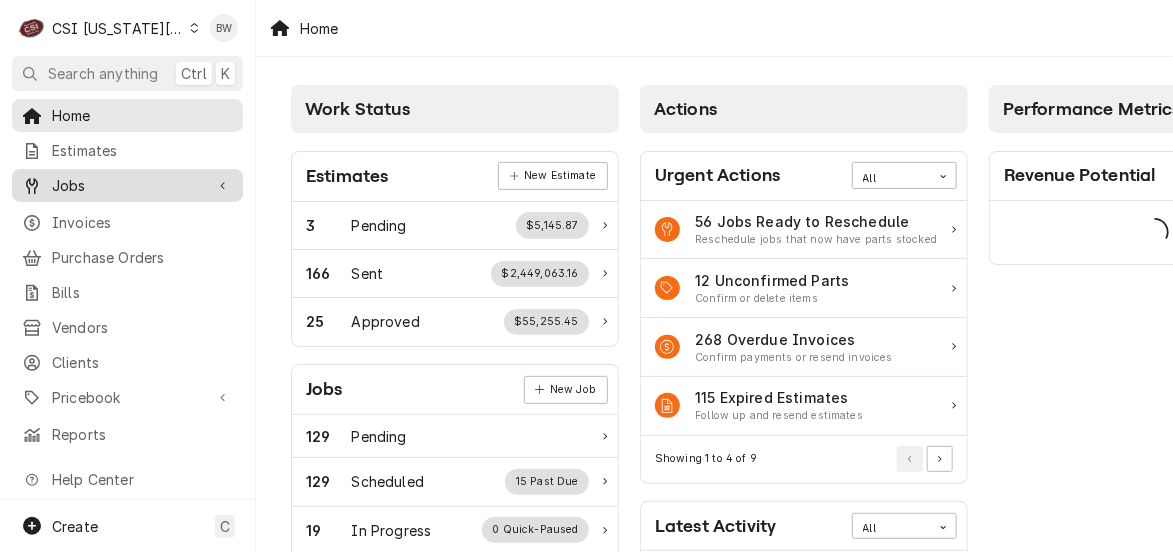click on "Jobs" at bounding box center (127, 185) 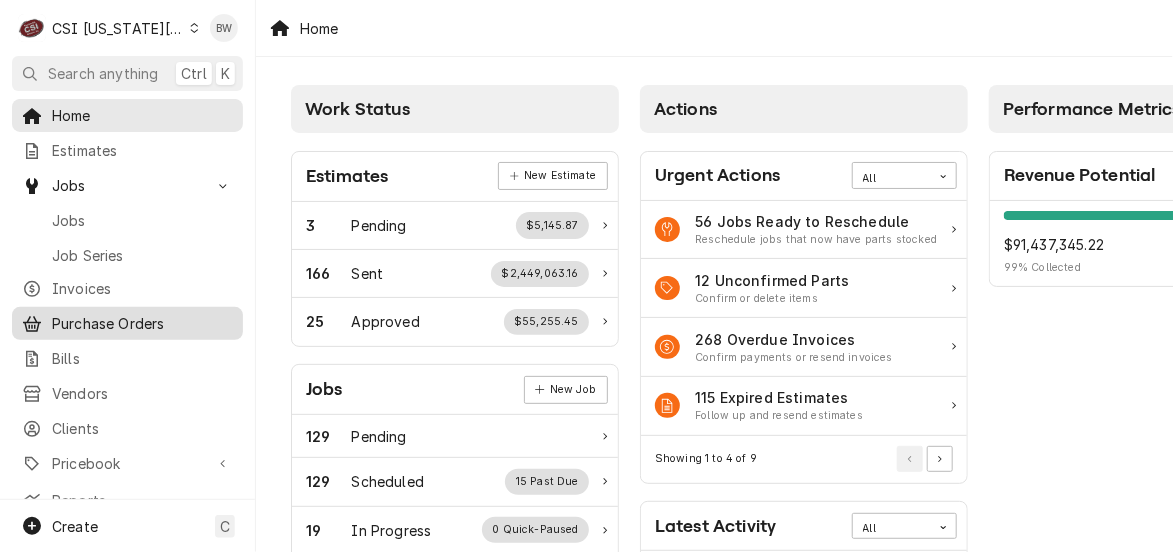click on "Purchase Orders" at bounding box center (142, 323) 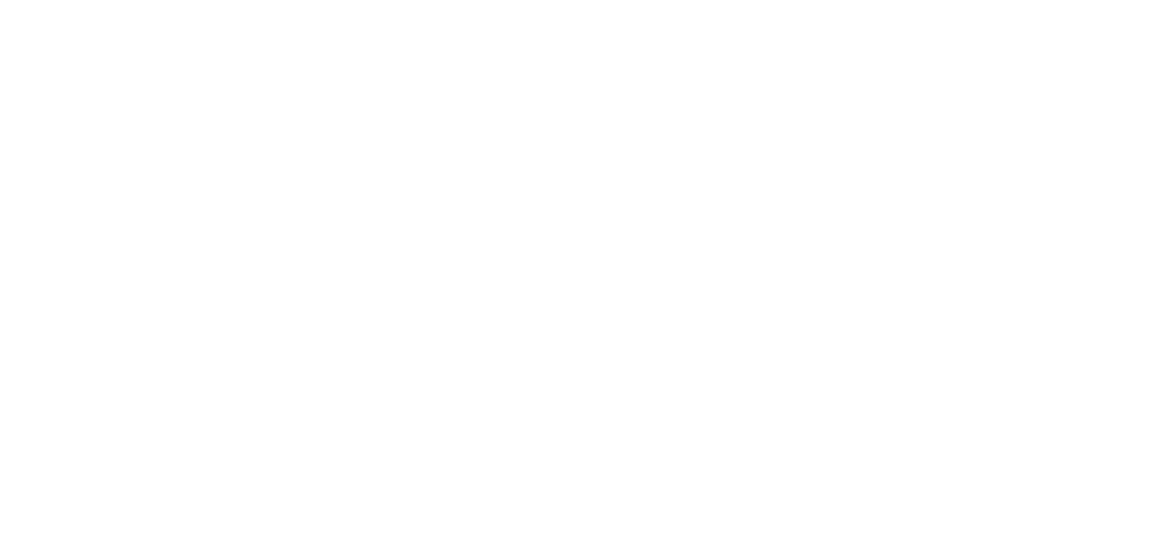 scroll, scrollTop: 0, scrollLeft: 0, axis: both 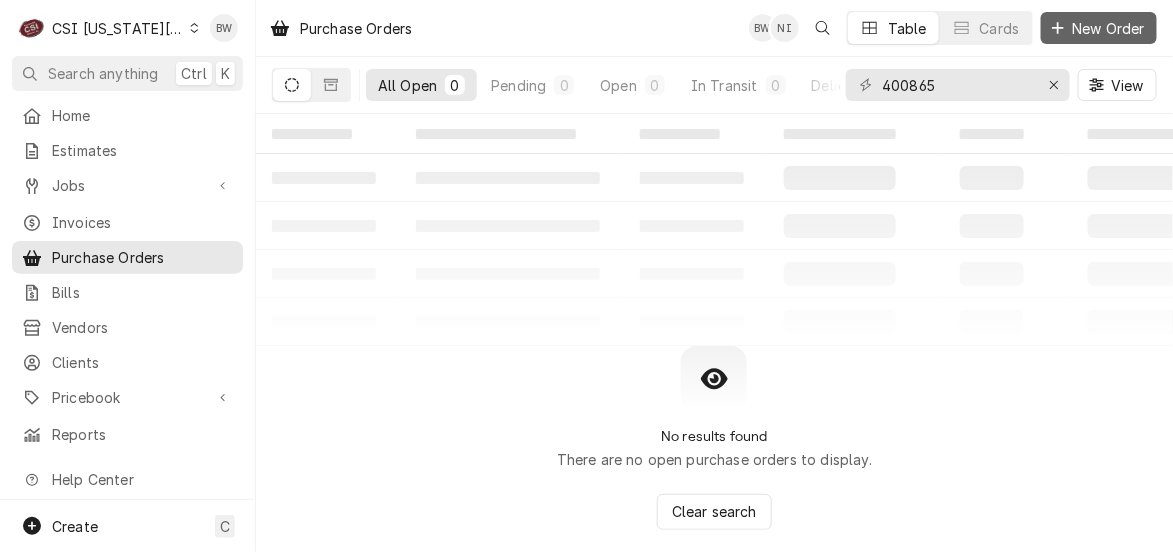 click on "New Order" at bounding box center (1109, 28) 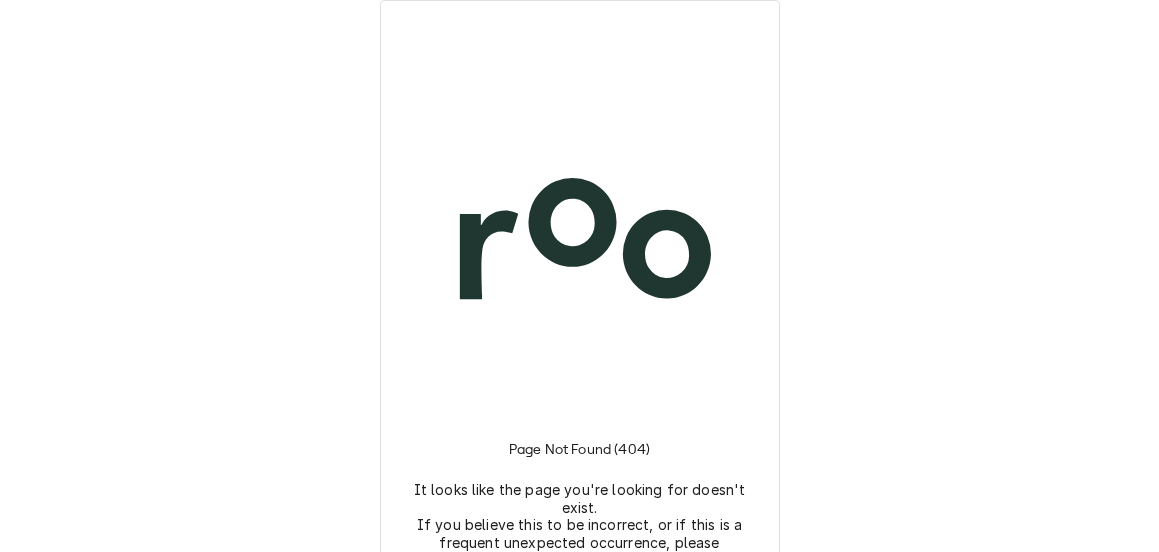 scroll, scrollTop: 0, scrollLeft: 0, axis: both 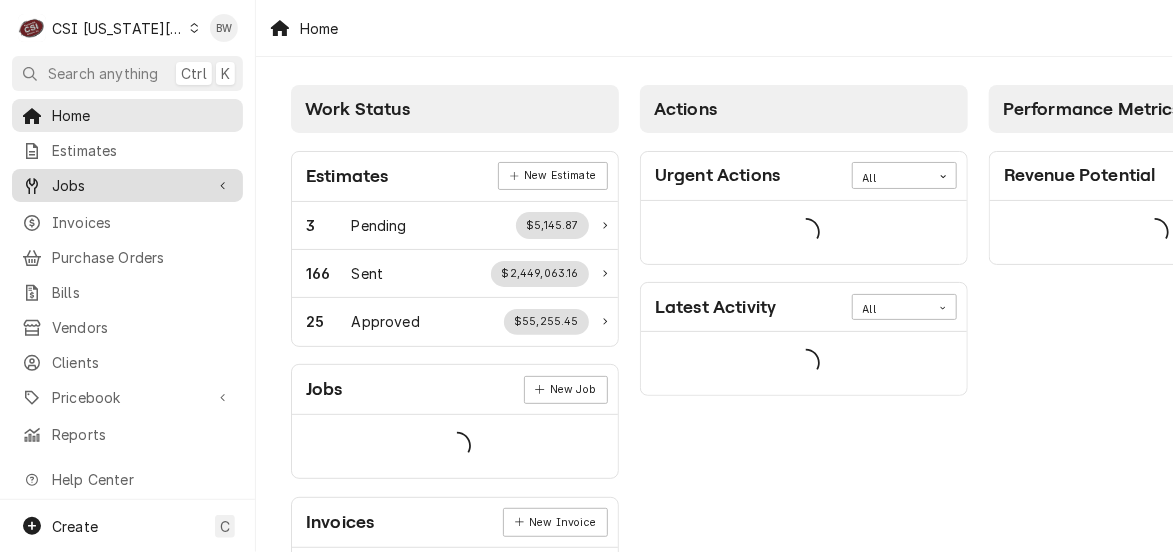 click on "Jobs" at bounding box center (127, 185) 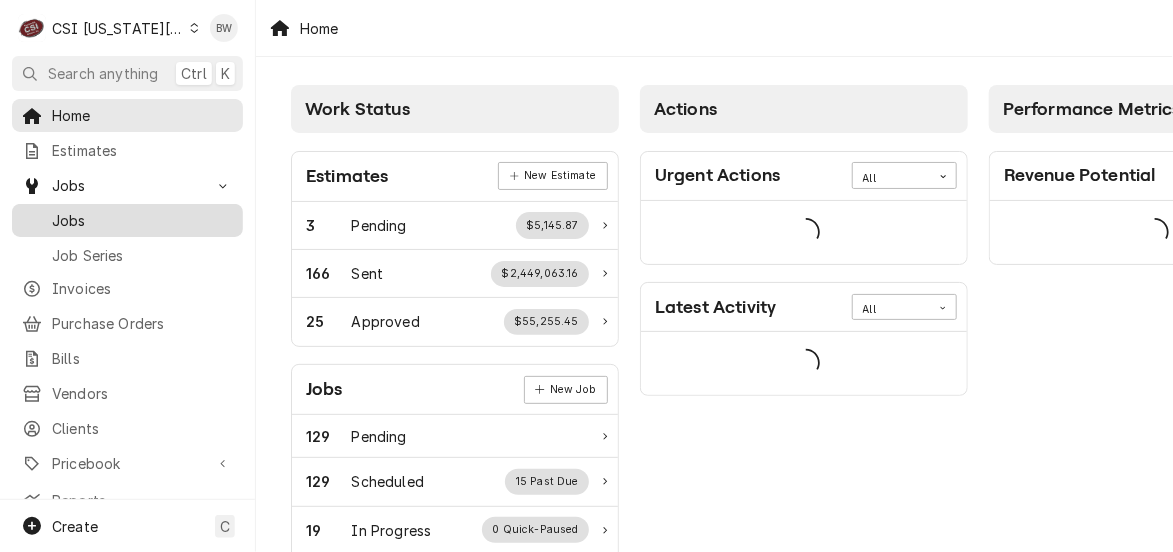 click on "Jobs" at bounding box center [142, 220] 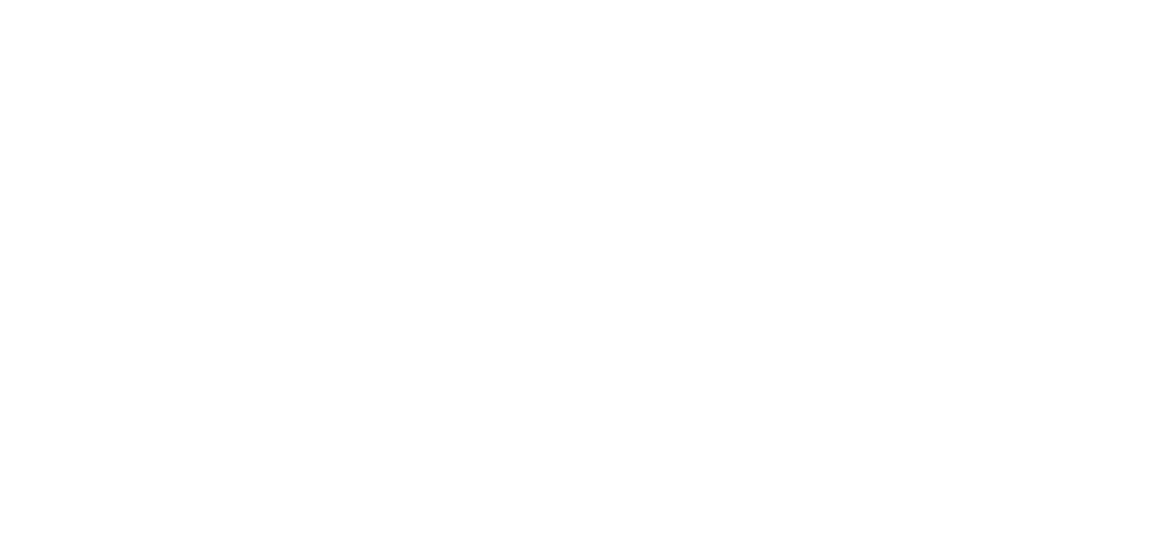 scroll, scrollTop: 0, scrollLeft: 0, axis: both 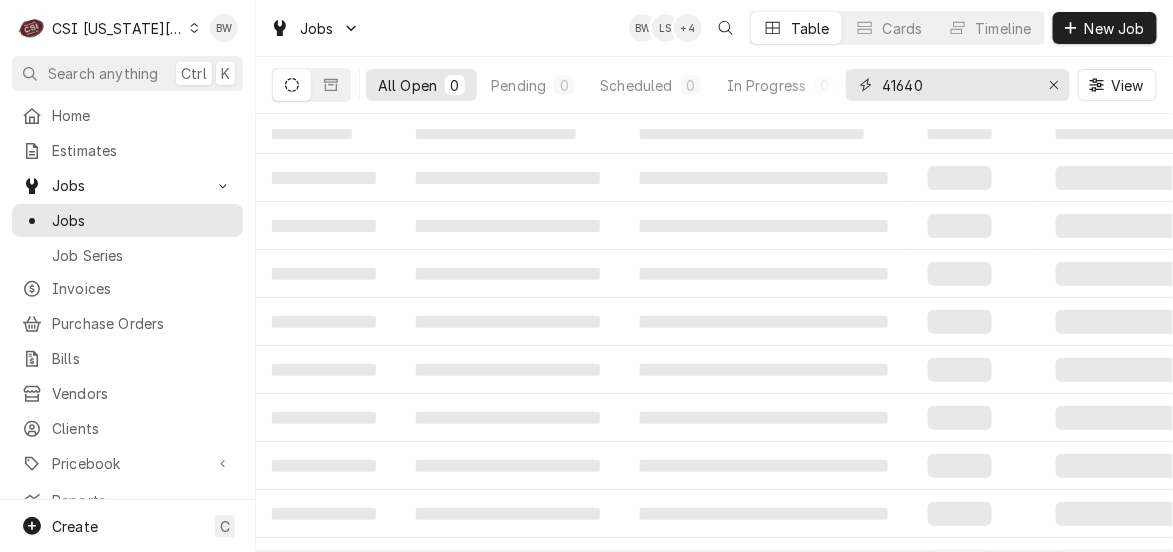 drag, startPoint x: 932, startPoint y: 82, endPoint x: 840, endPoint y: 82, distance: 92 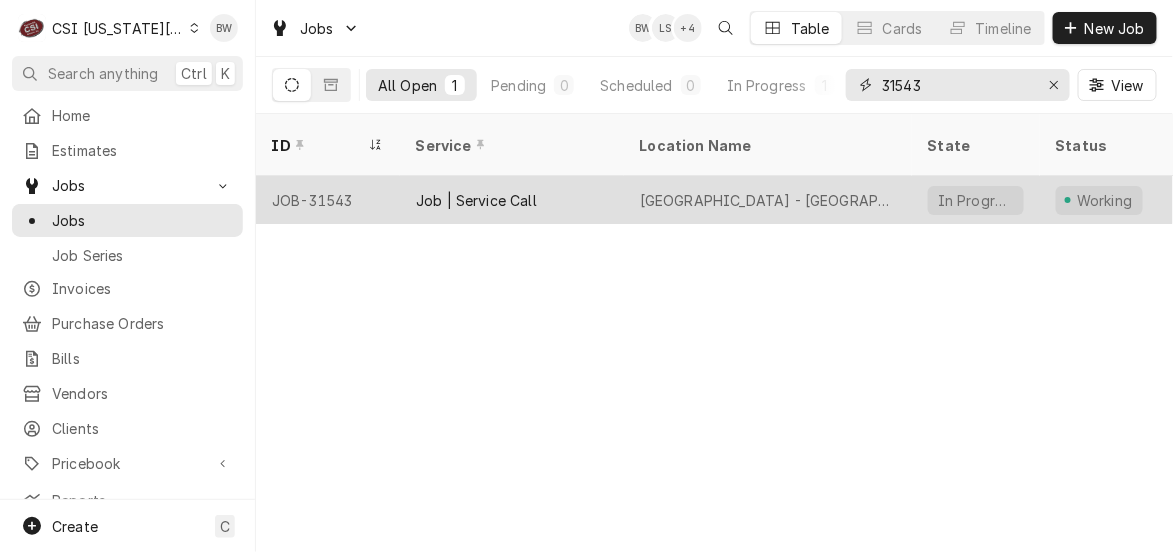 type on "31543" 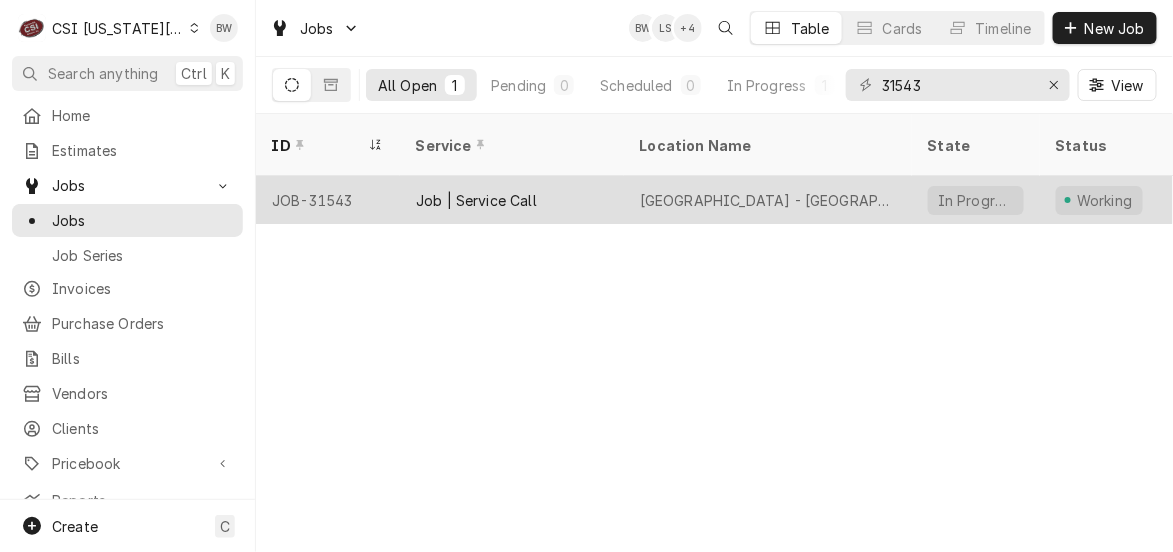 click on "JOB-31543" at bounding box center [328, 200] 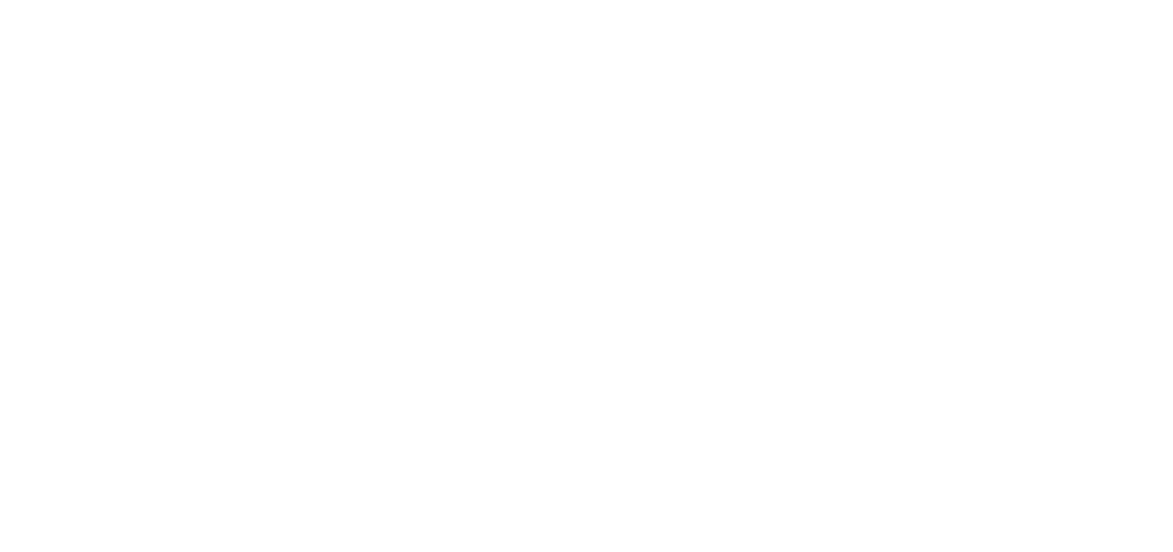 scroll, scrollTop: 0, scrollLeft: 0, axis: both 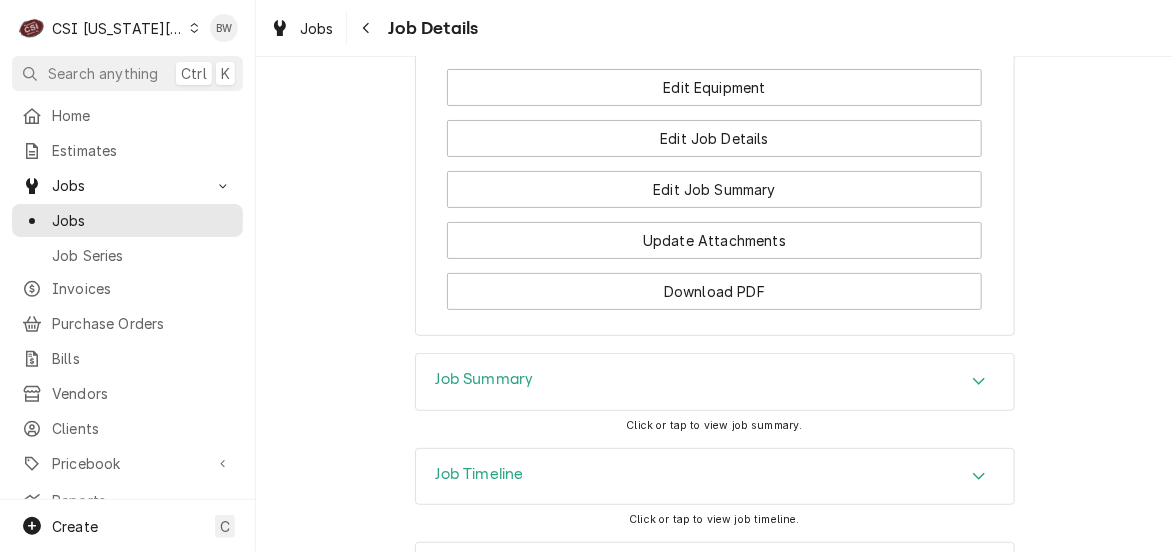 click on "Job Summary" at bounding box center (485, 379) 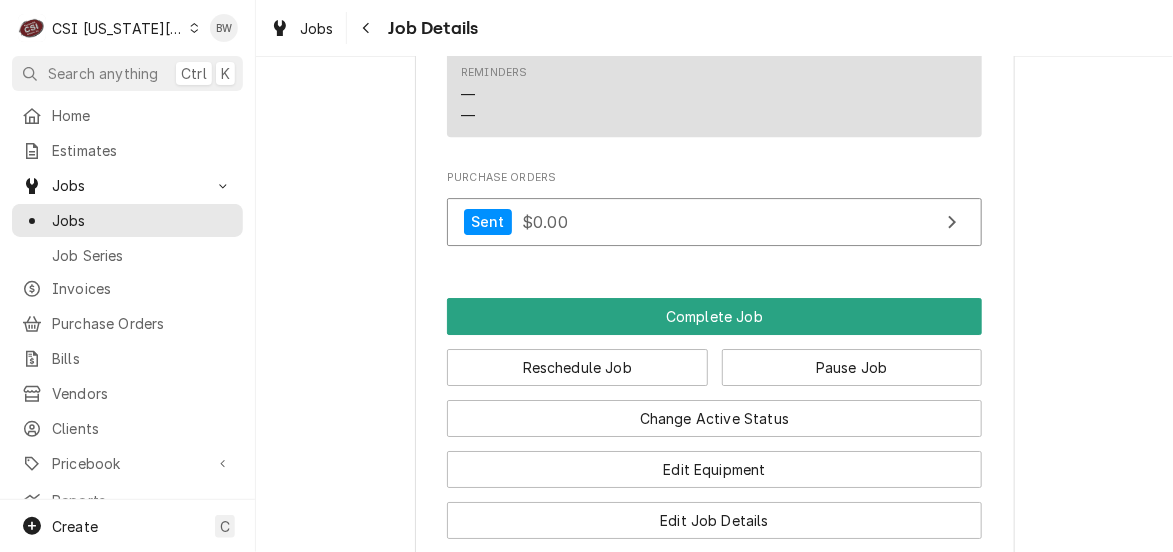 scroll, scrollTop: 1798, scrollLeft: 0, axis: vertical 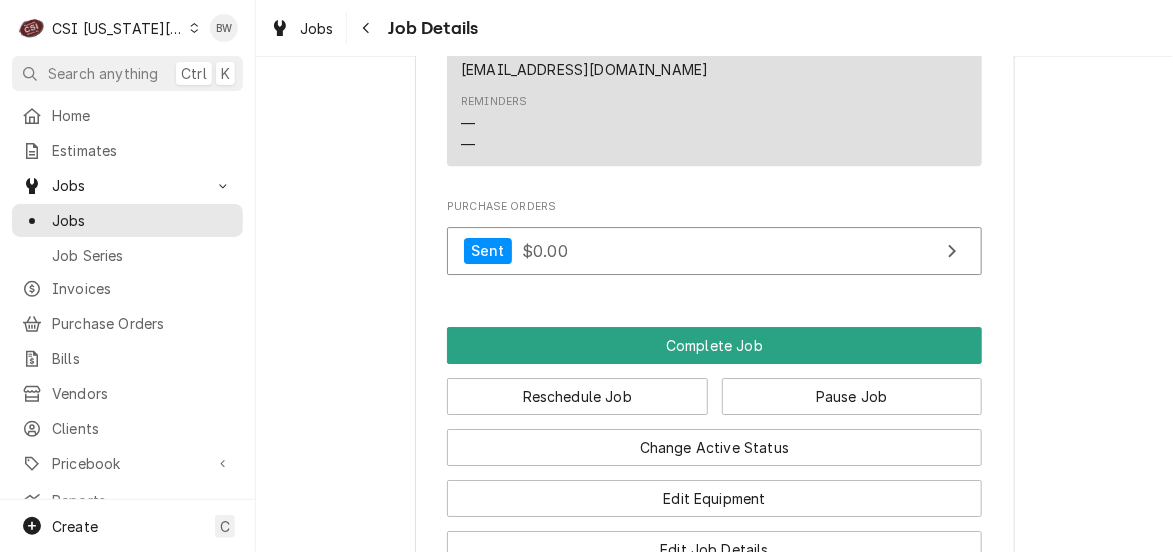 click 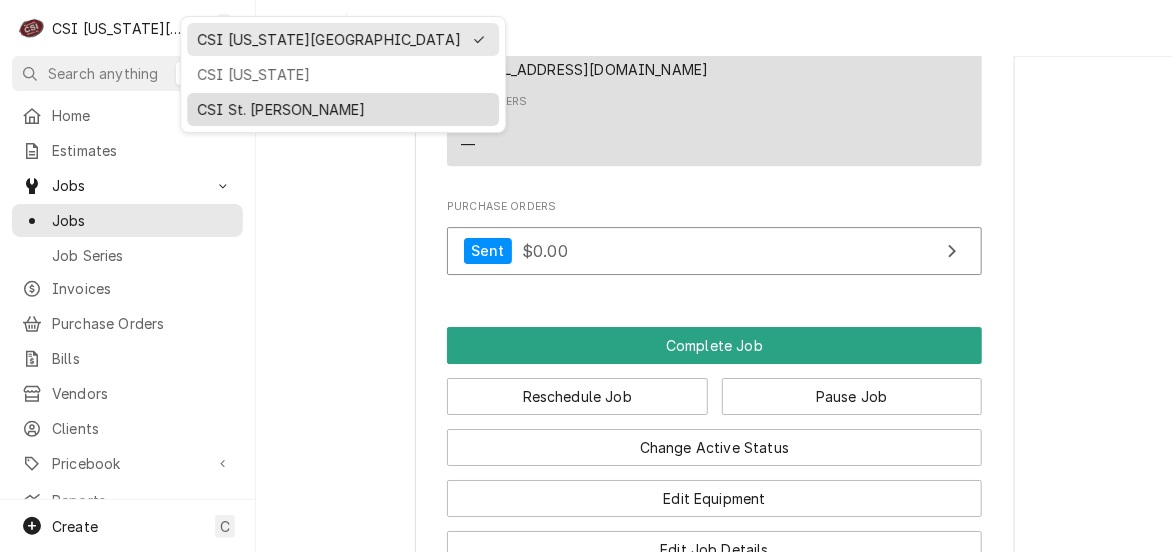click on "CSI St. Louis" at bounding box center (343, 109) 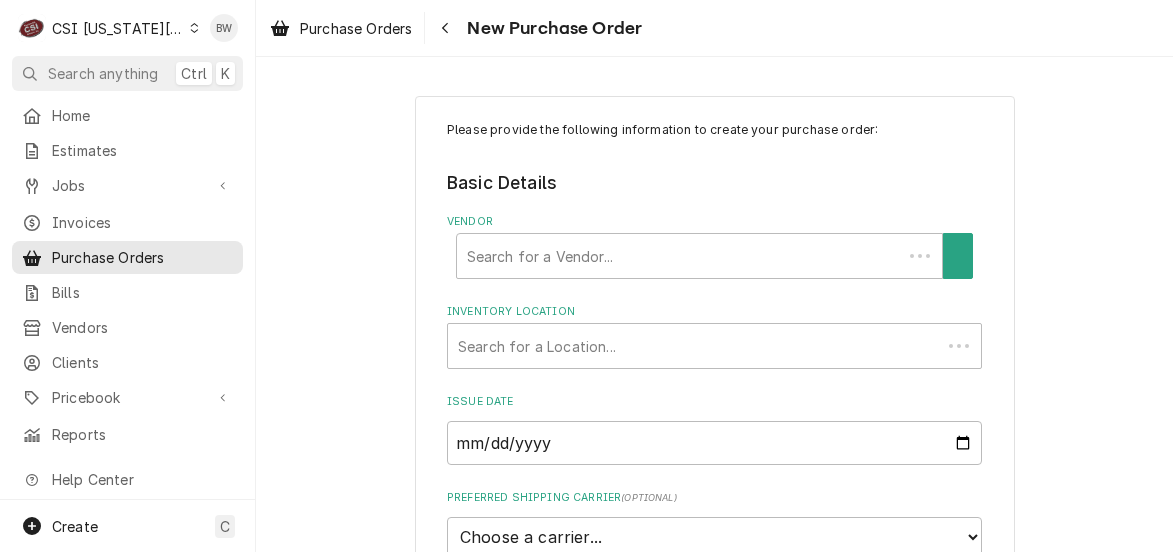 scroll, scrollTop: 0, scrollLeft: 0, axis: both 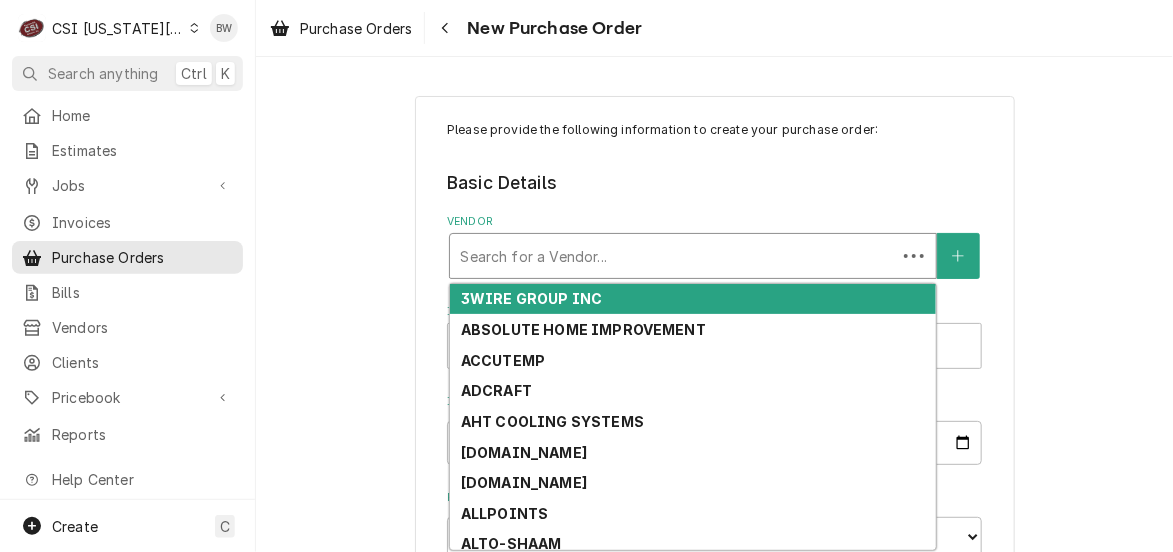 click at bounding box center [673, 256] 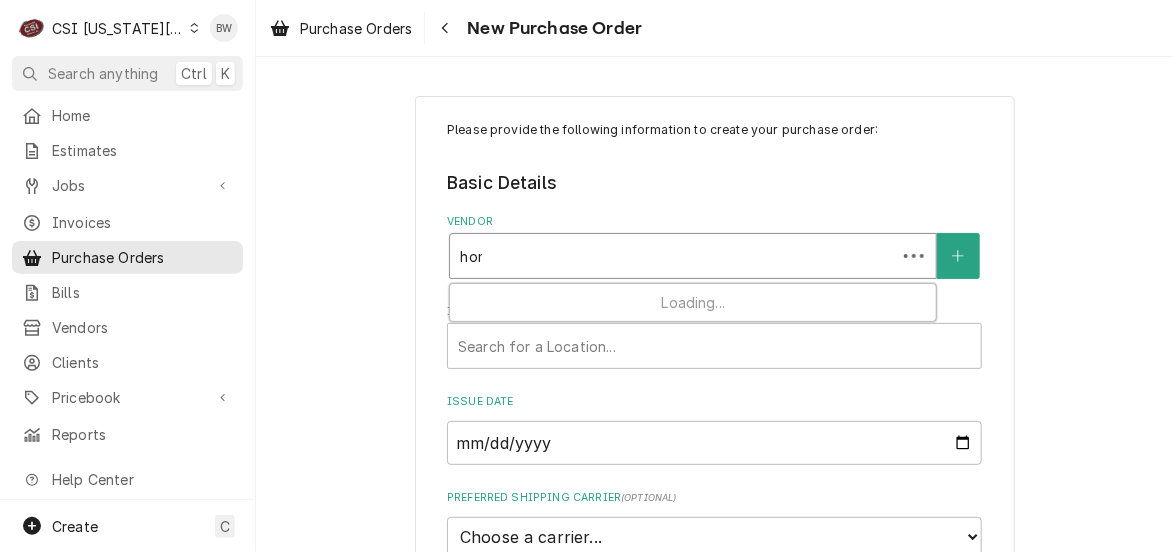 type on "home" 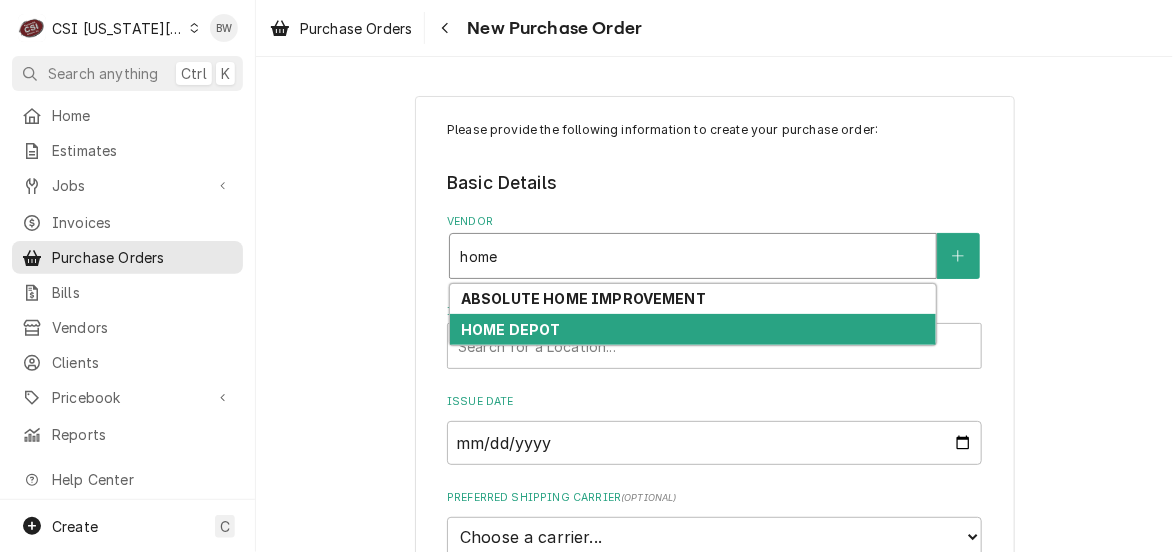 click on "HOME DEPOT" at bounding box center (511, 329) 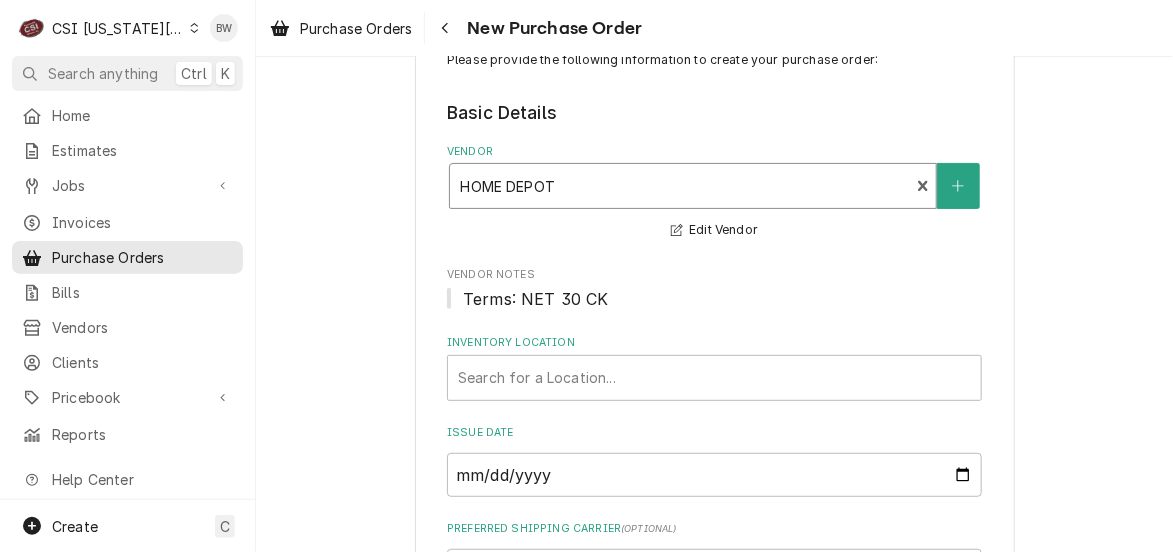 scroll, scrollTop: 100, scrollLeft: 0, axis: vertical 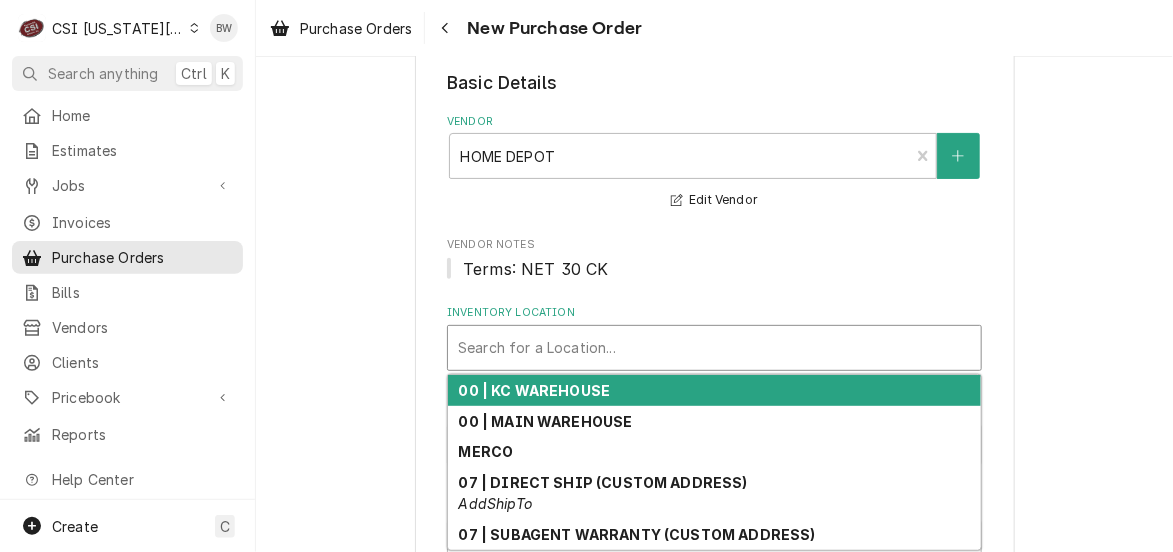 click at bounding box center (714, 348) 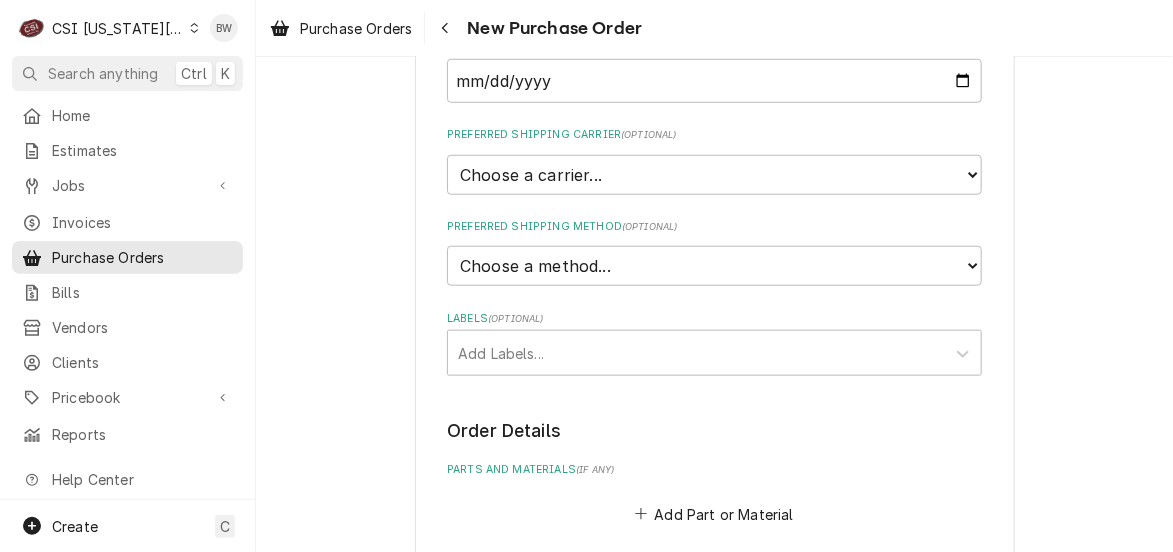 scroll, scrollTop: 500, scrollLeft: 0, axis: vertical 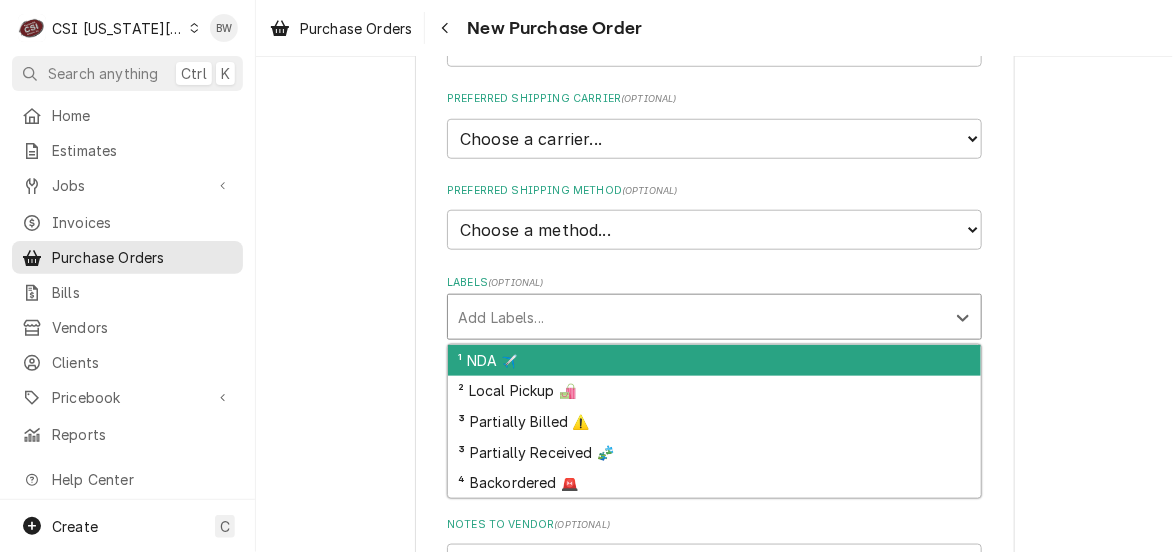 click at bounding box center [696, 317] 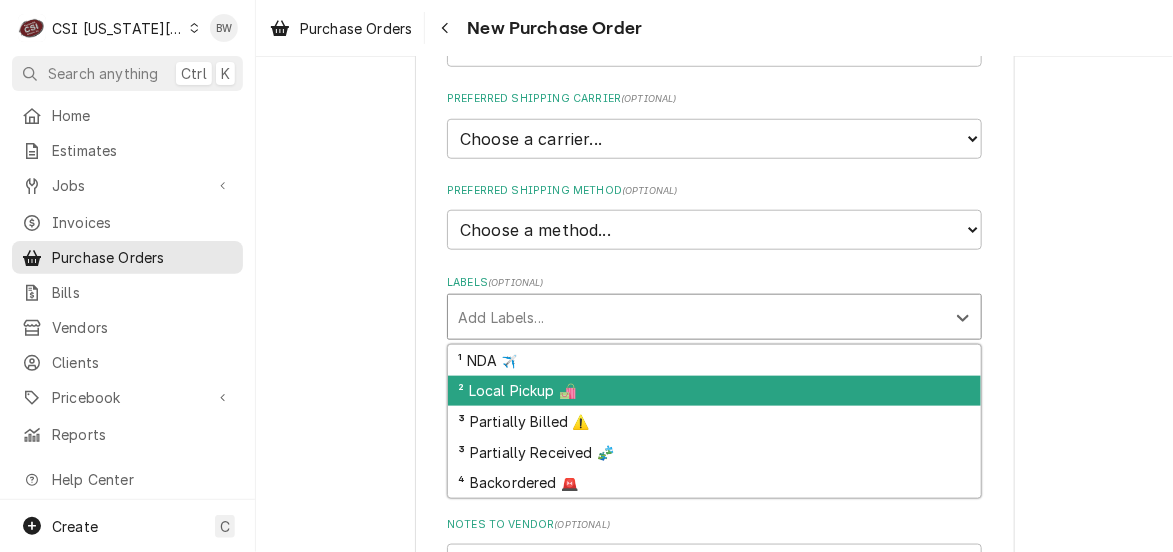 click on "² Local Pickup 🛍️" at bounding box center (714, 391) 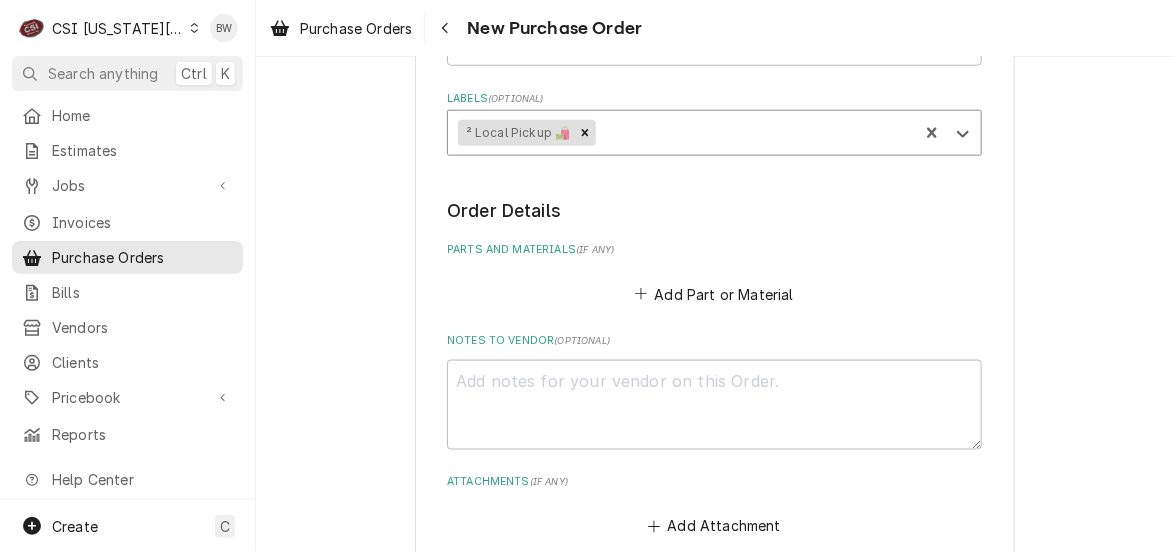 scroll, scrollTop: 800, scrollLeft: 0, axis: vertical 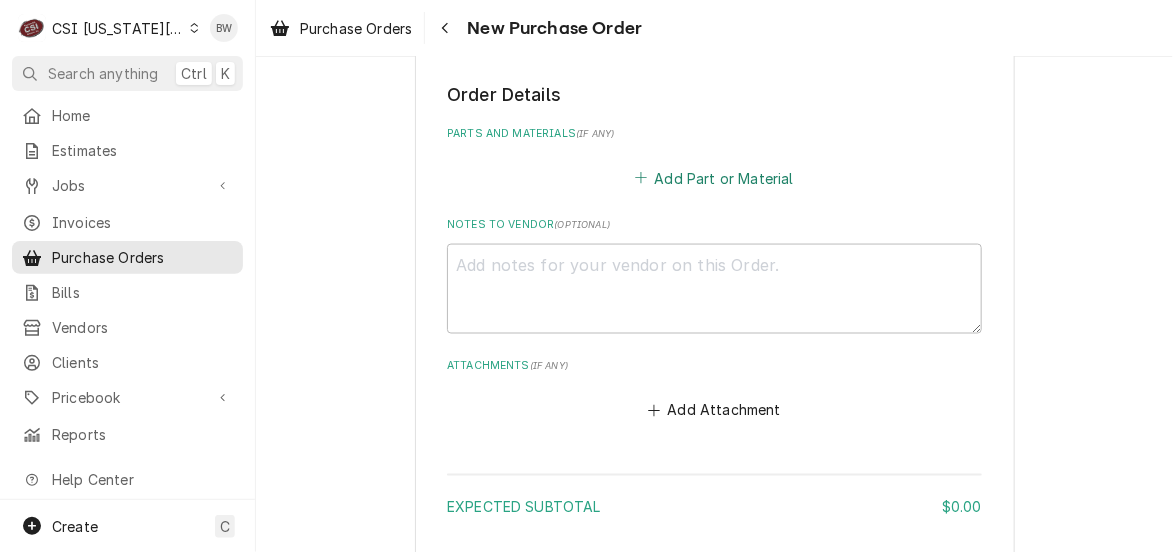 click on "Add Part or Material" at bounding box center (714, 178) 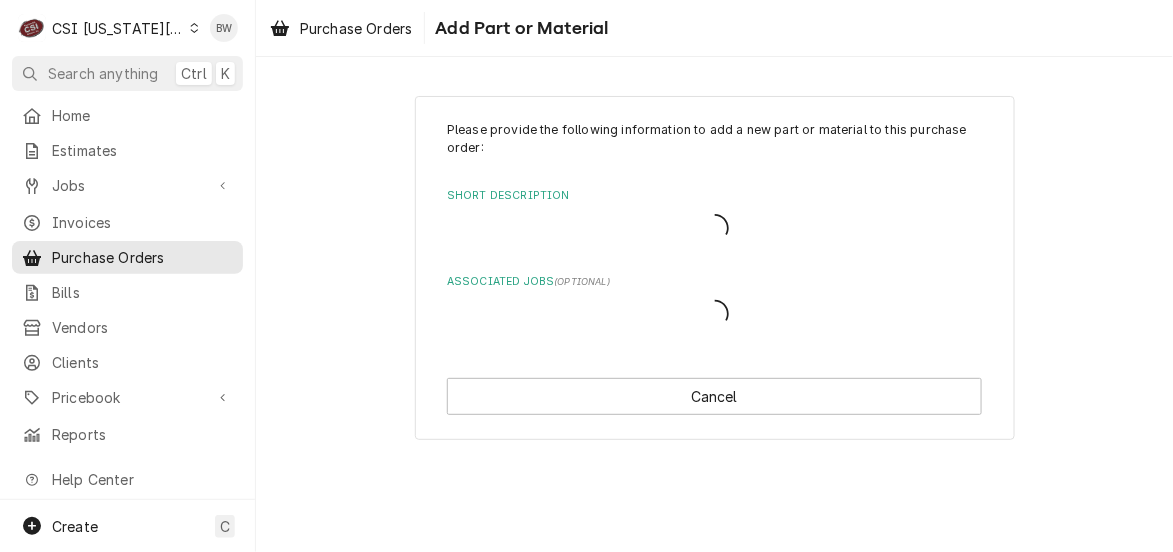 scroll, scrollTop: 0, scrollLeft: 0, axis: both 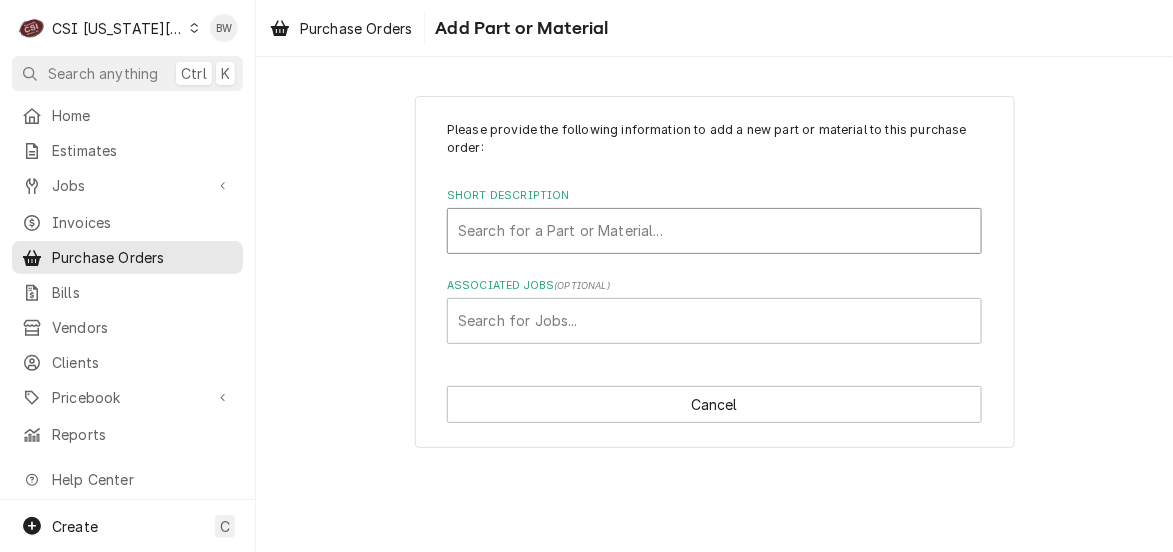 click at bounding box center [714, 231] 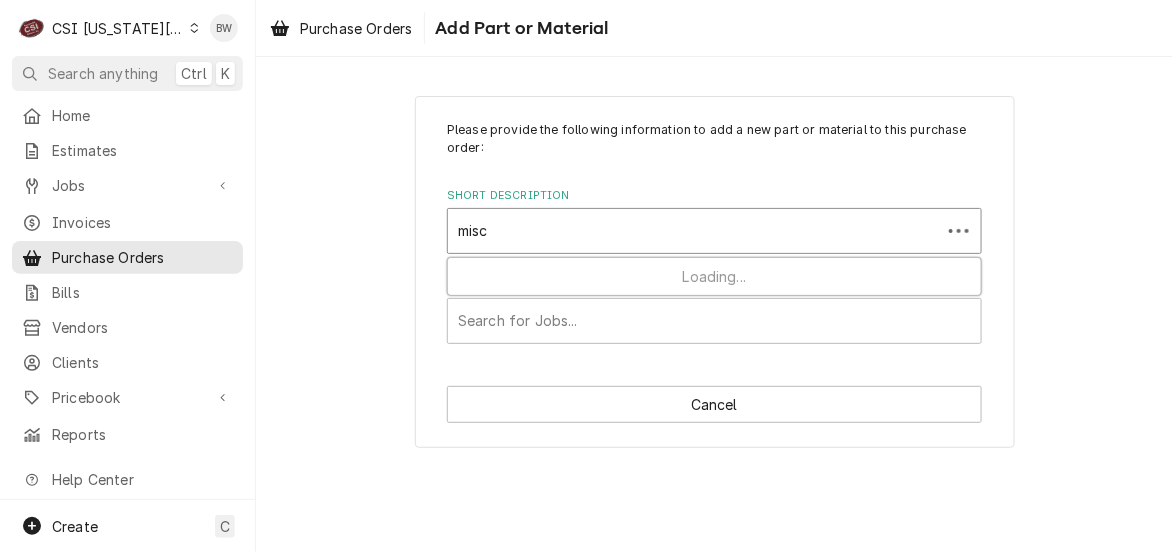 type on "misc p" 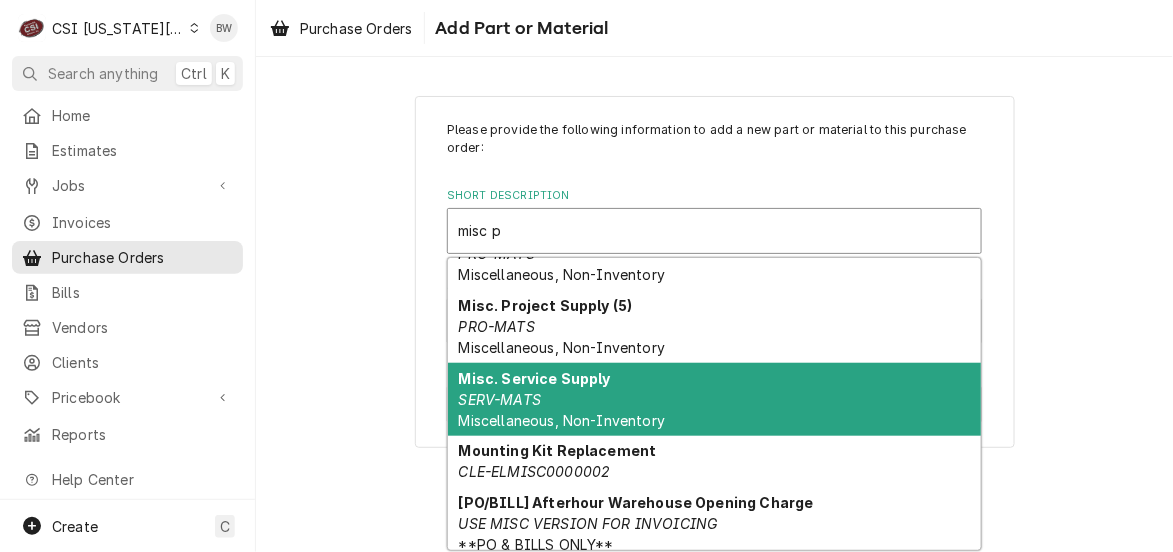 scroll, scrollTop: 513, scrollLeft: 0, axis: vertical 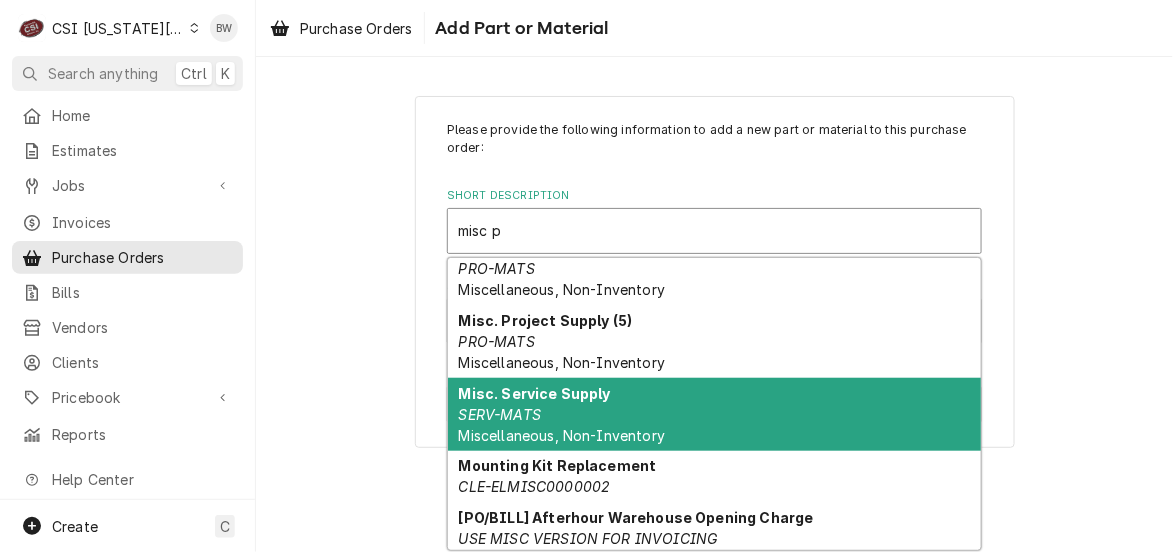 click on "Misc. Service Supply SERV-MATS Miscellaneous, Non-Inventory" at bounding box center (714, 414) 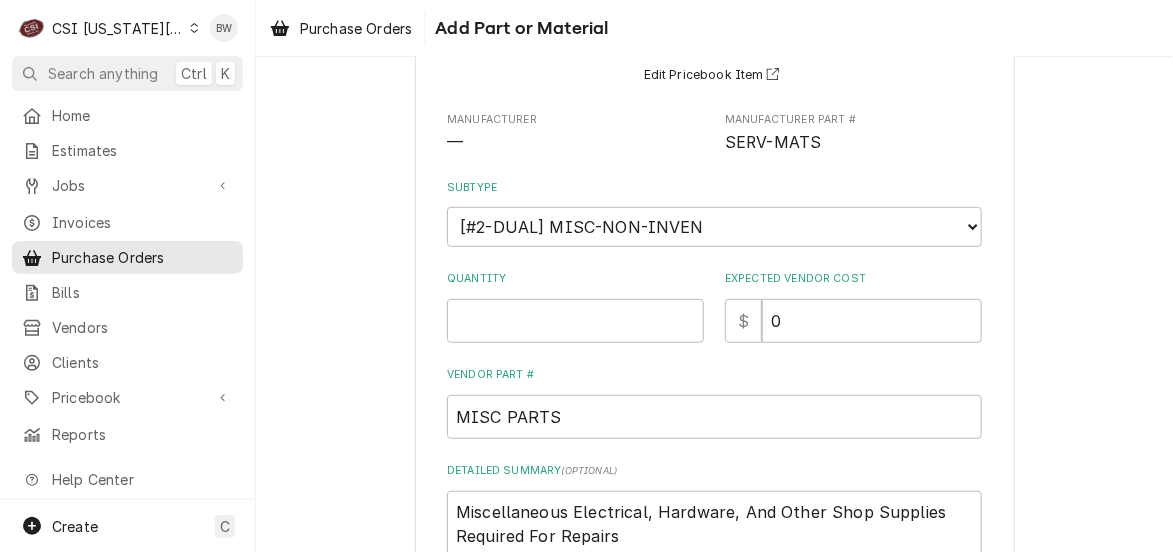 scroll, scrollTop: 300, scrollLeft: 0, axis: vertical 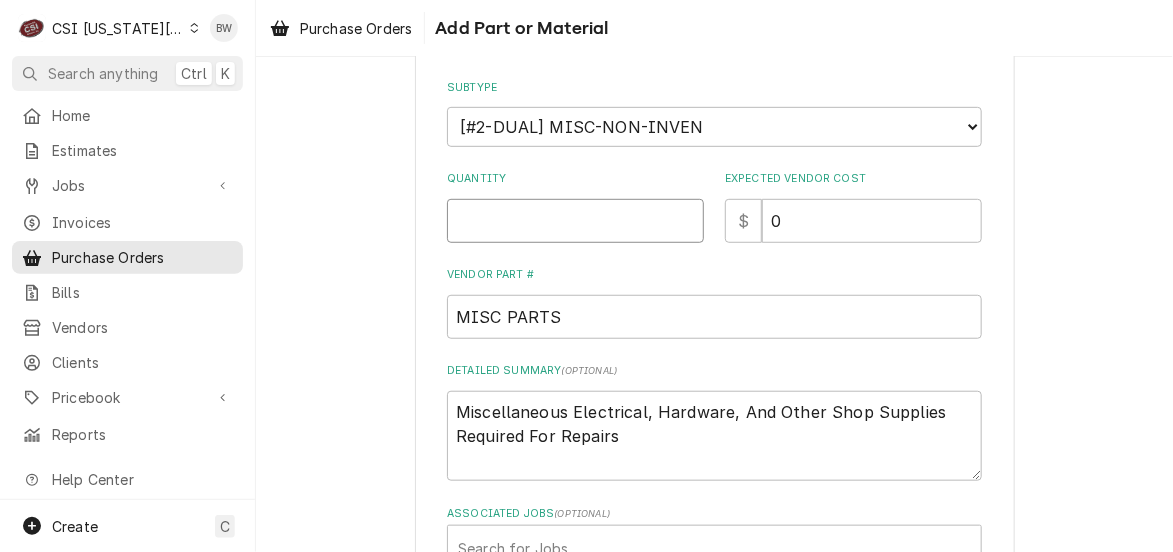 click on "Quantity" at bounding box center [575, 221] 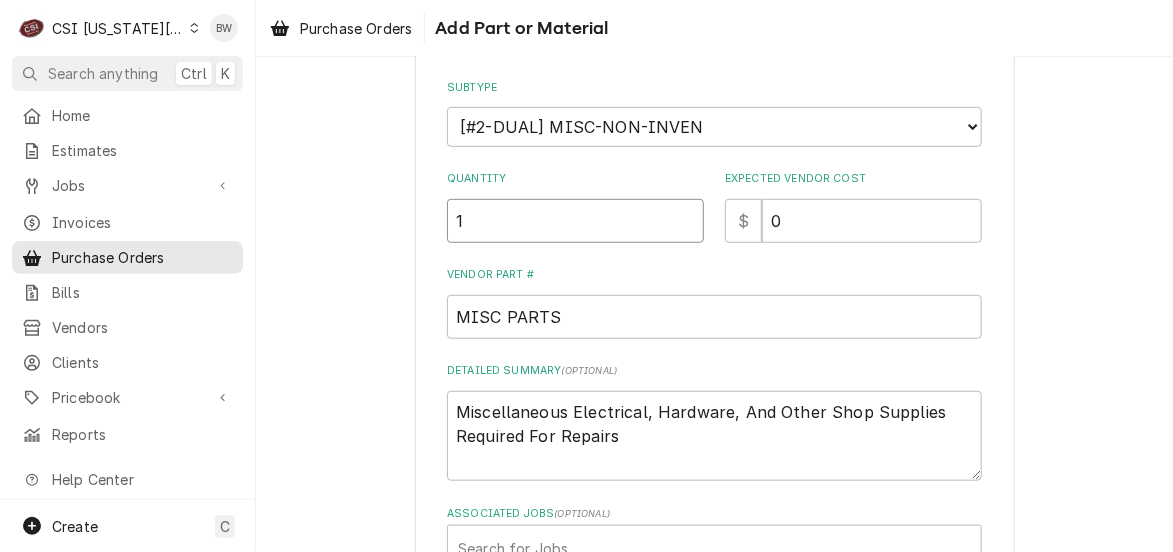 type on "1" 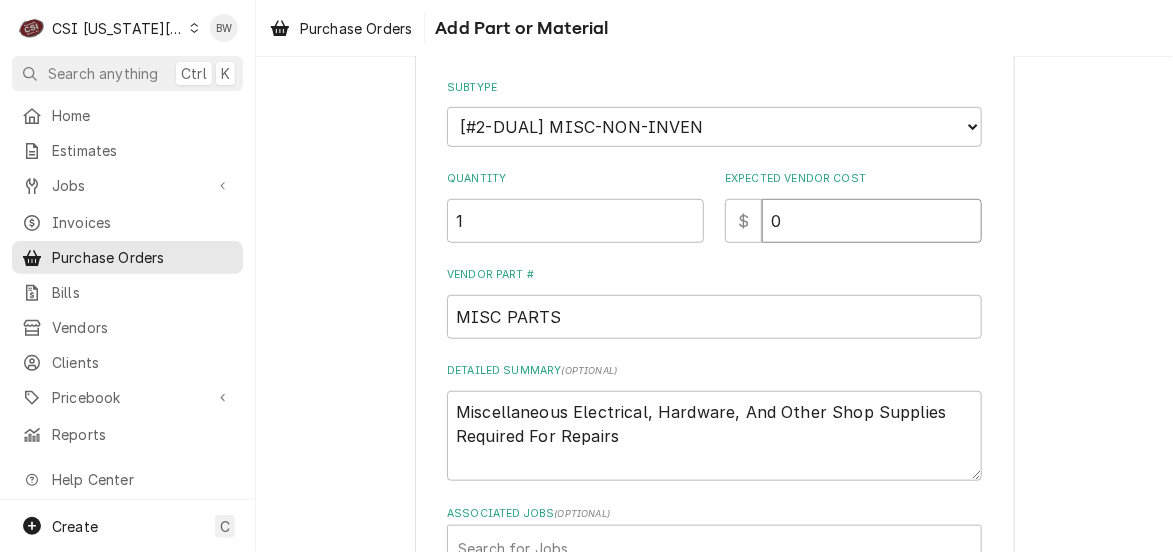 type on "x" 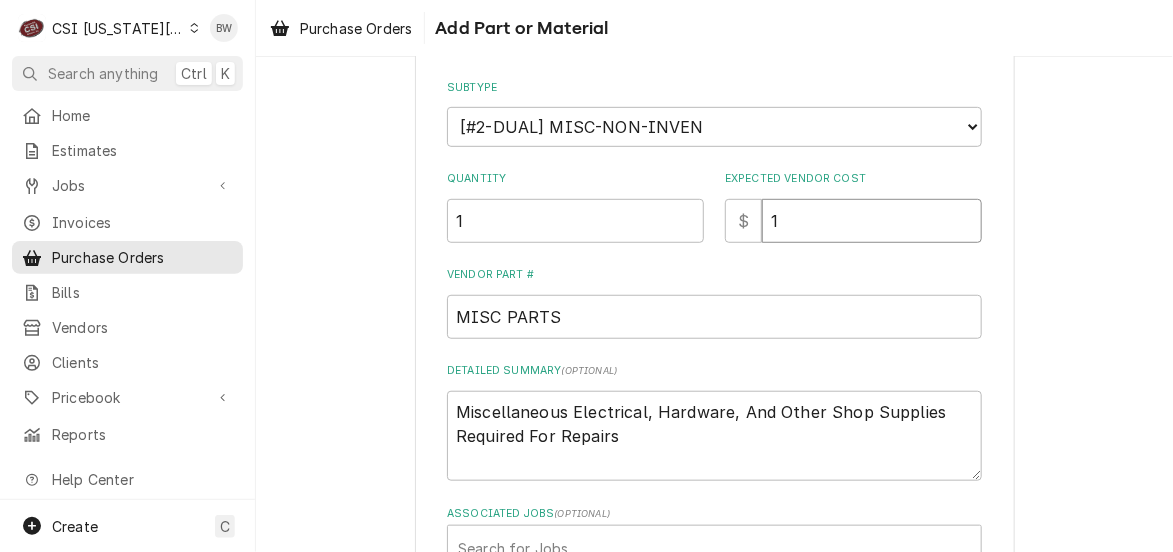 type on "x" 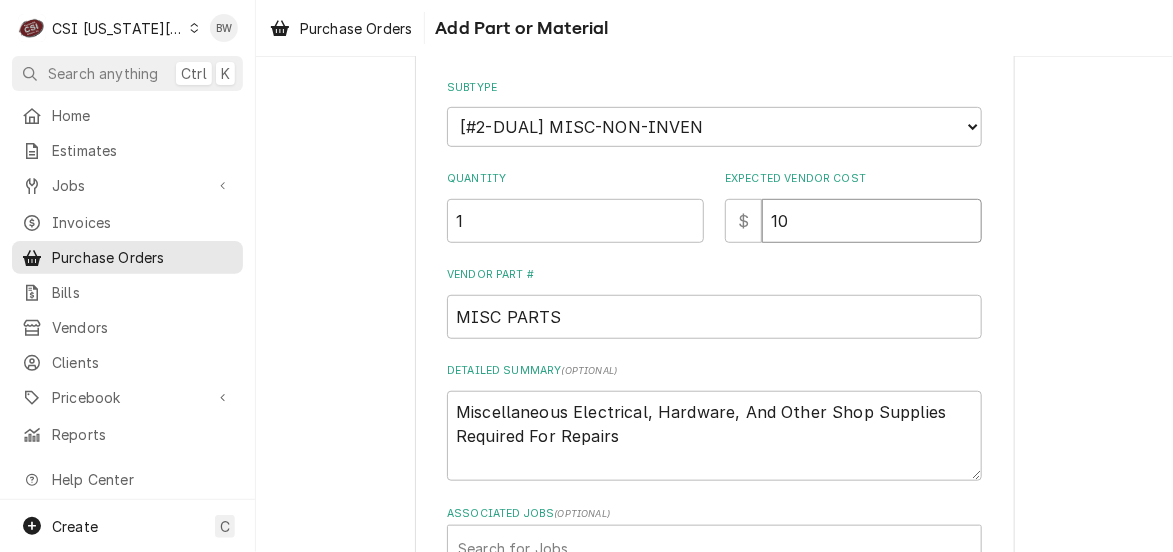 type on "10" 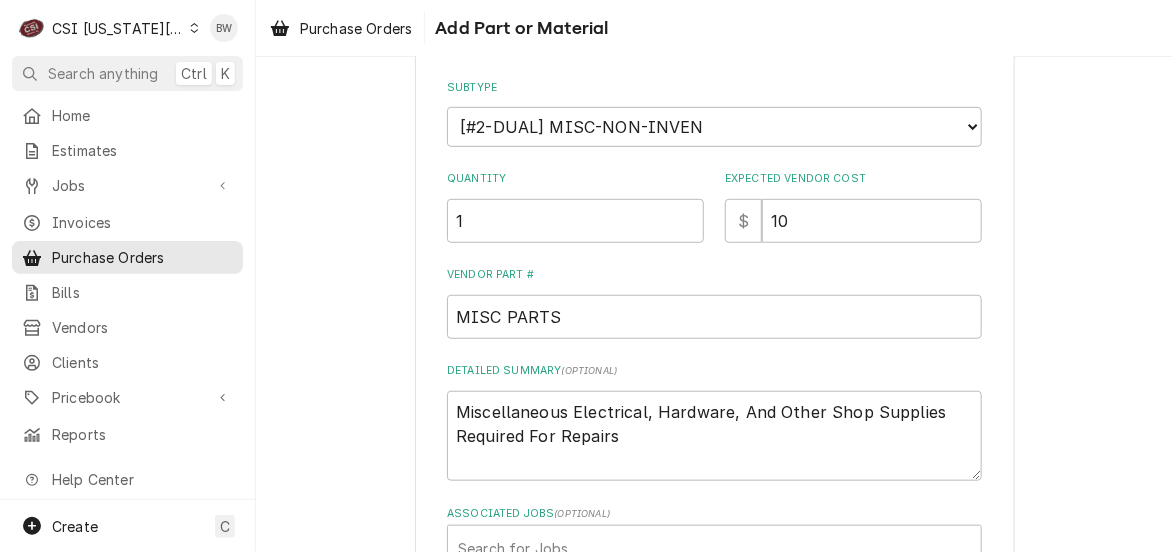 scroll, scrollTop: 400, scrollLeft: 0, axis: vertical 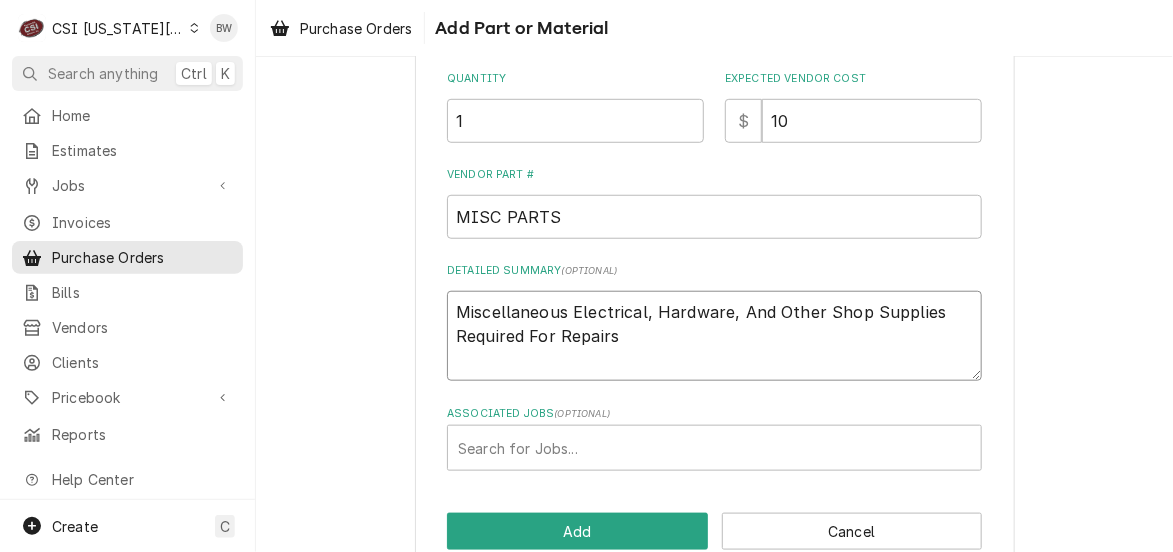 click on "Miscellaneous Electrical, Hardware, And Other Shop Supplies Required For Repairs" at bounding box center [714, 336] 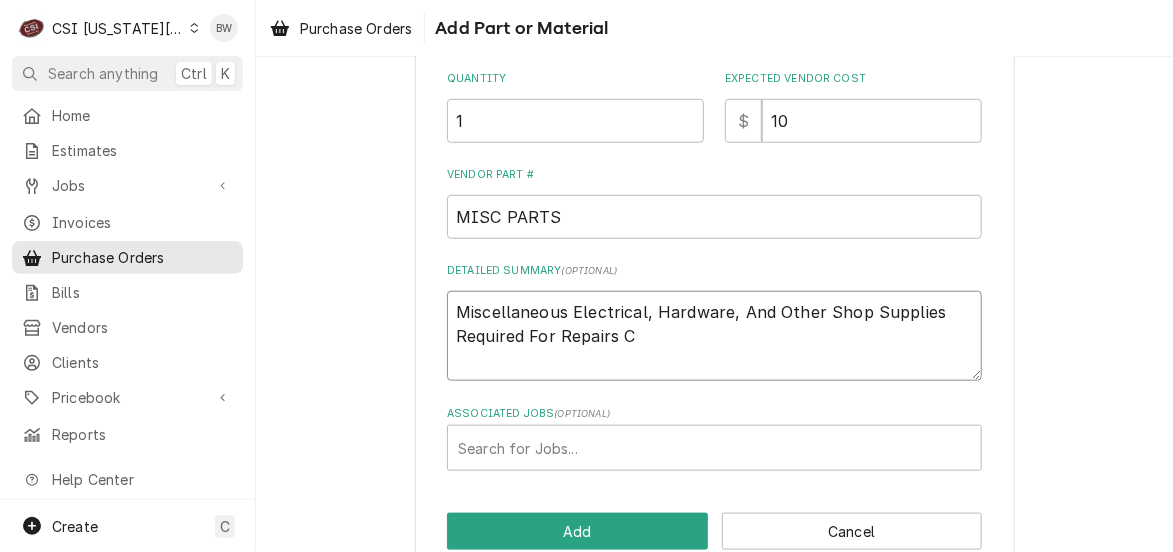 type on "Miscellaneous Electrical, Hardware, And Other Shop Supplies Required For Repairs Ch" 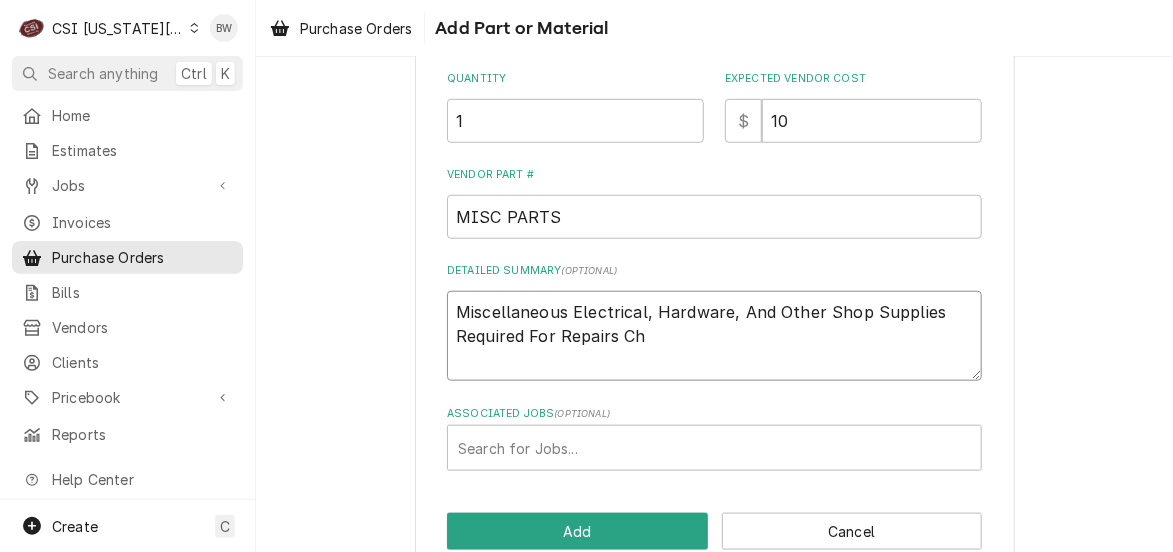 type on "x" 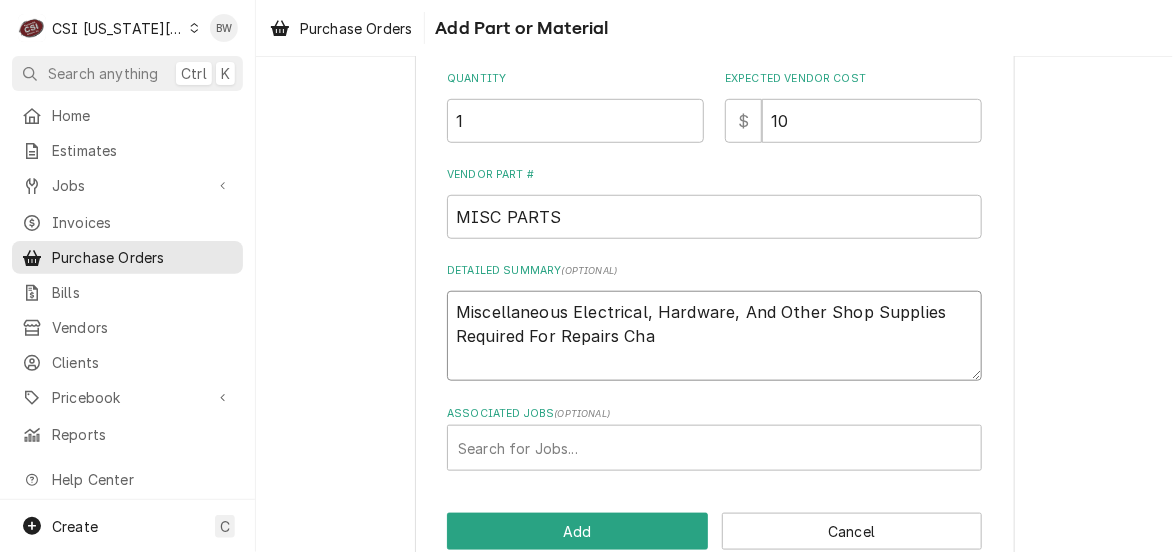 type on "x" 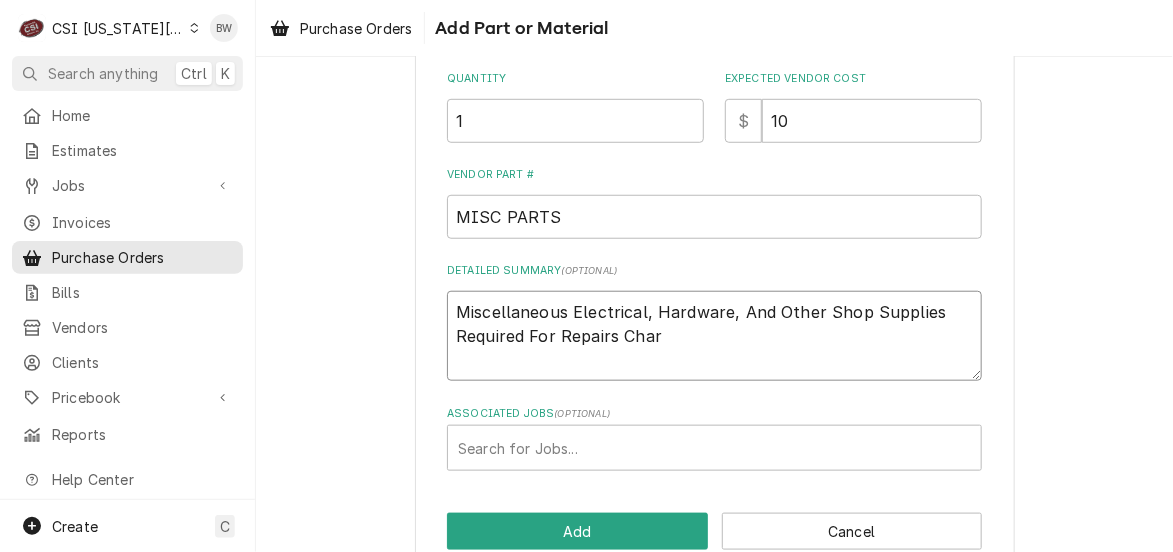 type on "x" 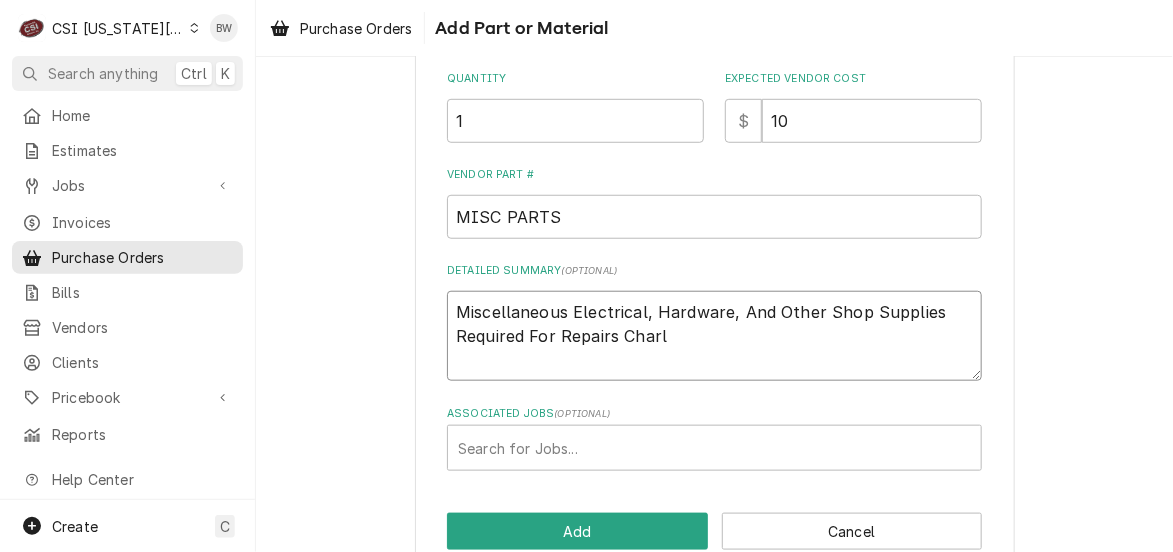 type on "x" 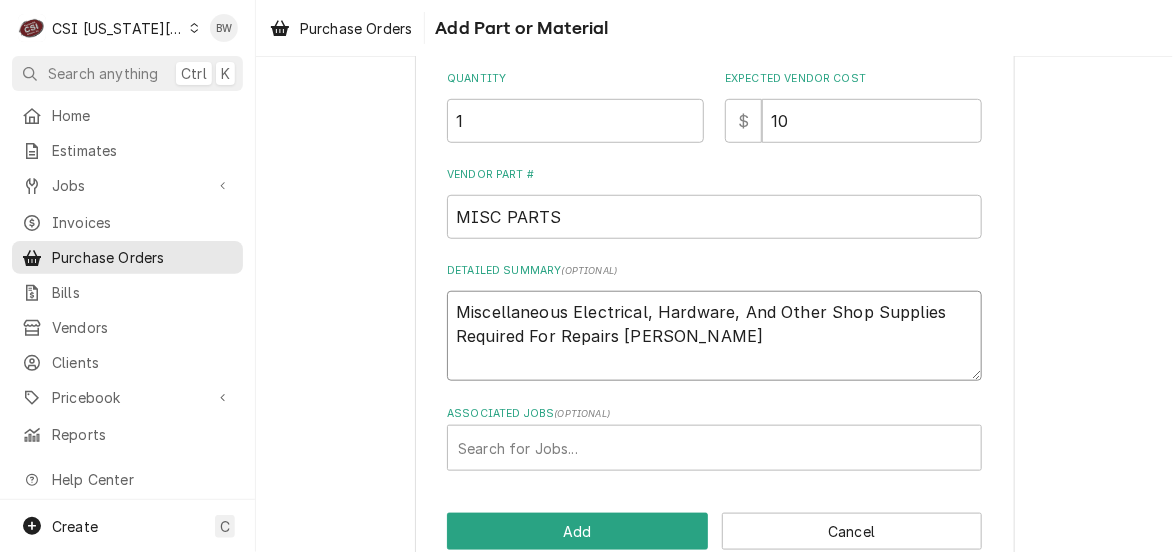 type on "x" 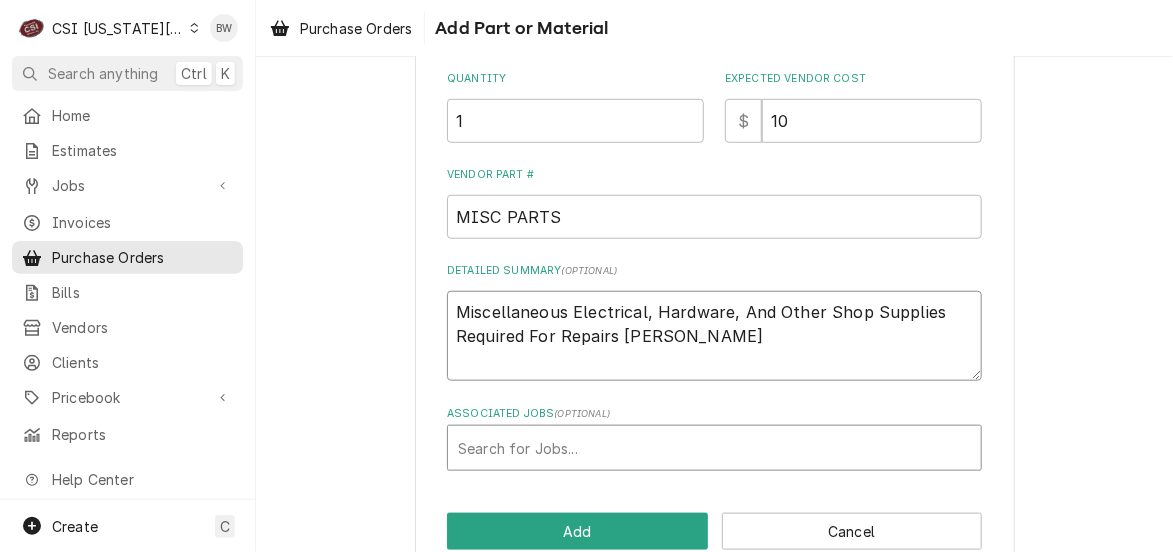 type on "Miscellaneous Electrical, Hardware, And Other Shop Supplies Required For Repairs Charles P" 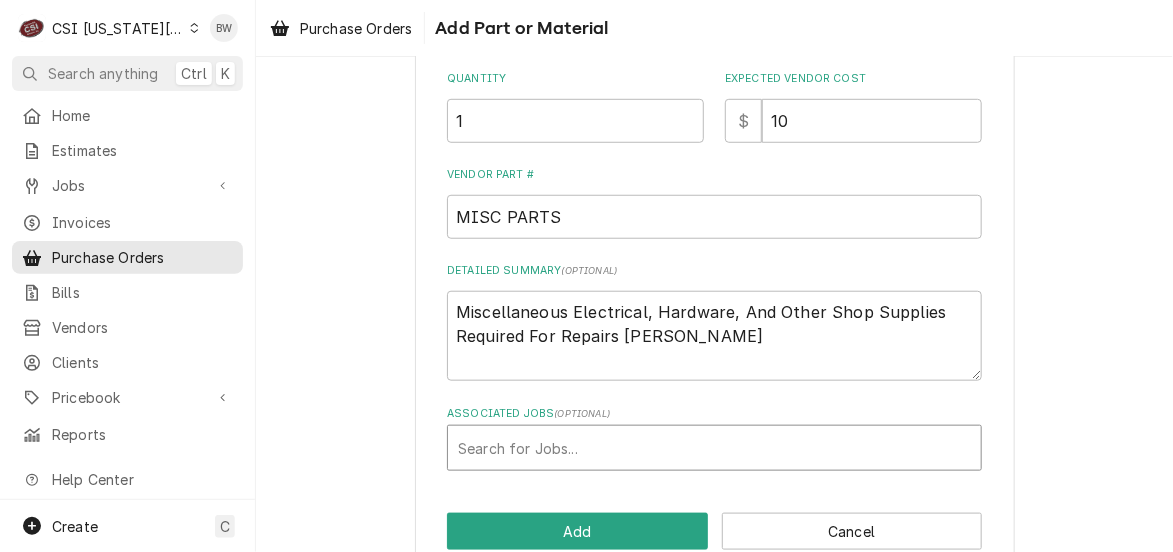 click at bounding box center [714, 448] 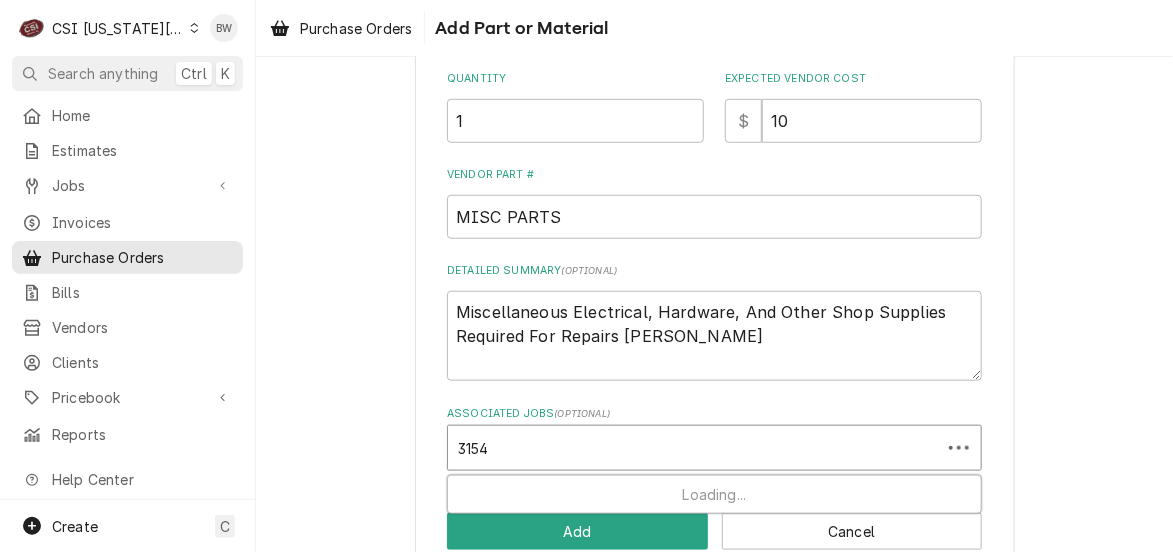 type on "31543" 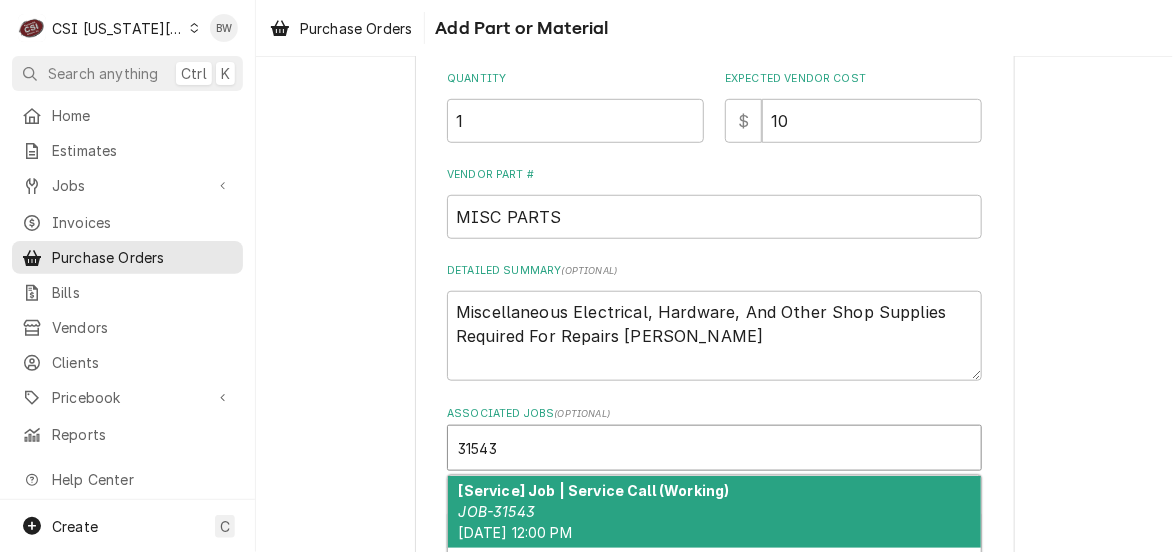 click on "[Service] Job | Service Call (Working) JOB-31543 Fri, Jul 25th, 2025 - 12:00 PM" at bounding box center (714, 512) 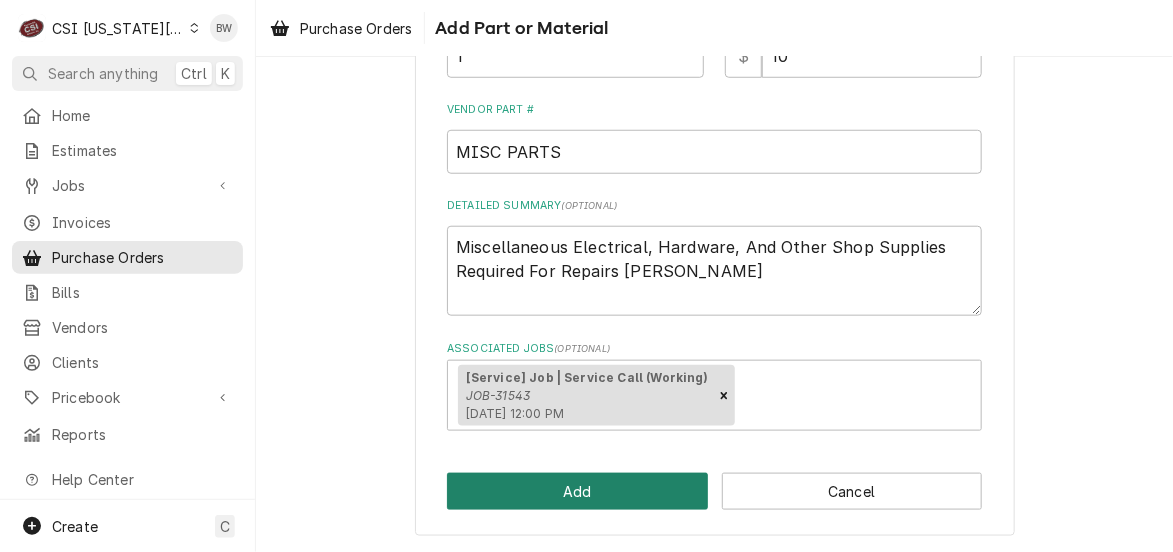 click on "Add" at bounding box center [577, 491] 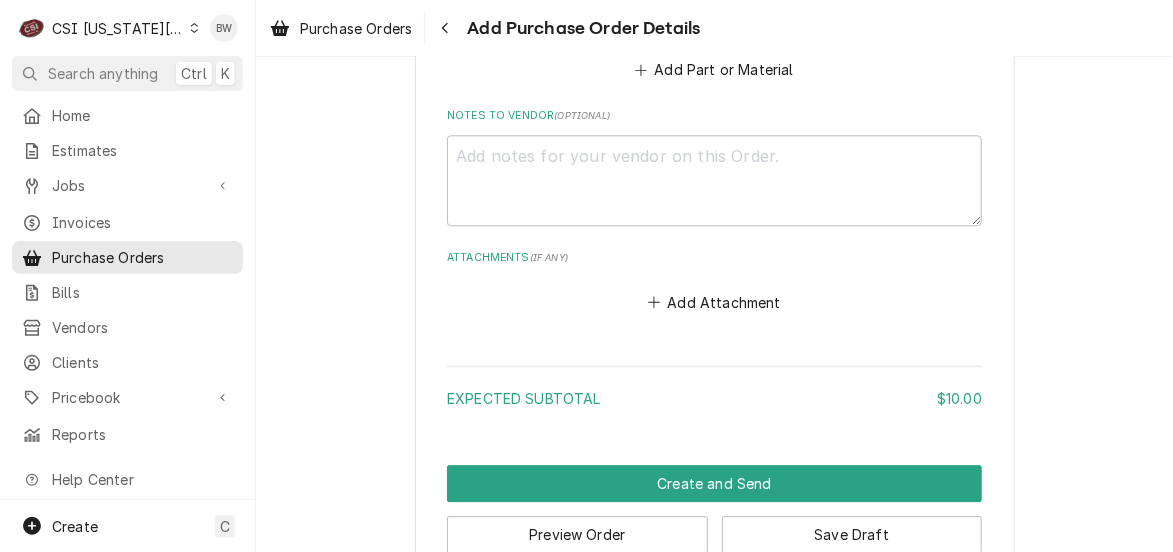 scroll, scrollTop: 1443, scrollLeft: 0, axis: vertical 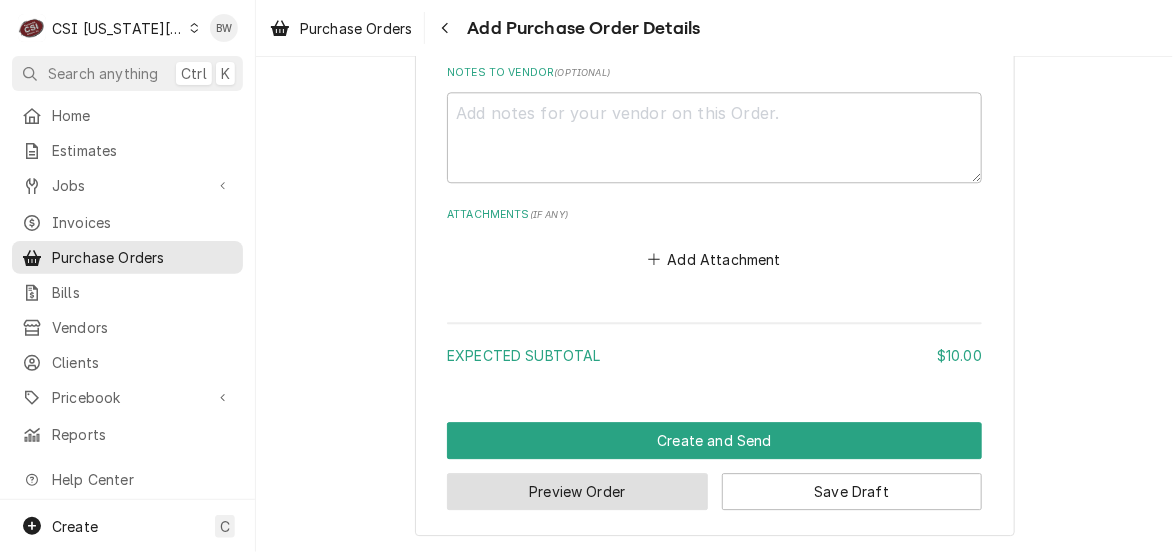 click on "Preview Order" at bounding box center [577, 491] 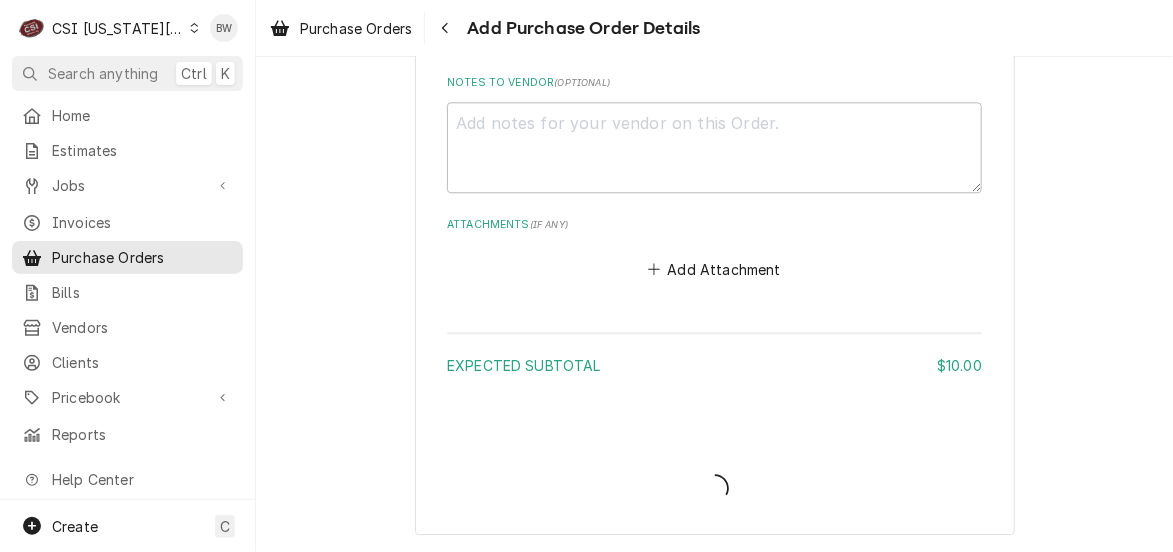 scroll, scrollTop: 1431, scrollLeft: 0, axis: vertical 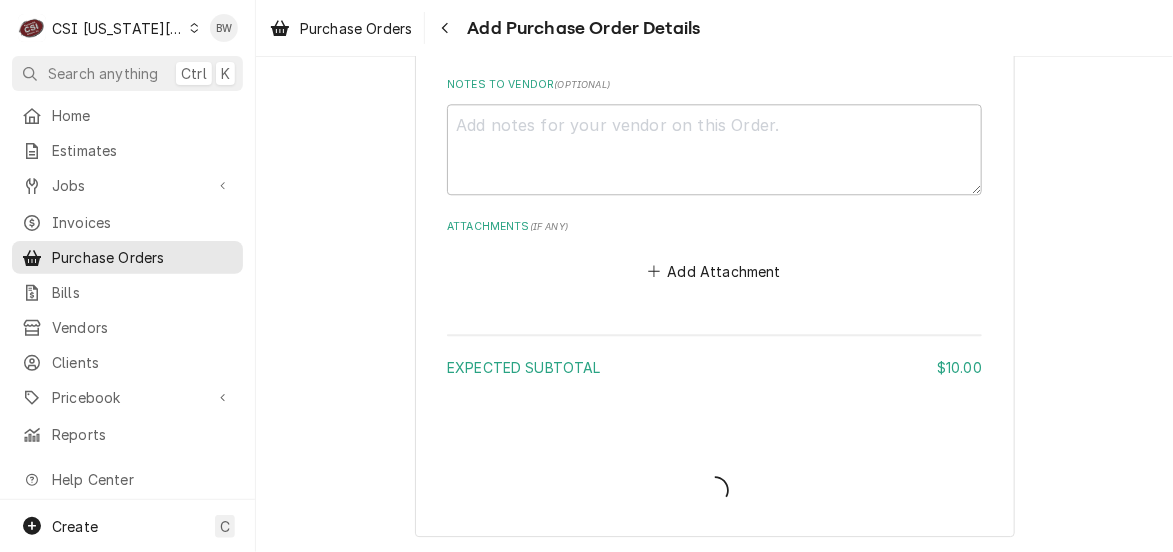type on "x" 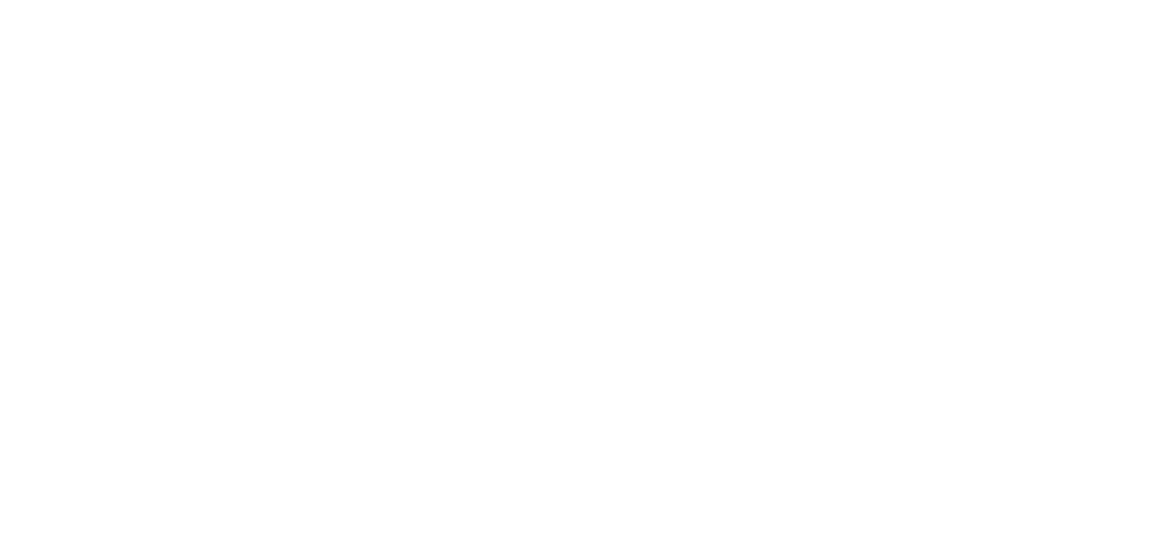 scroll, scrollTop: 0, scrollLeft: 0, axis: both 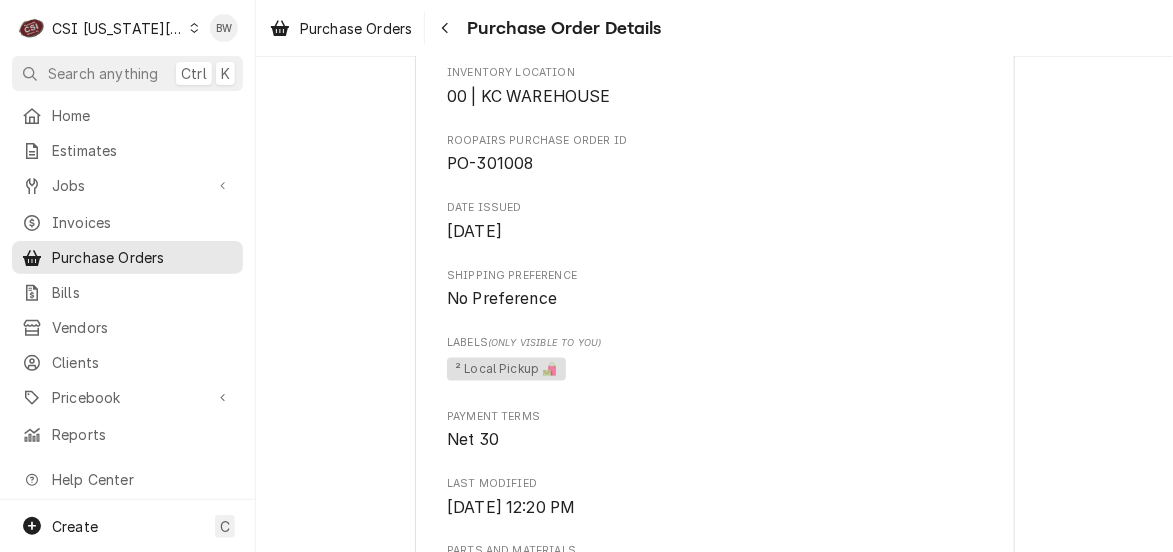 click at bounding box center (194, 28) 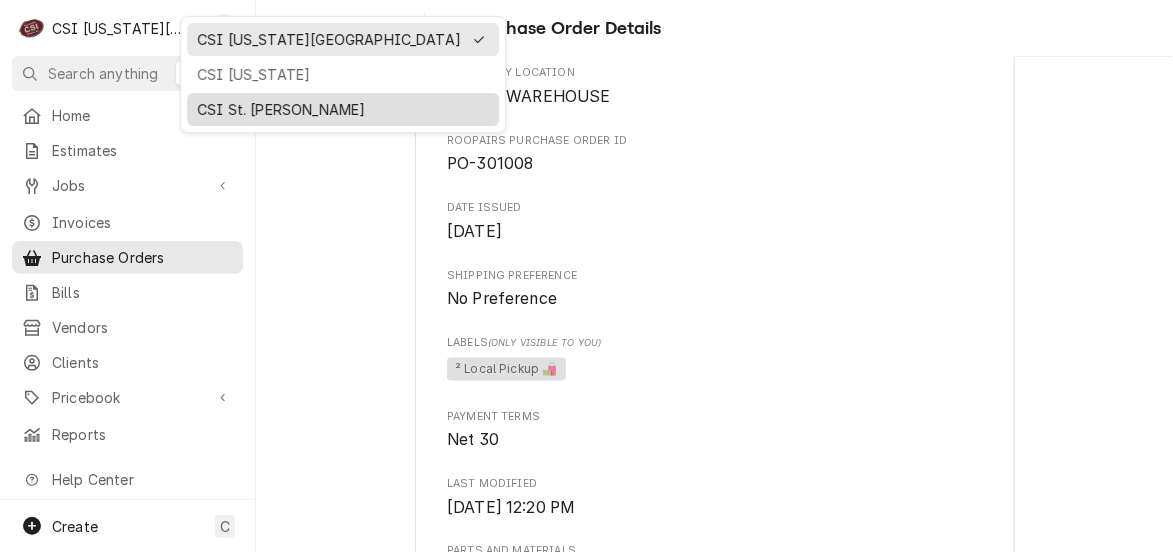 click on "CSI St. [PERSON_NAME]" at bounding box center (343, 109) 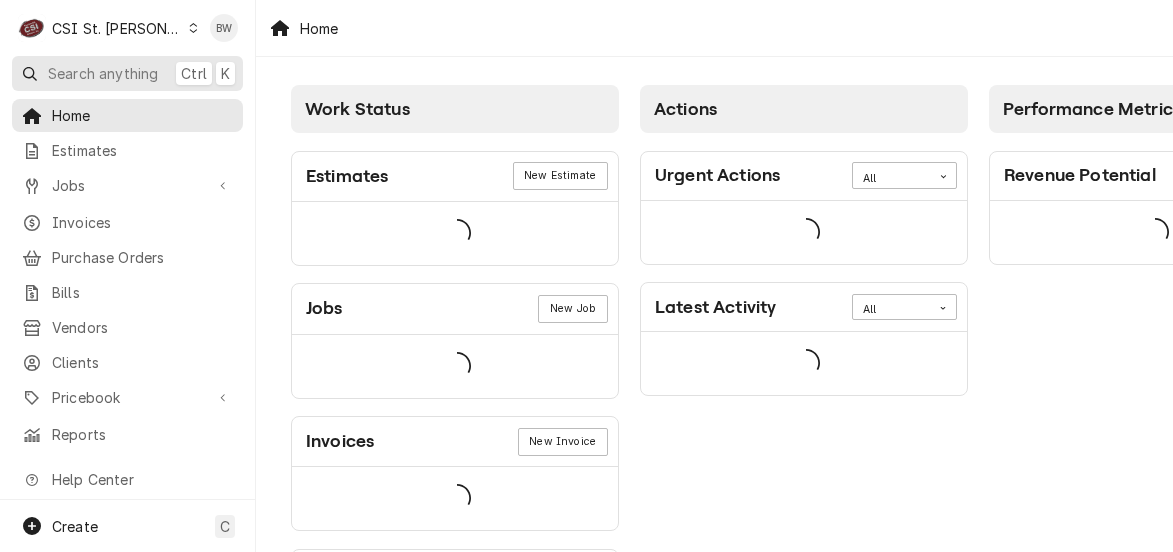 scroll, scrollTop: 0, scrollLeft: 0, axis: both 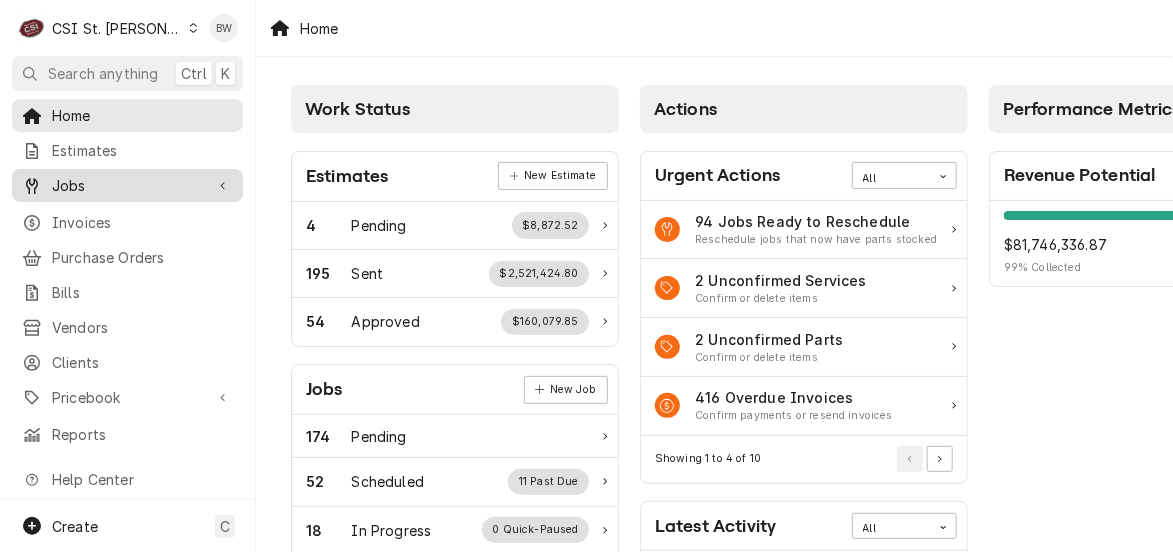 click on "Jobs" at bounding box center [127, 185] 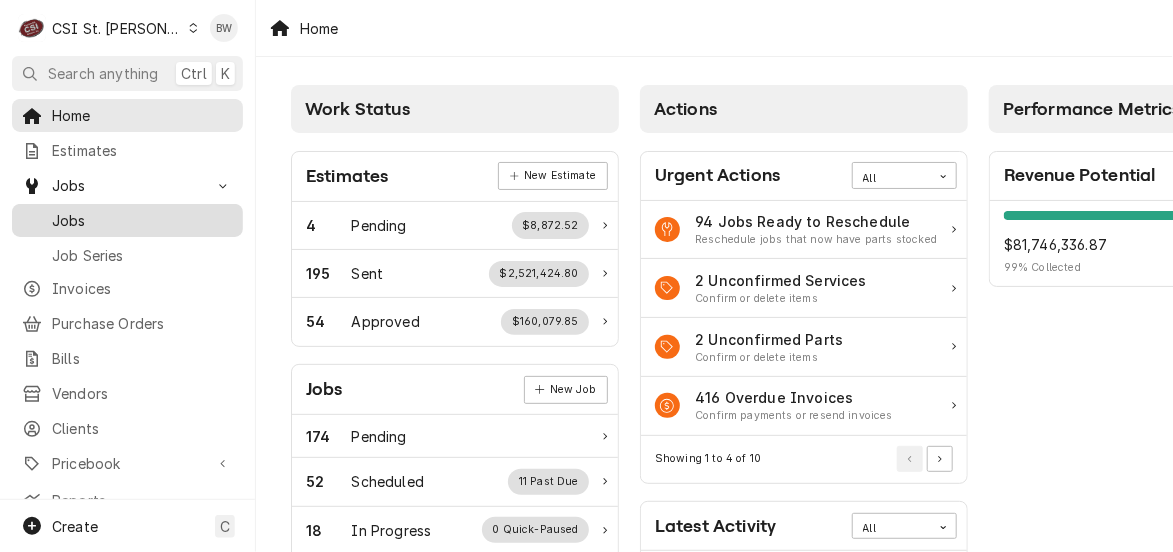 click on "Jobs" at bounding box center (142, 220) 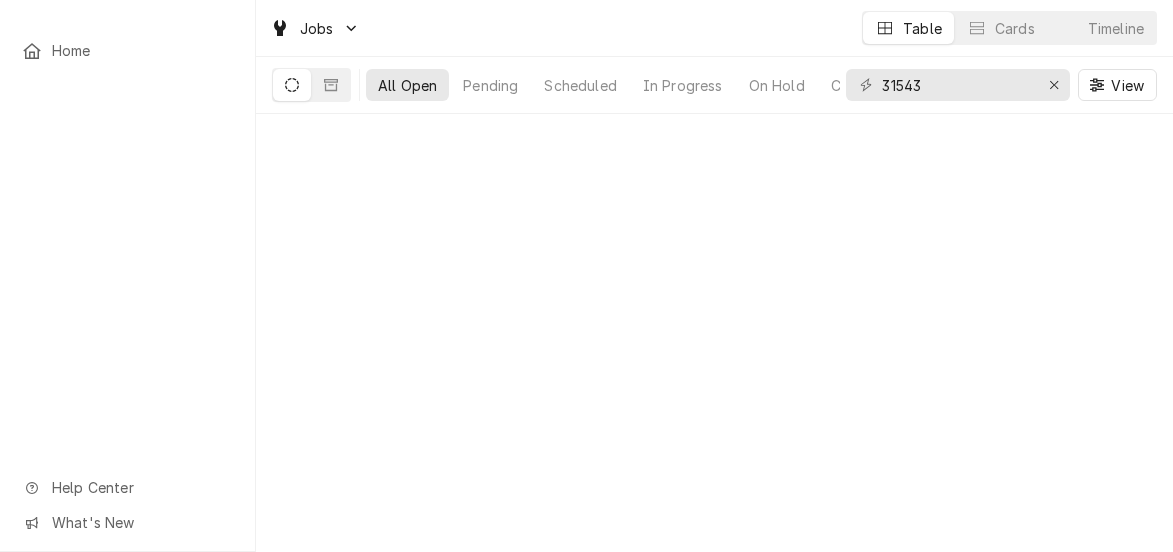 scroll, scrollTop: 0, scrollLeft: 0, axis: both 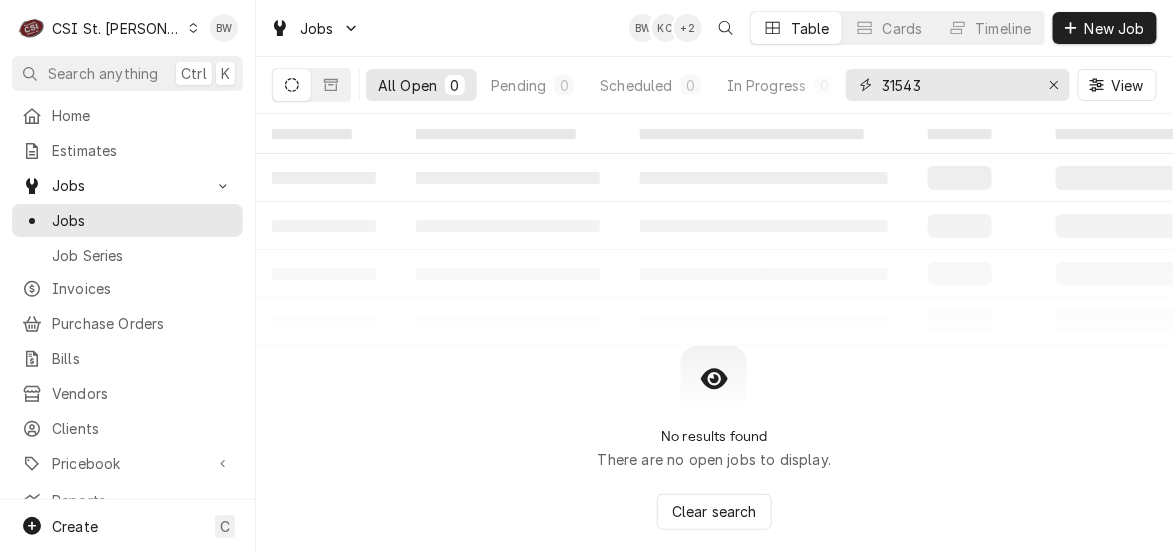 drag, startPoint x: 936, startPoint y: 86, endPoint x: 855, endPoint y: 86, distance: 81 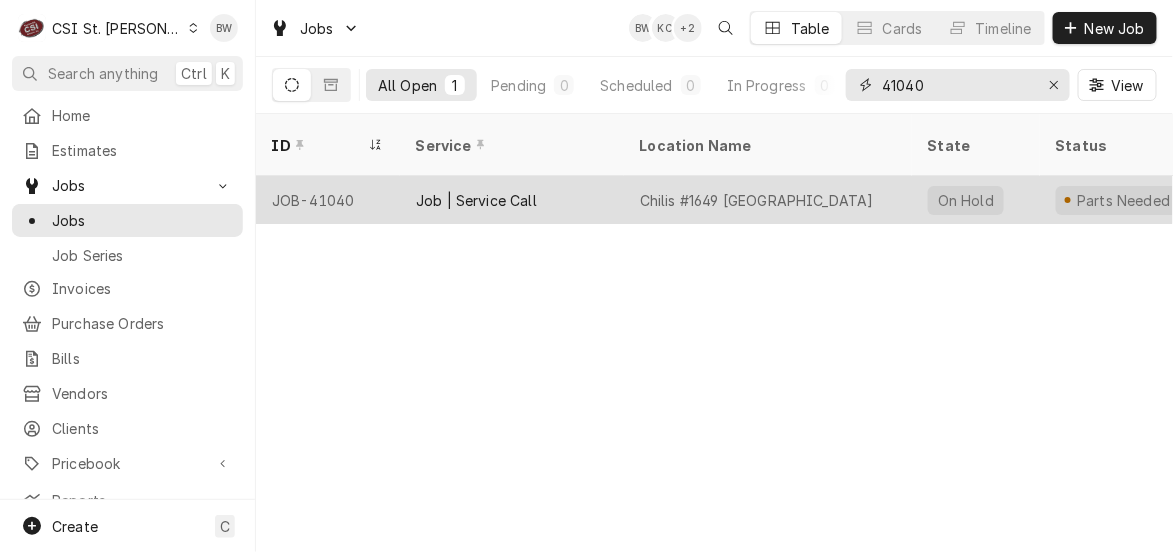 type on "41040" 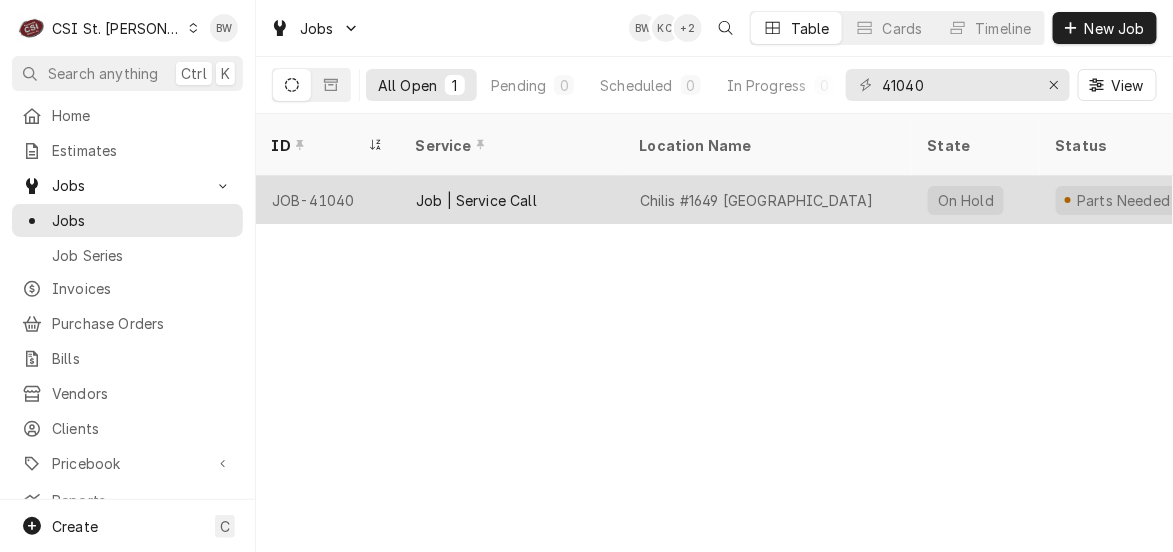 click on "JOB-41040" at bounding box center [328, 200] 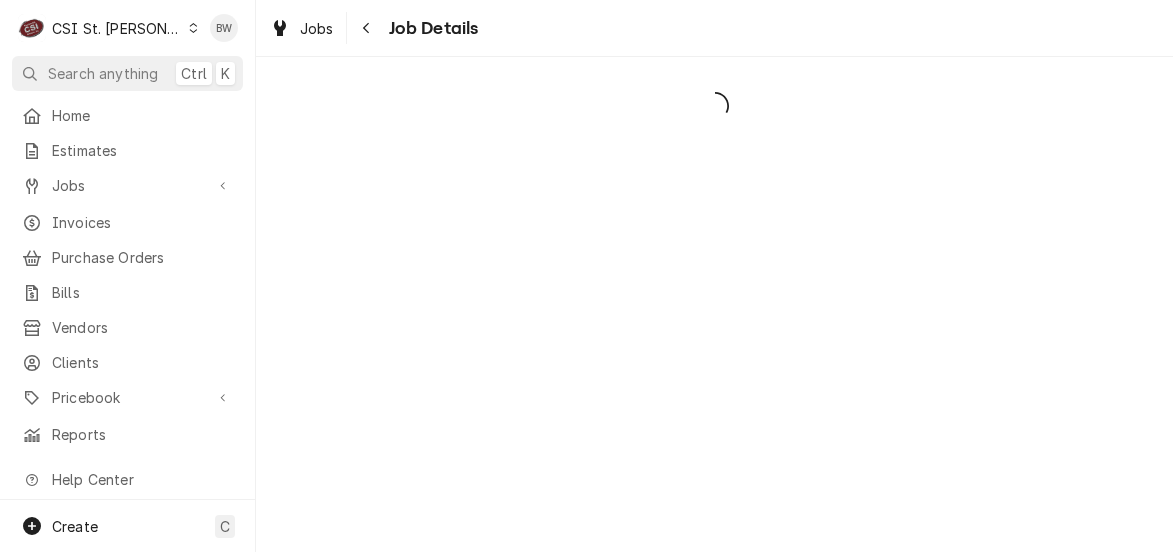 scroll, scrollTop: 0, scrollLeft: 0, axis: both 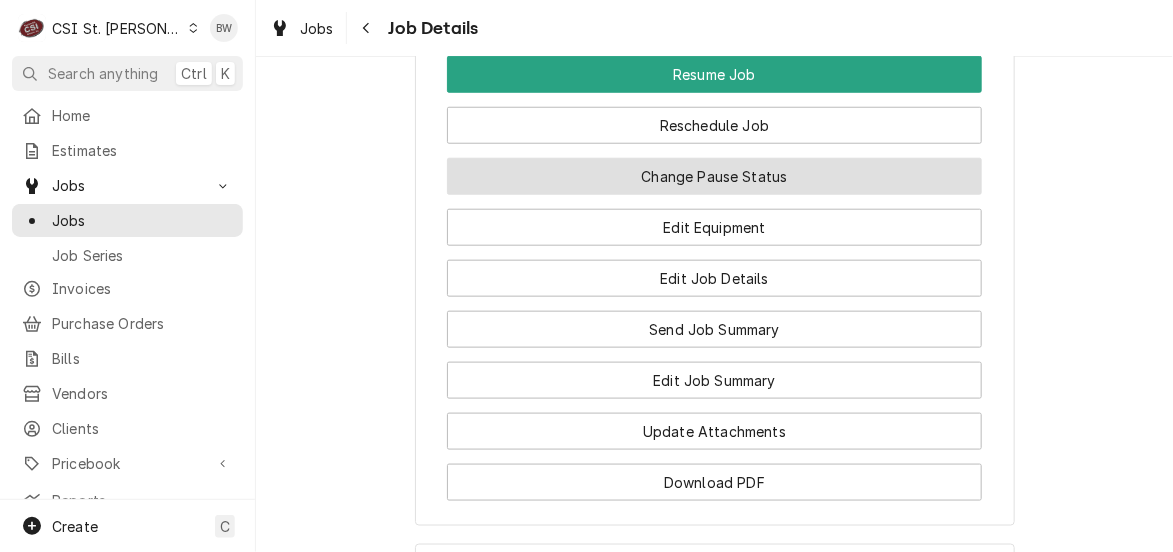 click on "Change Pause Status" at bounding box center (714, 176) 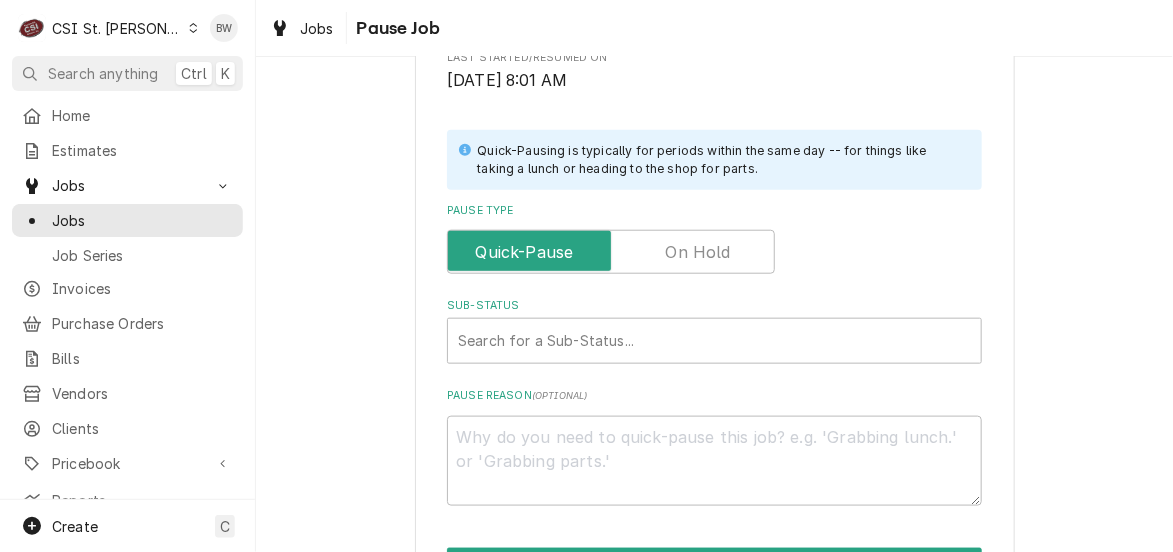scroll, scrollTop: 500, scrollLeft: 0, axis: vertical 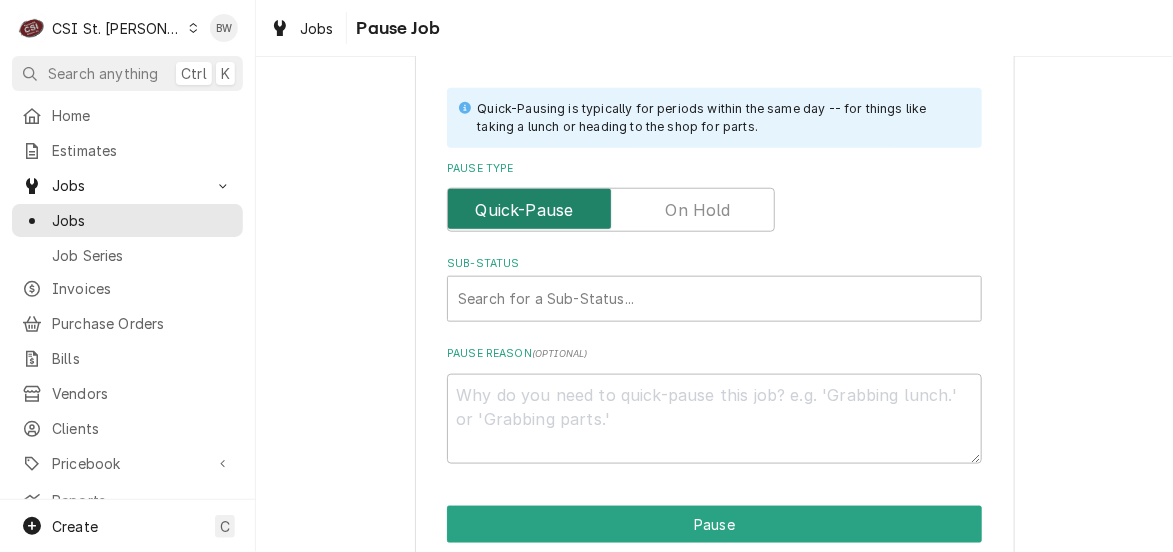 click at bounding box center (611, 210) 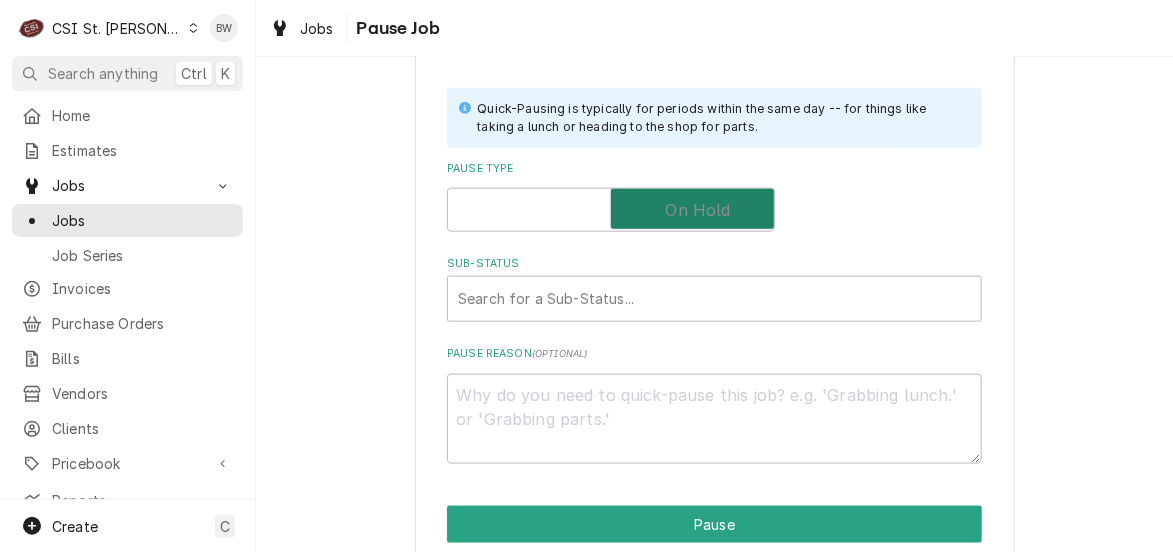 checkbox on "true" 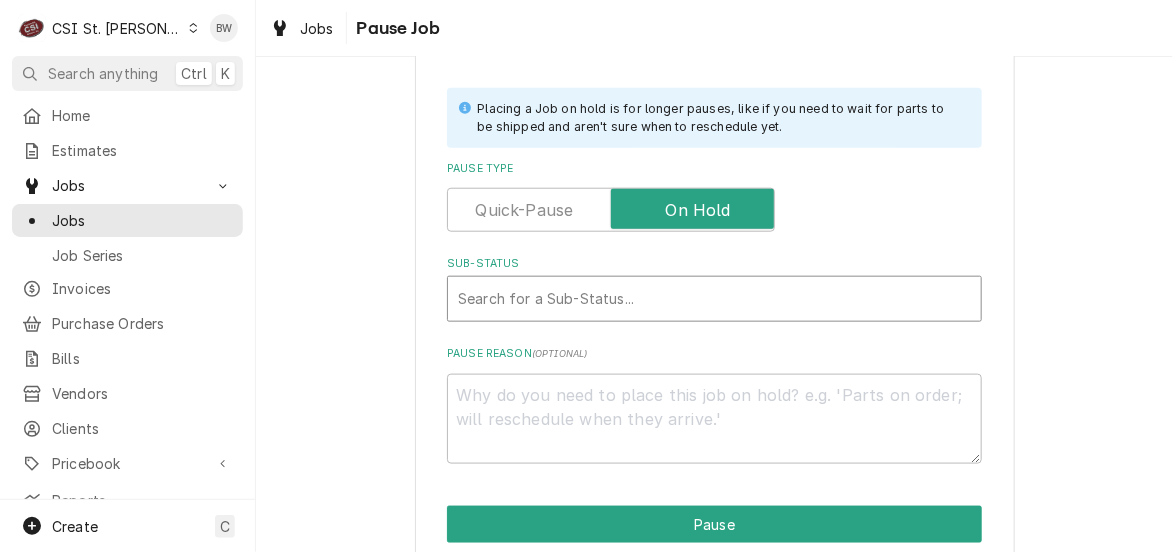 click at bounding box center [714, 299] 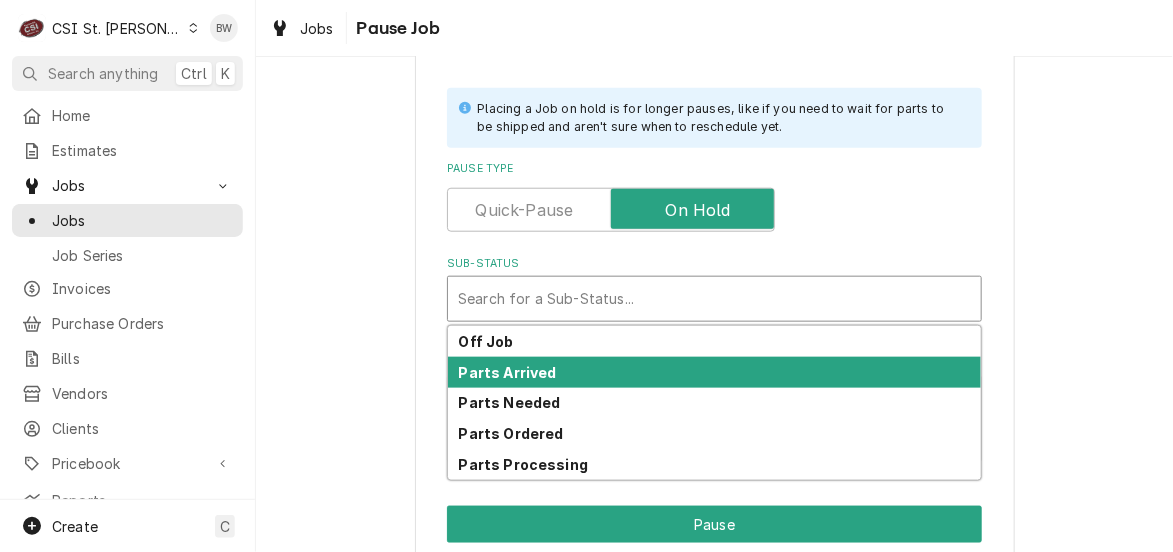 click on "Parts Arrived" at bounding box center (508, 372) 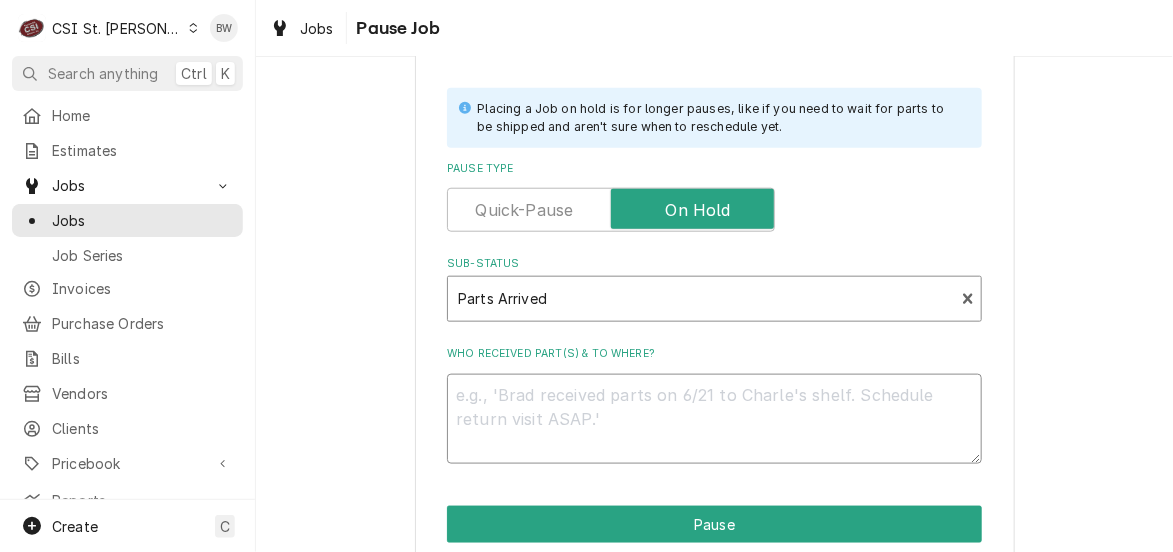 click on "Who received part(s) & to where?" at bounding box center (714, 419) 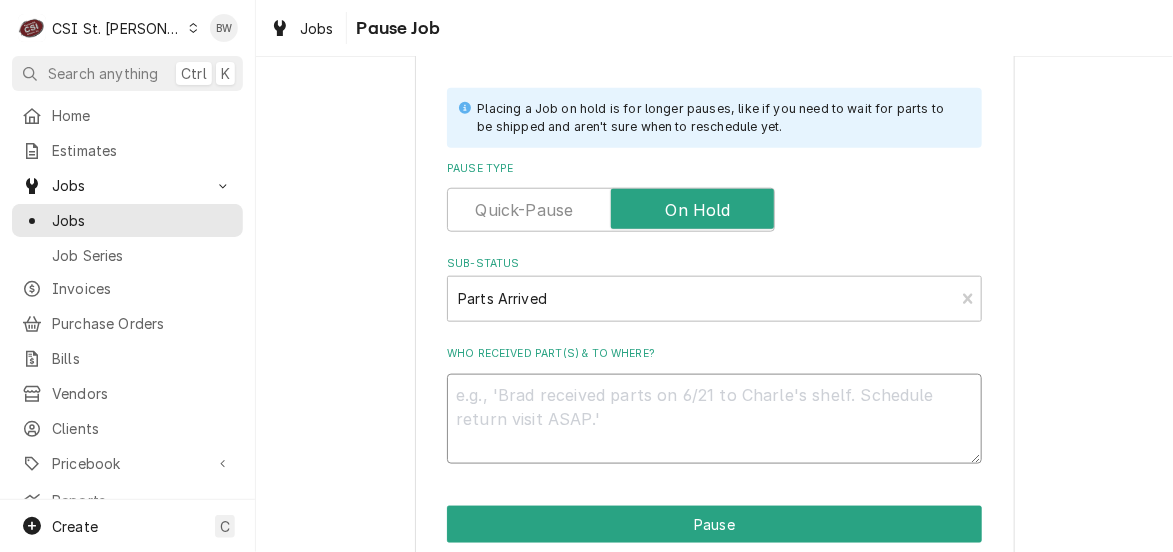 type on "x" 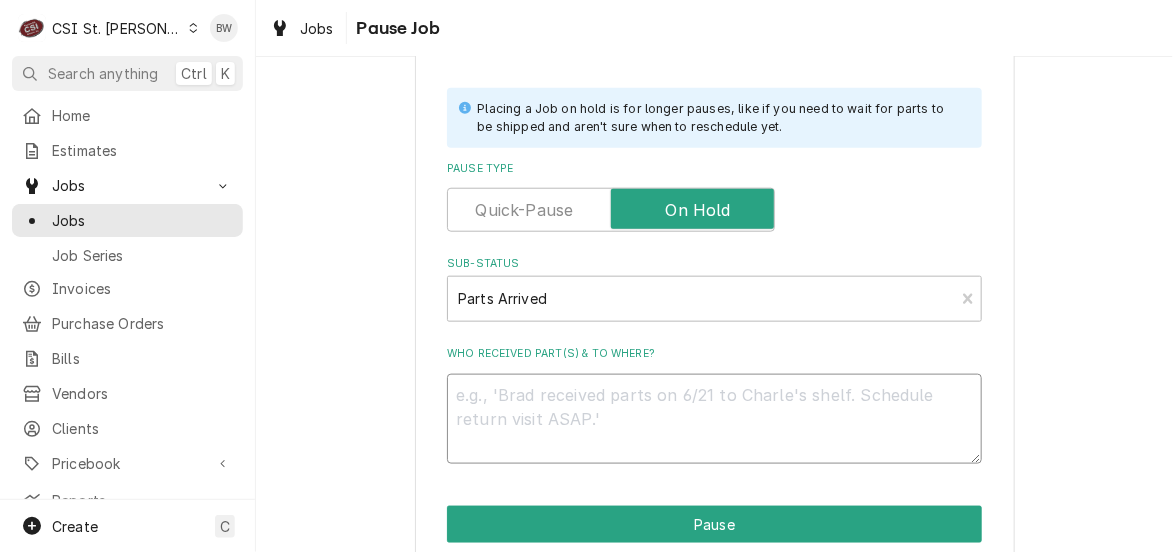 type on "P" 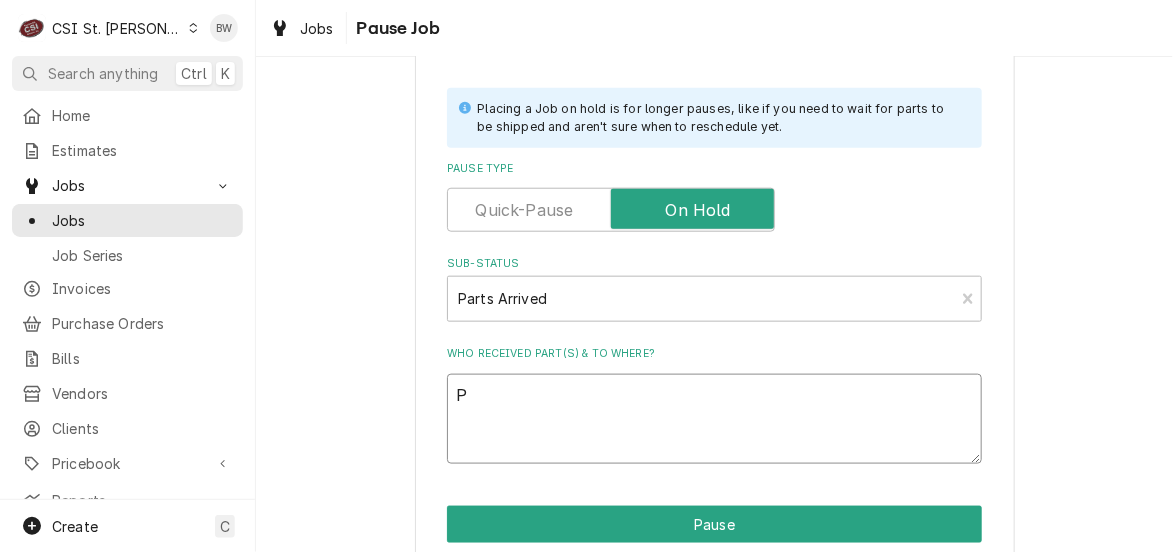 type on "x" 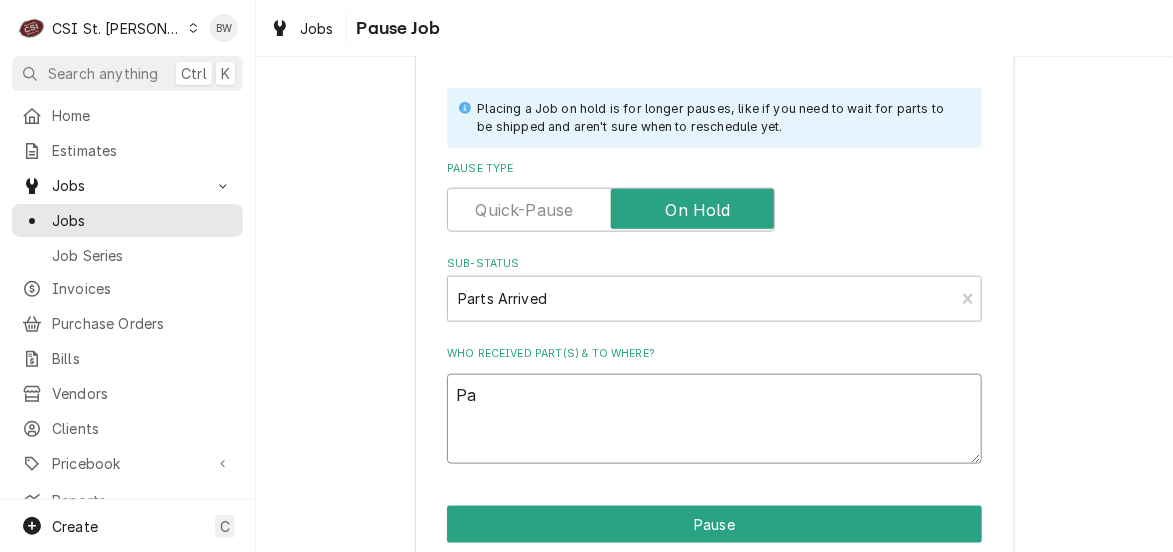 type on "x" 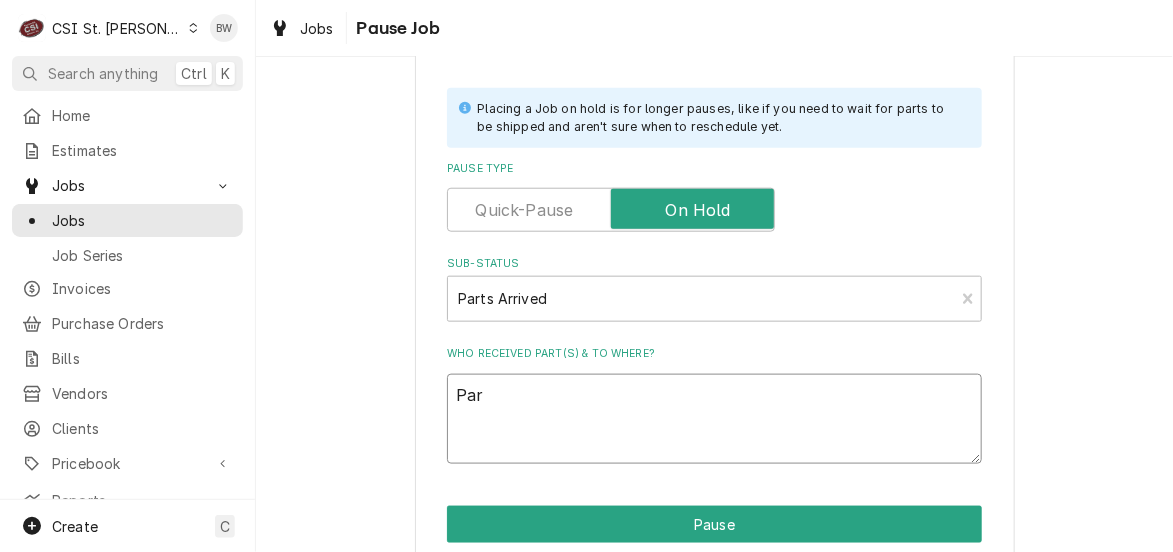type on "x" 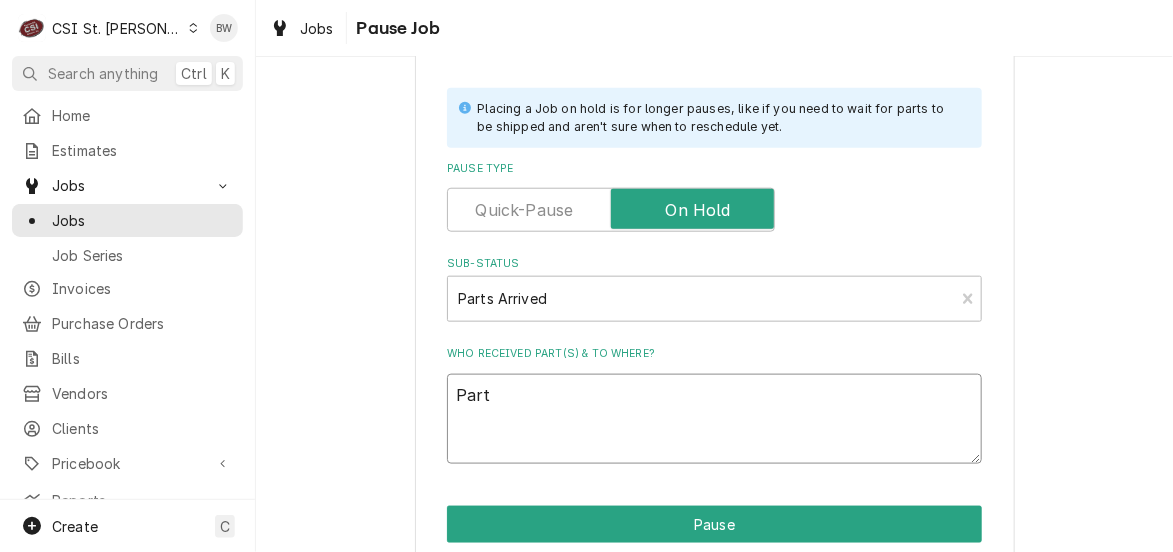 type on "x" 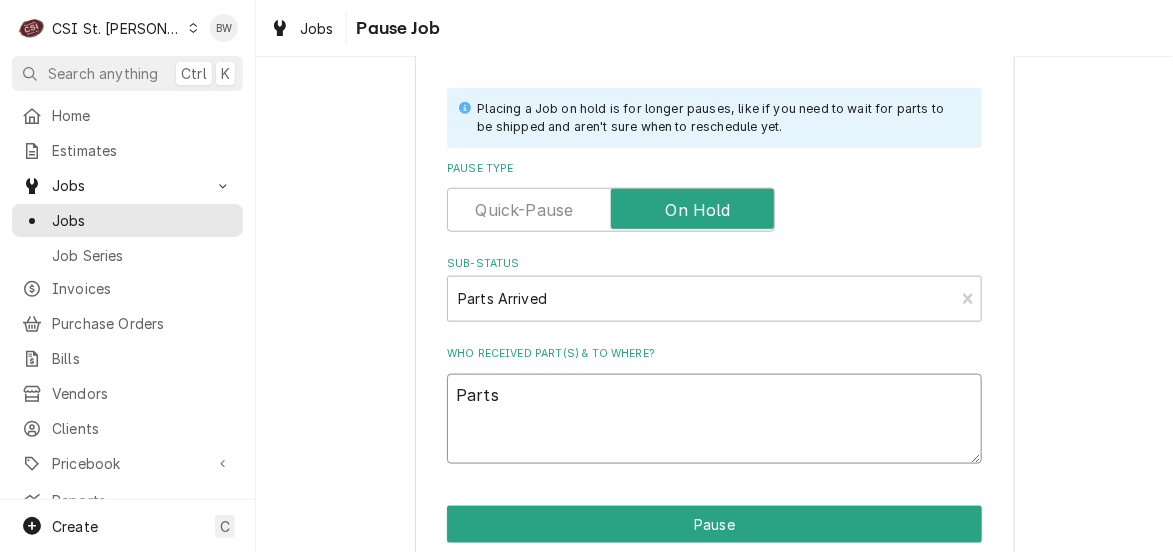 type on "x" 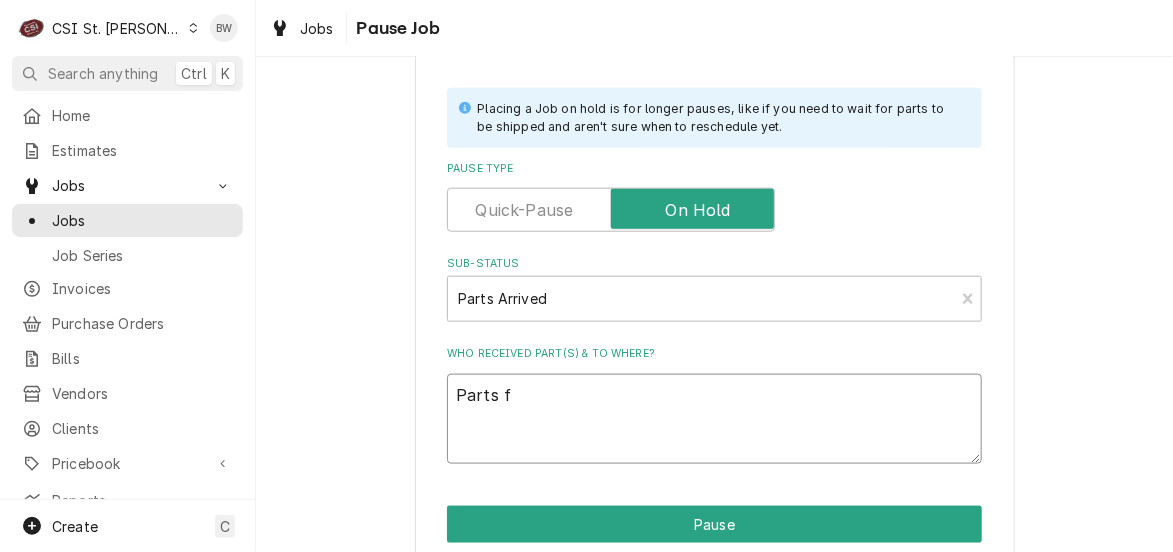 type on "x" 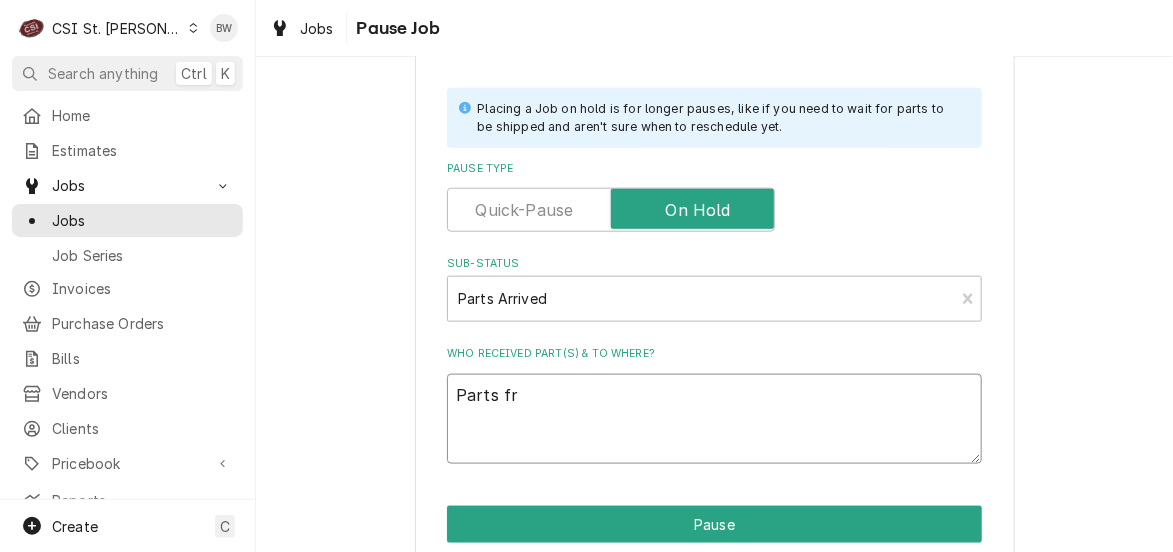 type on "x" 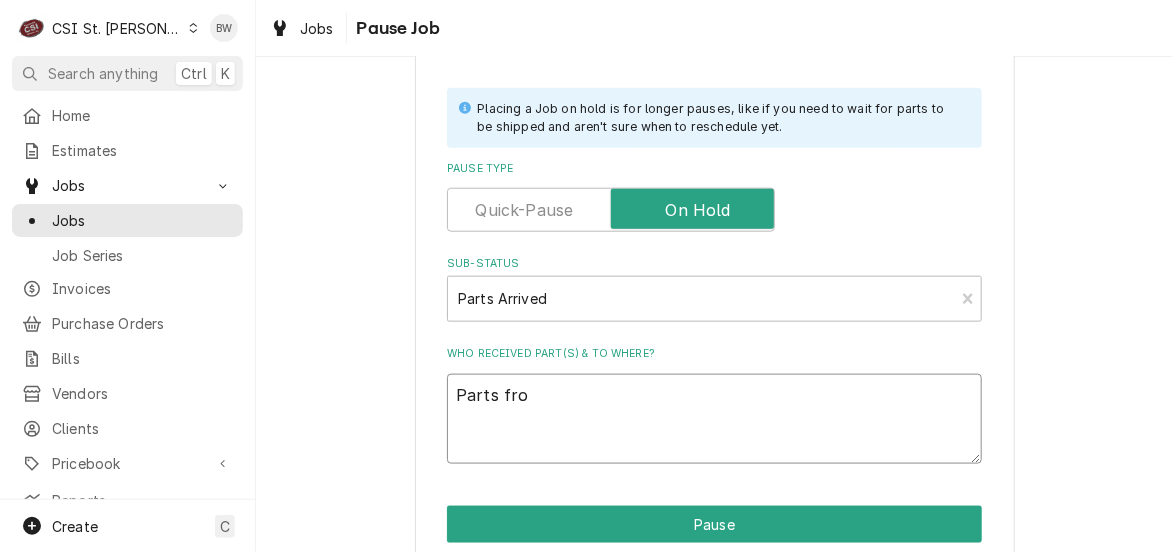 type on "x" 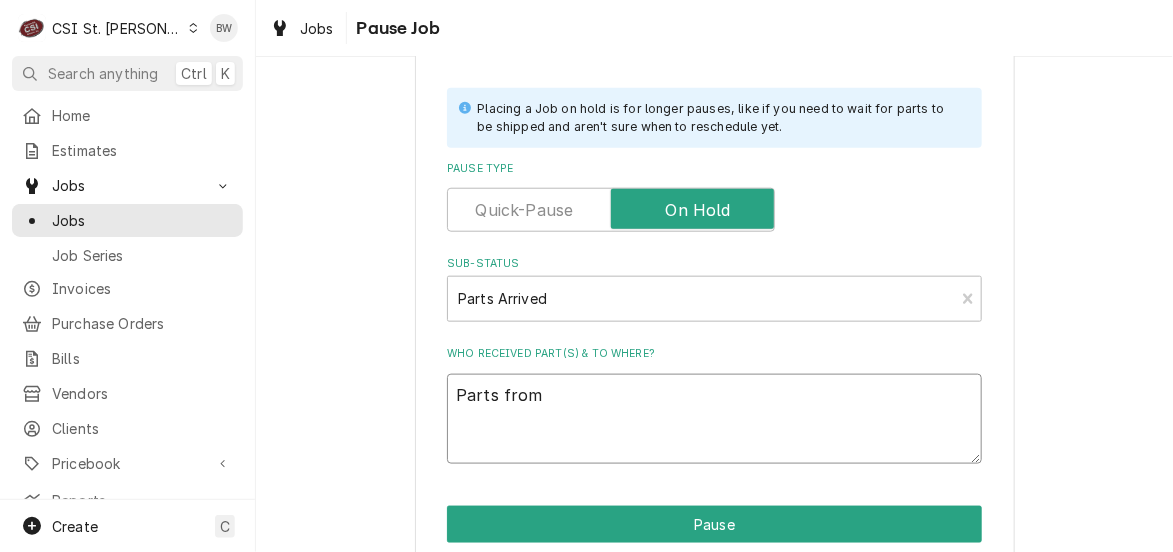 type on "x" 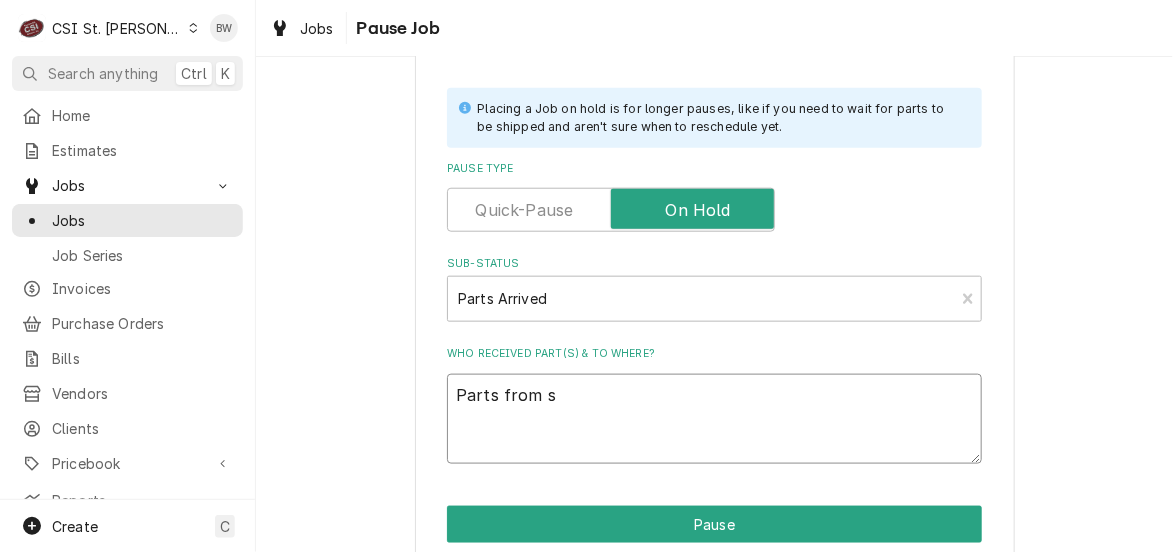 type on "x" 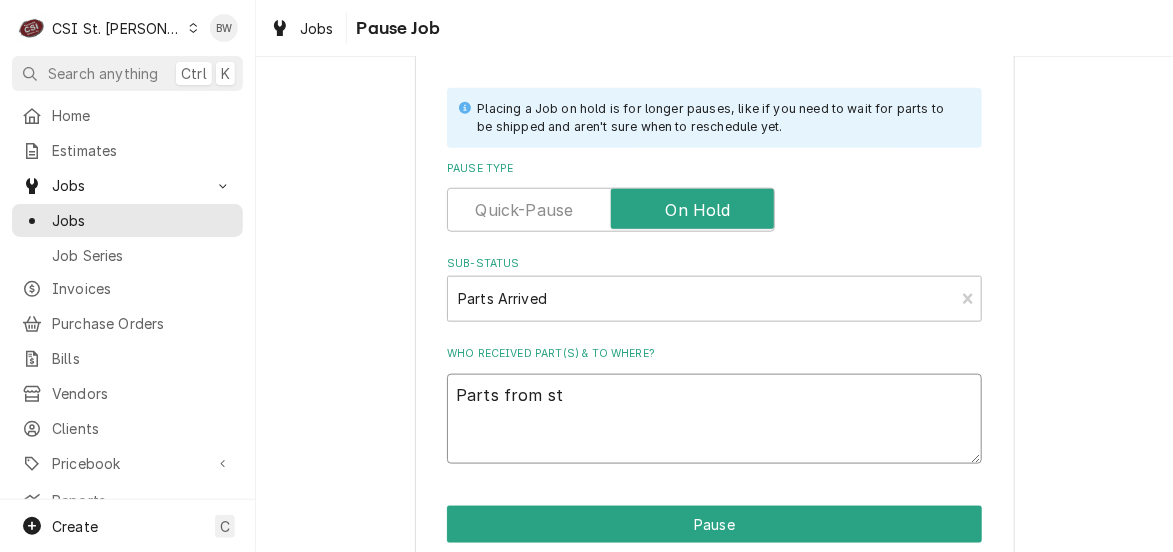 type on "Parts from sto" 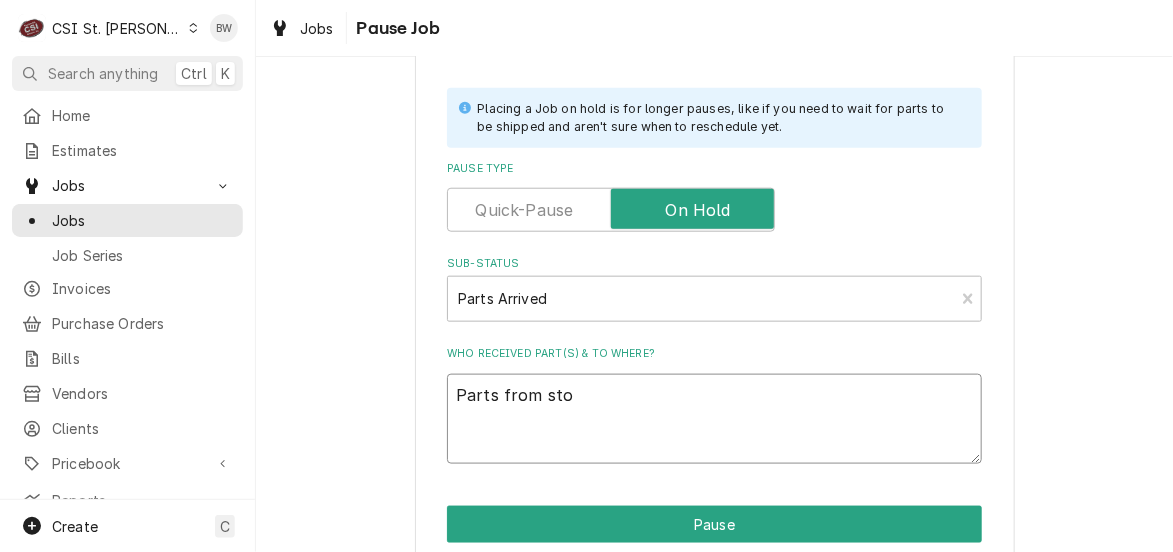 type on "x" 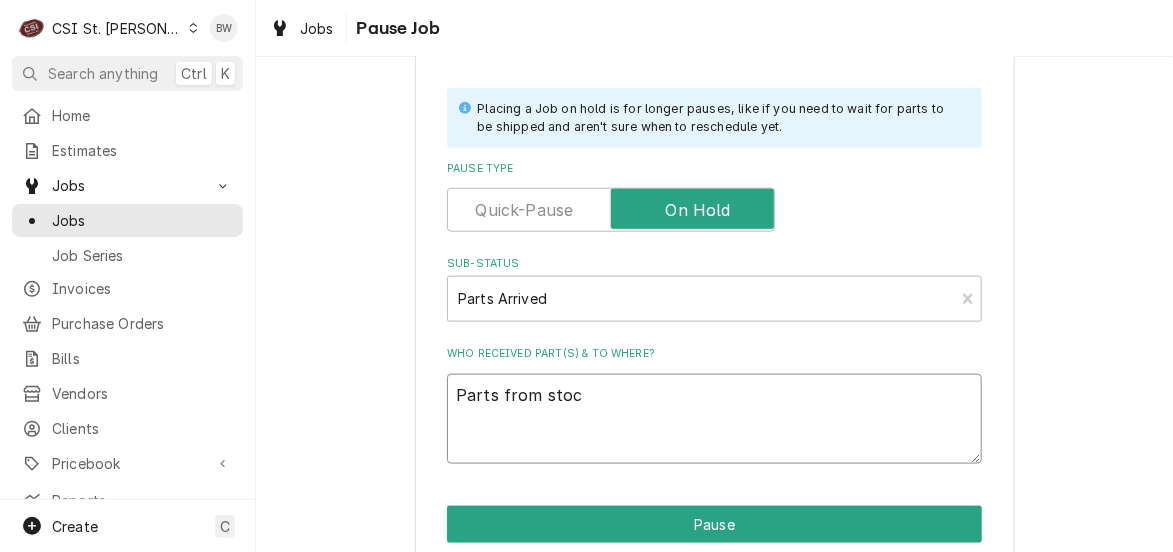 type on "Parts from stock" 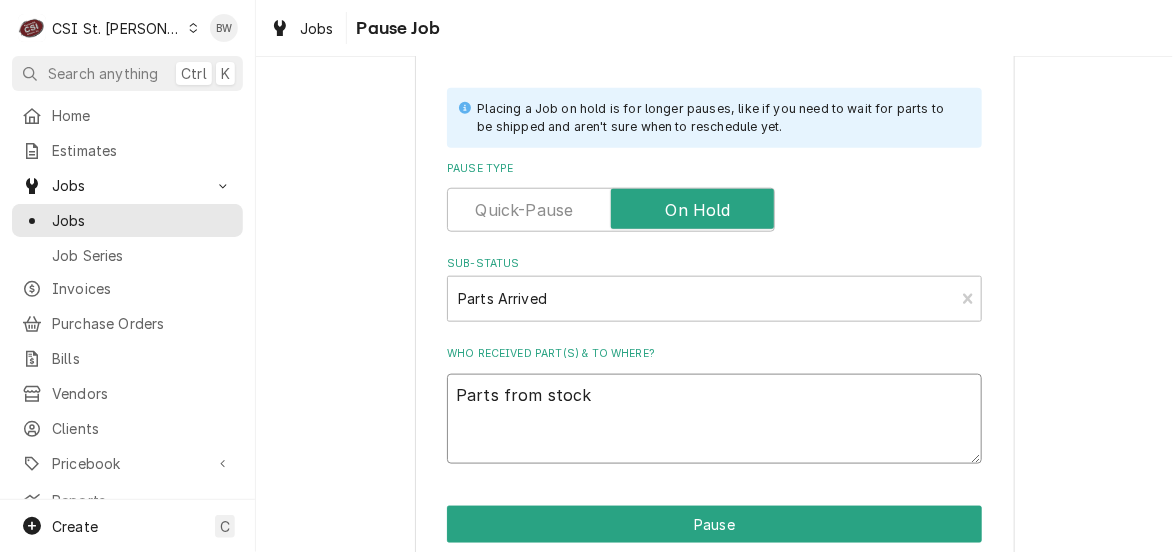 type on "x" 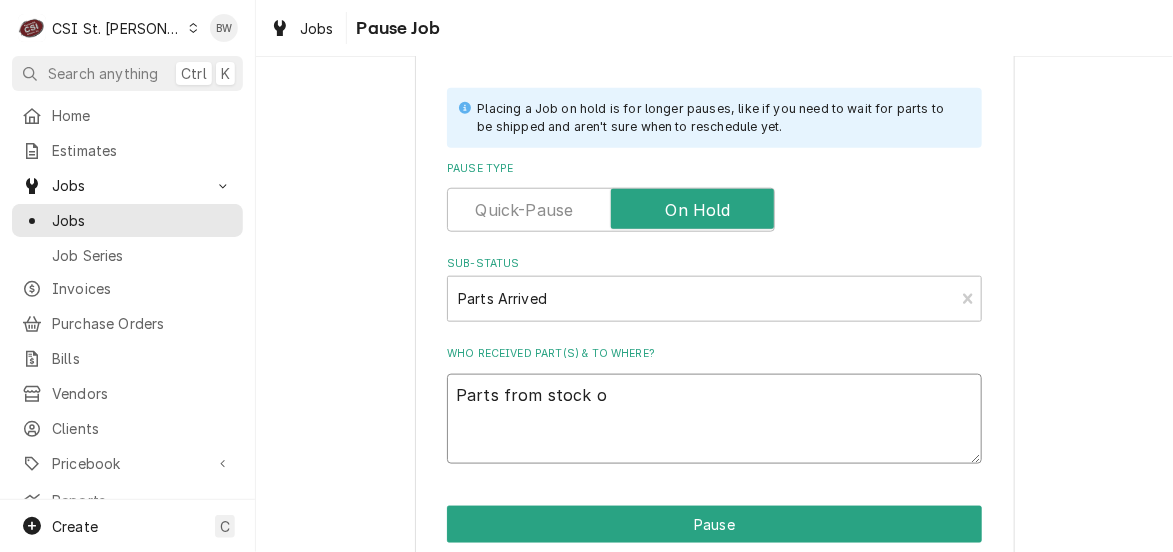 type on "x" 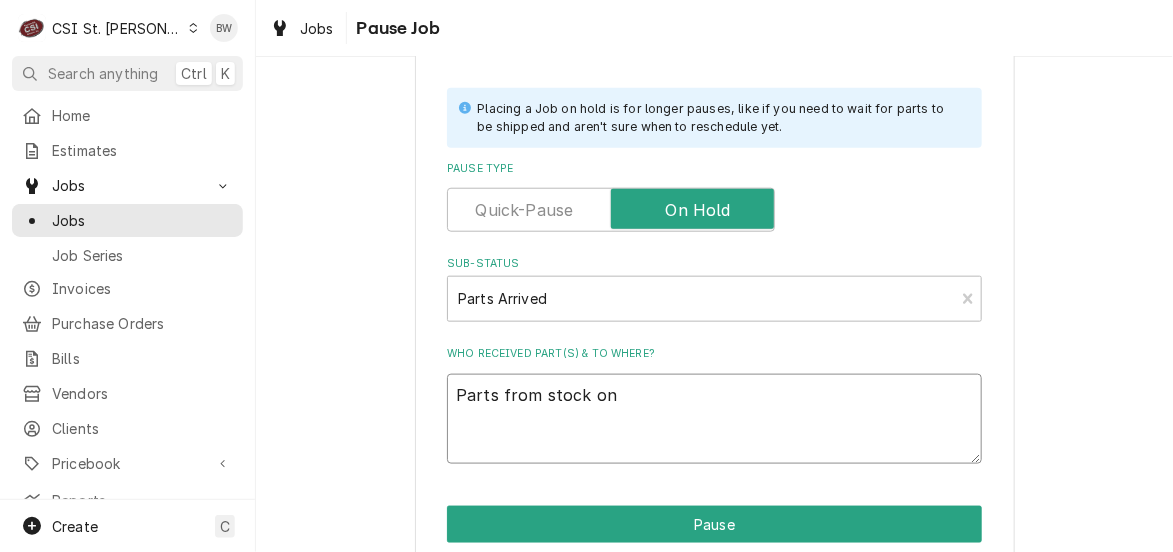 type on "x" 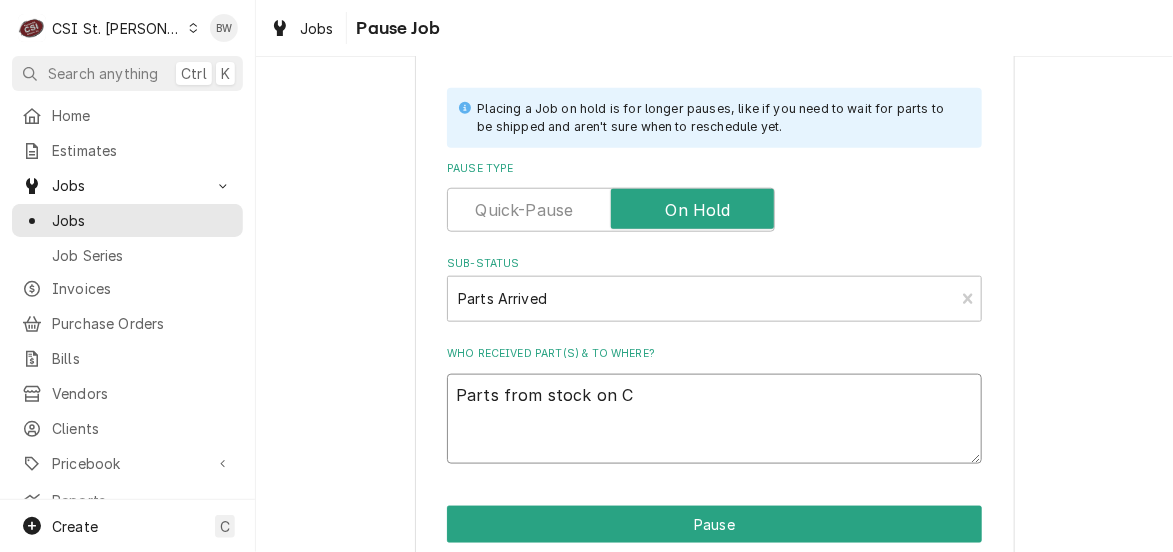 type on "Parts from stock on CO" 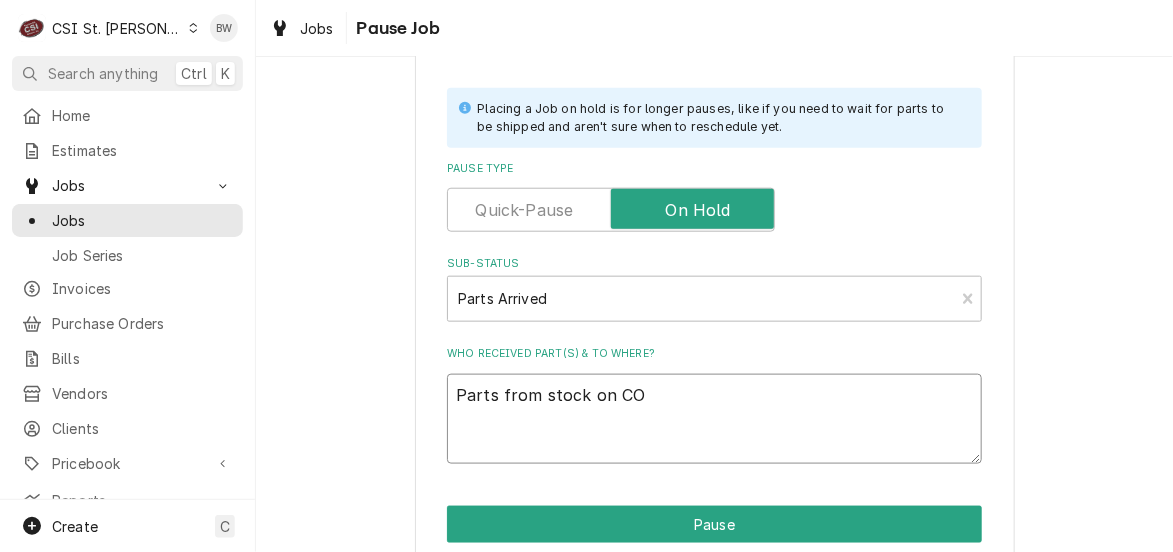 type on "x" 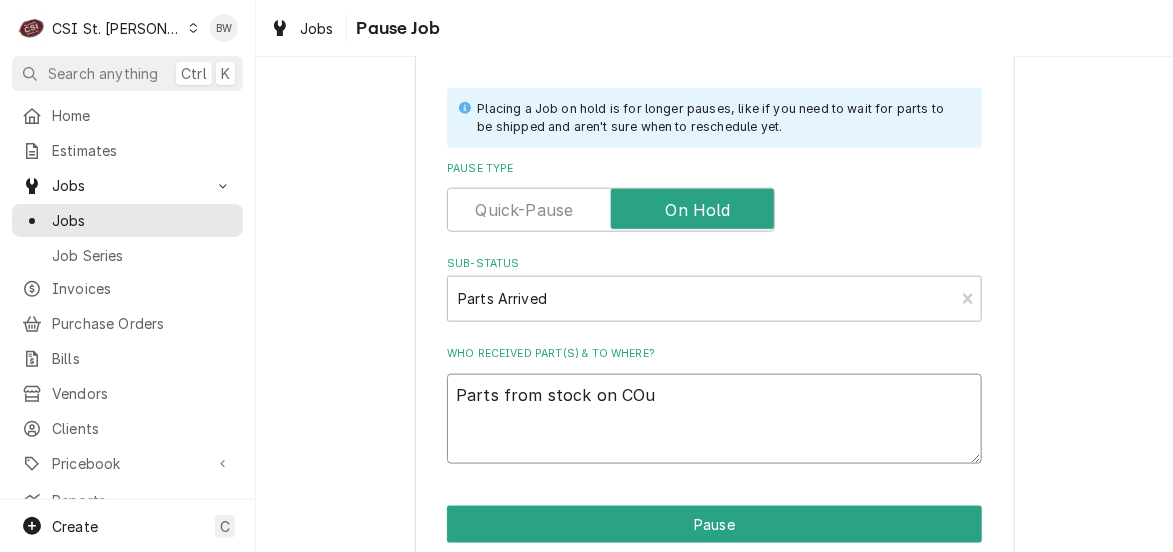 type on "x" 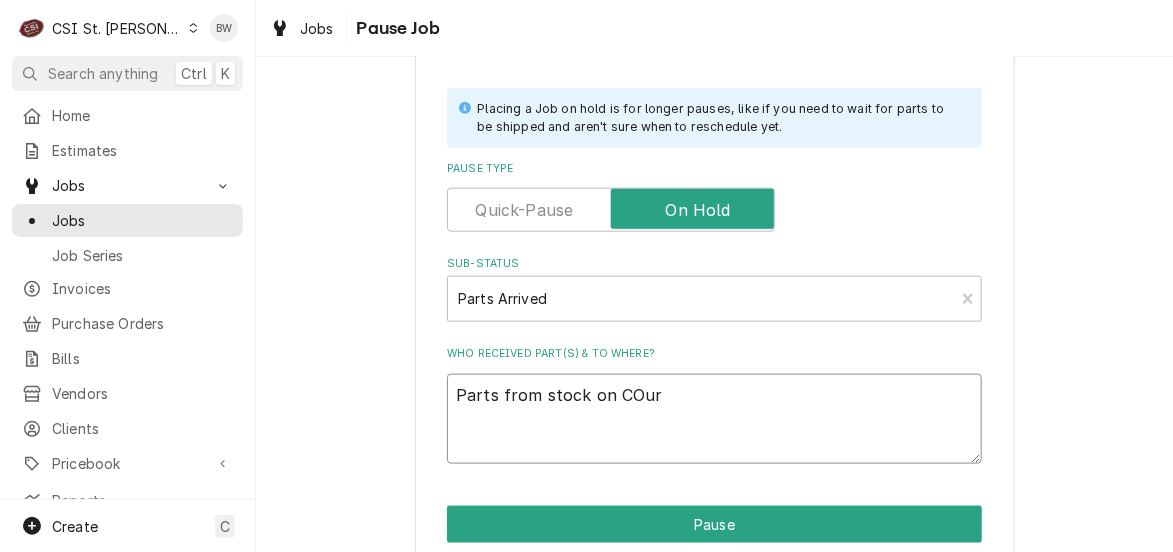 type on "x" 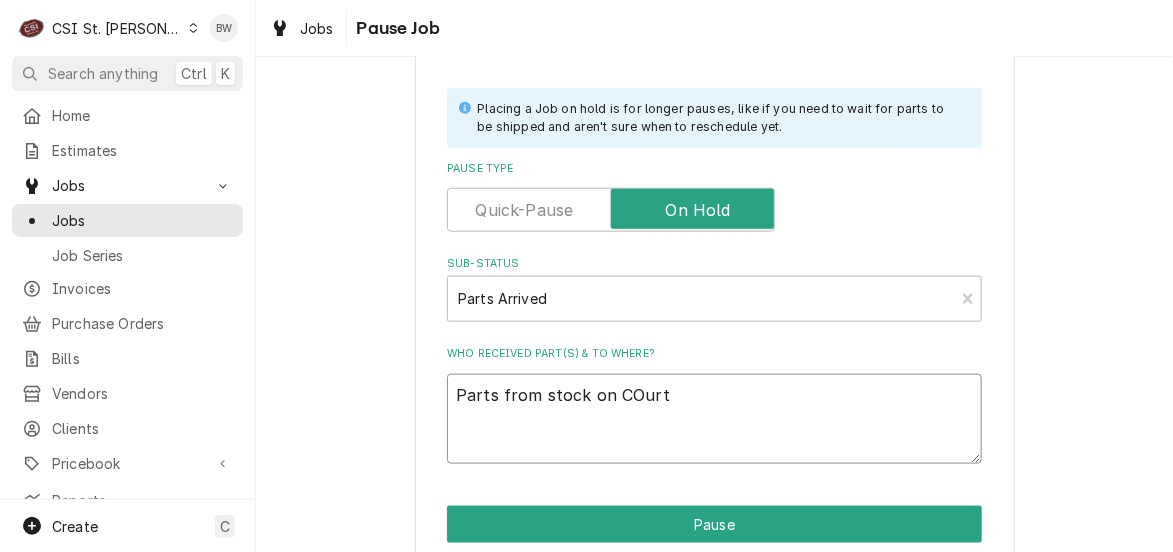 type on "x" 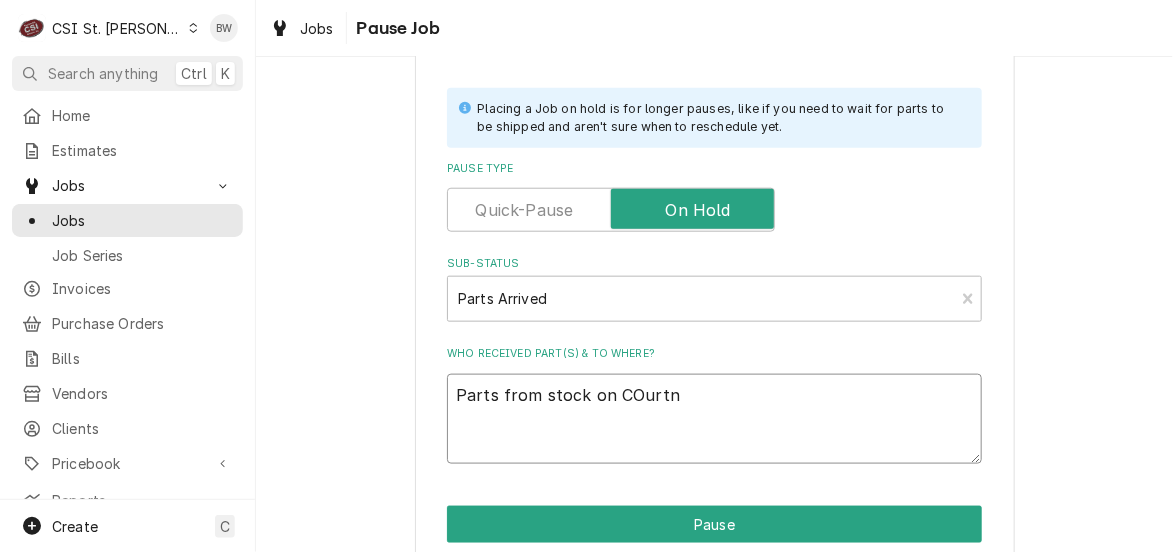 type on "x" 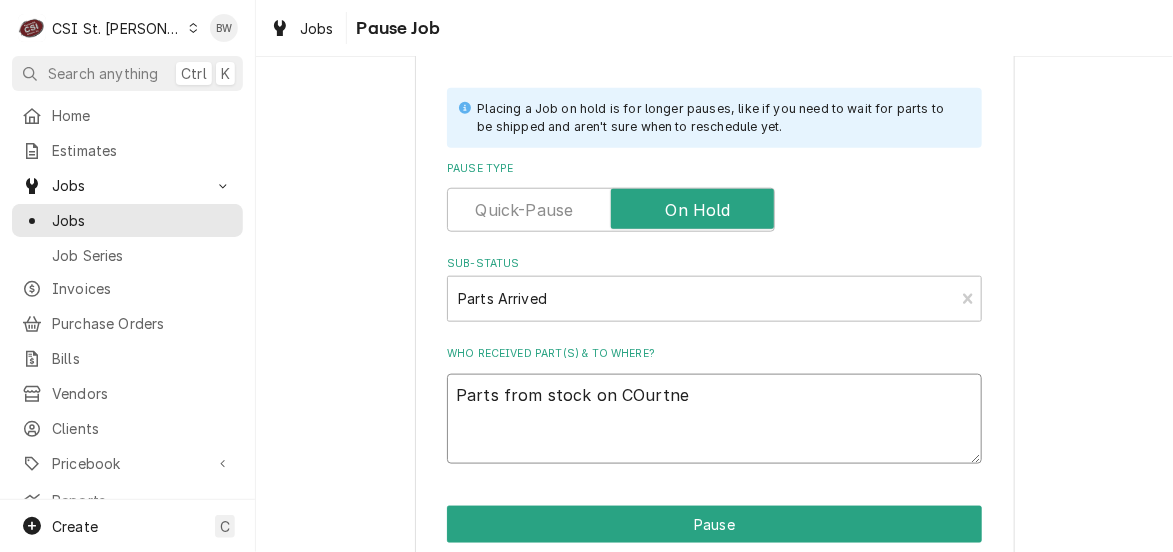 type on "x" 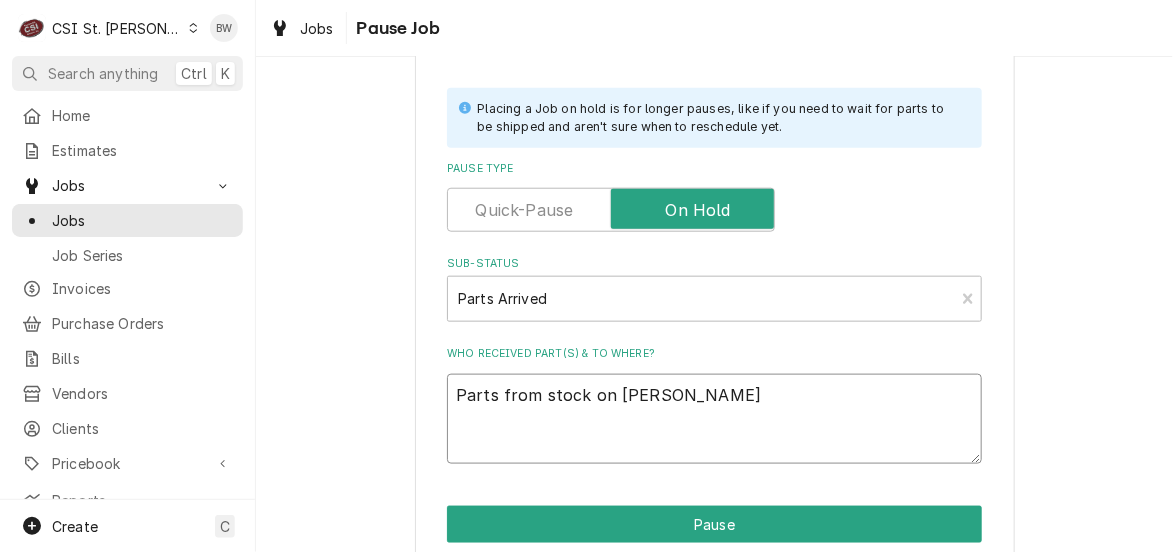 type on "x" 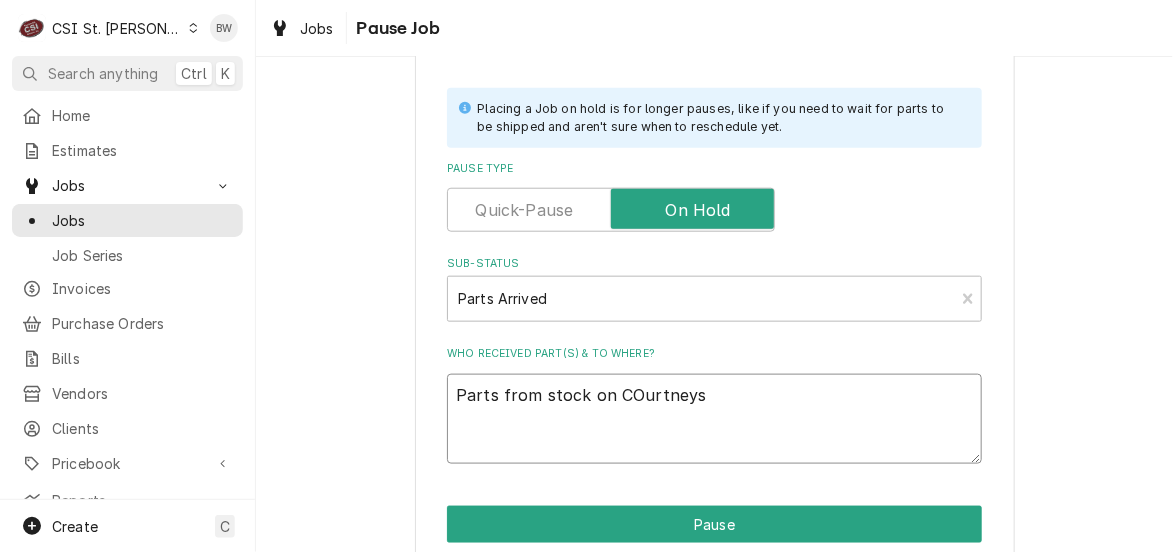 type on "Parts from stock on COurtneys" 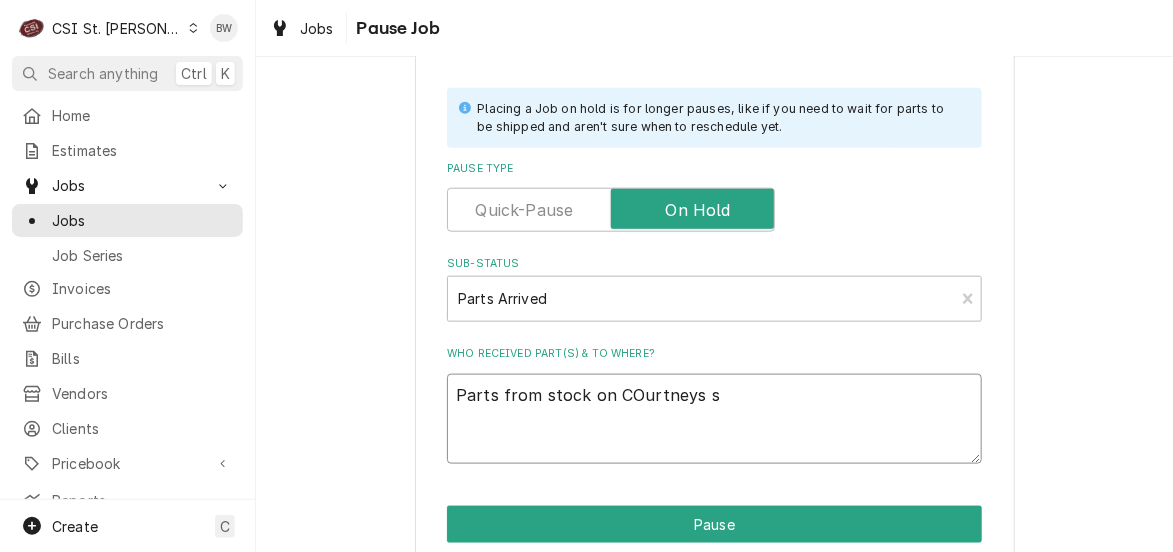 type on "x" 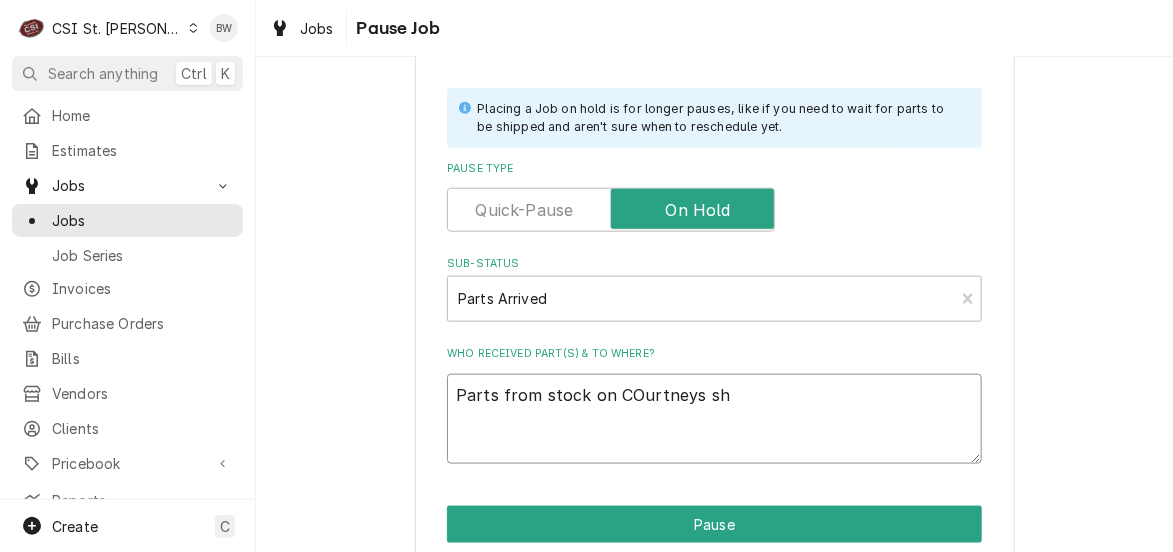 type on "x" 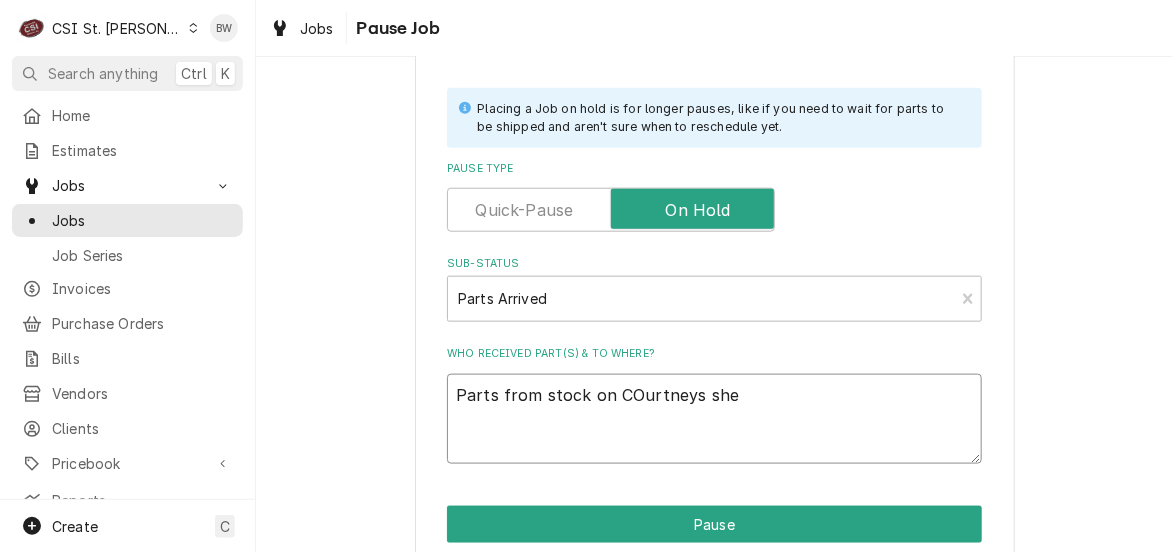 type on "x" 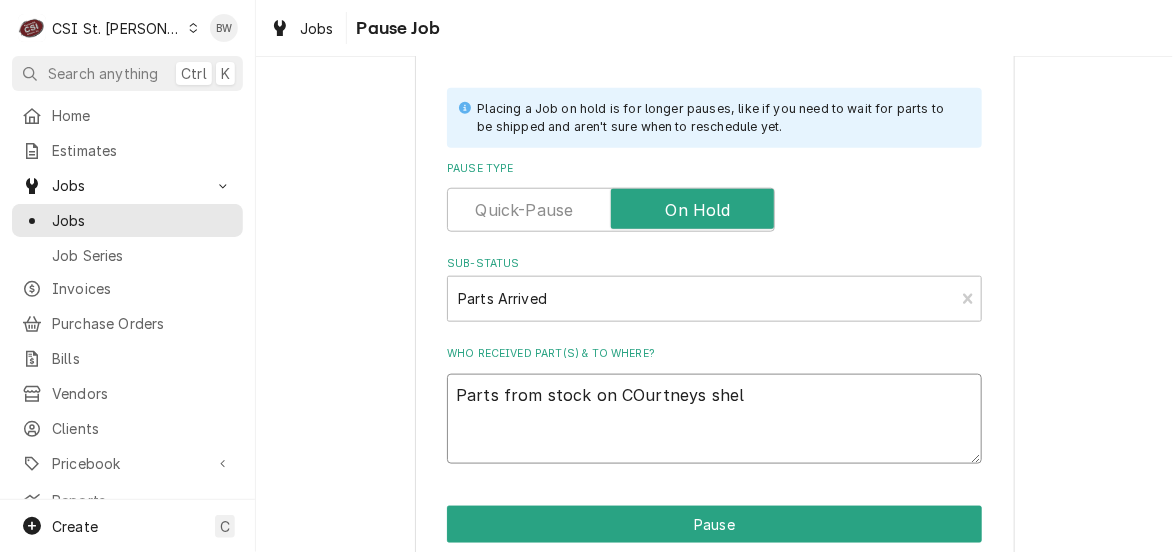 type on "x" 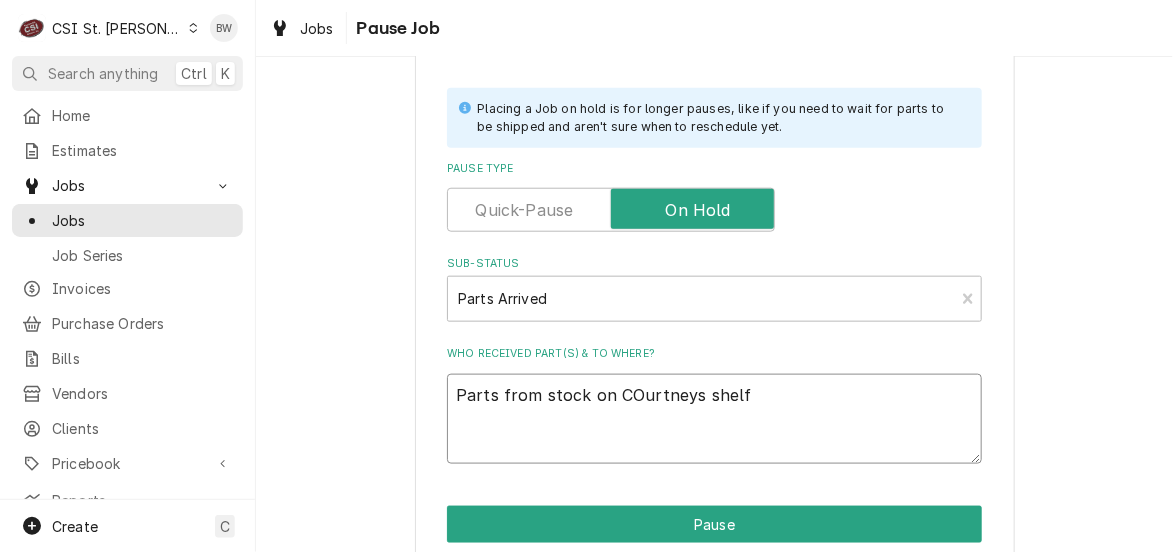 type on "x" 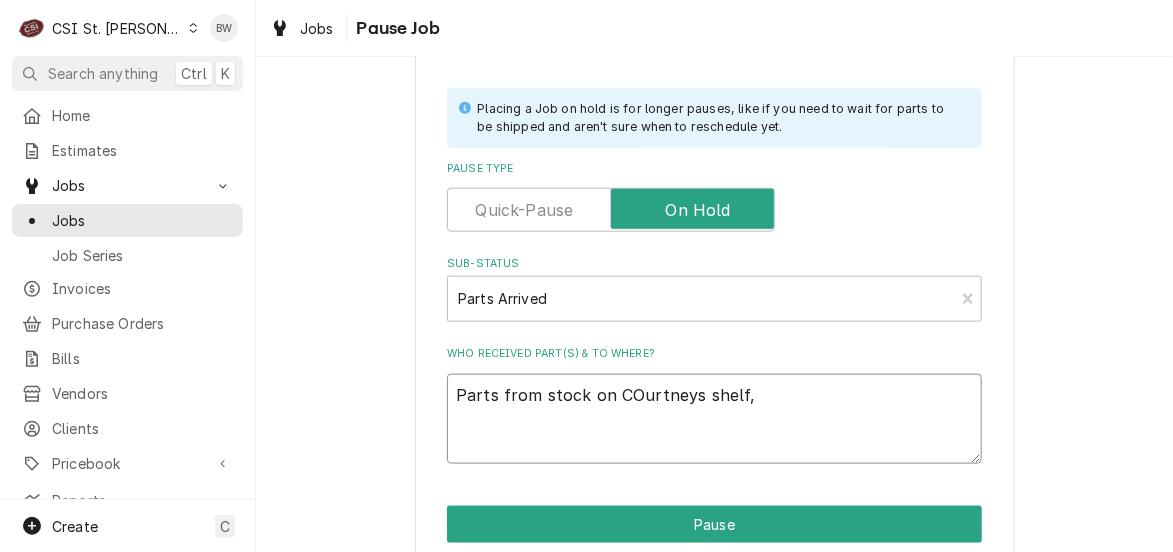 type on "x" 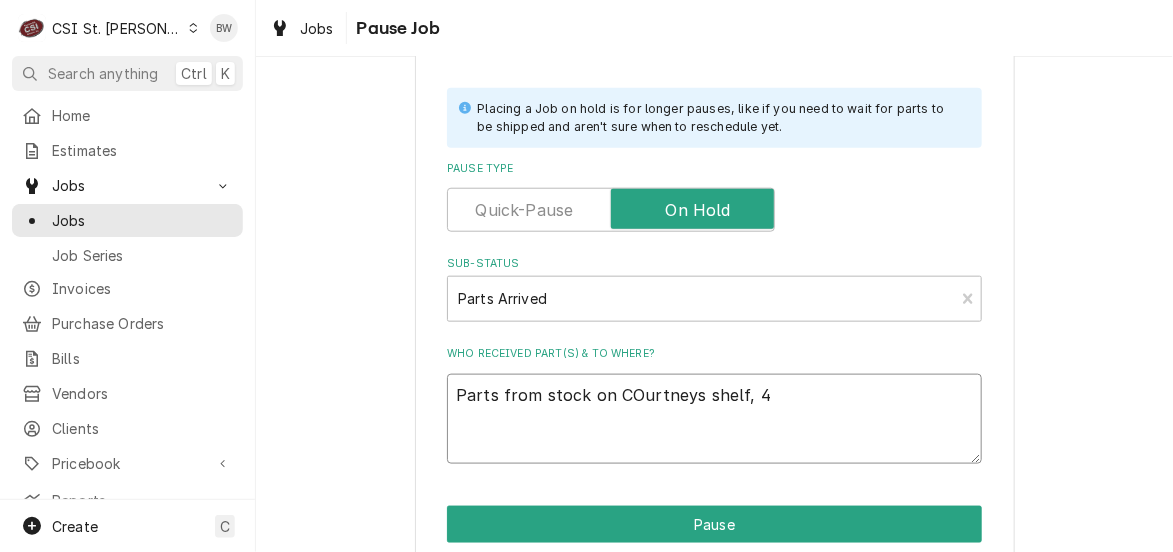 type on "x" 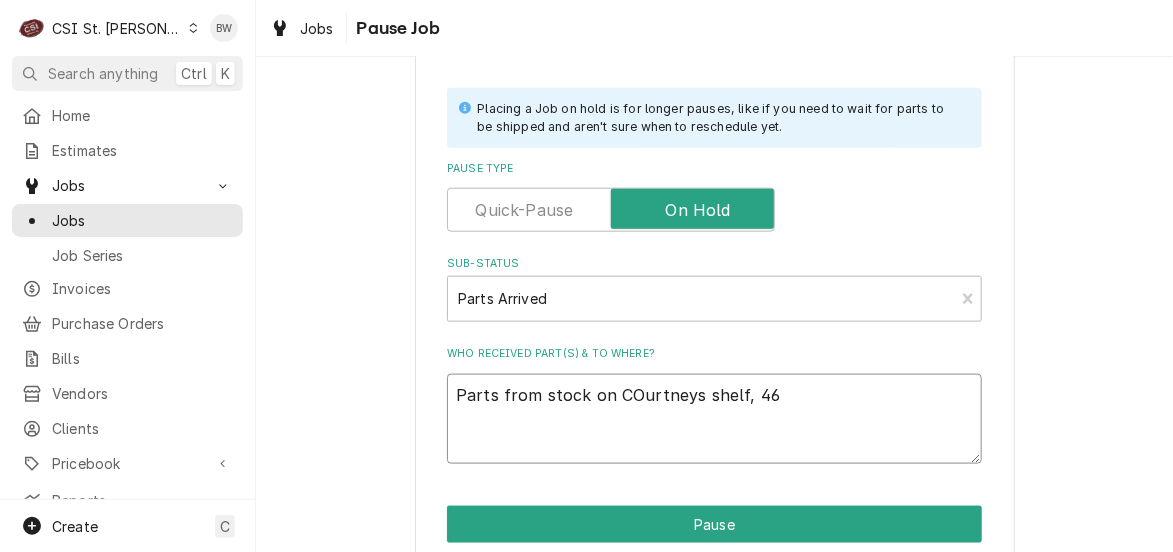 type on "x" 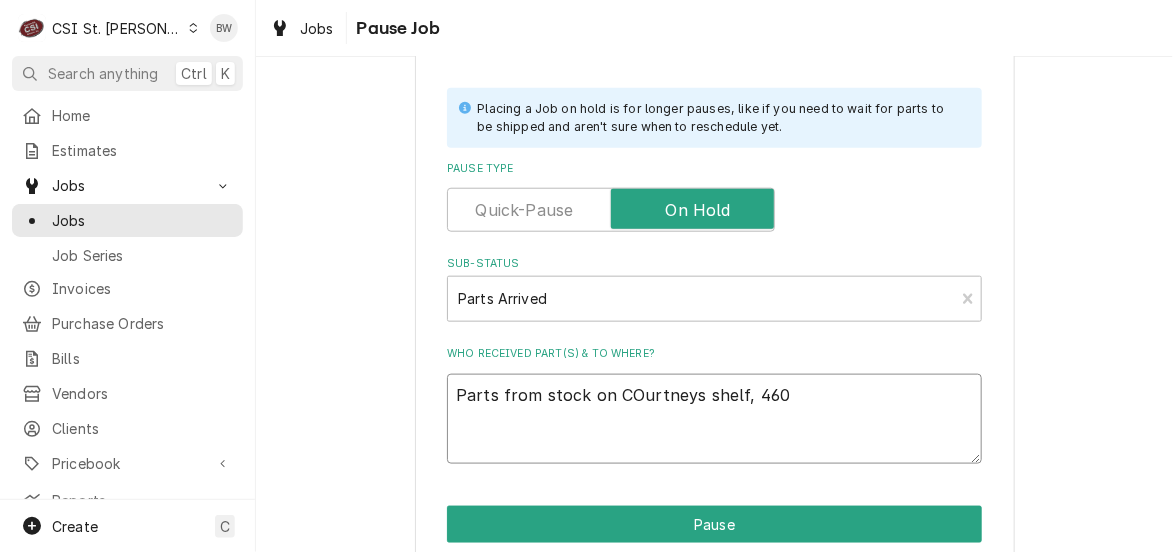 type on "x" 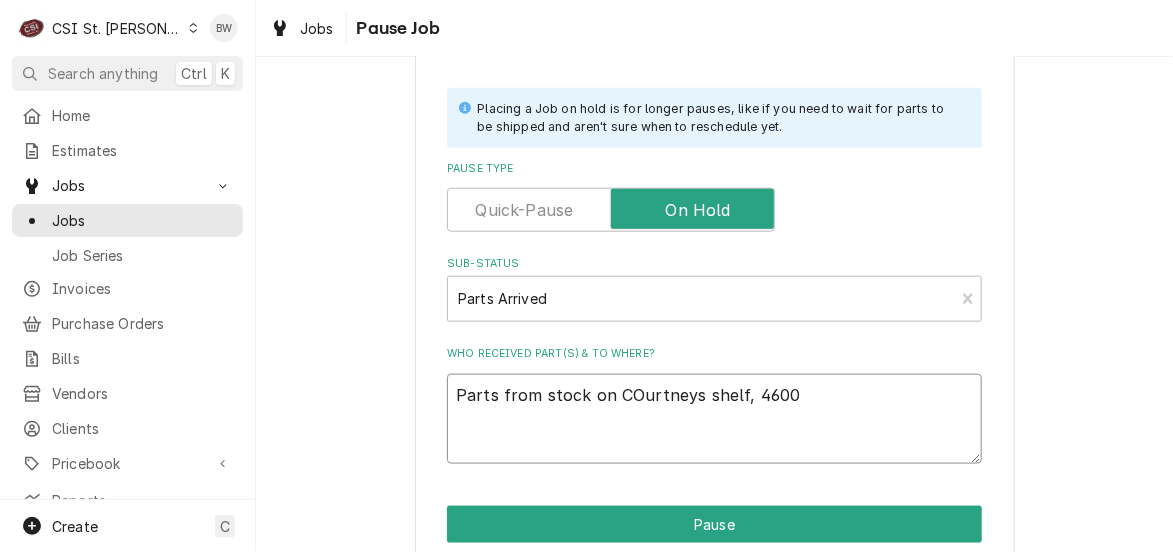 type on "x" 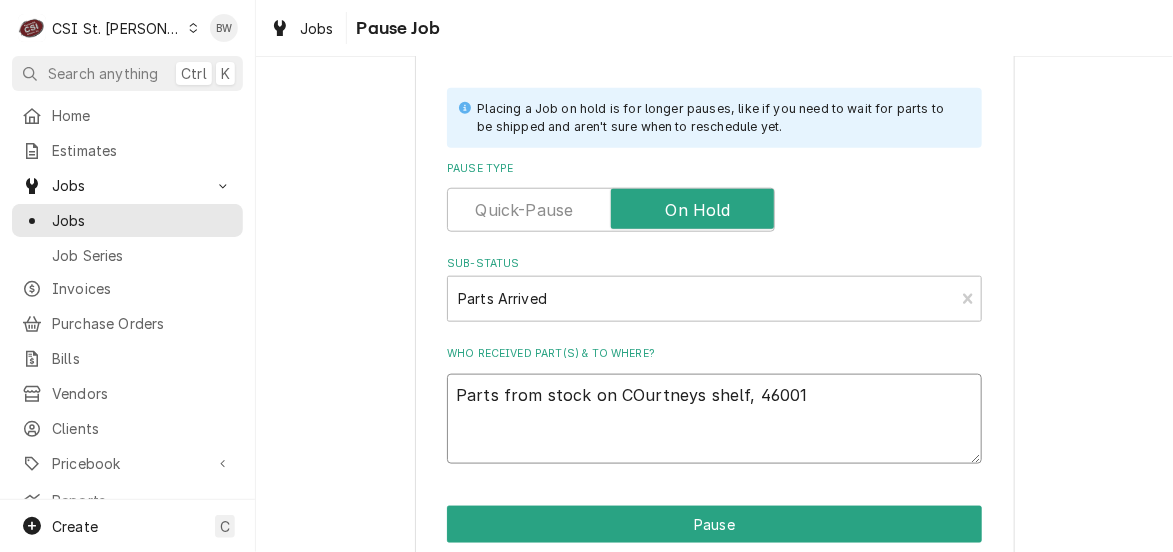 type on "x" 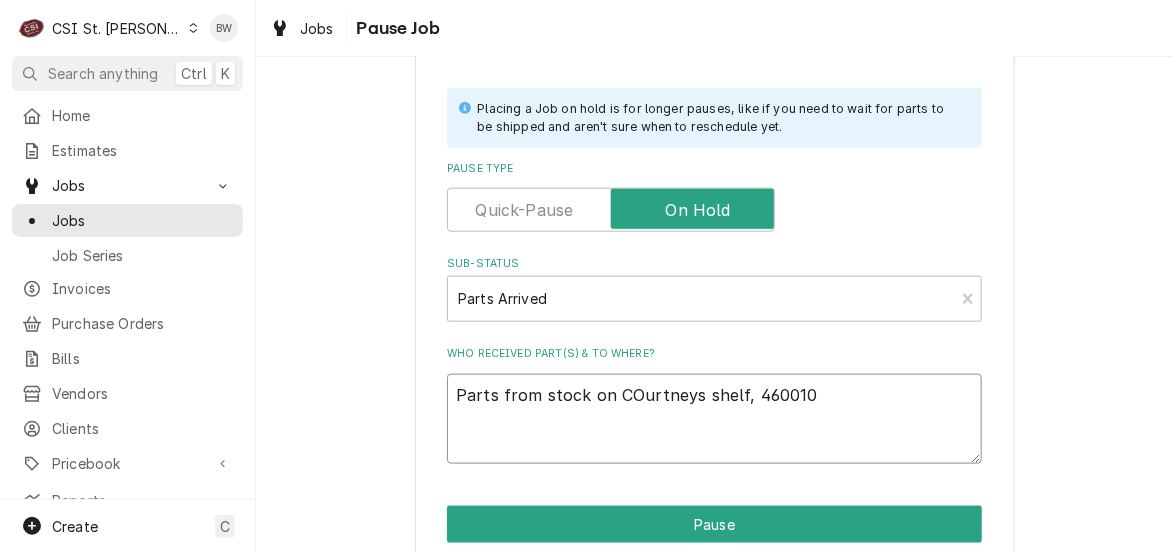 type on "x" 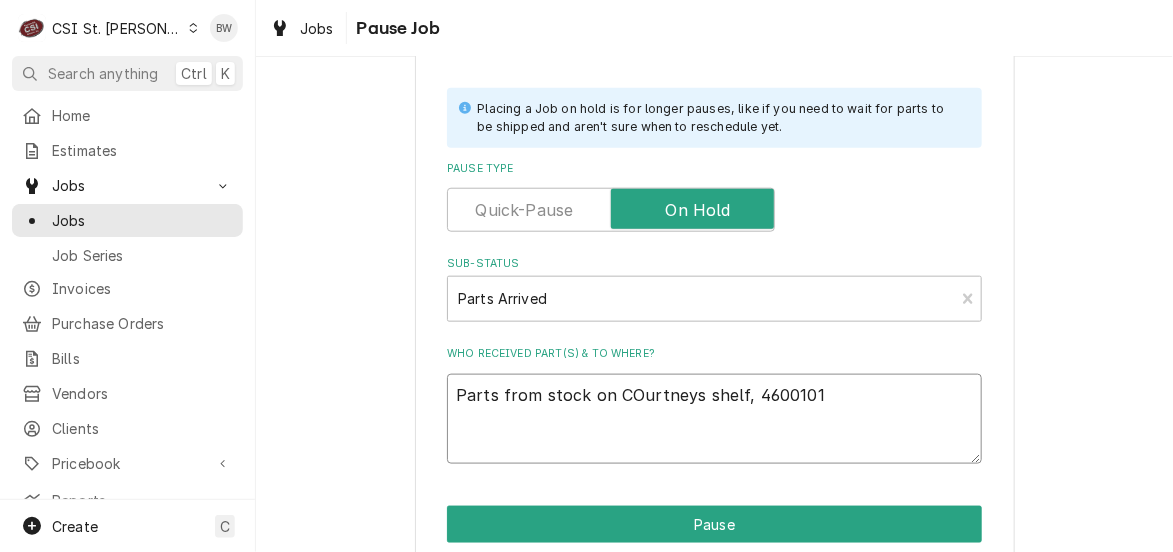 type on "x" 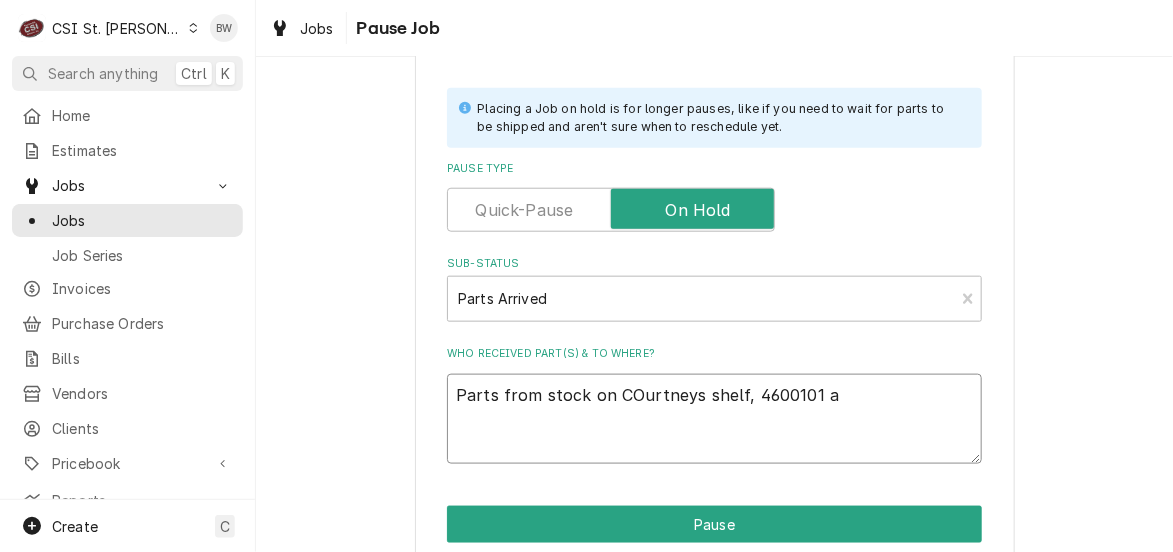 type on "x" 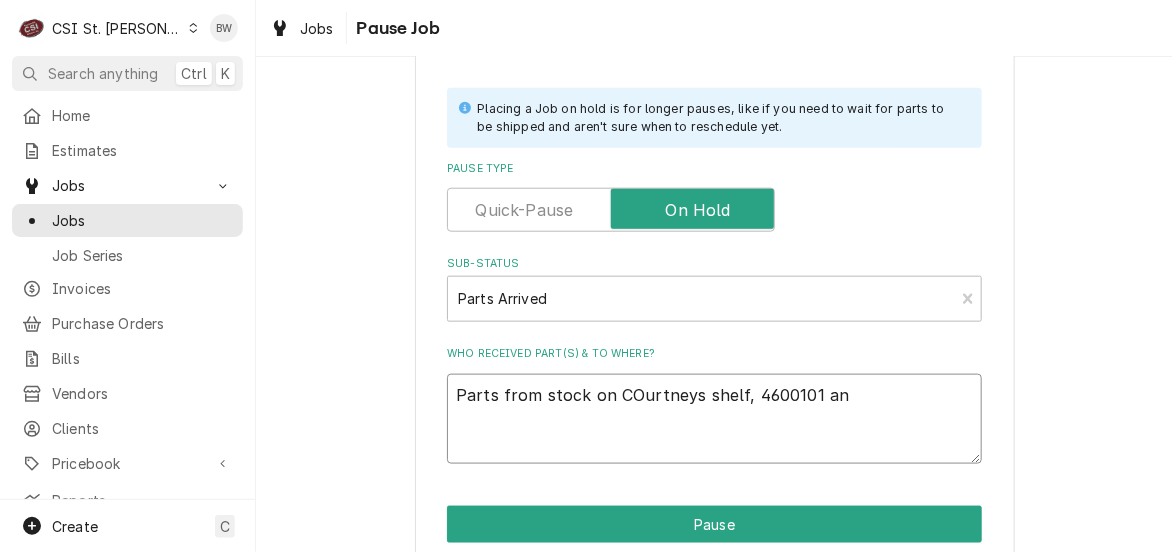 type on "x" 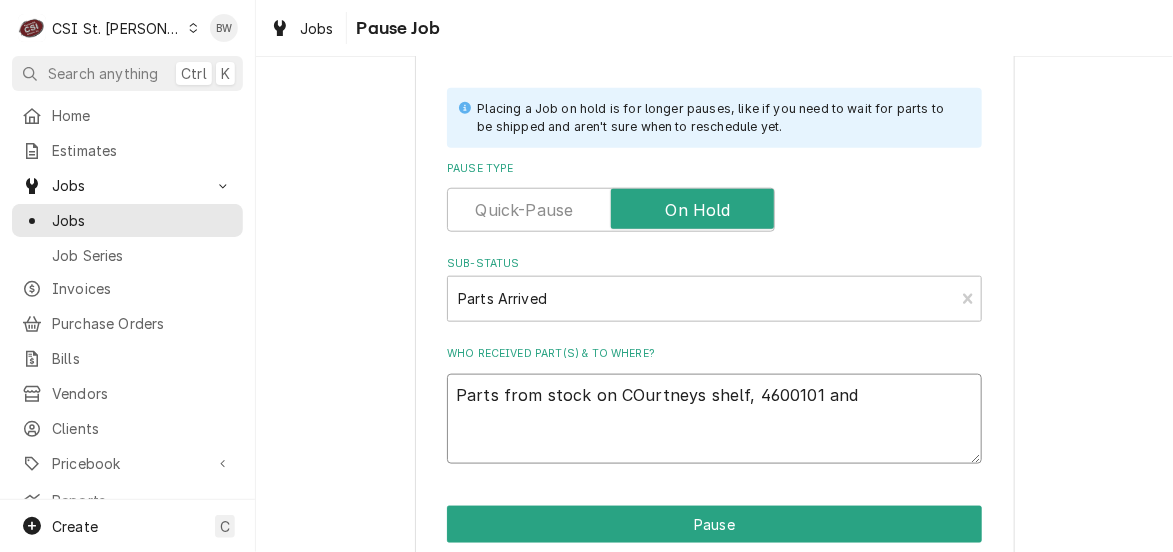 type on "x" 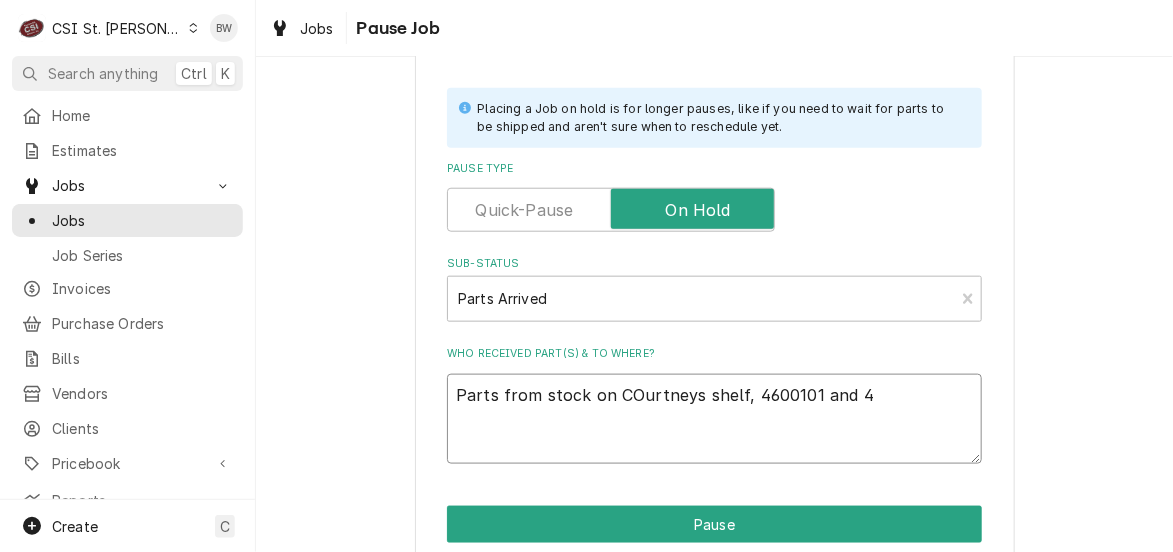 type on "x" 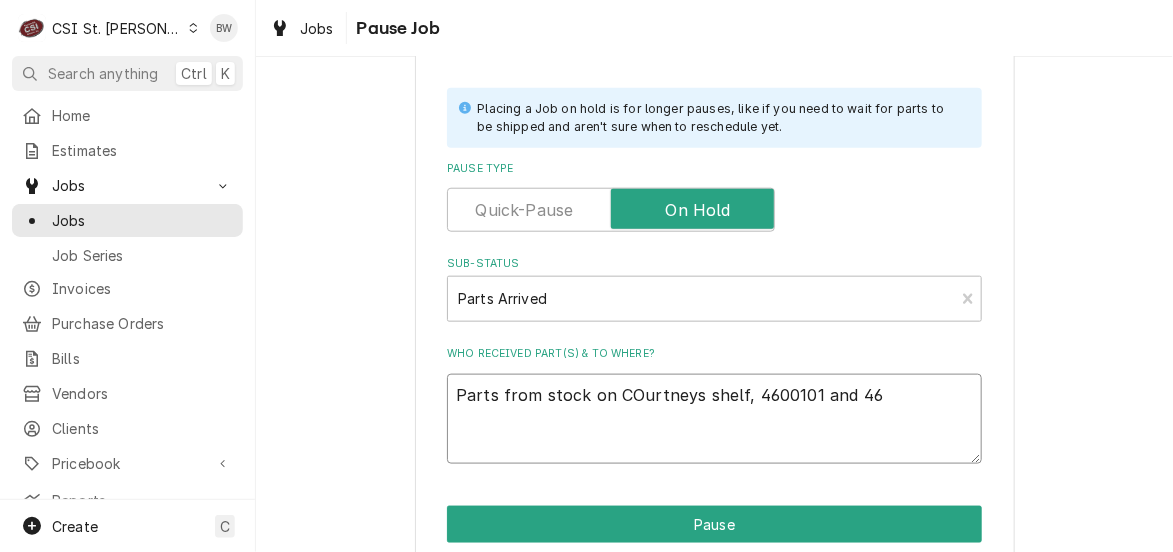 type on "x" 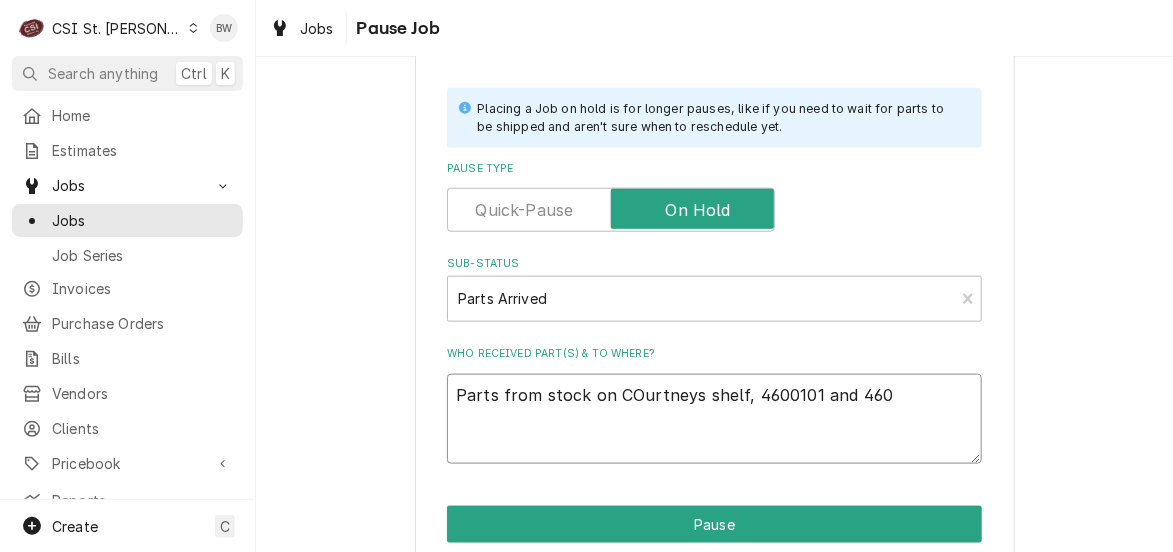 type on "x" 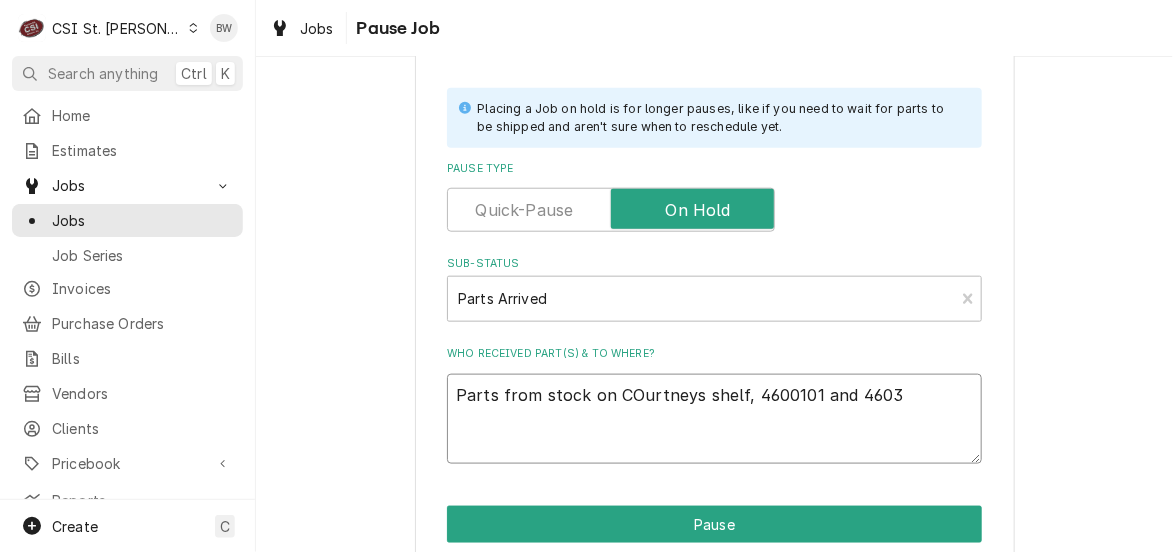 type on "x" 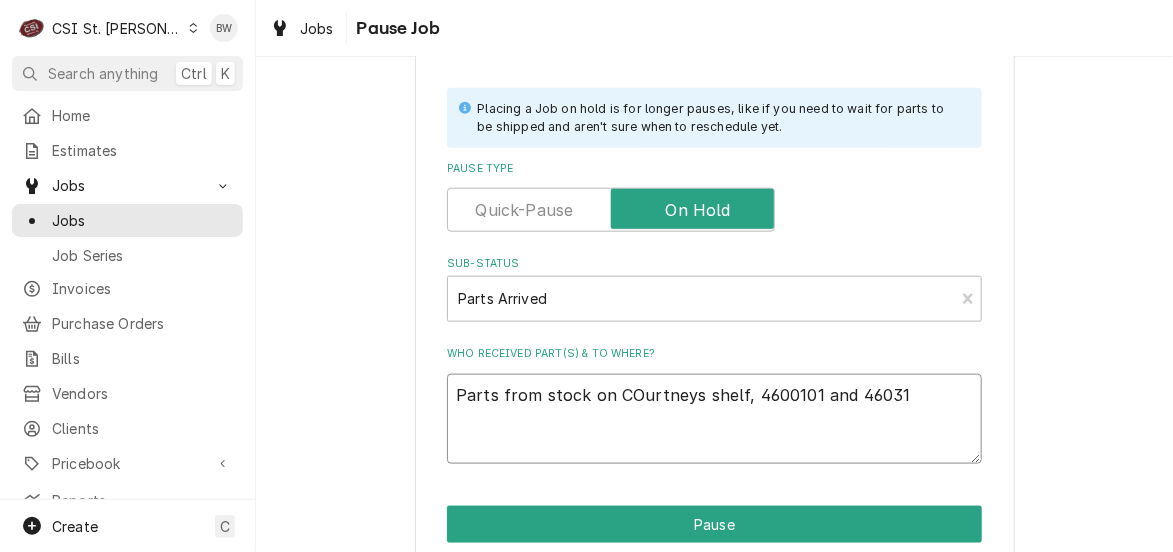 type on "x" 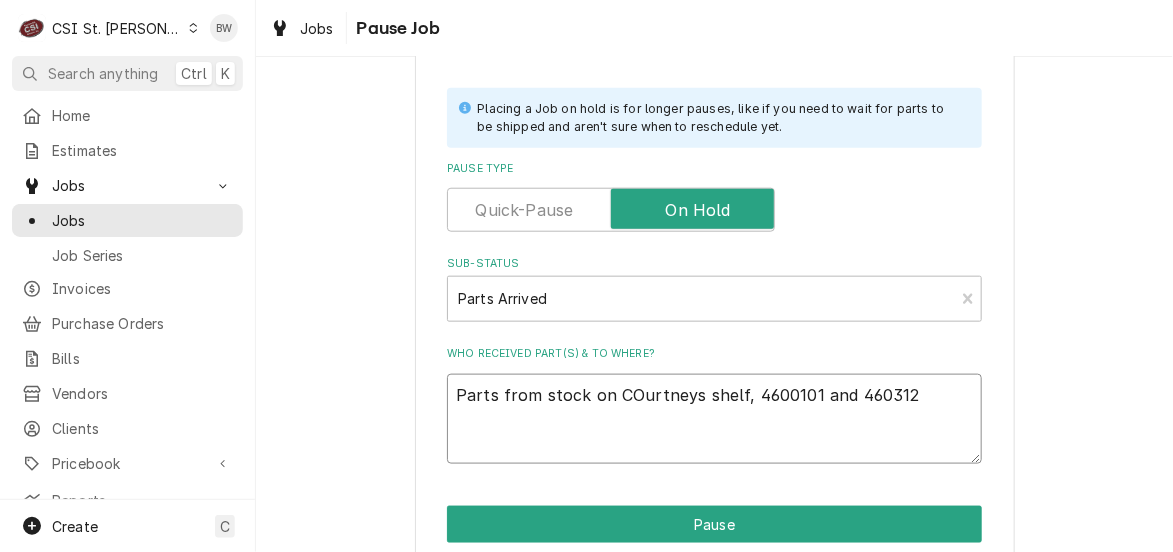 type on "x" 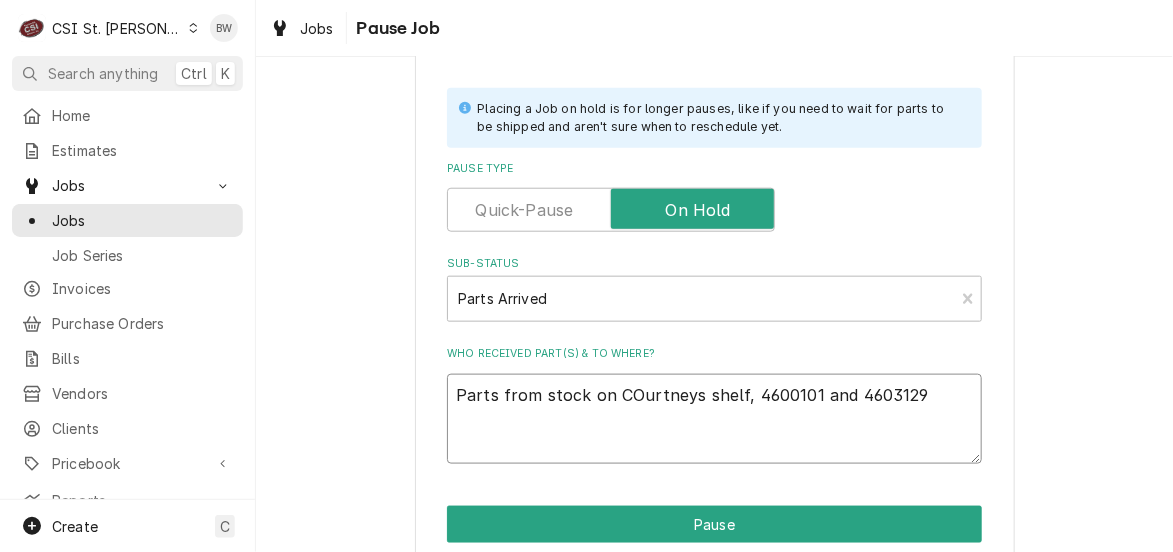 click on "Parts from stock on COurtneys shelf, 4600101 and 4603129" at bounding box center [714, 419] 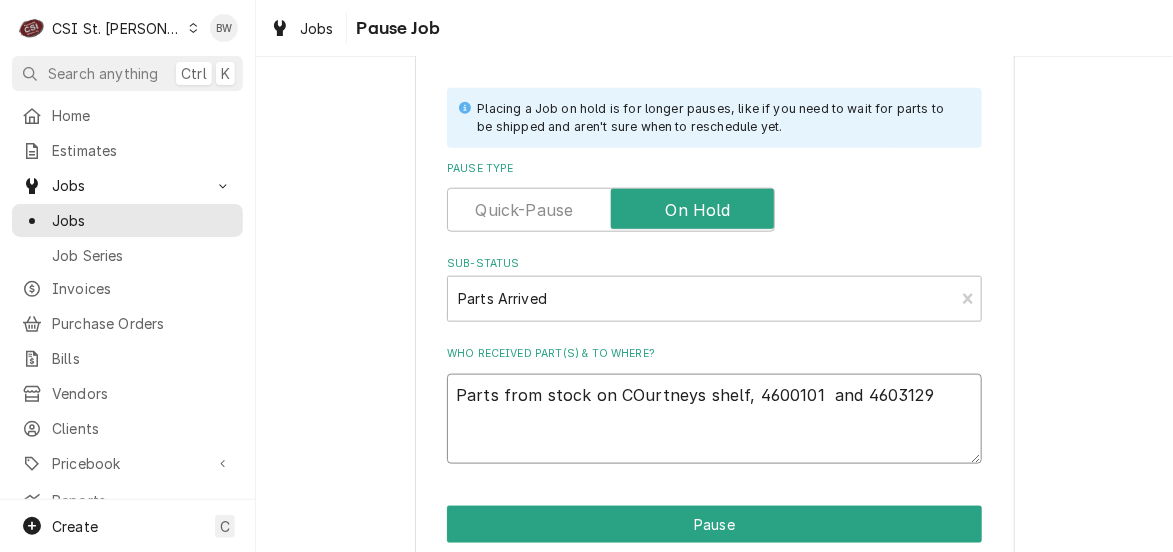 type on "x" 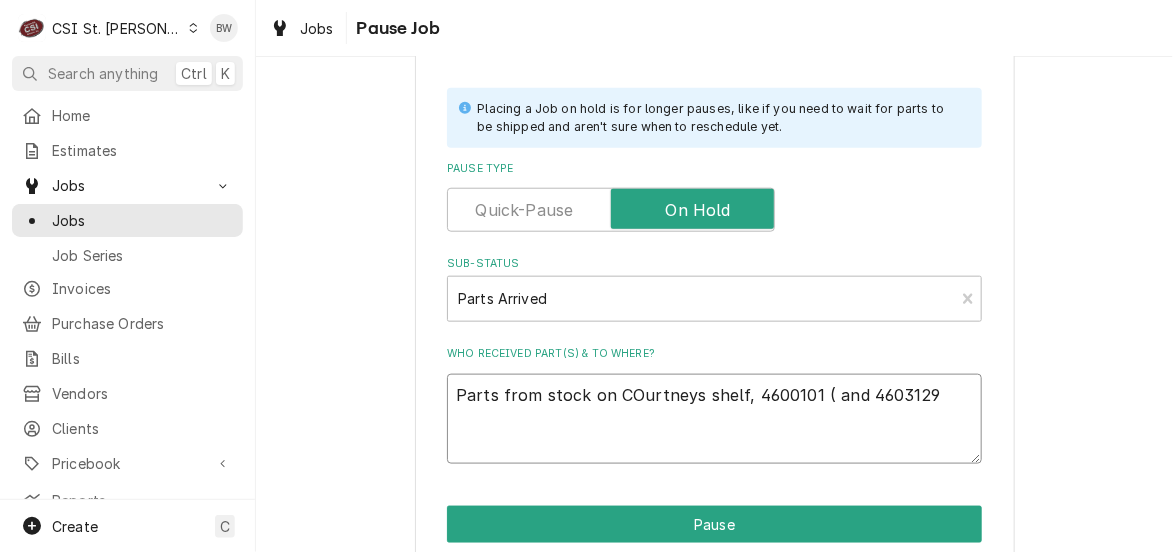 type on "x" 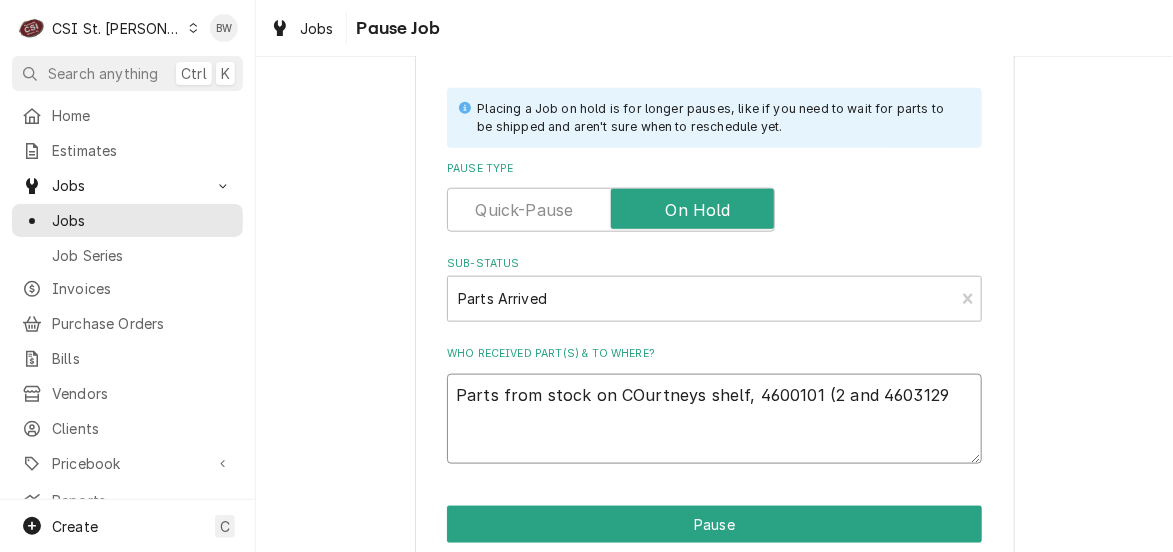 type on "x" 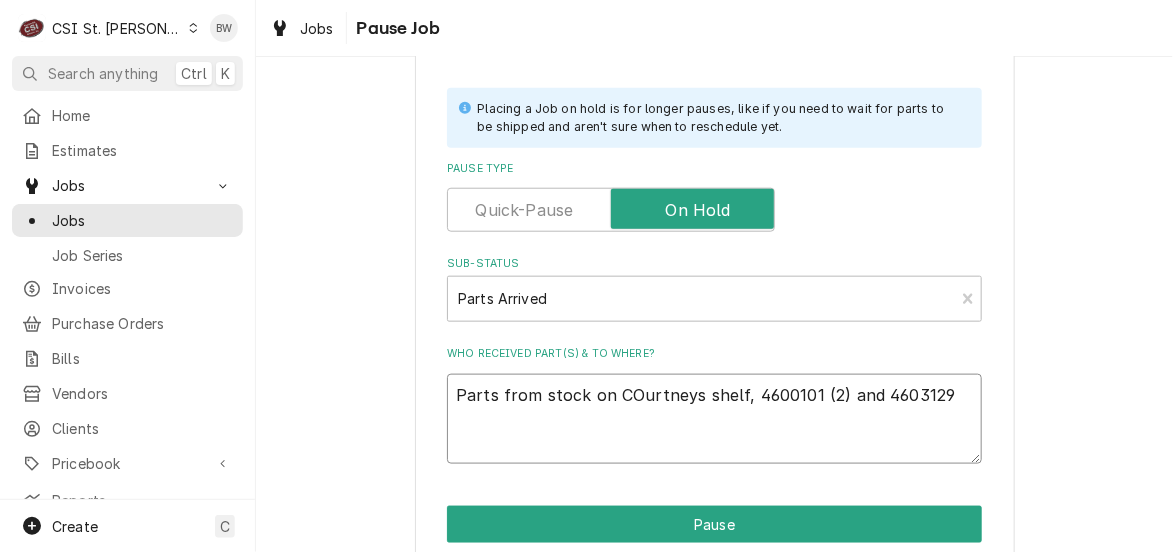 type on "x" 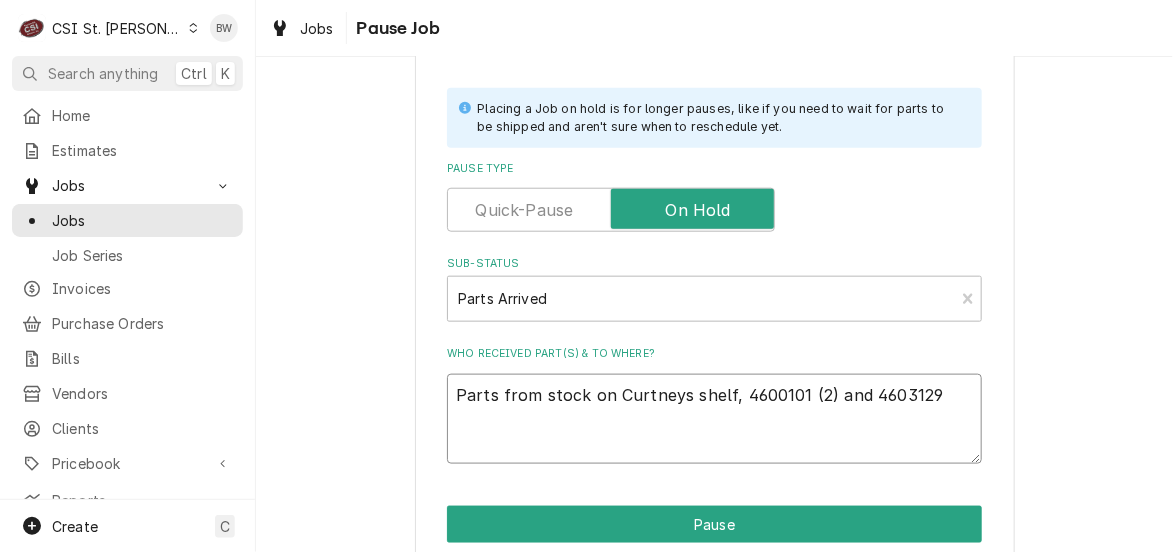 type on "x" 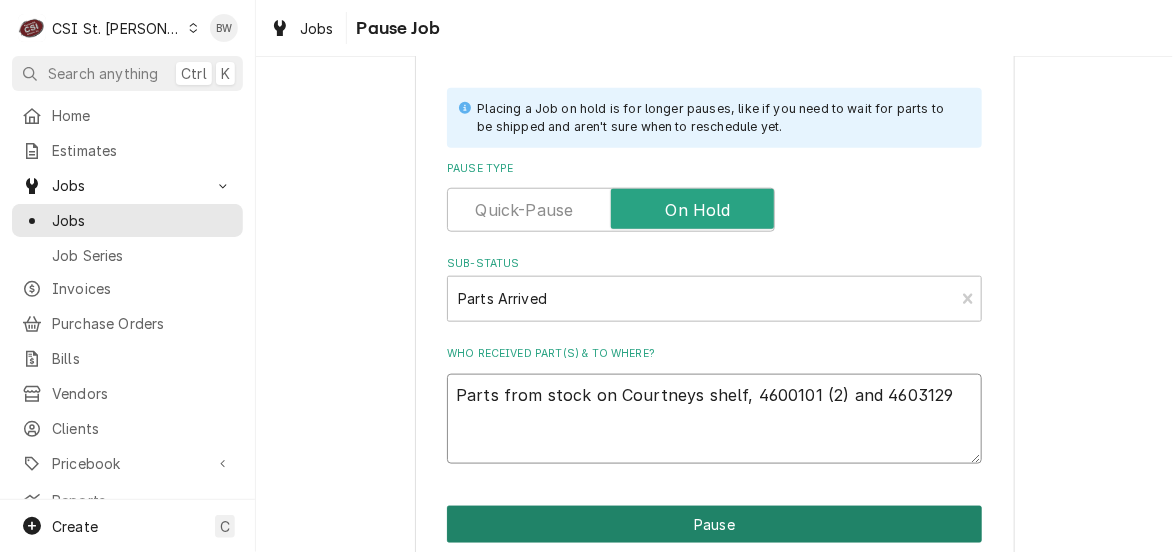 type on "Parts from stock on Courtneys shelf, 4600101 (2) and 4603129" 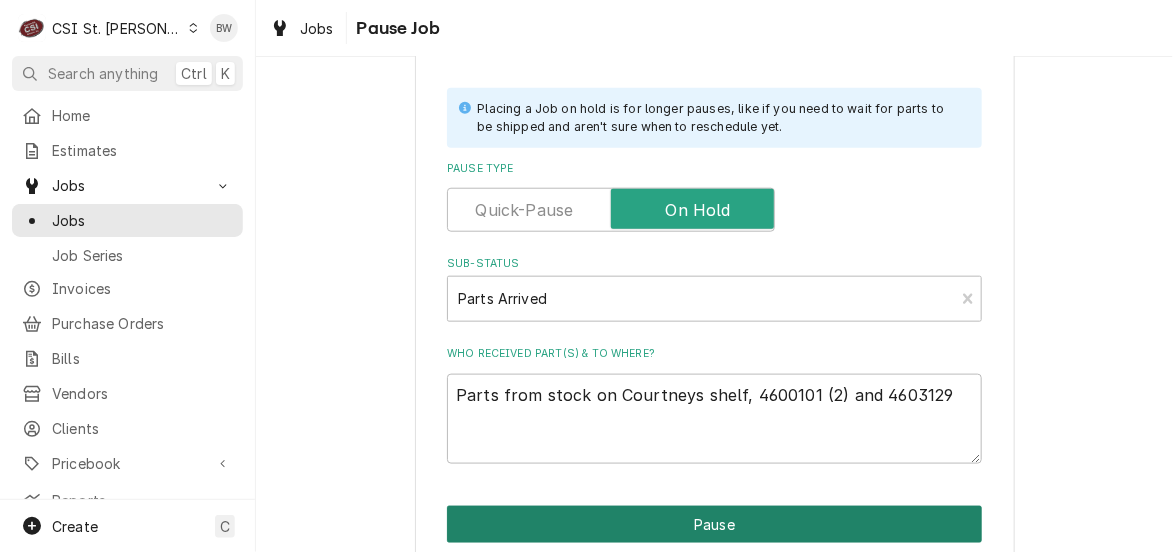 click on "Pause" at bounding box center (714, 524) 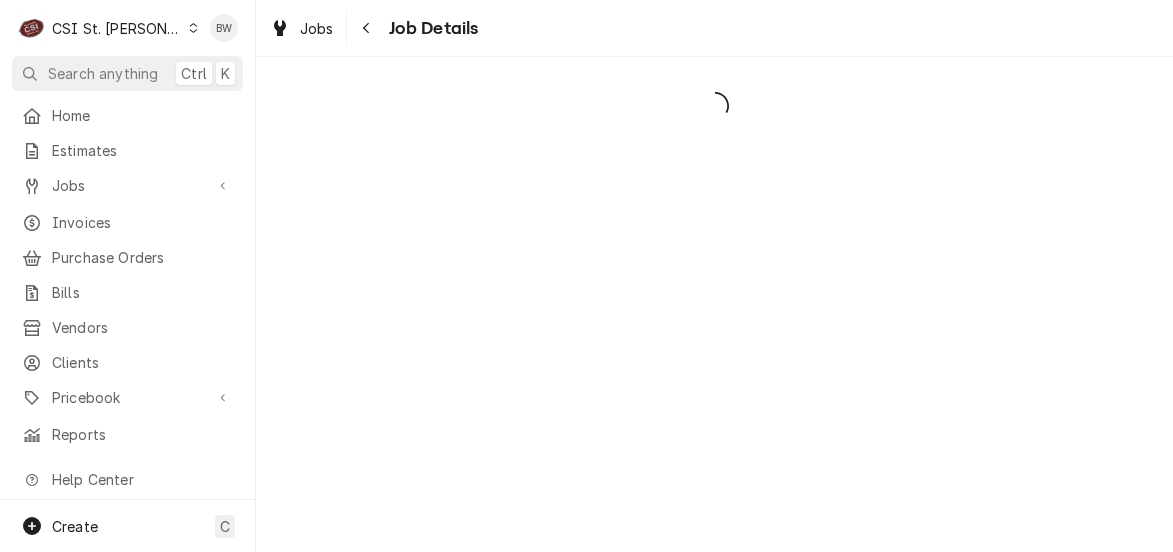 scroll, scrollTop: 0, scrollLeft: 0, axis: both 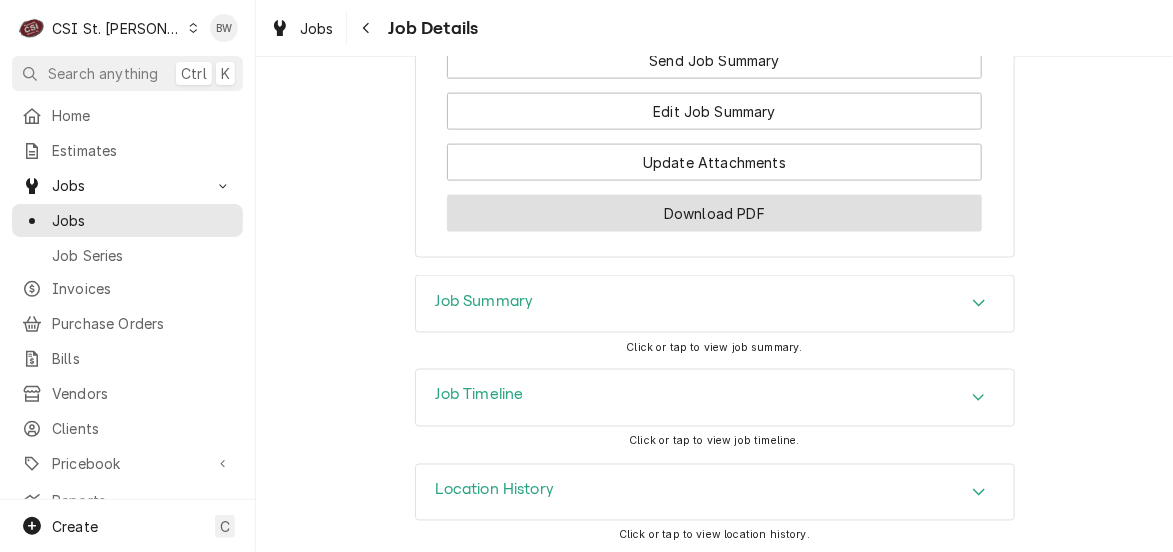 click on "Download PDF" at bounding box center [714, 213] 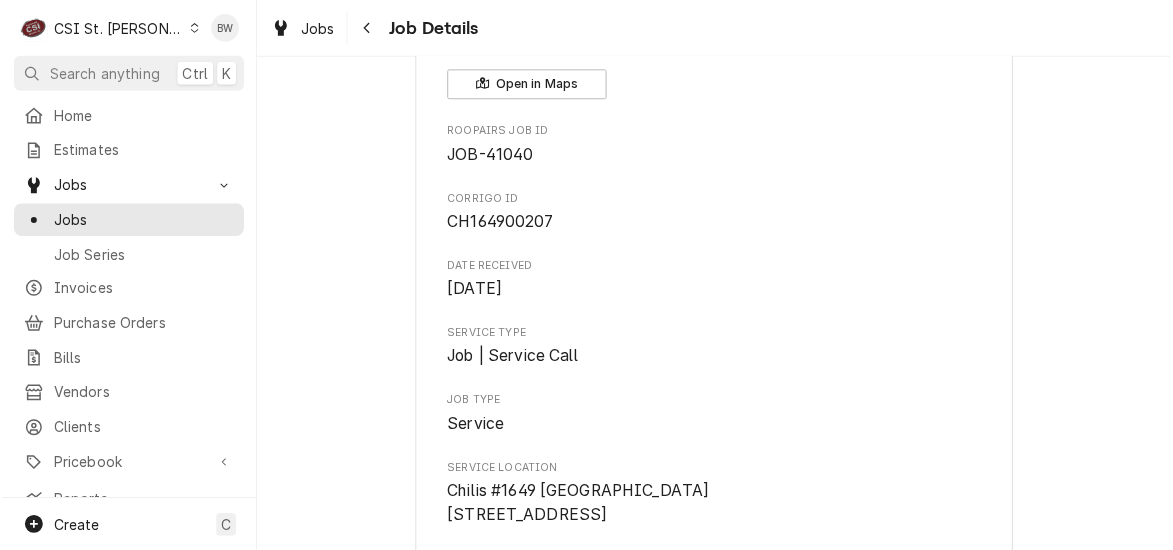 scroll, scrollTop: 0, scrollLeft: 0, axis: both 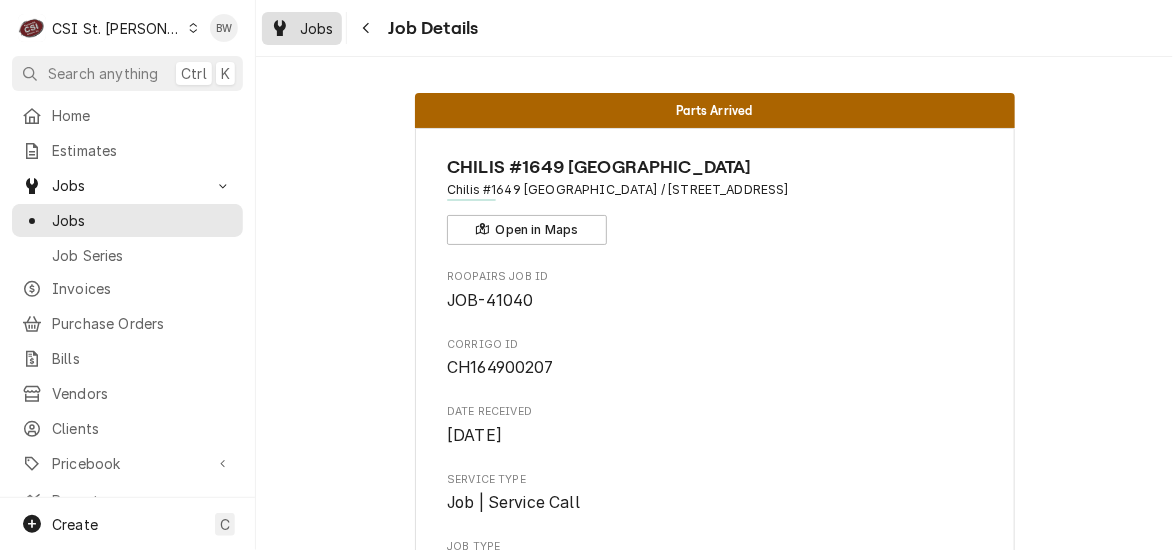 click on "Jobs" at bounding box center (317, 28) 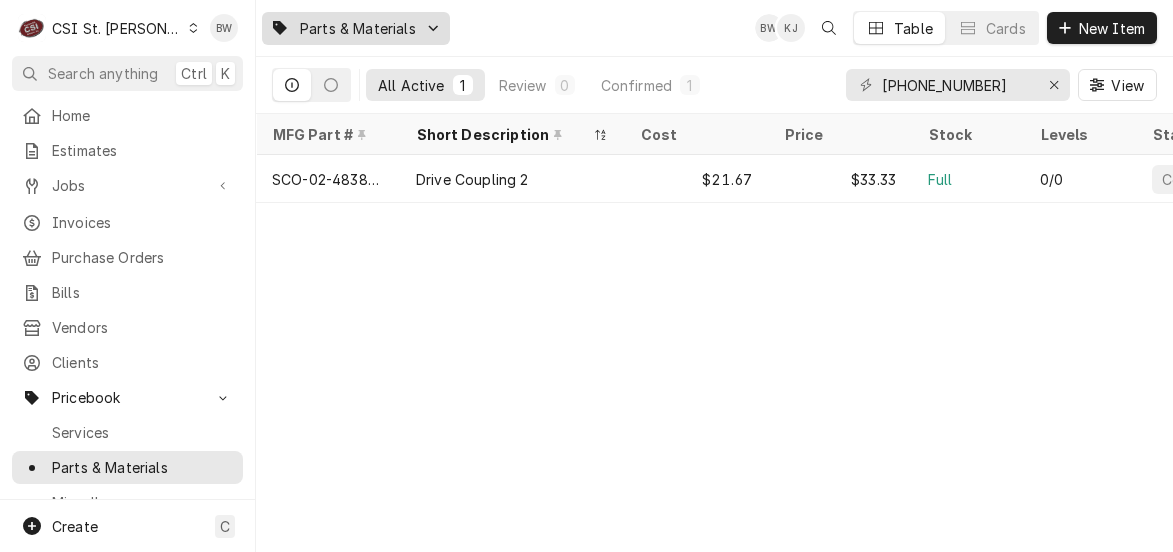 scroll, scrollTop: 0, scrollLeft: 0, axis: both 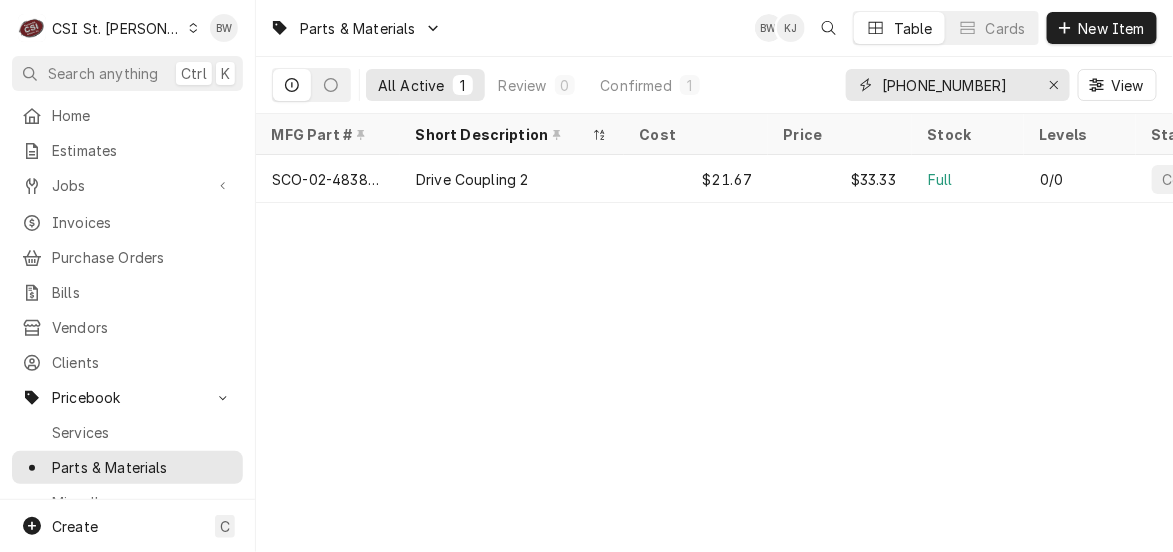 drag, startPoint x: 978, startPoint y: 79, endPoint x: 849, endPoint y: 80, distance: 129.00388 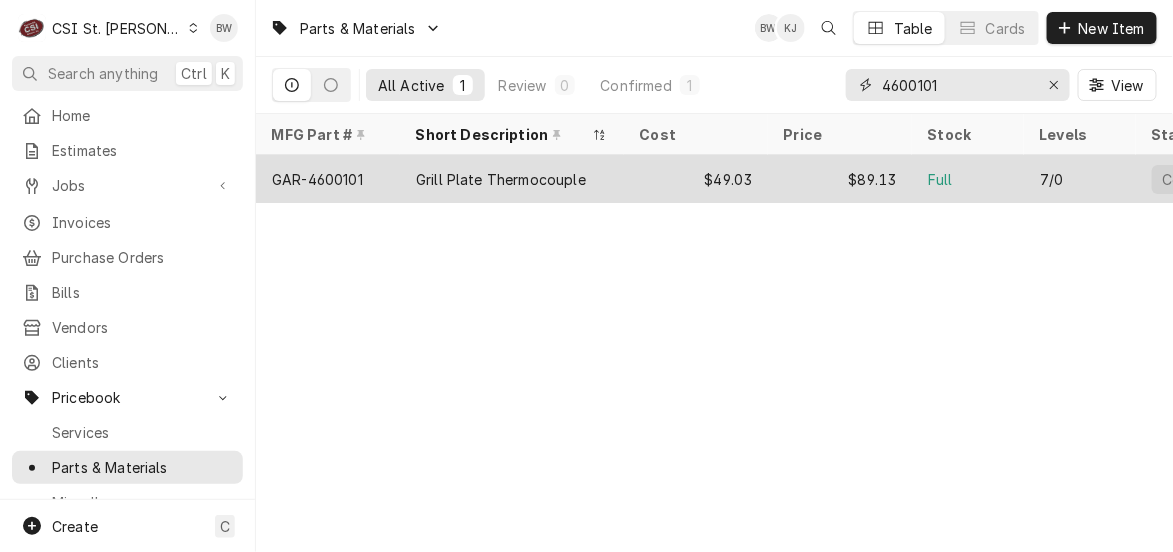 type on "4600101" 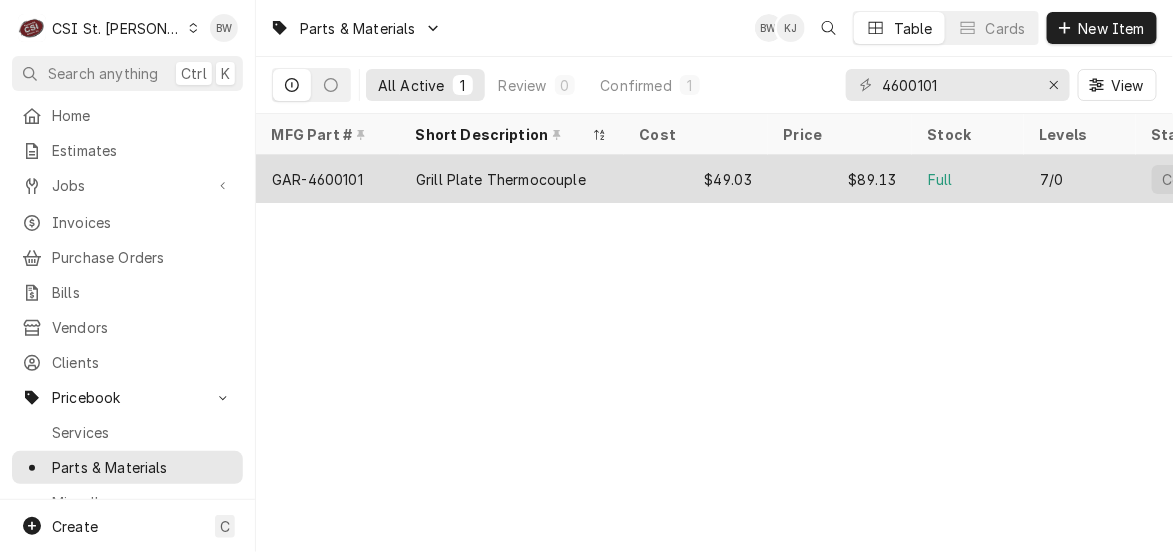 click on "GAR-4600101" at bounding box center (328, 179) 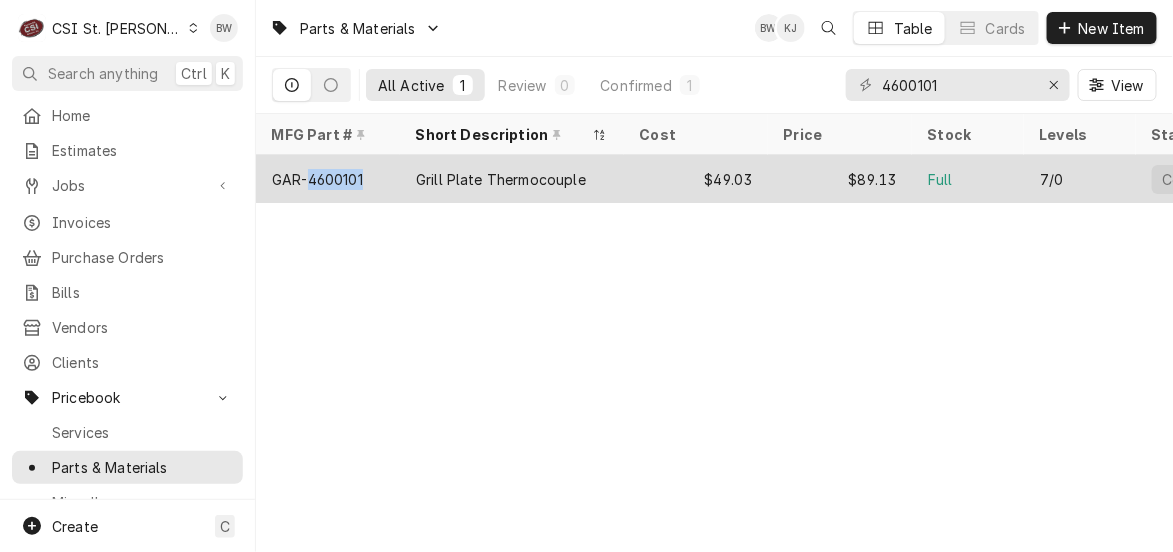 click on "GAR-4600101" at bounding box center [328, 179] 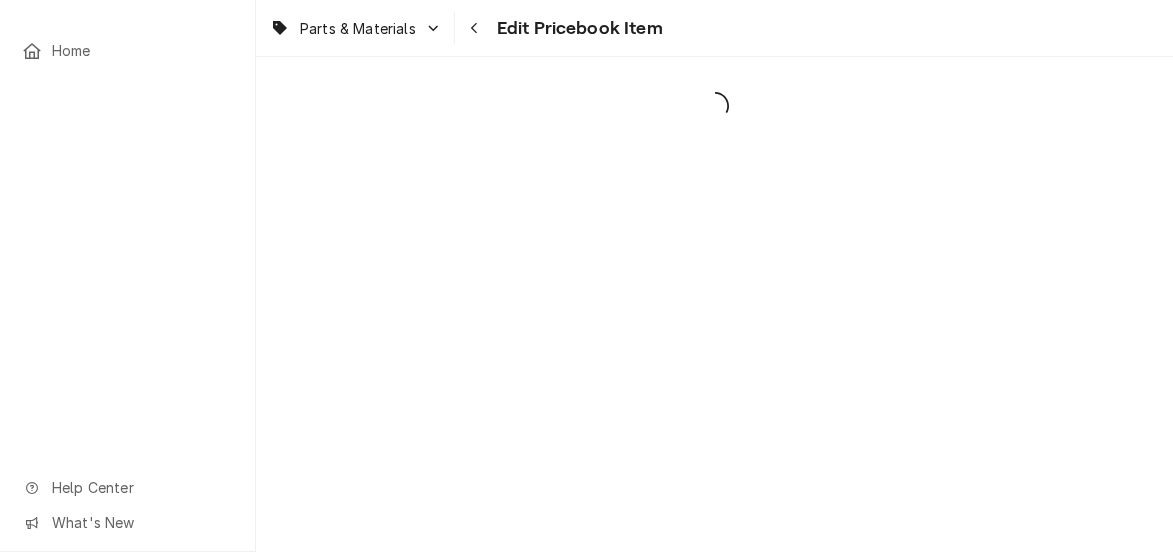scroll, scrollTop: 0, scrollLeft: 0, axis: both 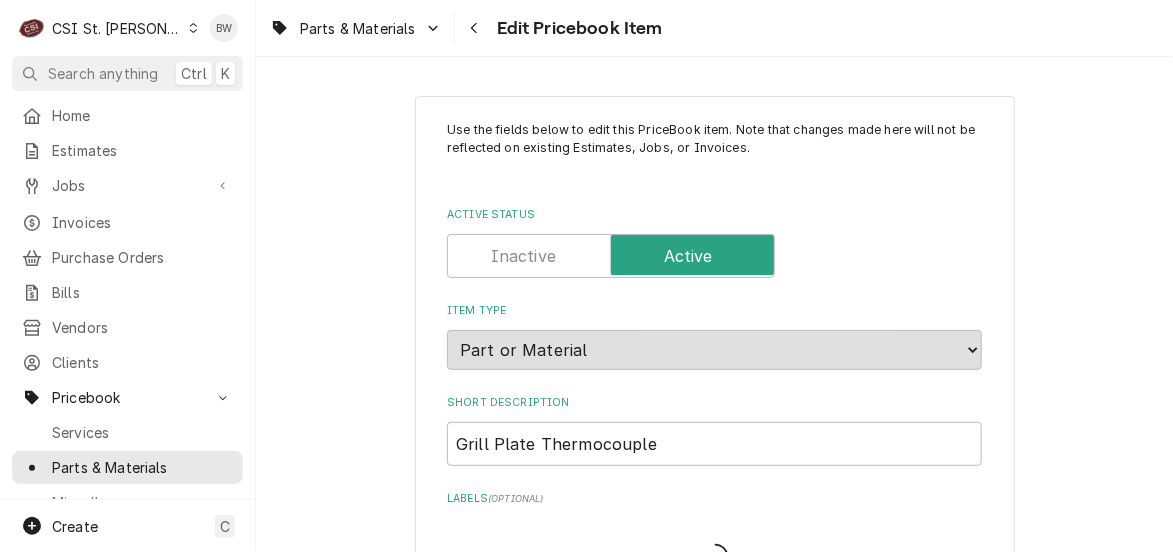 type on "x" 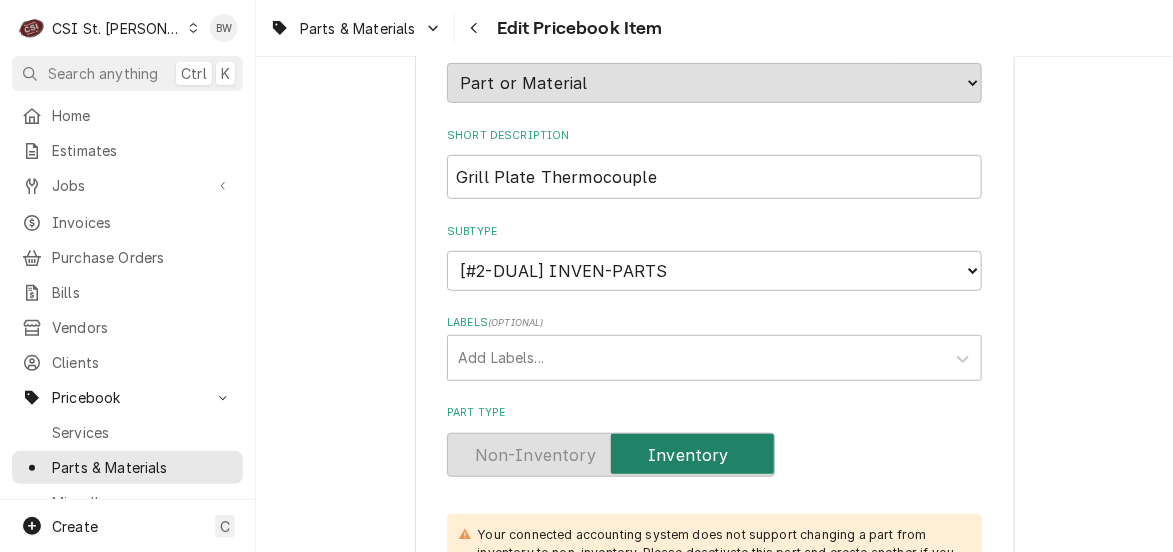 scroll, scrollTop: 0, scrollLeft: 0, axis: both 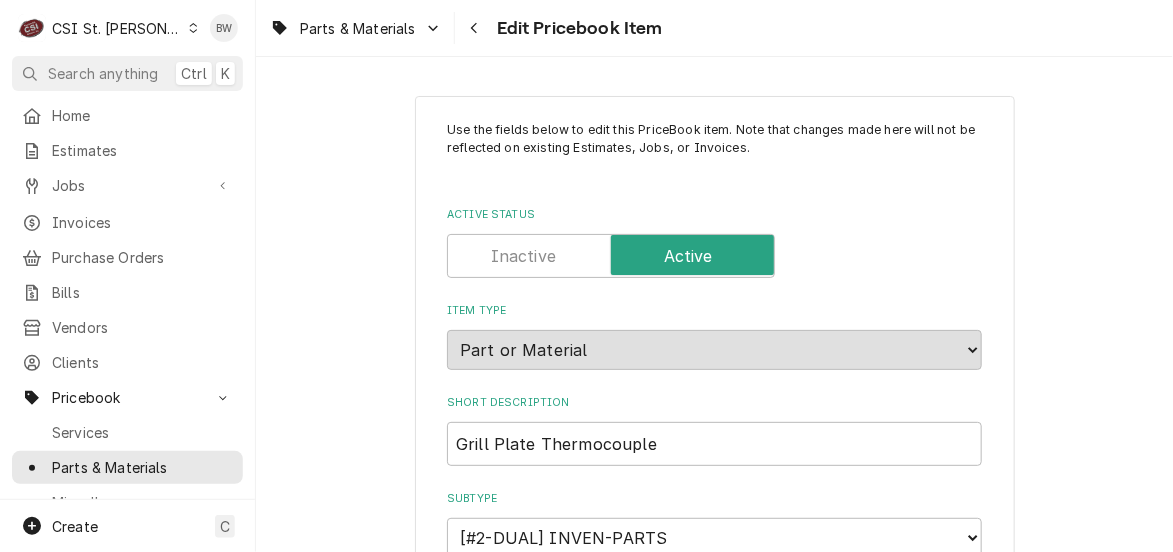 click on "Parts & Materials   Edit Pricebook Item" at bounding box center [714, 28] 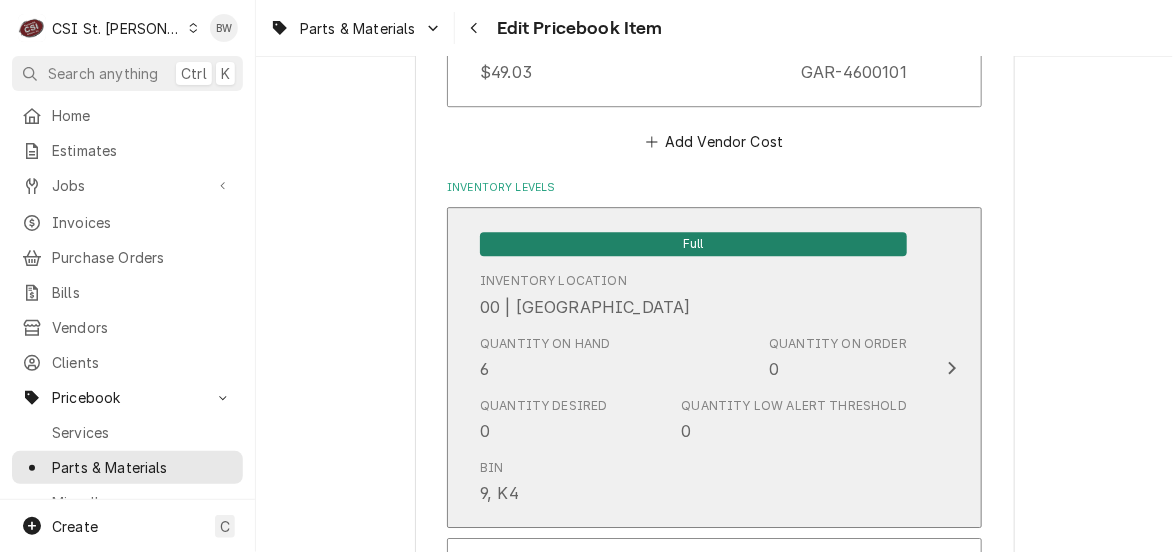 click on "Quantity on Hand 6" at bounding box center [545, 358] 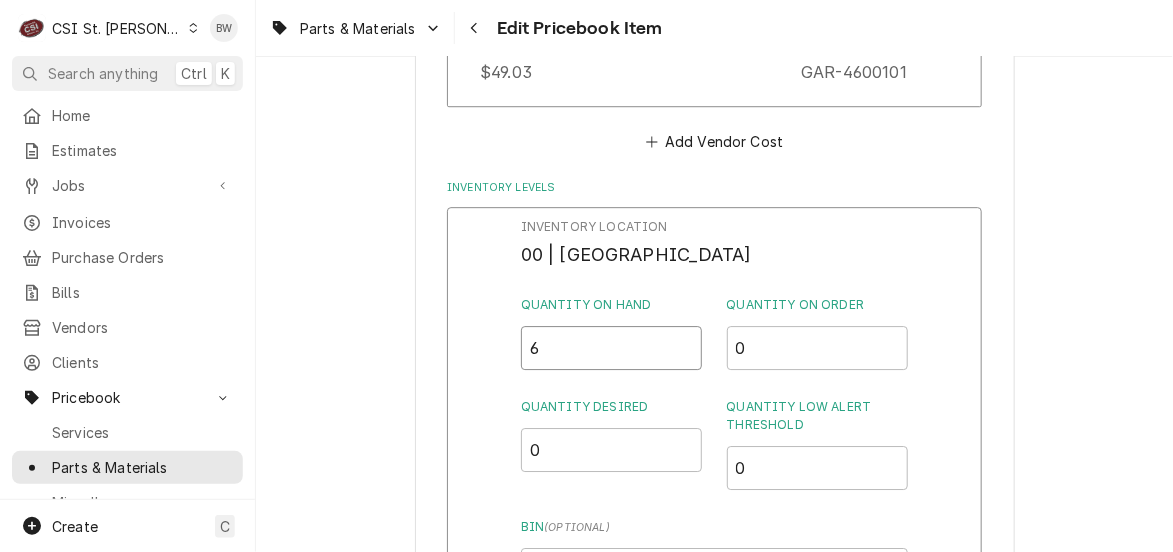 drag, startPoint x: 560, startPoint y: 357, endPoint x: 498, endPoint y: 357, distance: 62 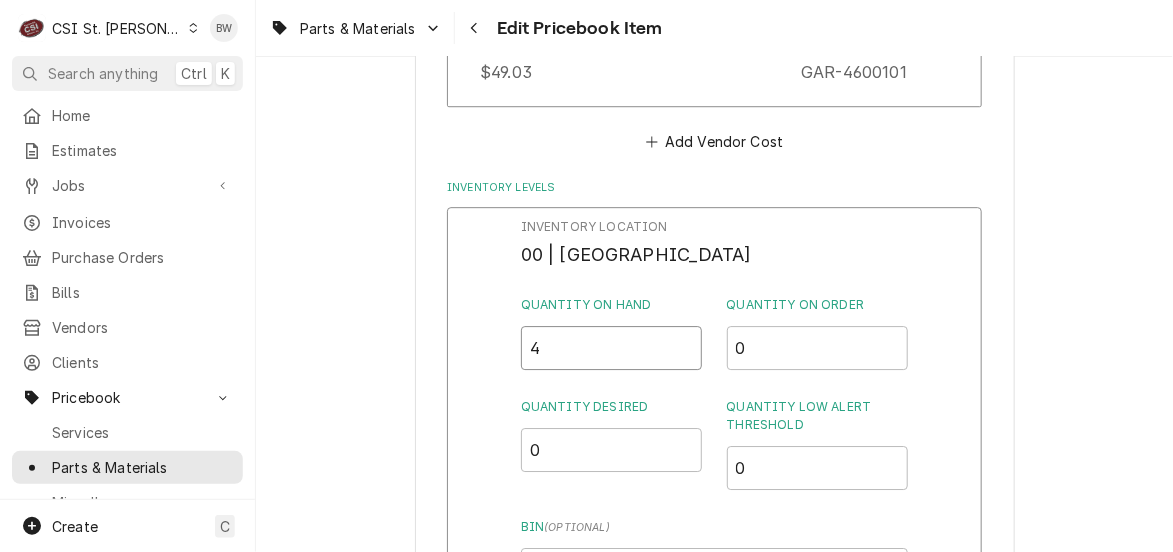 type on "4" 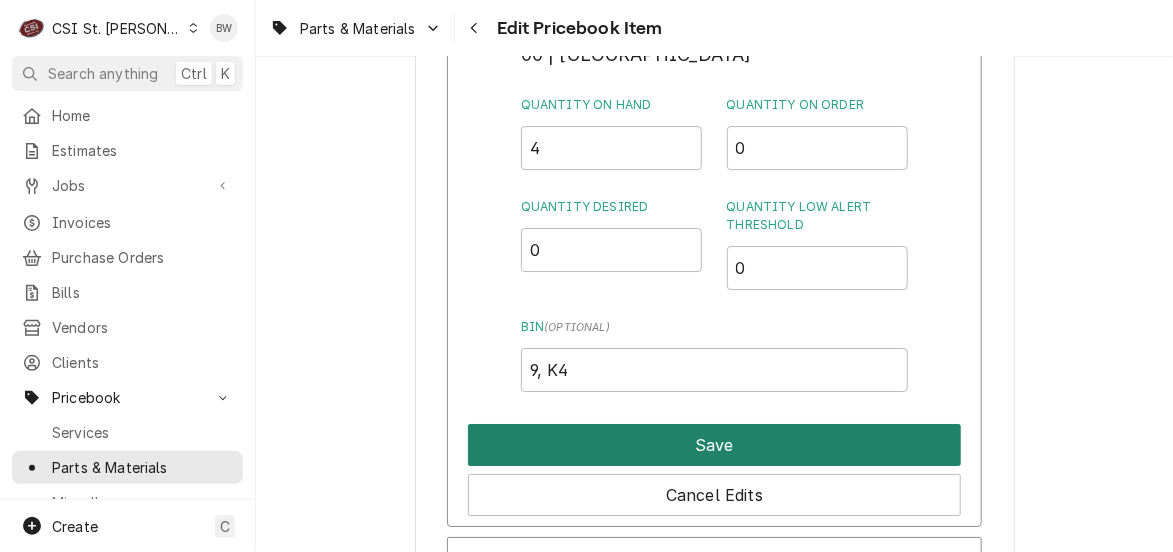 click on "Save" at bounding box center (714, 445) 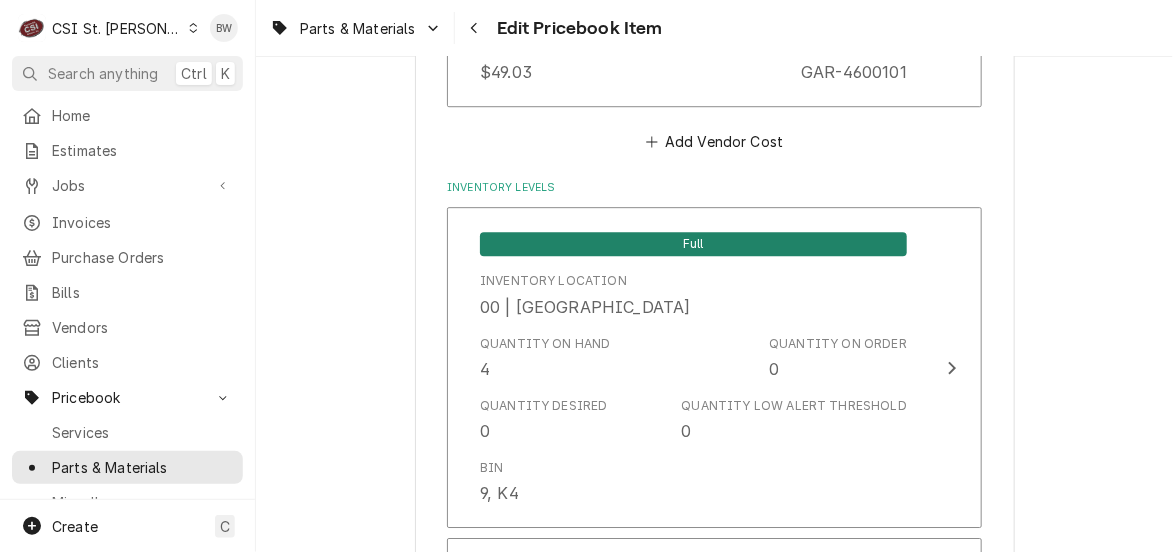 scroll, scrollTop: 2336, scrollLeft: 0, axis: vertical 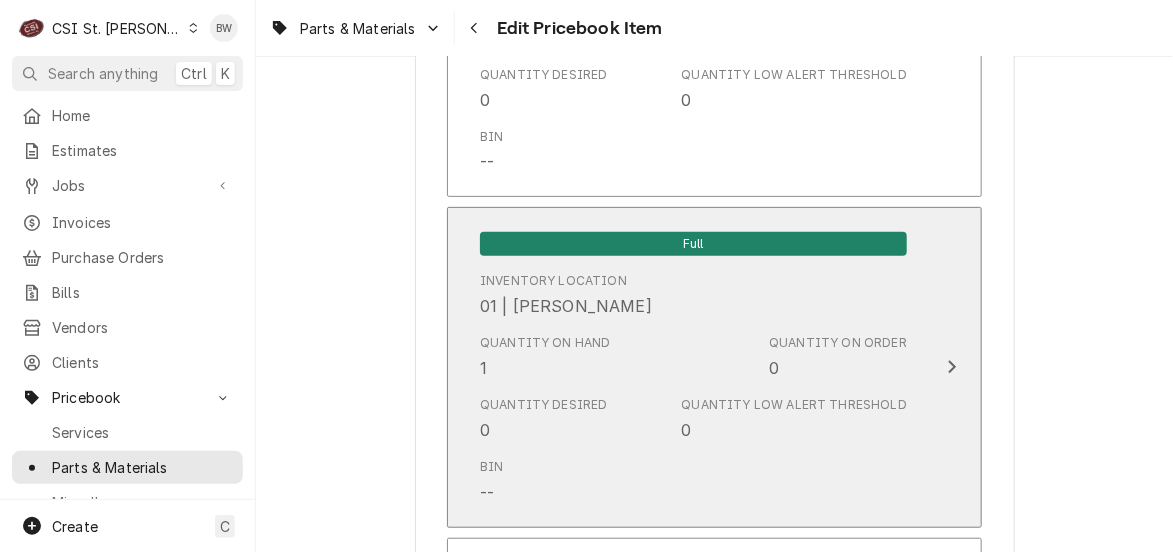 click on "Quantity on Hand 1" at bounding box center [545, 357] 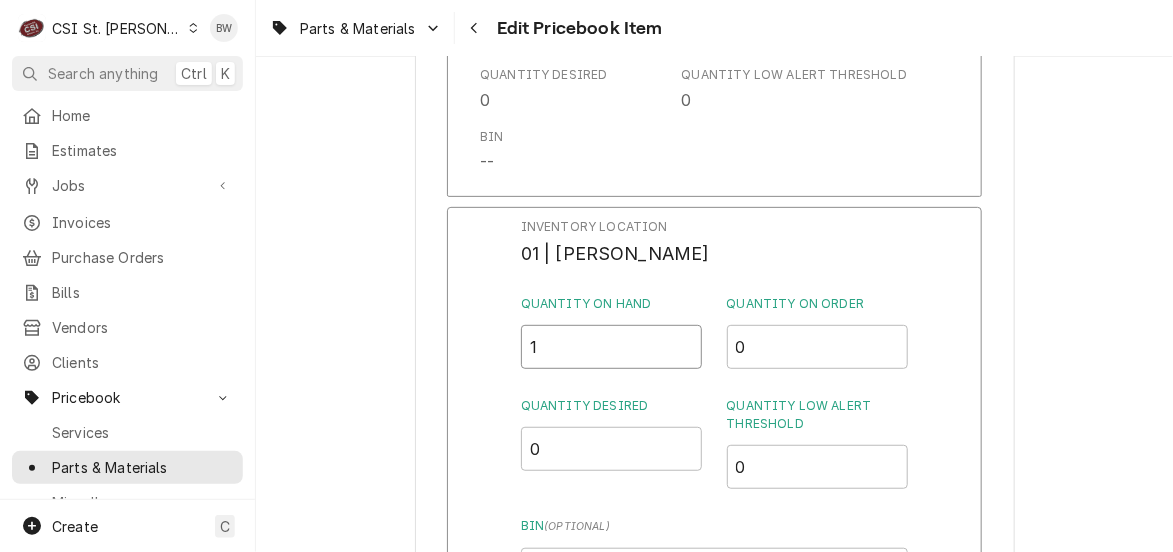 drag, startPoint x: 558, startPoint y: 354, endPoint x: 512, endPoint y: 352, distance: 46.043457 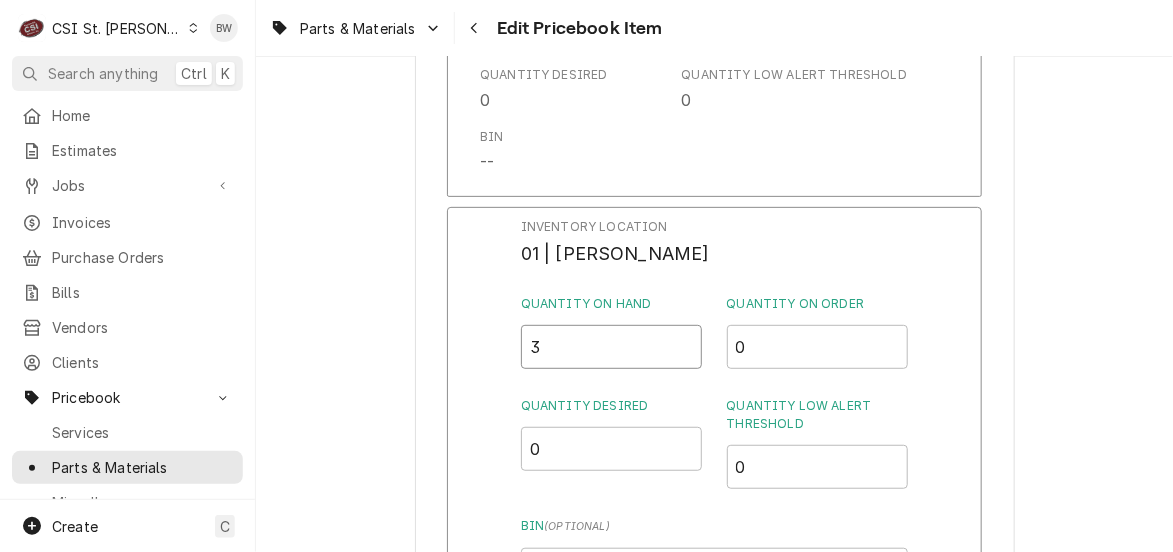 type on "3" 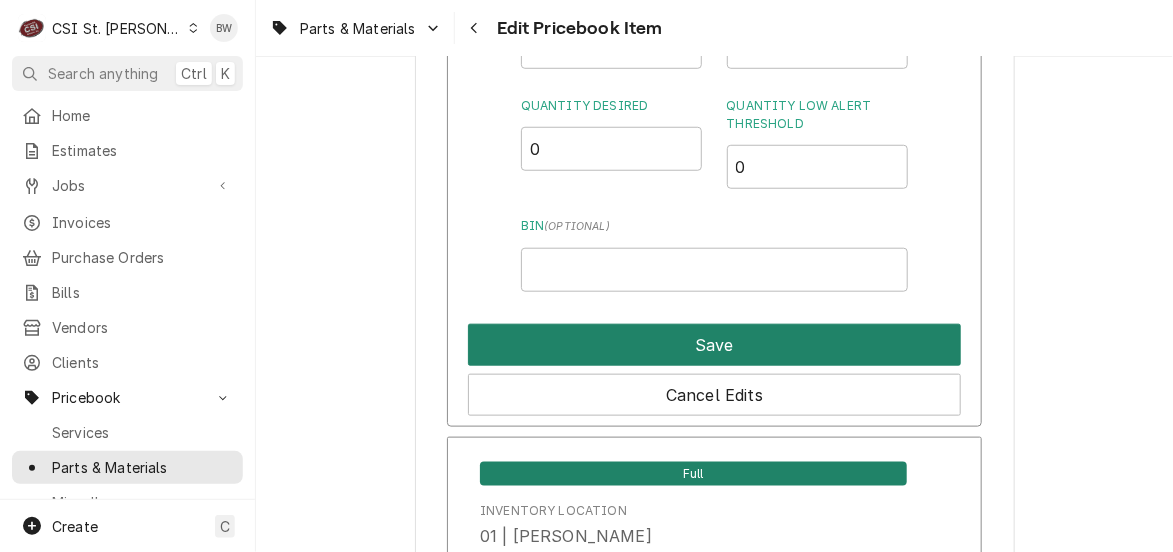 click on "Save" at bounding box center [714, 345] 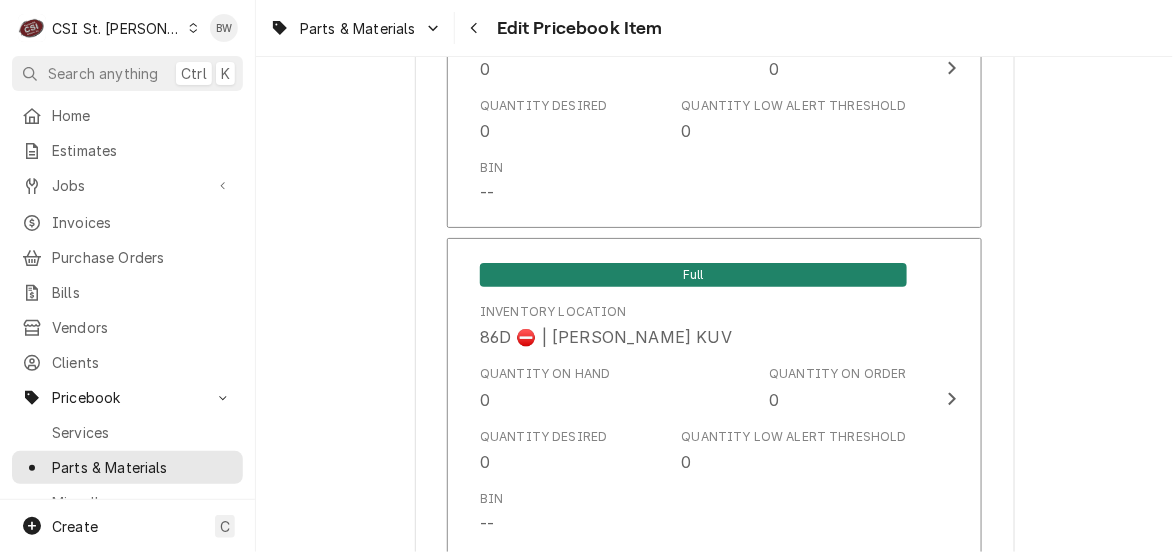 scroll, scrollTop: 16988, scrollLeft: 0, axis: vertical 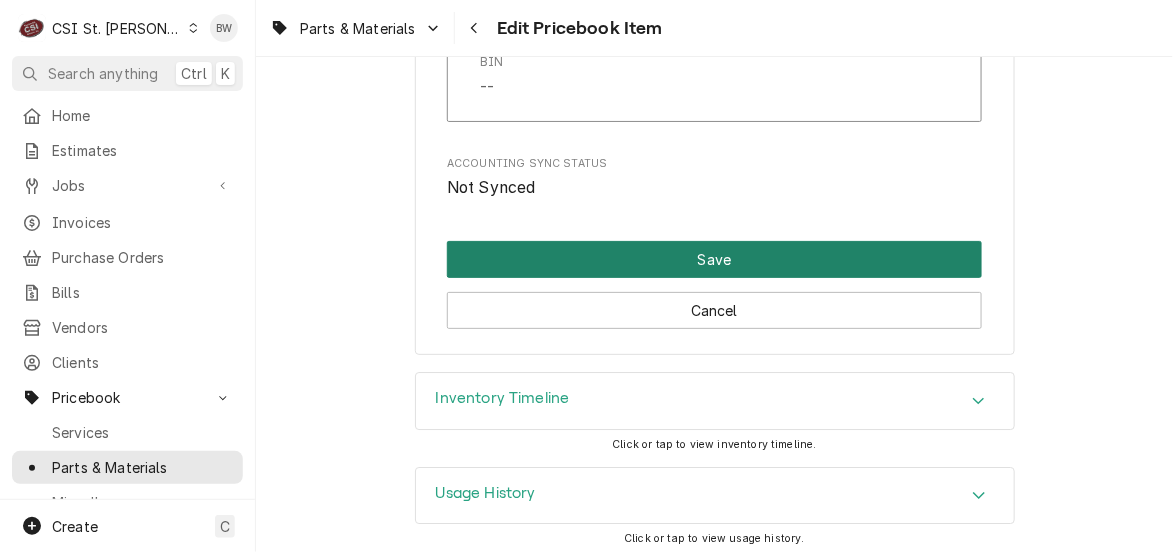 click on "Save" at bounding box center [714, 259] 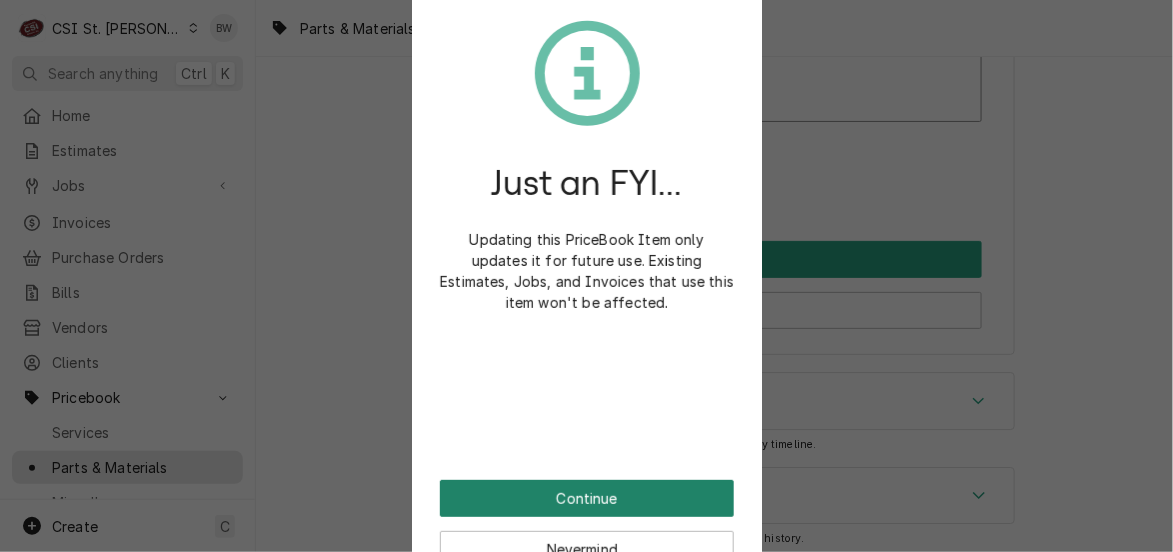 click on "Continue" at bounding box center (587, 498) 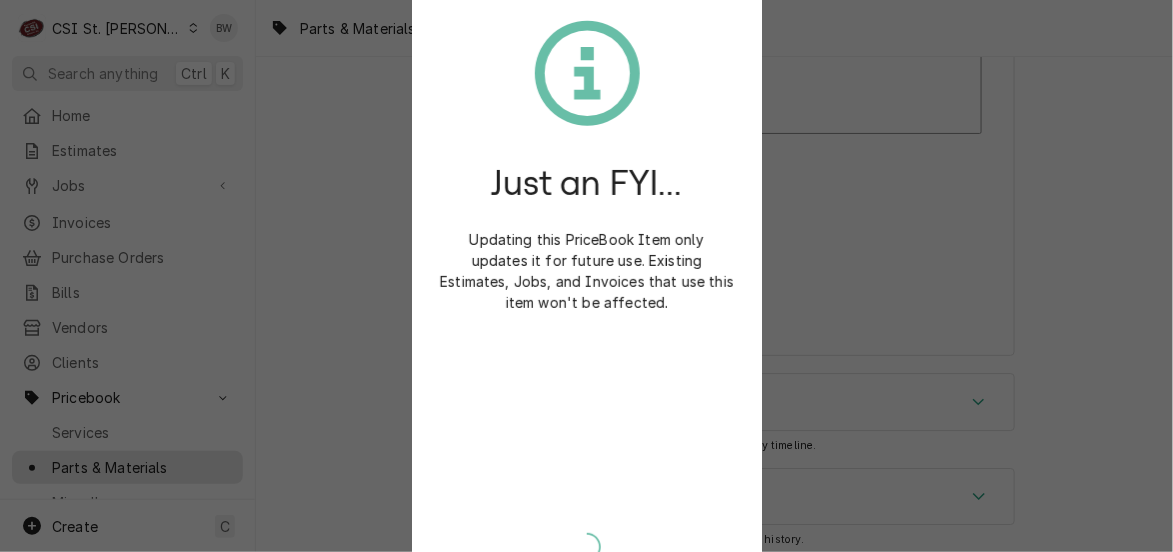 type on "x" 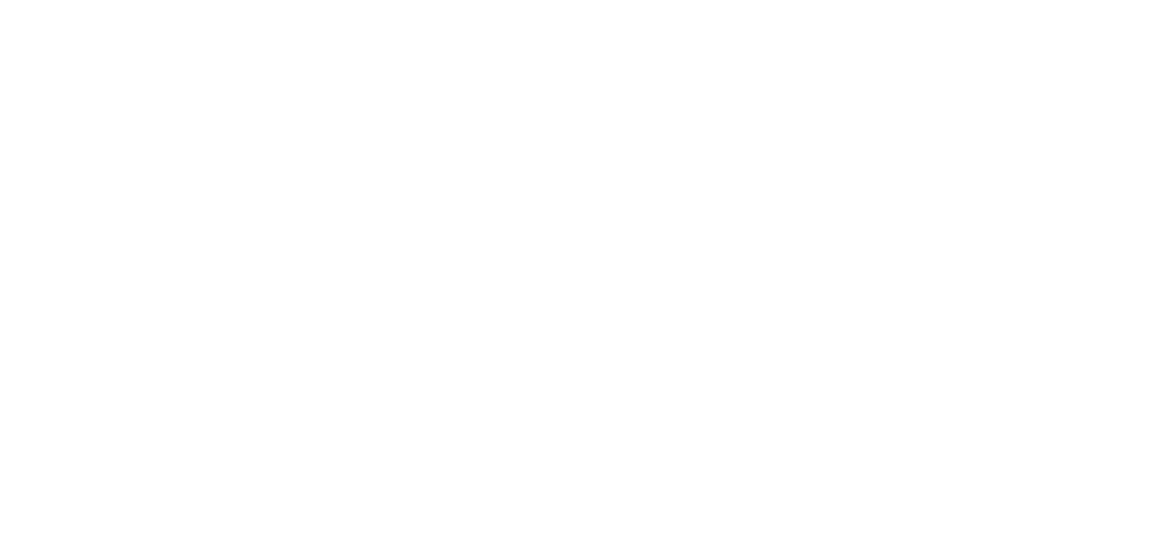 scroll, scrollTop: 0, scrollLeft: 0, axis: both 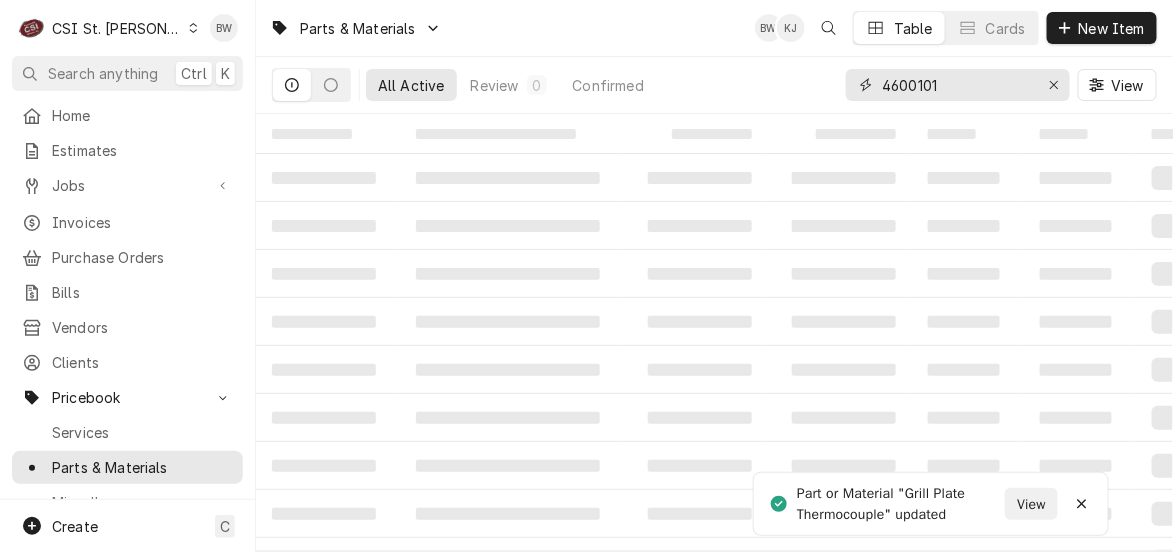 click on "4600101" at bounding box center [957, 85] 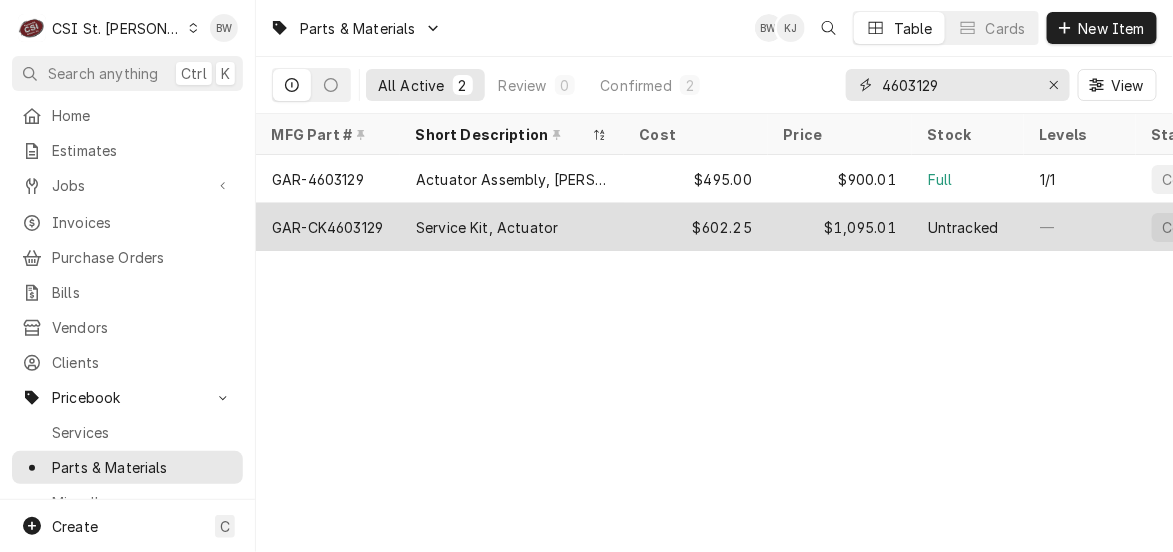 type on "4603129" 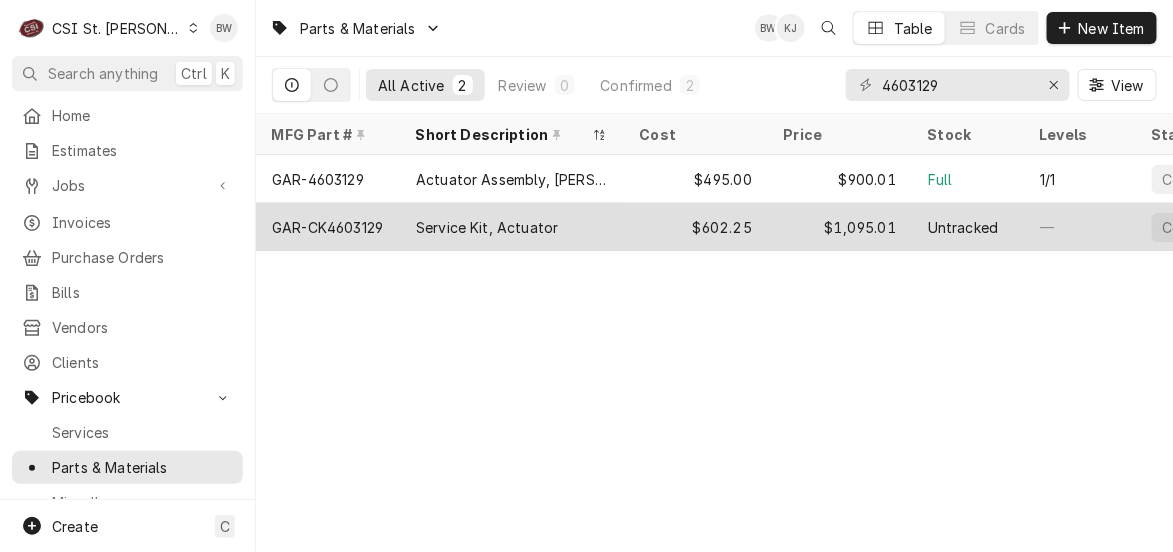 click on "GAR-CK4603129" at bounding box center [327, 227] 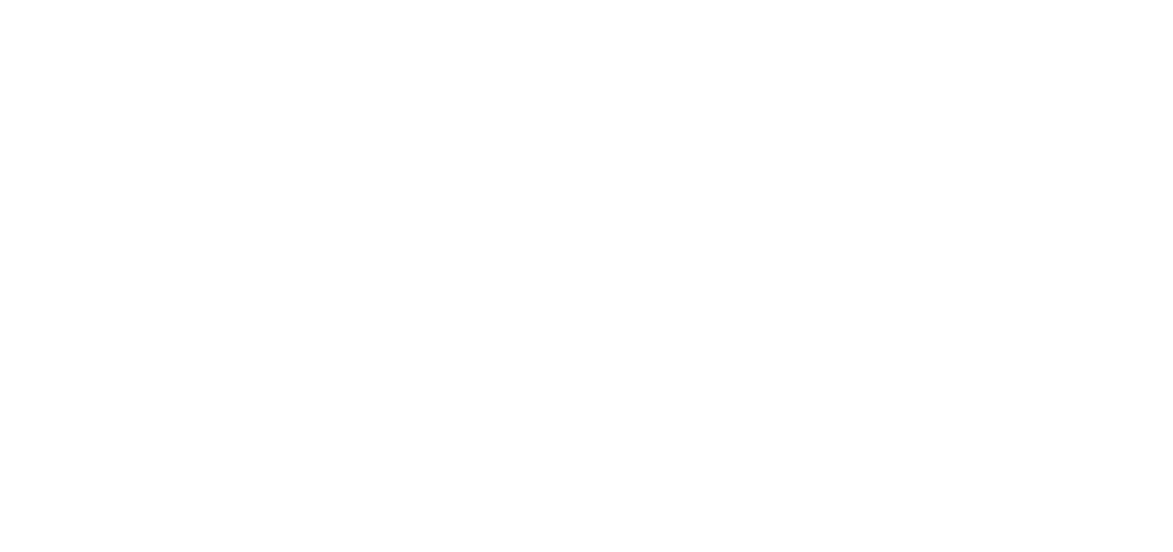 scroll, scrollTop: 0, scrollLeft: 0, axis: both 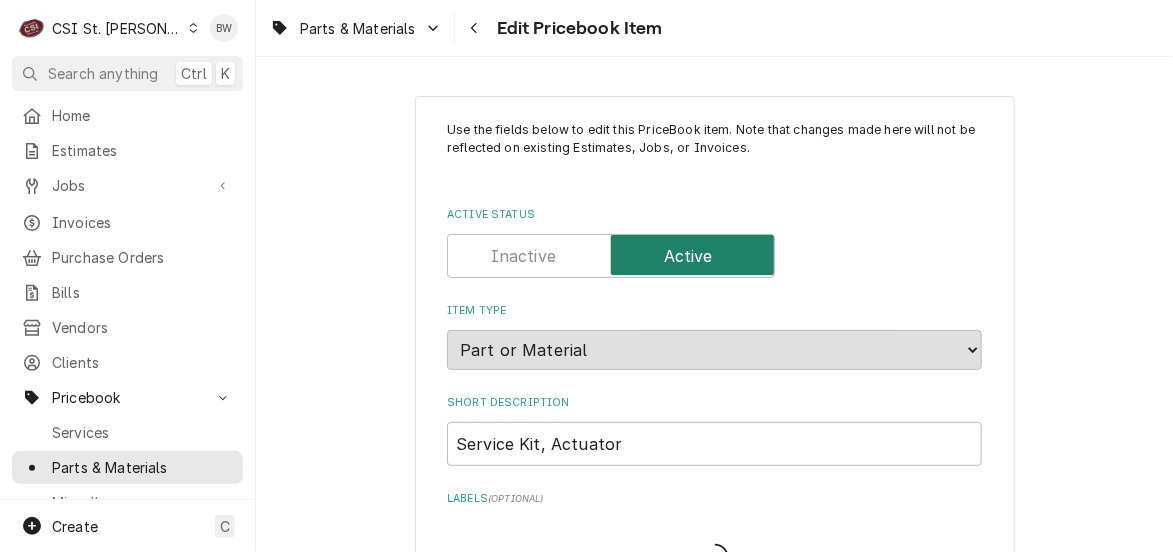 type on "x" 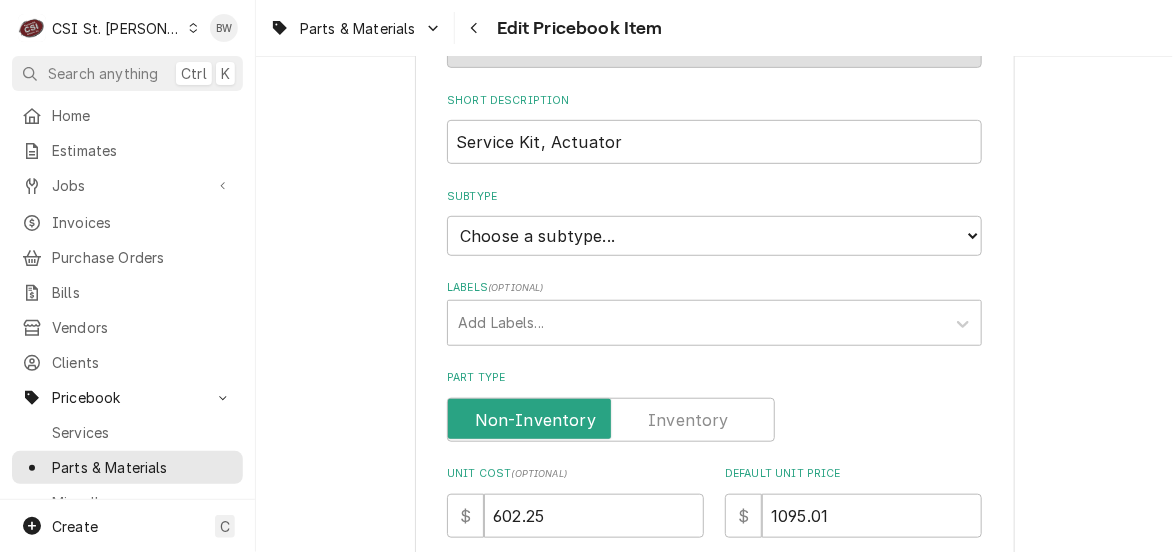 scroll, scrollTop: 400, scrollLeft: 0, axis: vertical 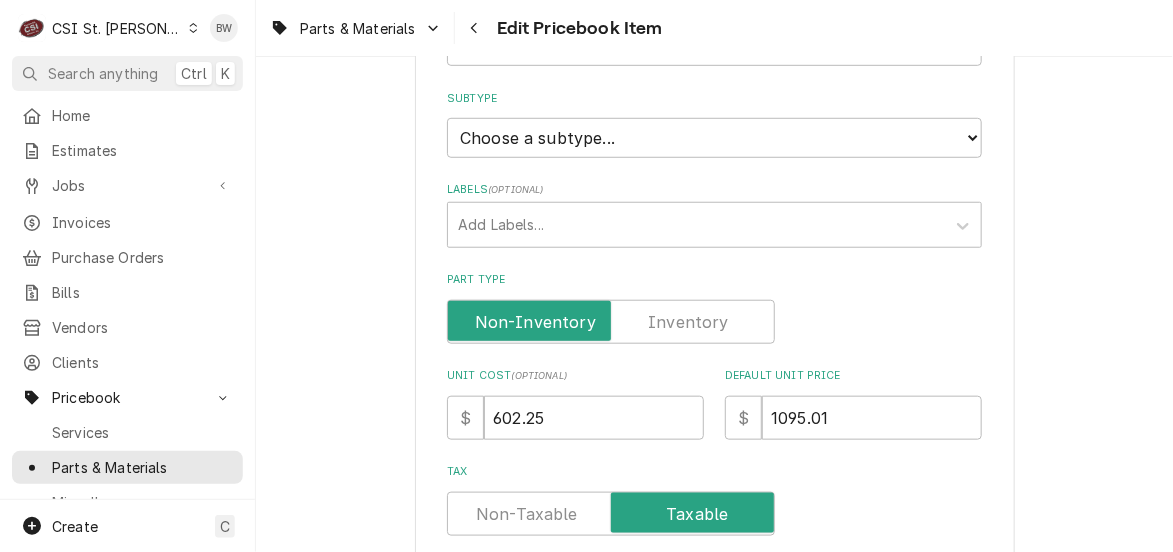 click at bounding box center (611, 322) 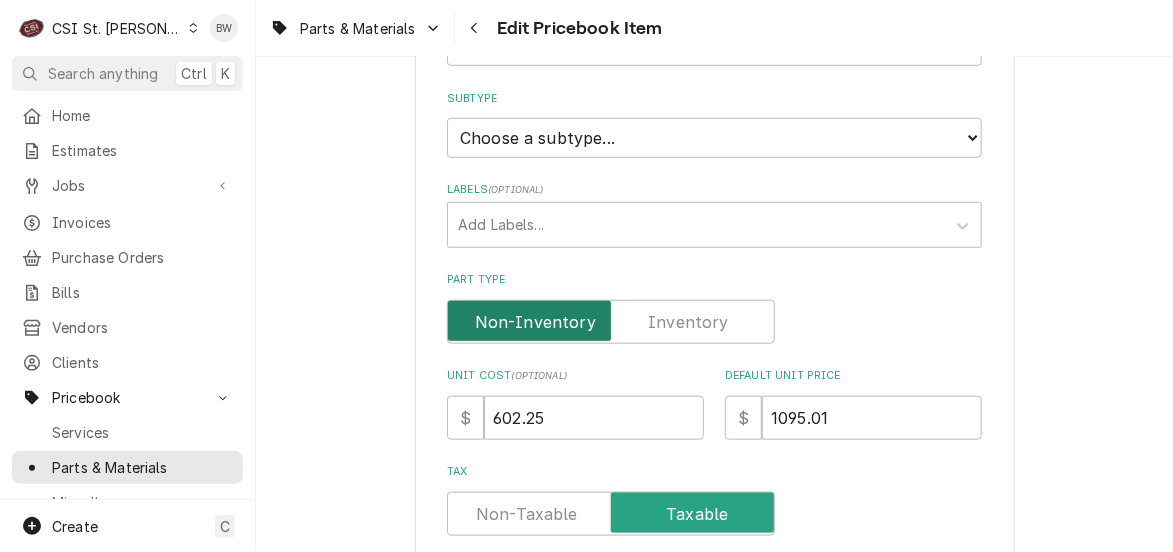 click at bounding box center [611, 322] 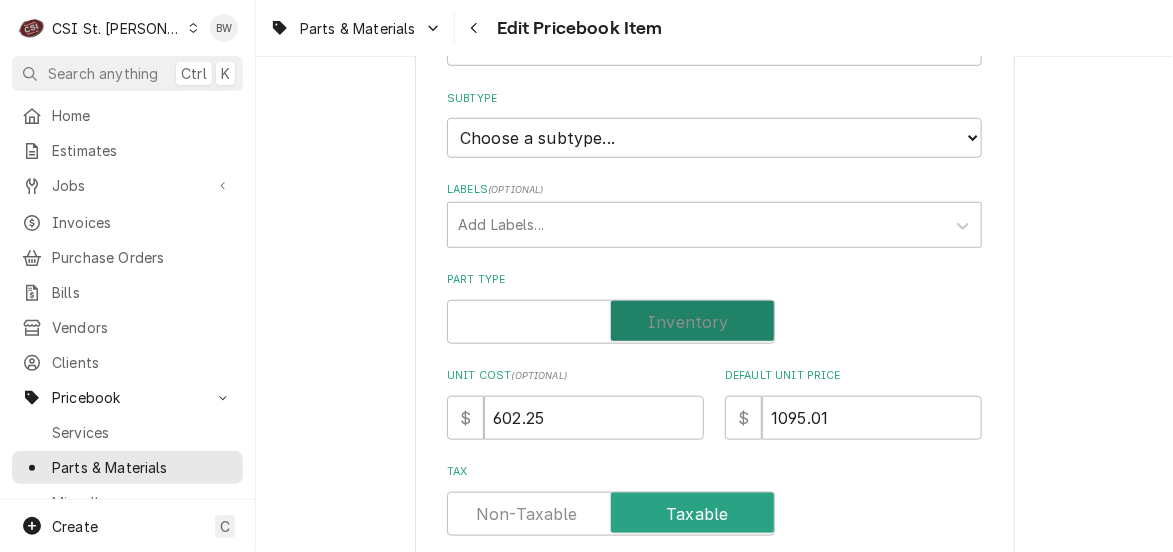 checkbox on "true" 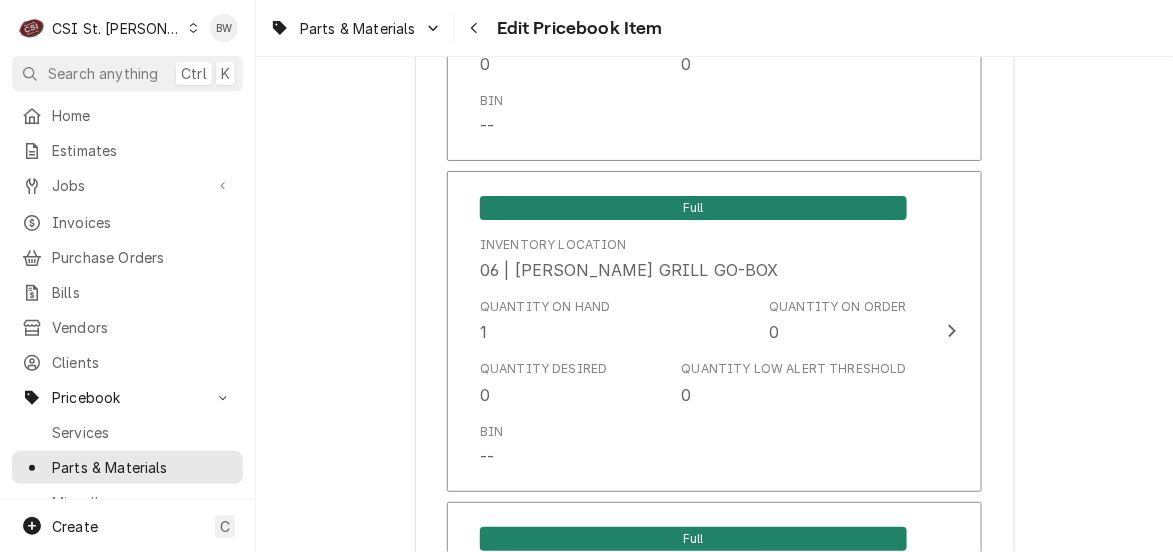 scroll, scrollTop: 12200, scrollLeft: 0, axis: vertical 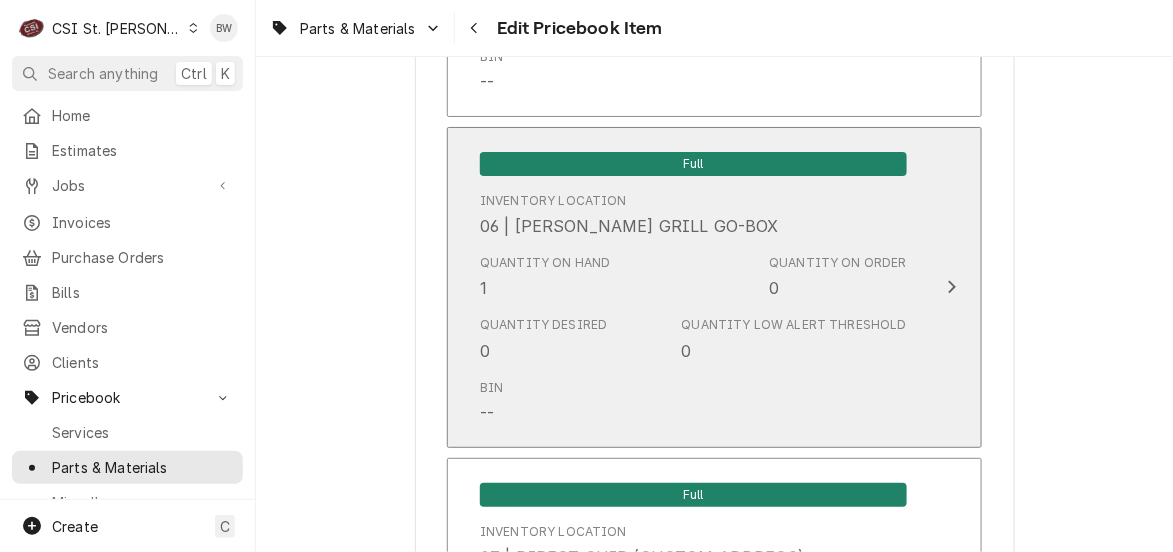 click on "Quantity Desired 0 Quantity Low Alert Threshold 0" at bounding box center [693, 339] 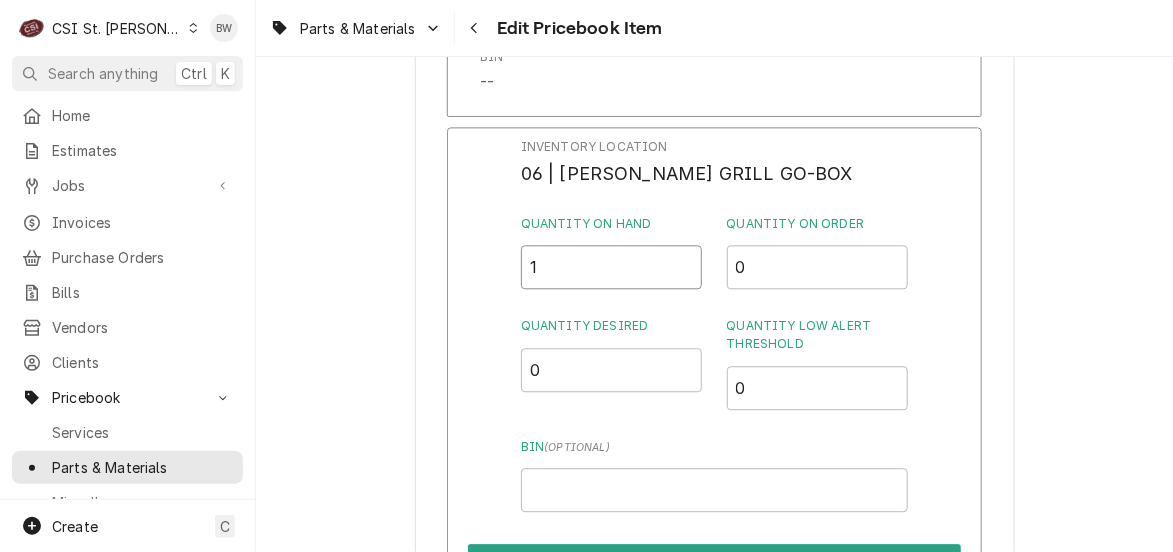 drag, startPoint x: 551, startPoint y: 263, endPoint x: 519, endPoint y: 263, distance: 32 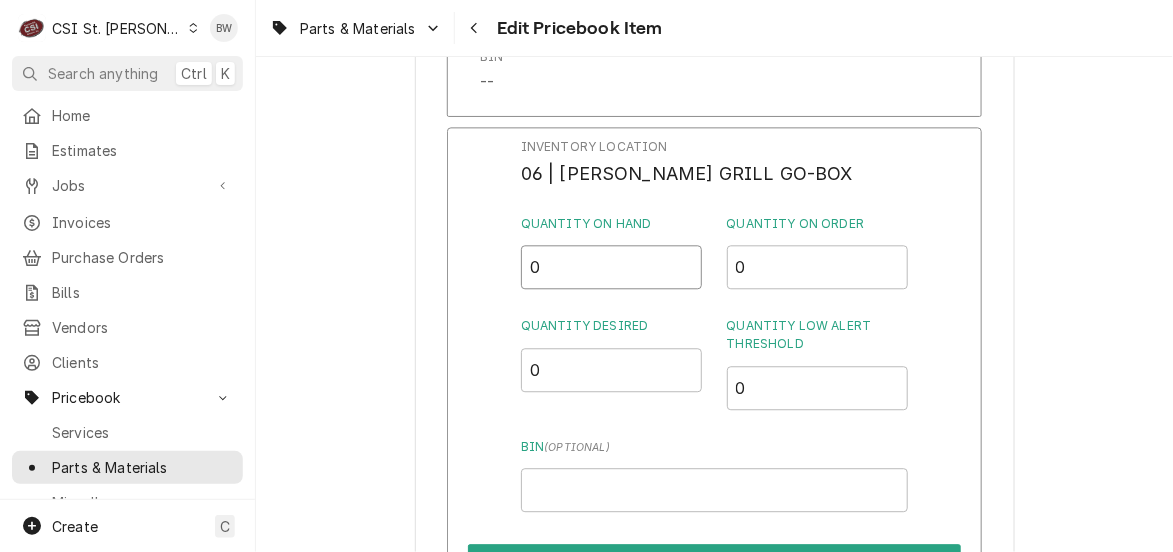 type on "0" 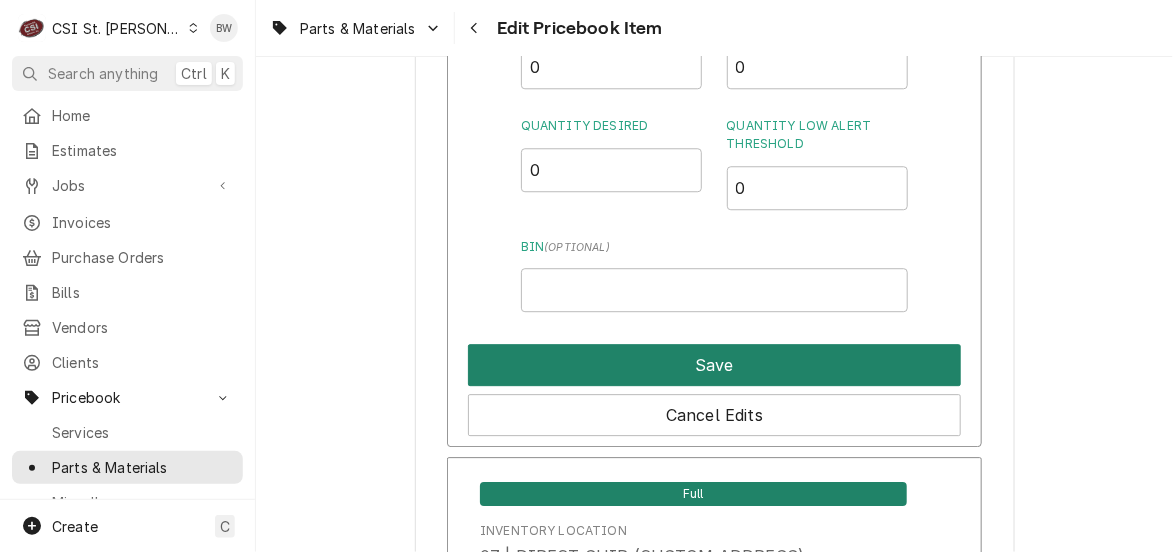 click on "Save" at bounding box center (714, 365) 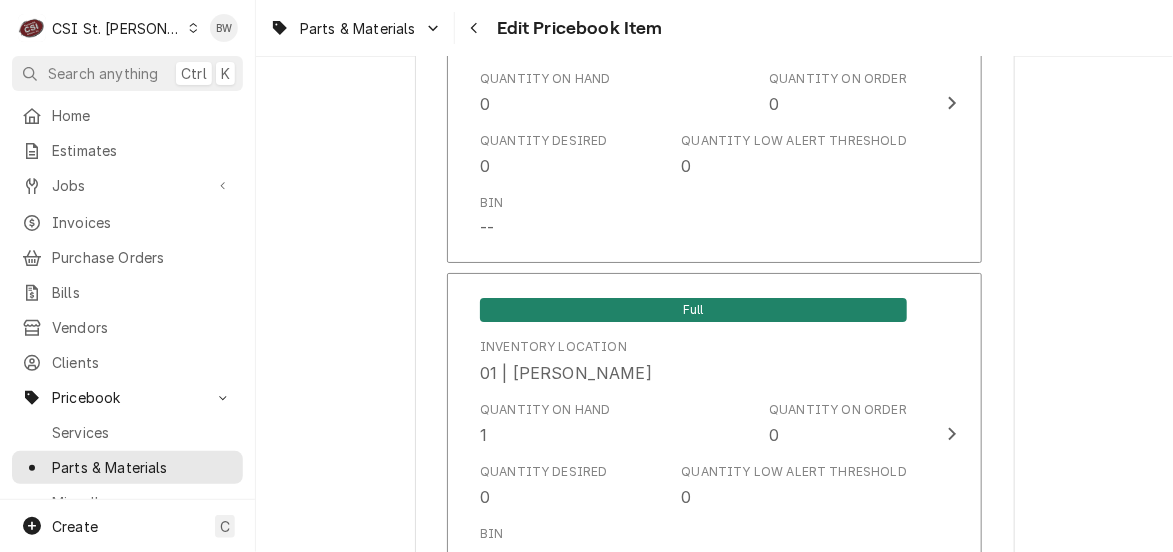 scroll, scrollTop: 2100, scrollLeft: 0, axis: vertical 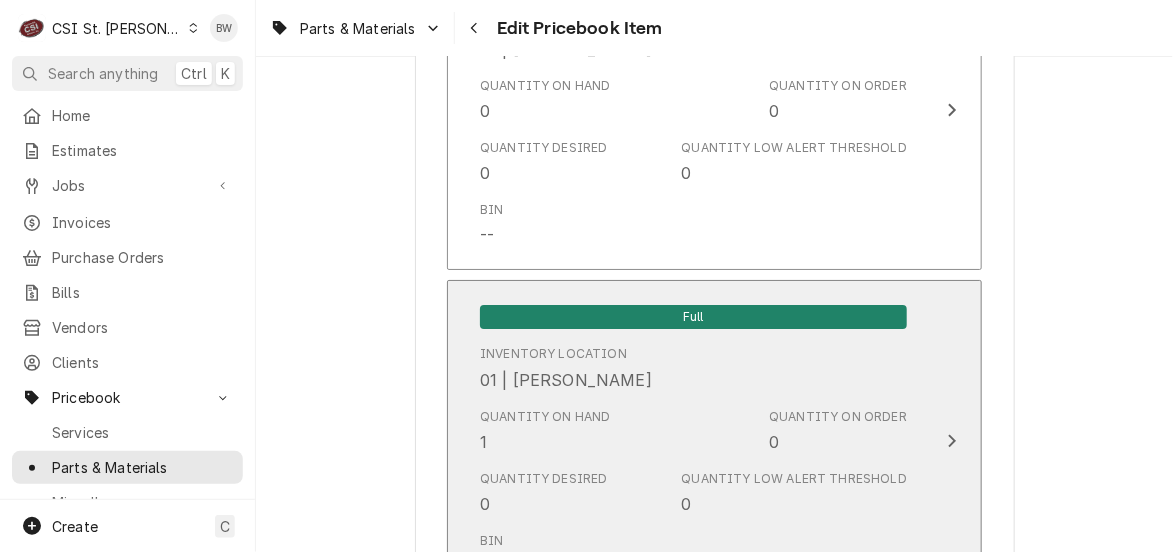 click on "01 | COURTNEY WILLIFORD" at bounding box center [566, 380] 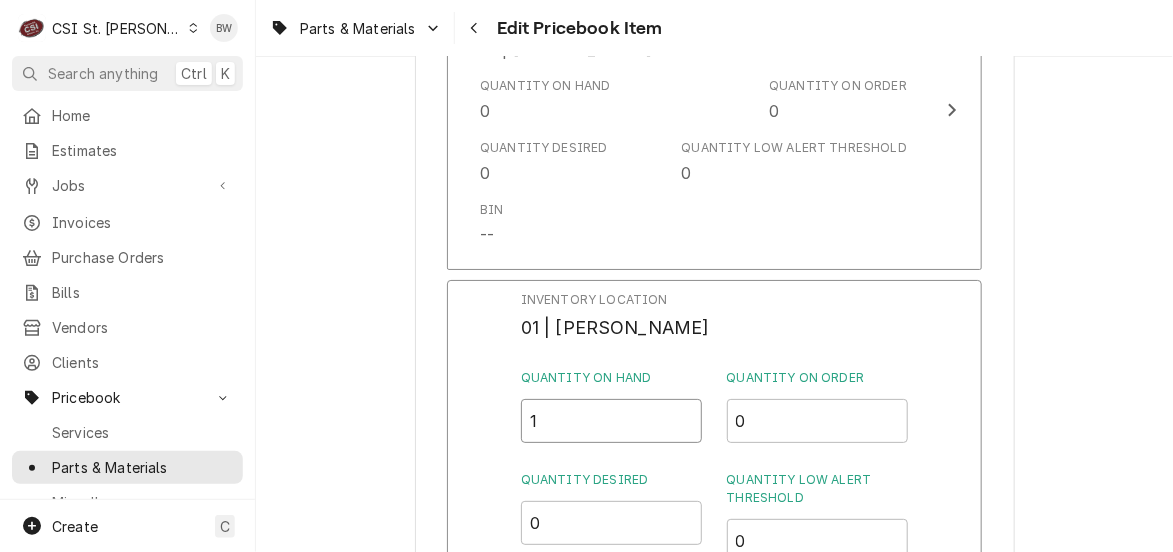 drag, startPoint x: 583, startPoint y: 417, endPoint x: 481, endPoint y: 432, distance: 103.09704 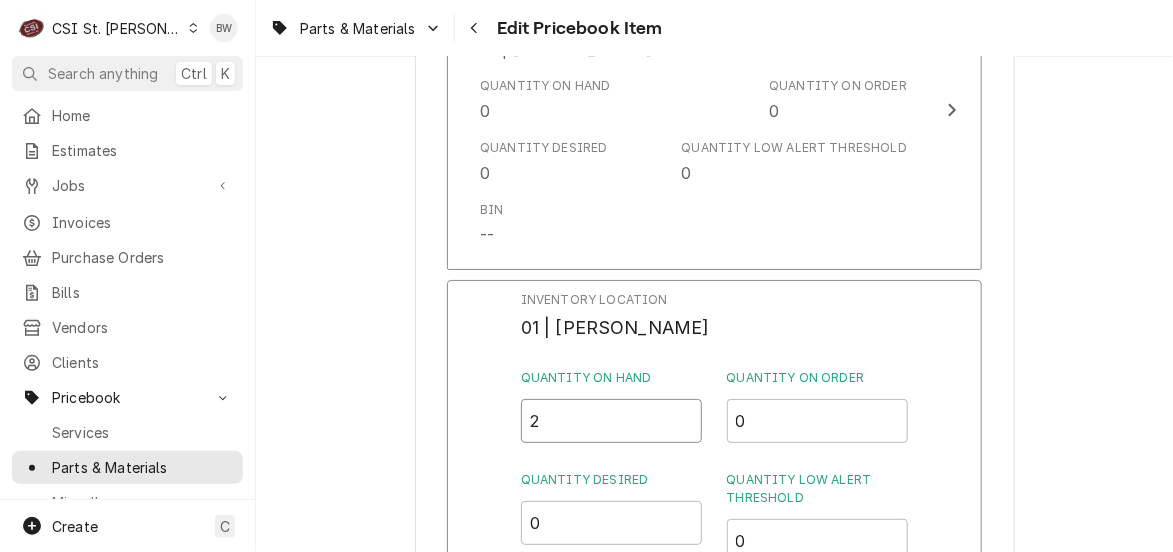 type on "2" 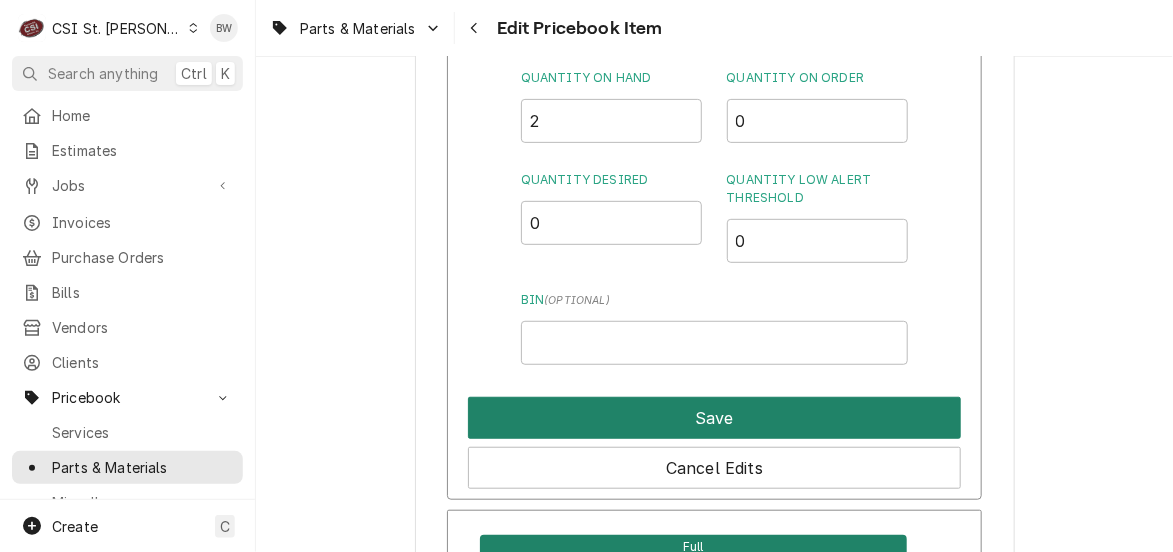 click on "Save" at bounding box center [714, 418] 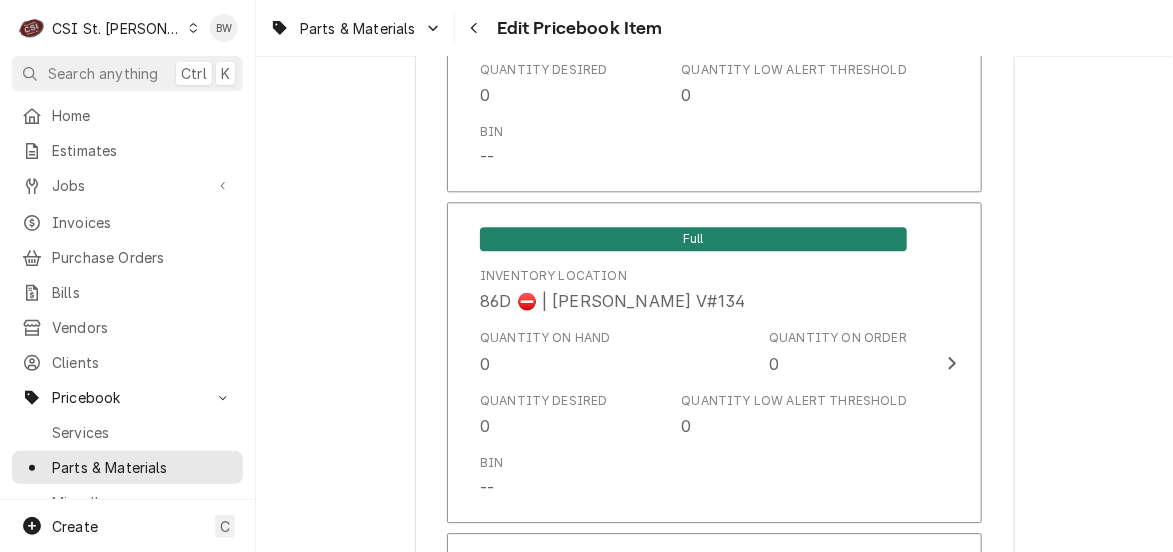 scroll, scrollTop: 16825, scrollLeft: 0, axis: vertical 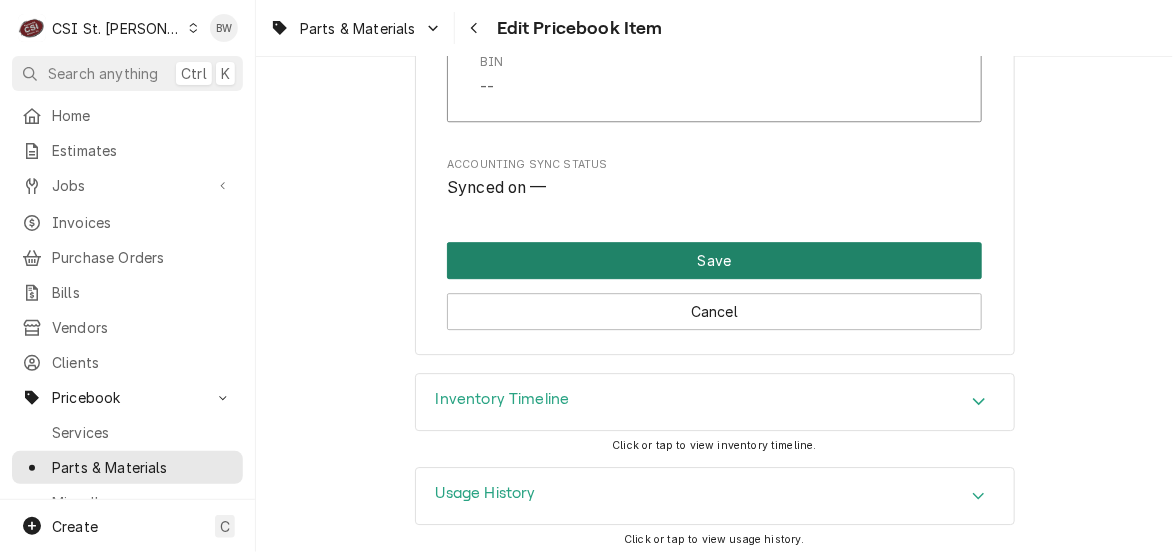 click on "Save" at bounding box center [714, 260] 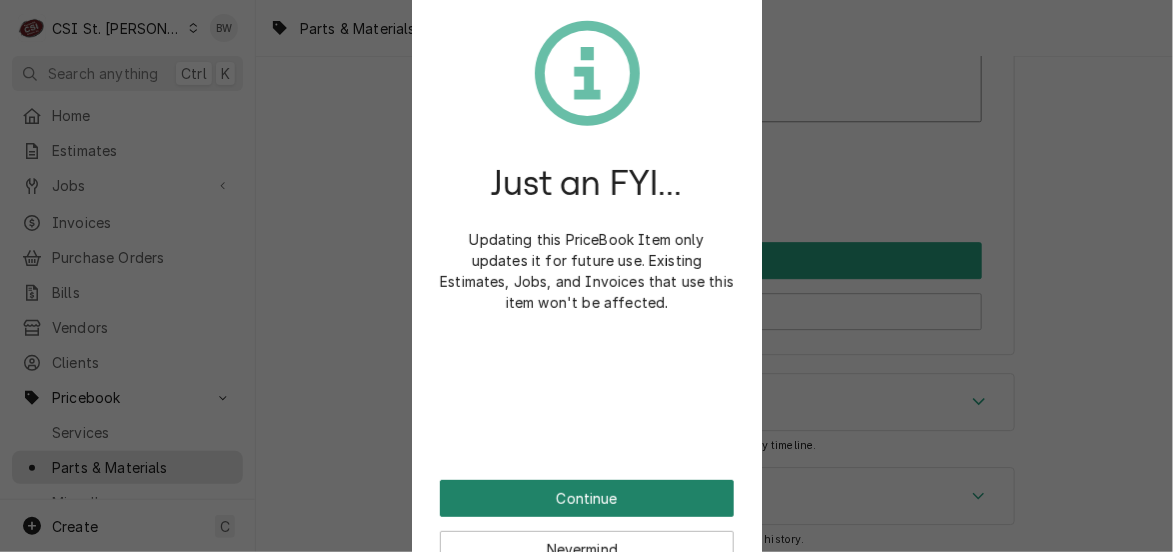 click on "Continue" at bounding box center (587, 498) 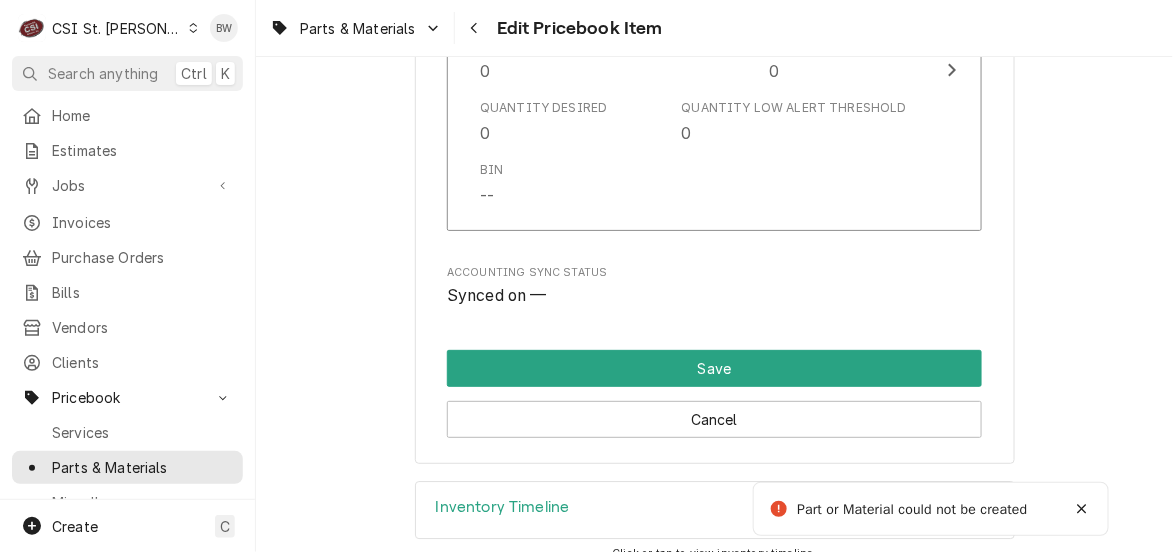 type on "x" 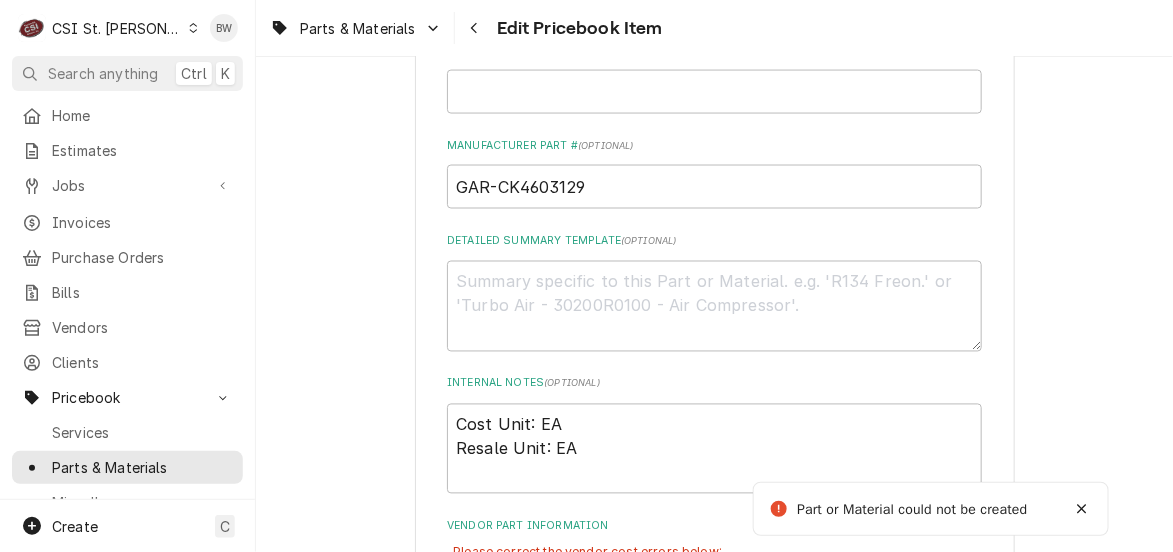scroll, scrollTop: 877, scrollLeft: 0, axis: vertical 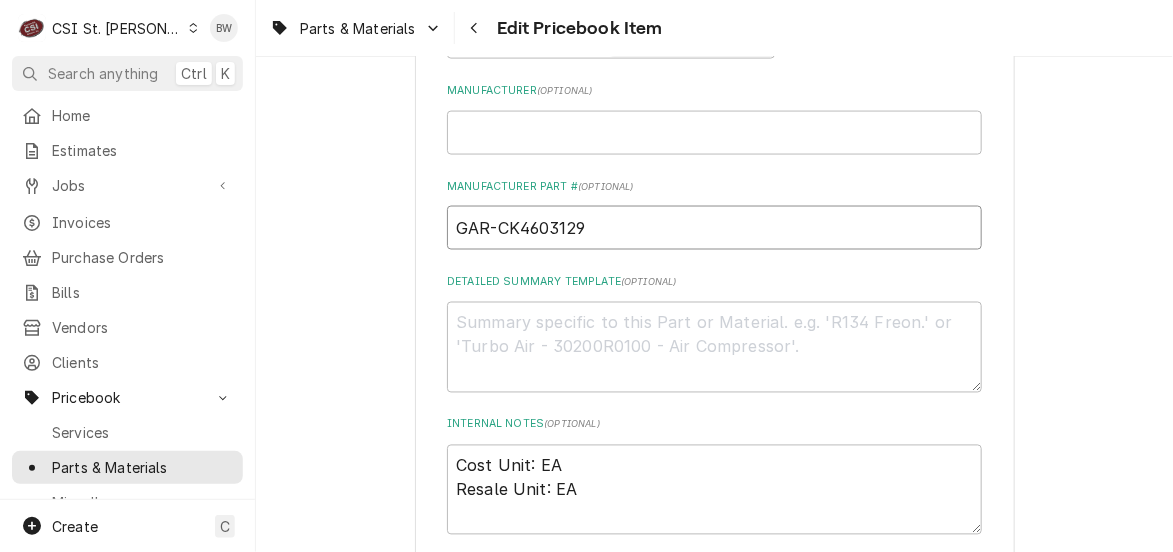 drag, startPoint x: 579, startPoint y: 222, endPoint x: 440, endPoint y: 230, distance: 139.23003 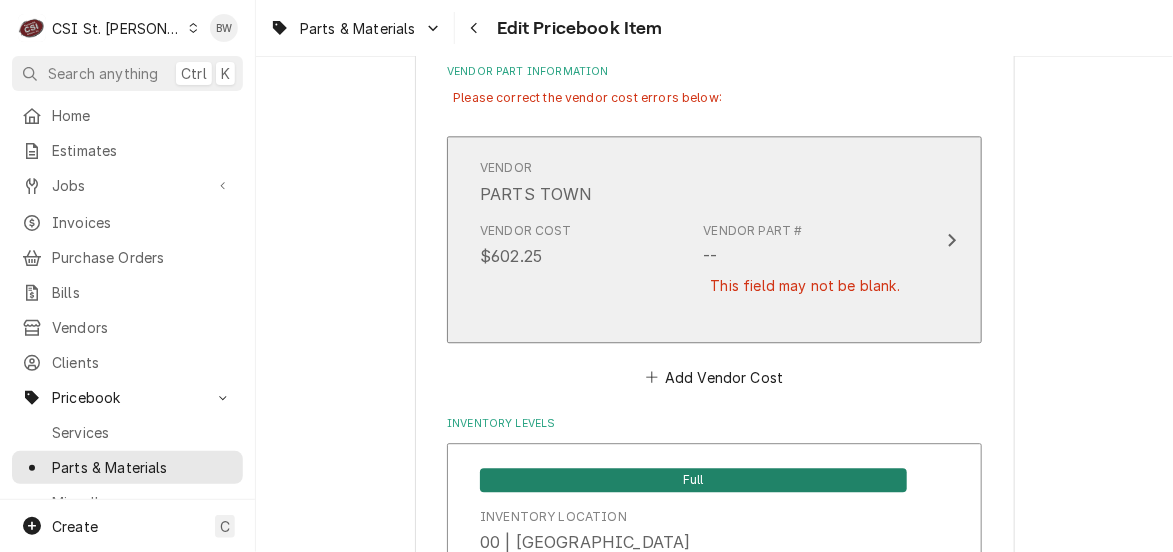 scroll, scrollTop: 1377, scrollLeft: 0, axis: vertical 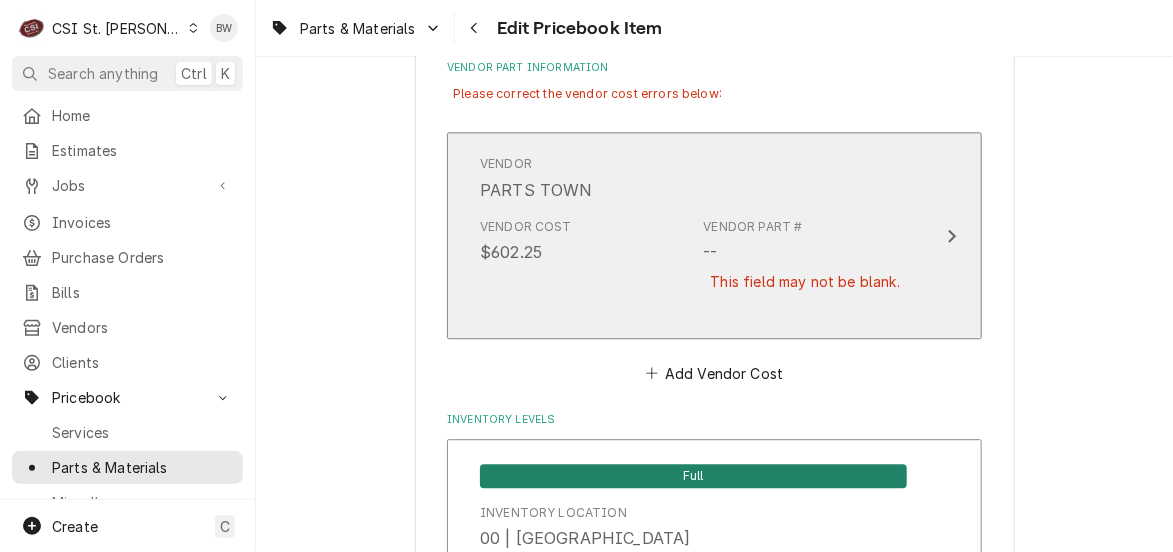 click on "Vendor Cost $602.25 Vendor Part # -- This field may not be blank." at bounding box center [693, 267] 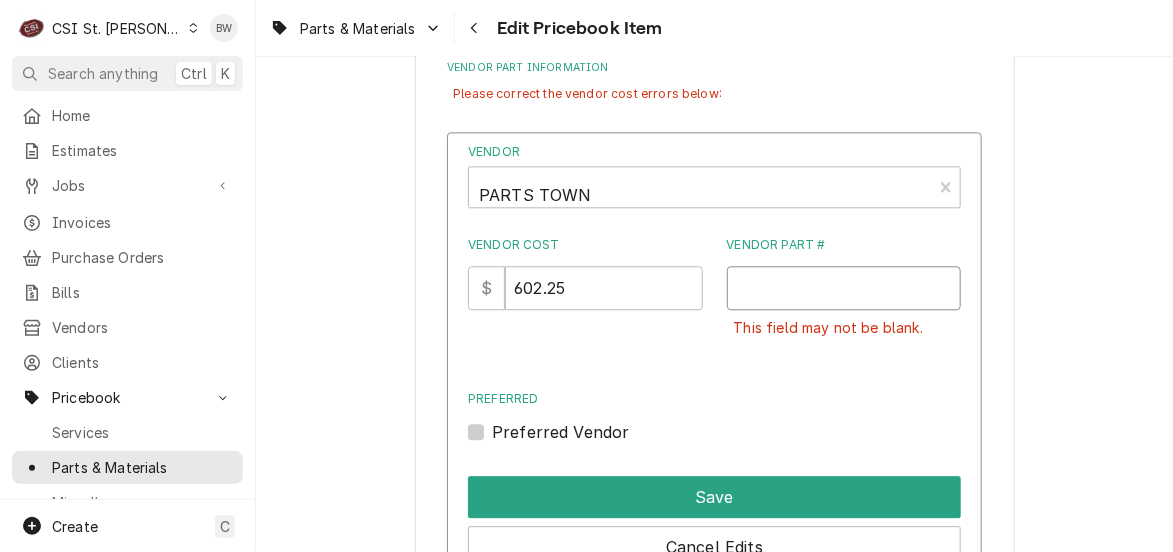 click on "Vendor Part #" at bounding box center [844, 288] 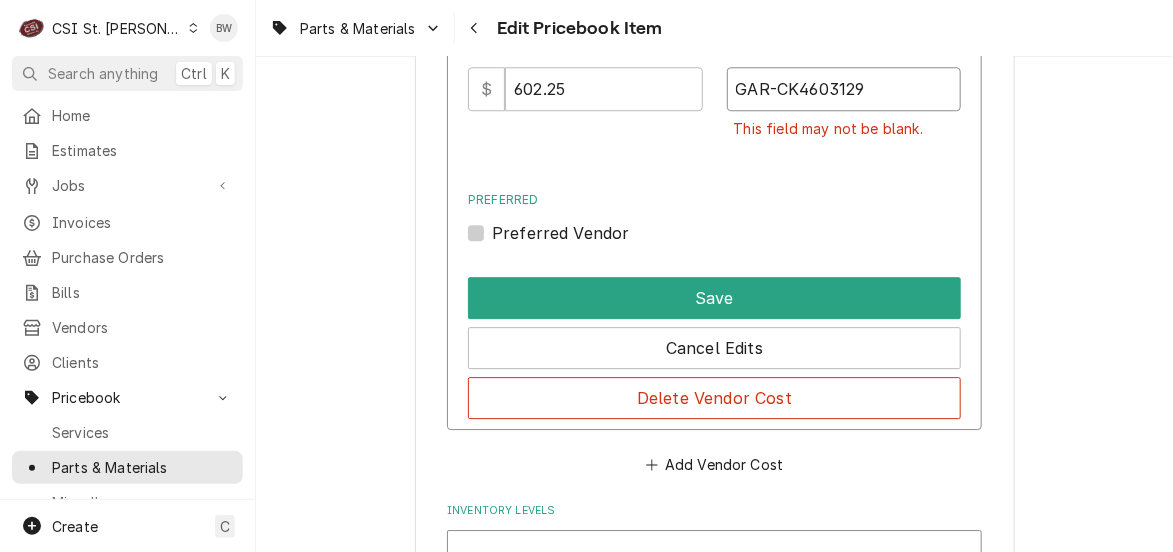 scroll, scrollTop: 1577, scrollLeft: 0, axis: vertical 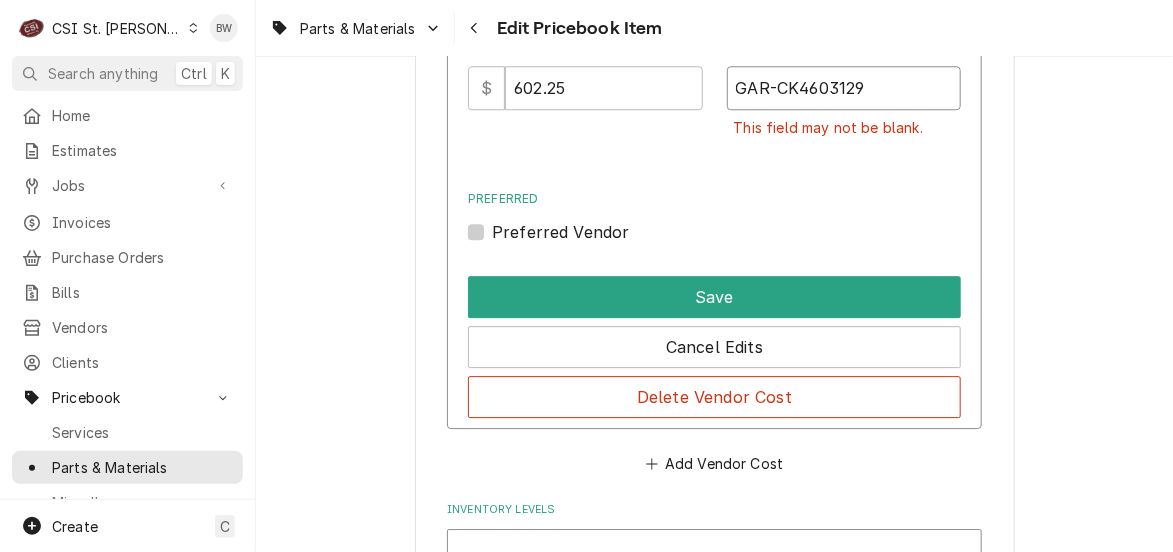 type on "GAR-CK4603129" 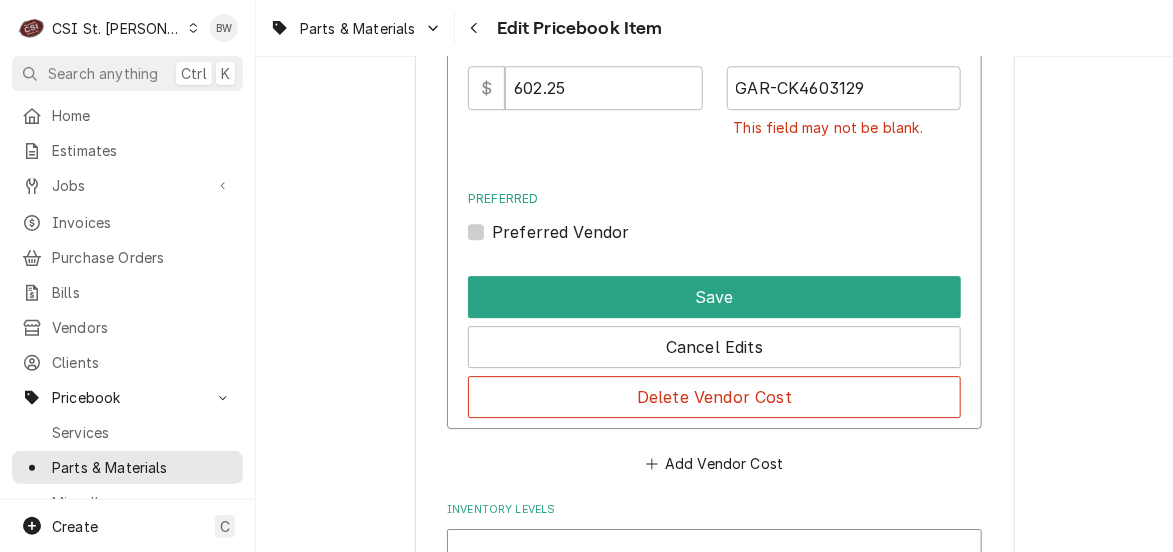 click on "Preferred Vendor" at bounding box center (561, 232) 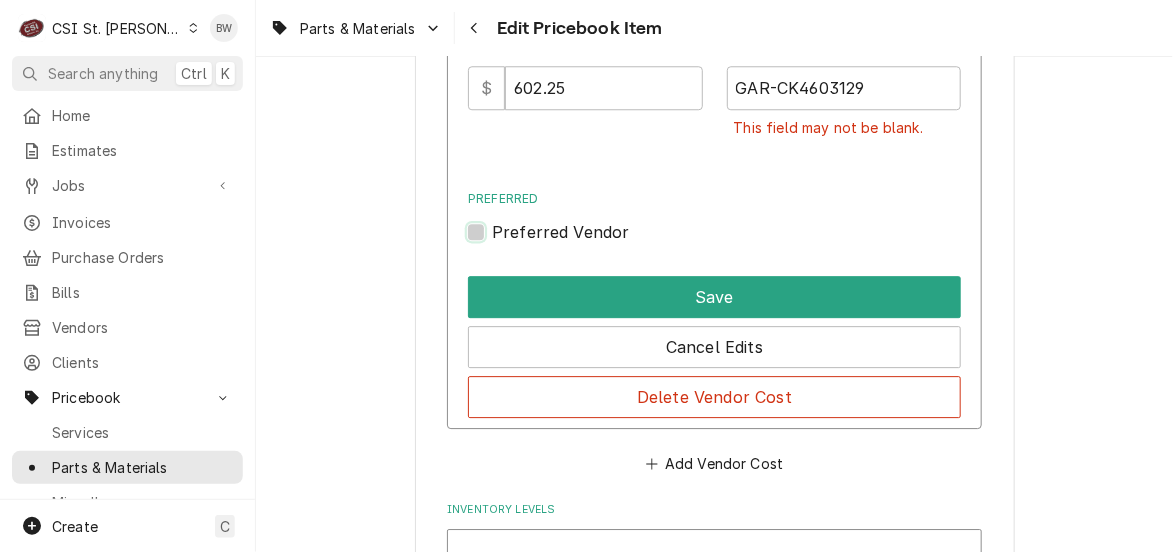 click on "Preferred" at bounding box center [738, 242] 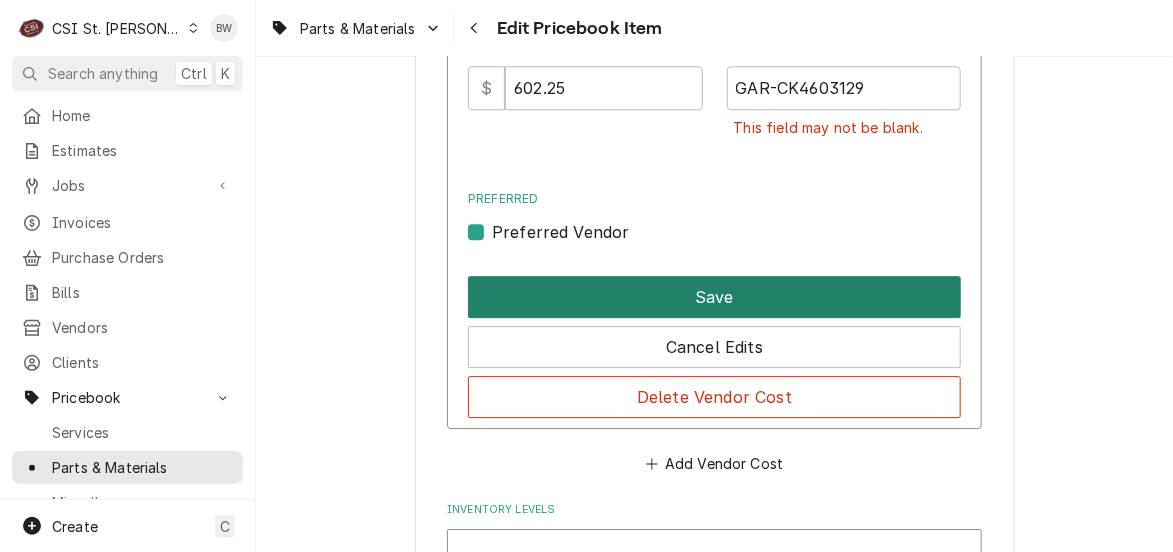 click on "Save" at bounding box center [714, 297] 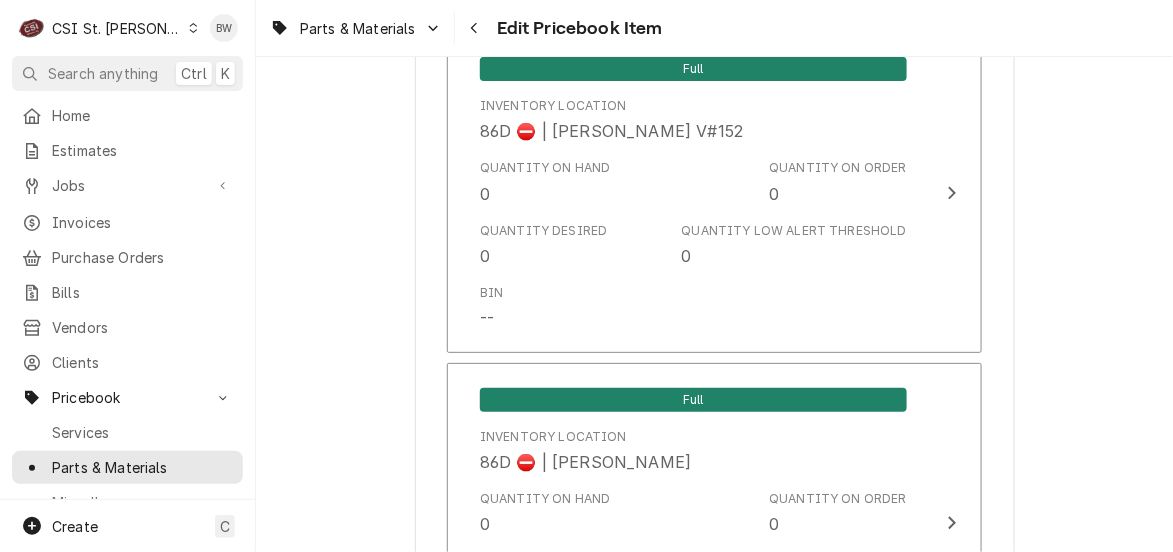 scroll, scrollTop: 16913, scrollLeft: 0, axis: vertical 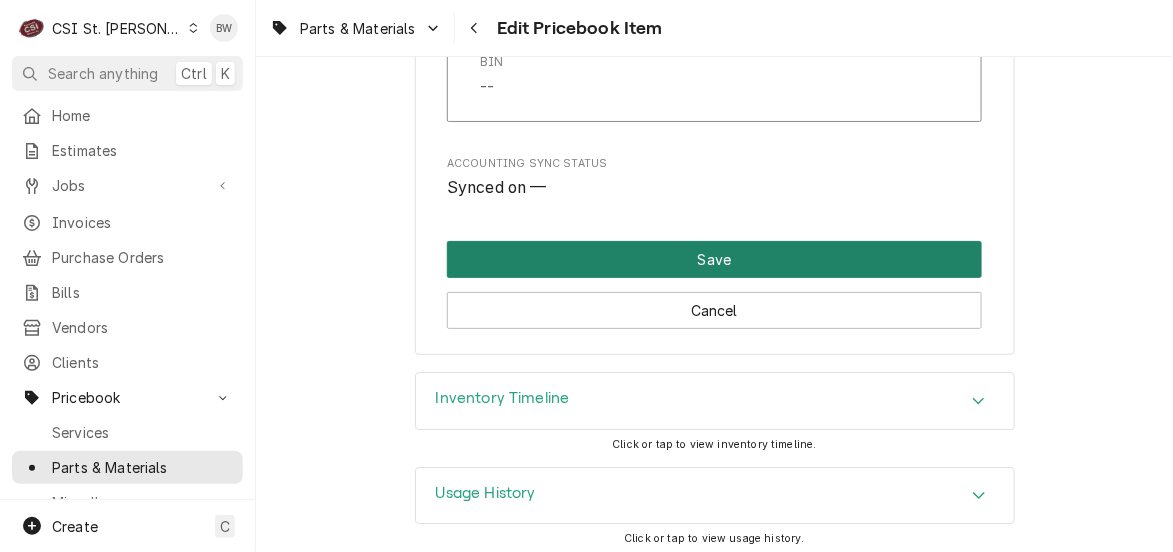 click on "Save" at bounding box center (714, 259) 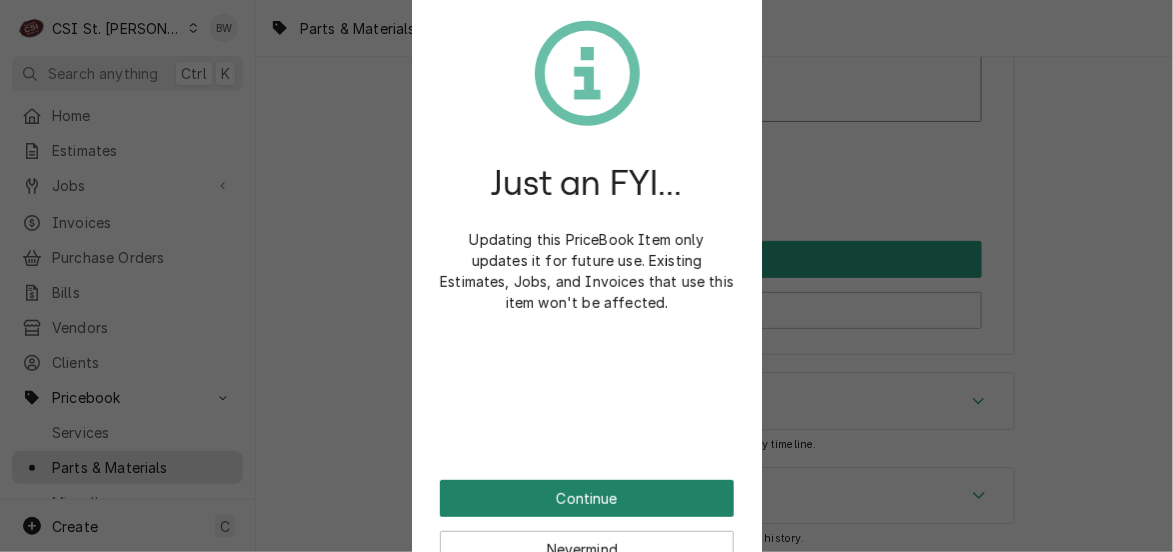 click on "Continue" at bounding box center (587, 498) 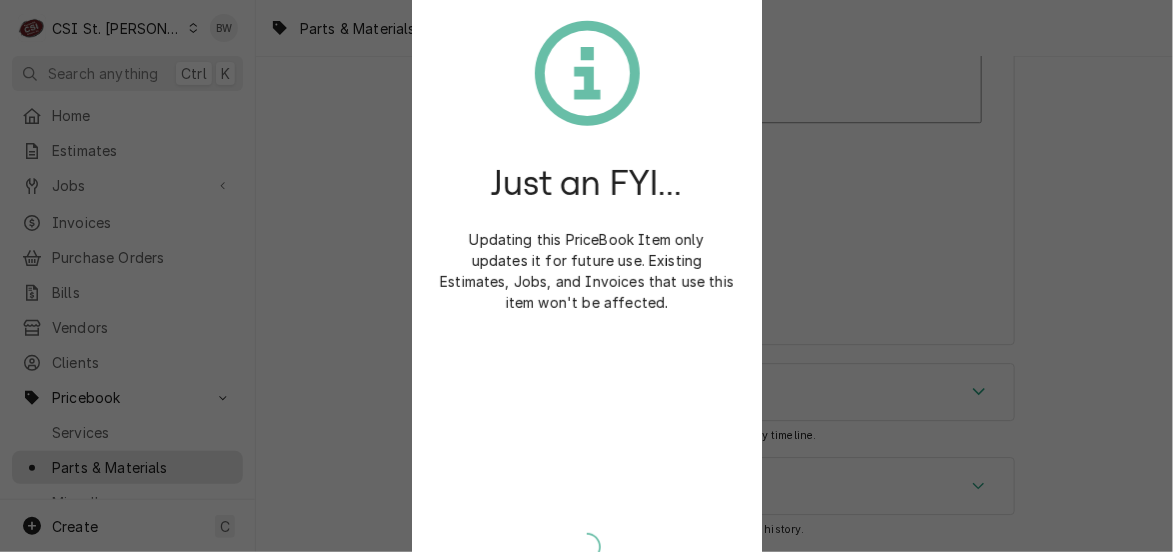 scroll, scrollTop: 16856, scrollLeft: 0, axis: vertical 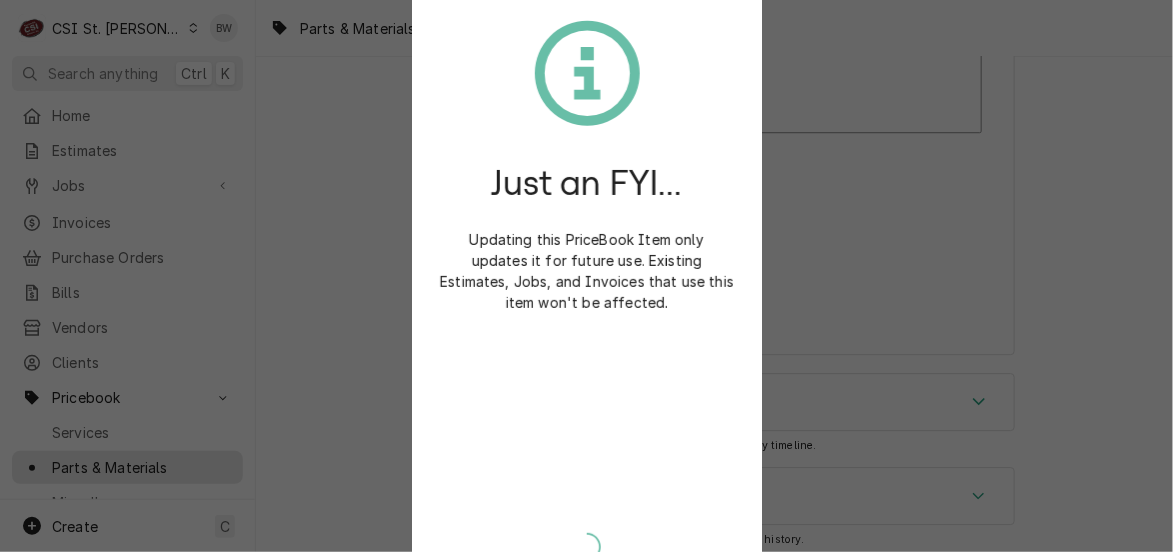type on "x" 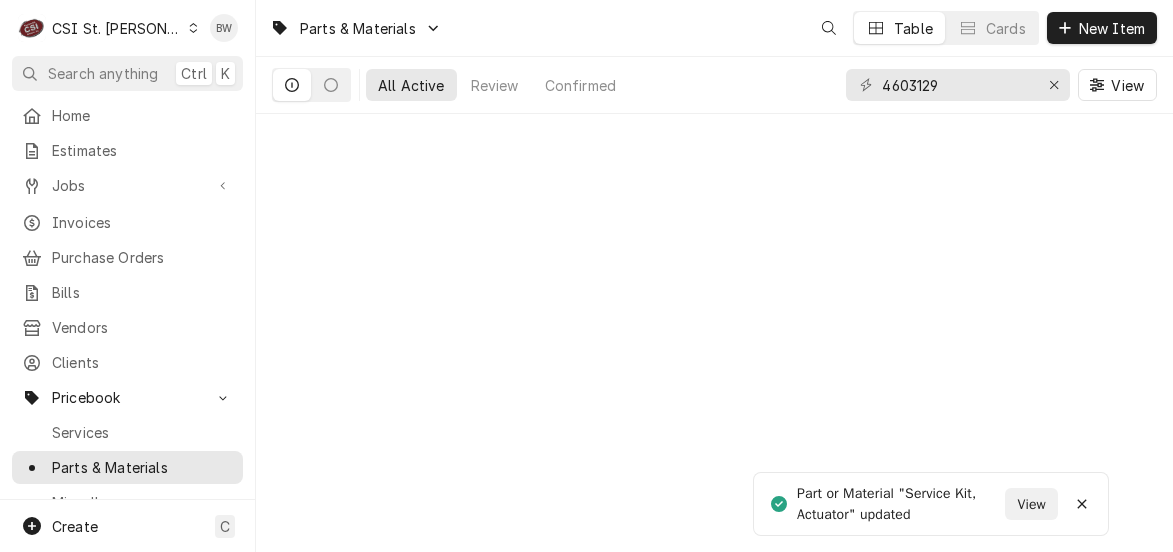 scroll, scrollTop: 0, scrollLeft: 0, axis: both 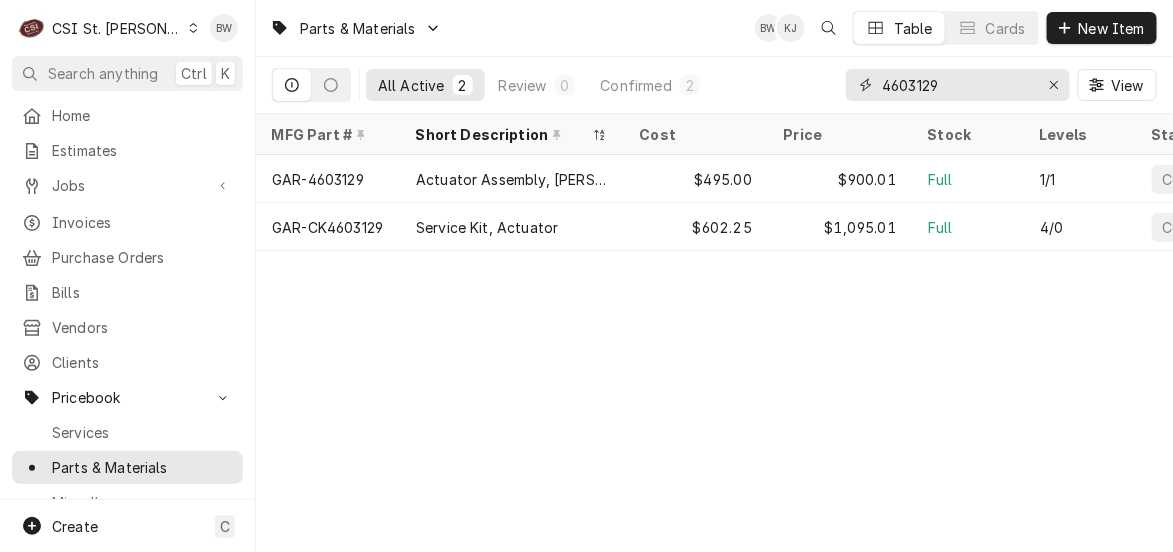 drag, startPoint x: 959, startPoint y: 86, endPoint x: 875, endPoint y: 93, distance: 84.29116 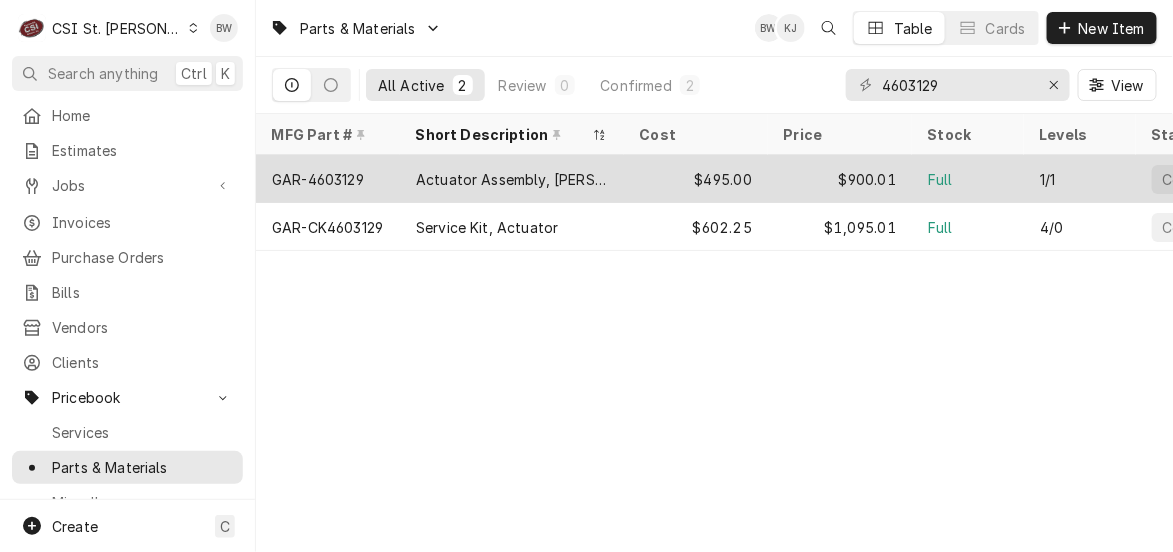 click on "GAR-4603129" at bounding box center [318, 179] 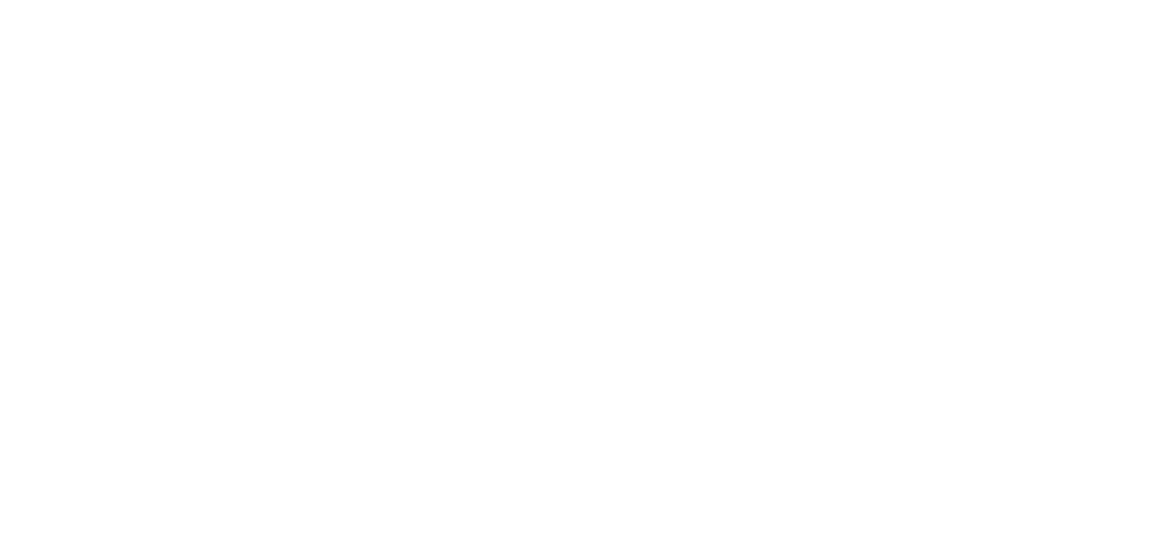 scroll, scrollTop: 0, scrollLeft: 0, axis: both 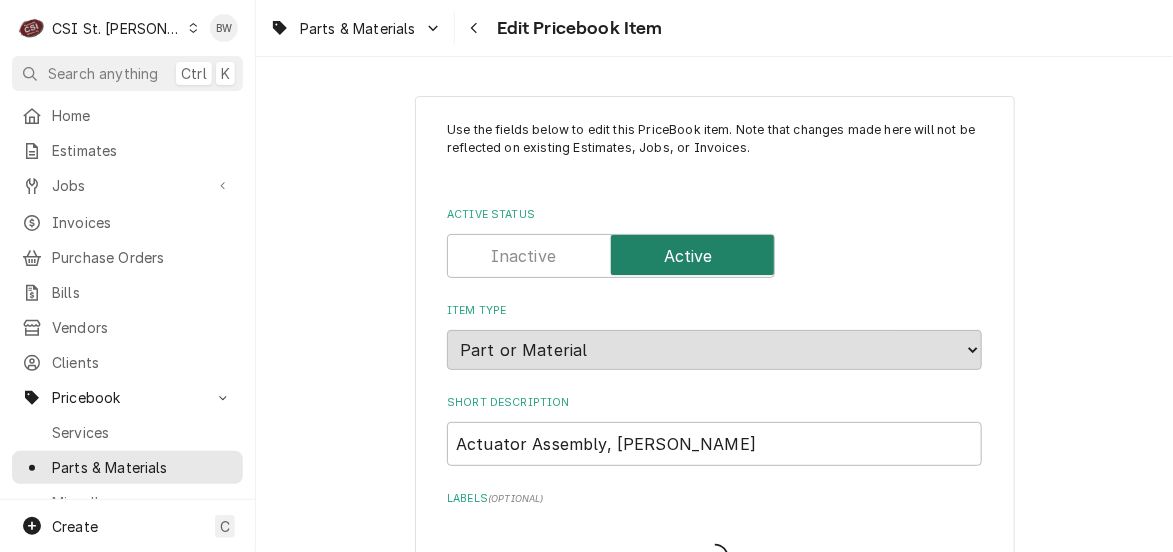 type on "x" 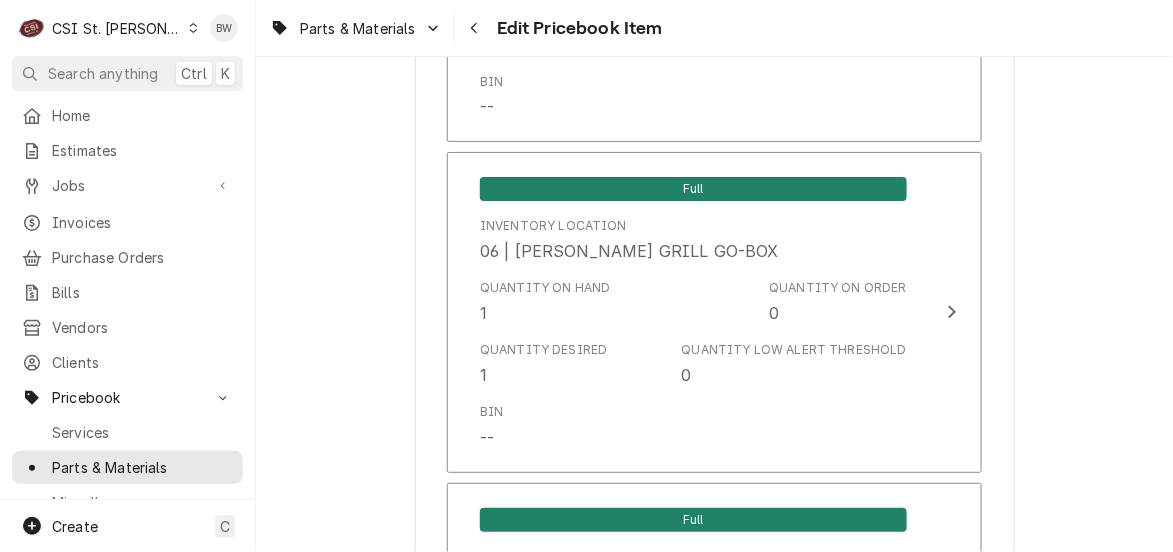 scroll, scrollTop: 12500, scrollLeft: 0, axis: vertical 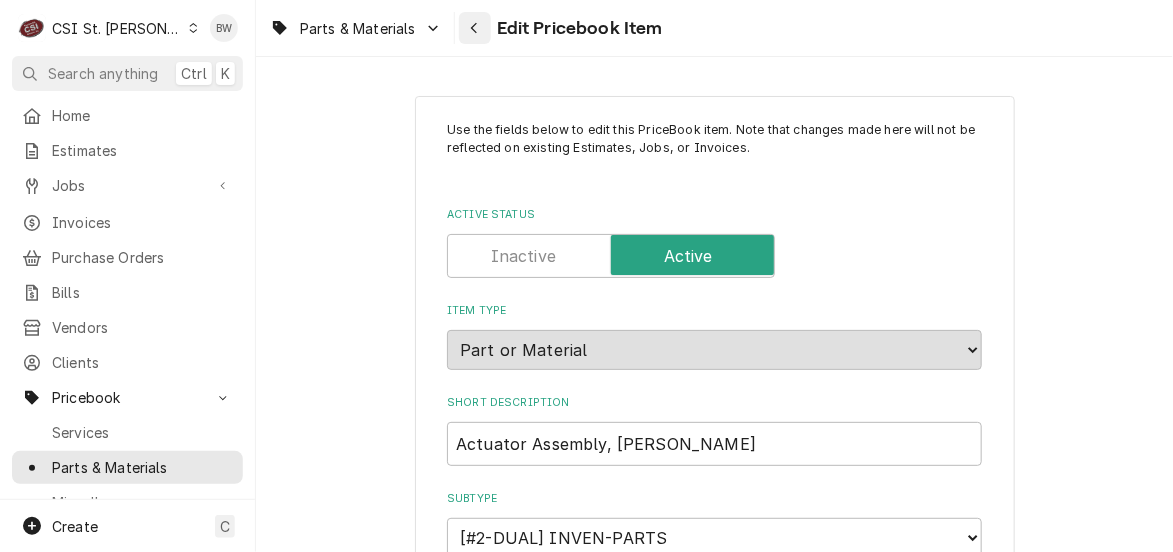 click at bounding box center [475, 28] 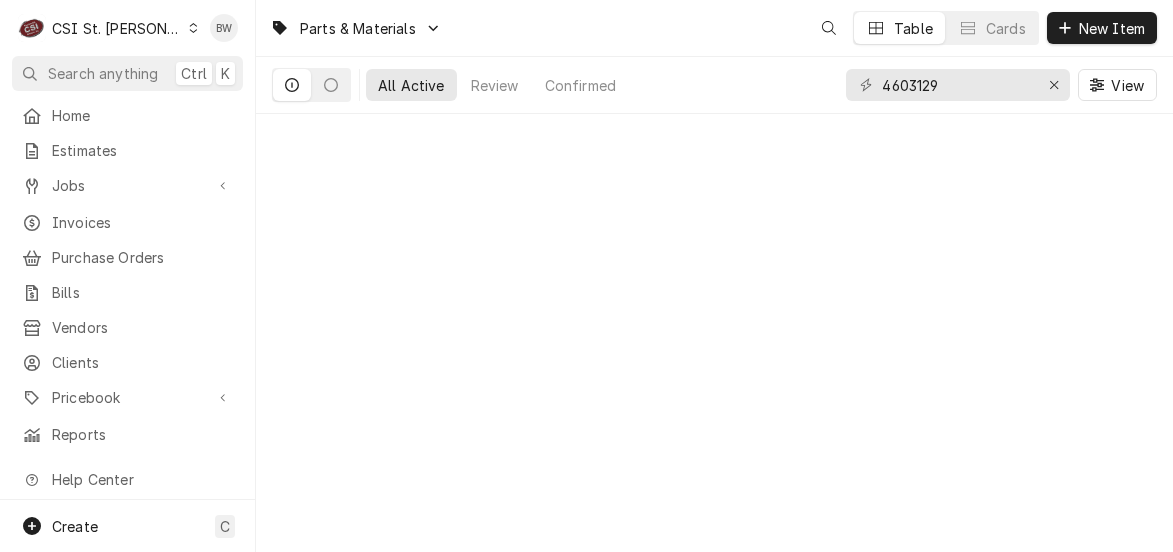scroll, scrollTop: 0, scrollLeft: 0, axis: both 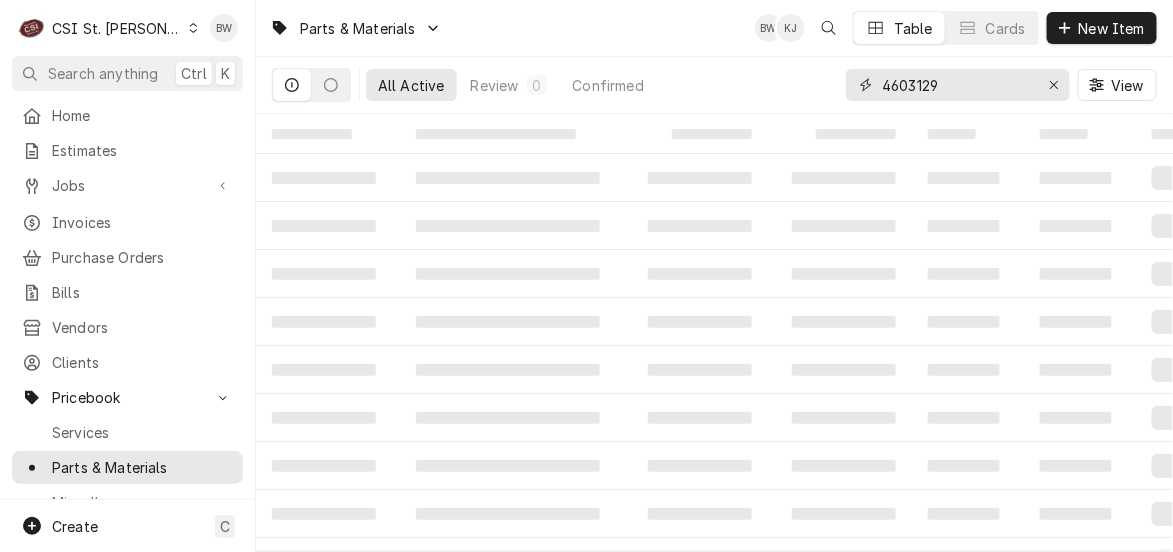 drag, startPoint x: 976, startPoint y: 86, endPoint x: 824, endPoint y: 83, distance: 152.0296 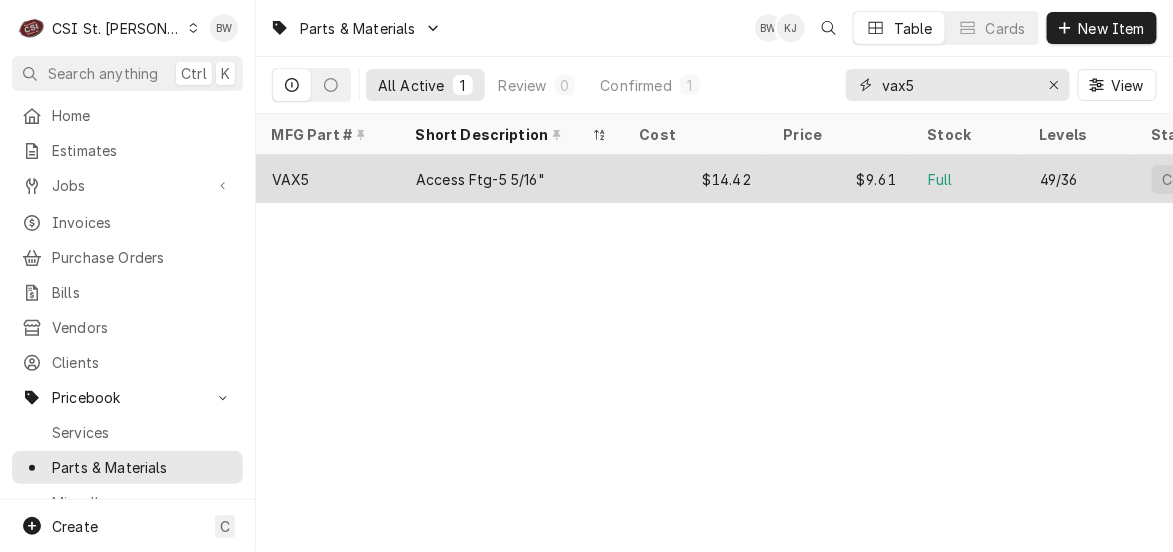 type on "vax5" 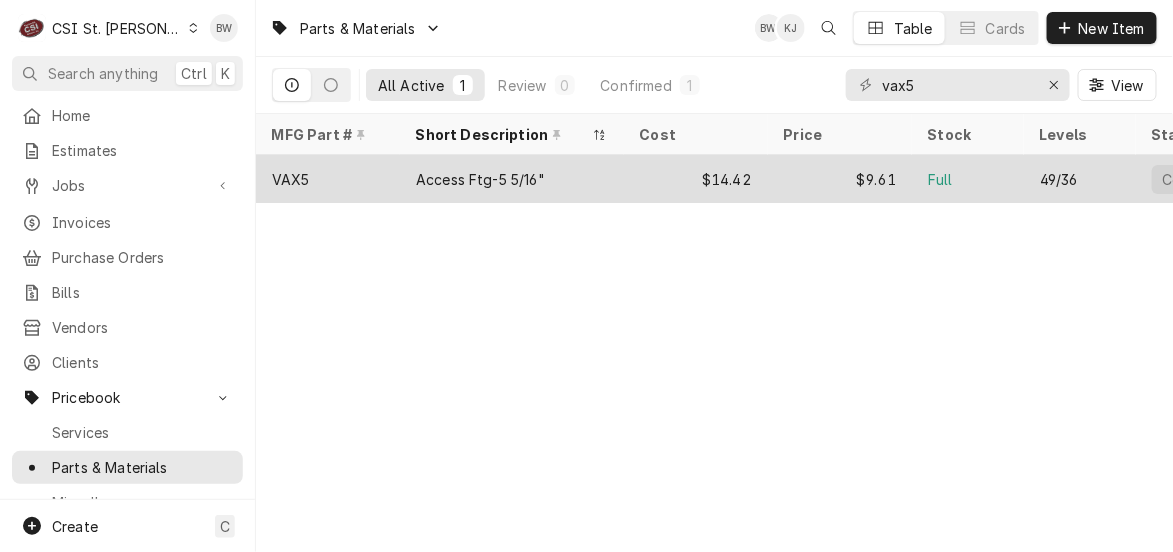 click on "VAX5" at bounding box center [328, 179] 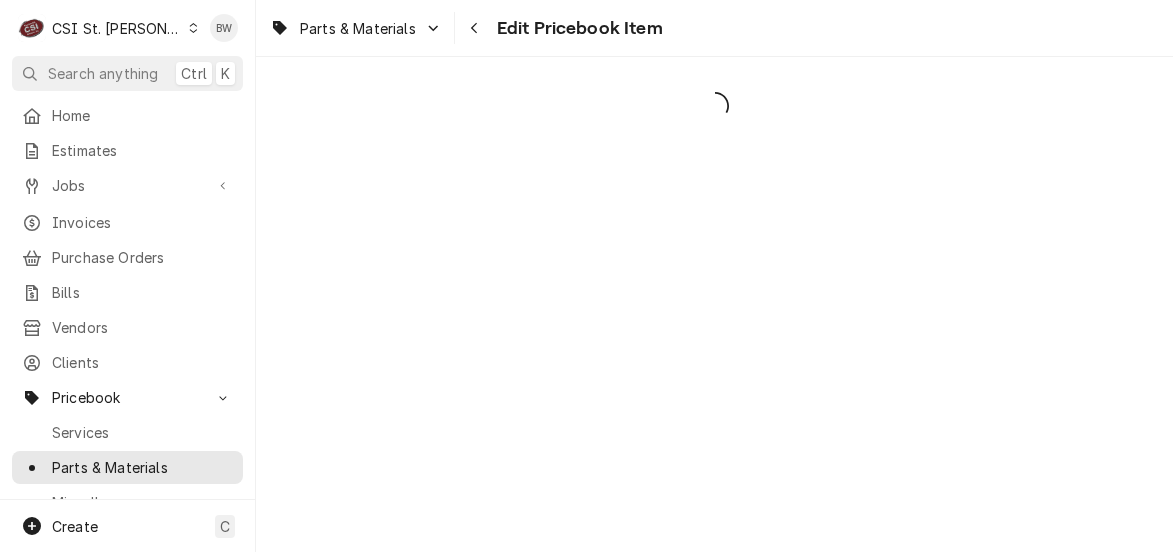 scroll, scrollTop: 0, scrollLeft: 0, axis: both 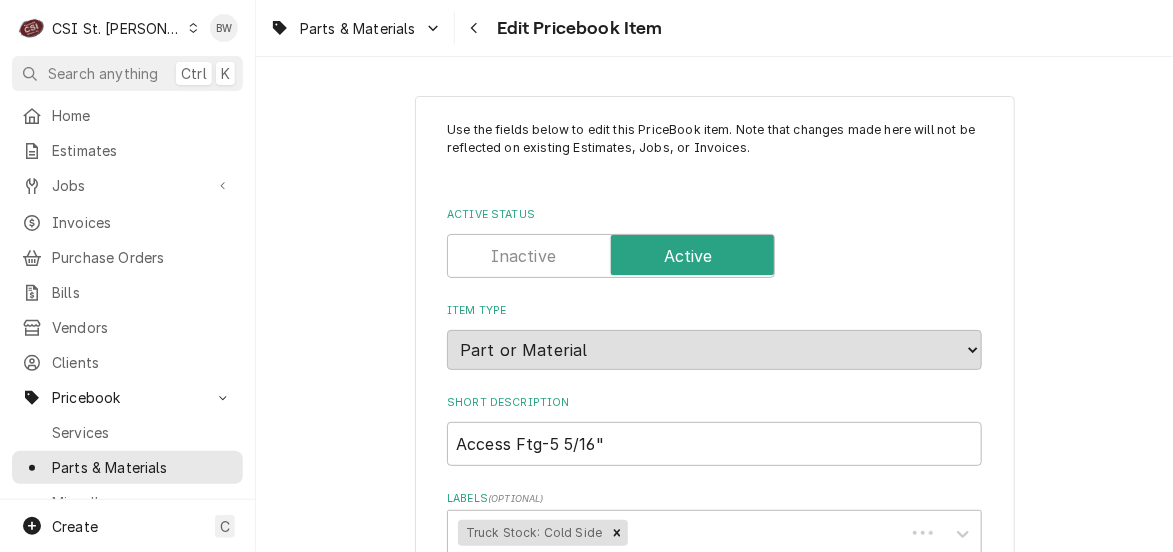 type on "x" 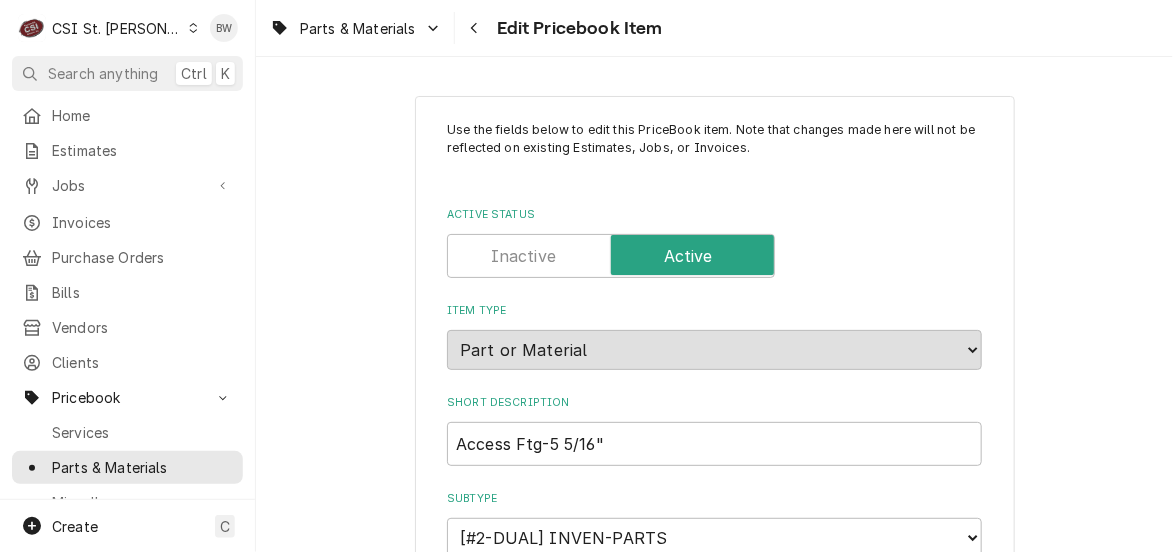 click on "Parts & Materials   Edit Pricebook Item" at bounding box center [714, 28] 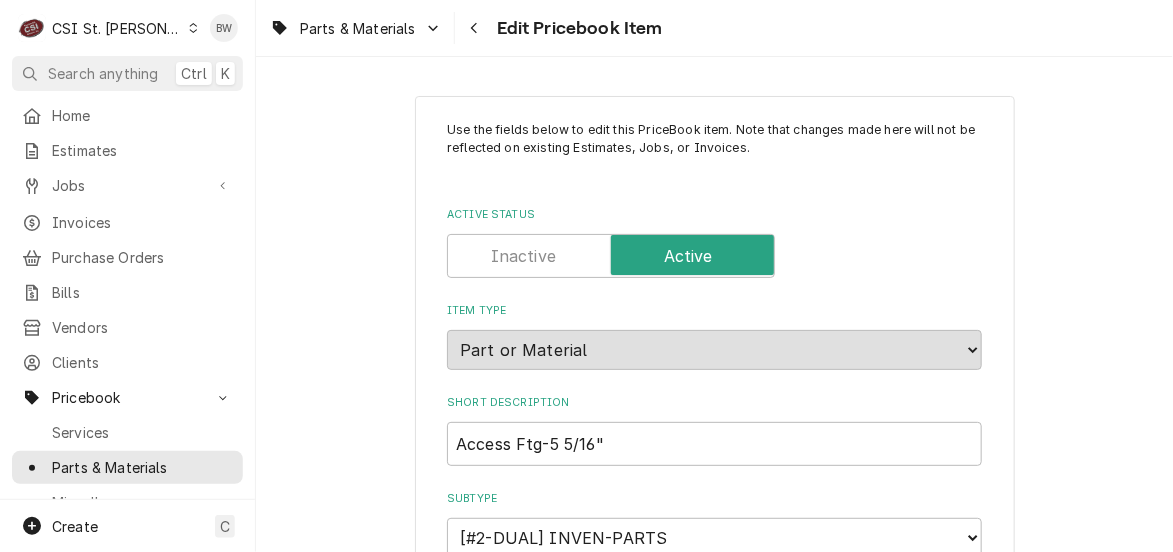 click on "Parts & Materials   Edit Pricebook Item" at bounding box center [714, 28] 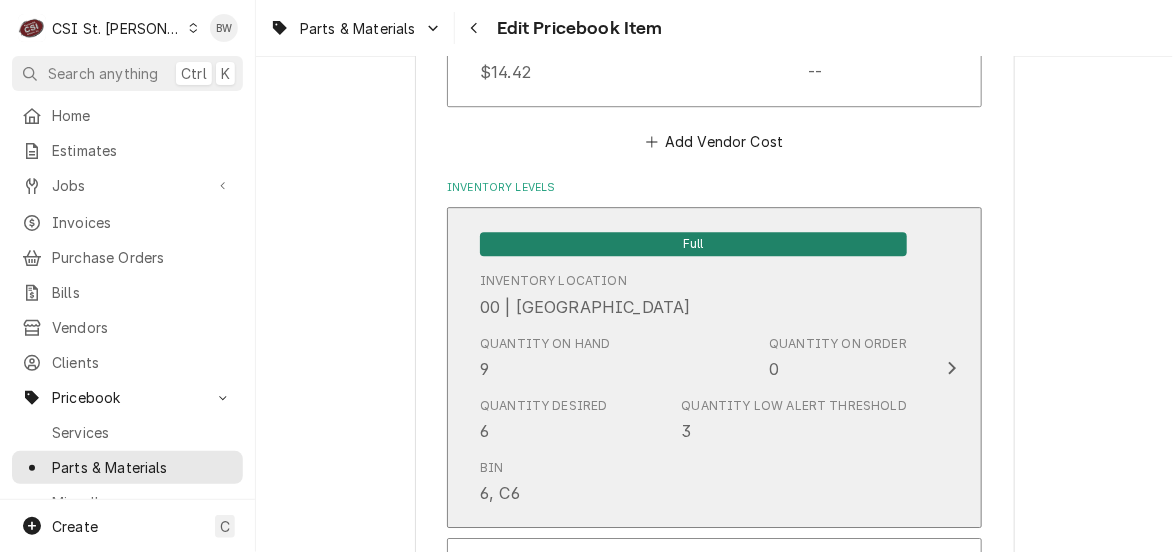 click on "Quantity on Hand 9 Quantity on Order 0" at bounding box center [693, 358] 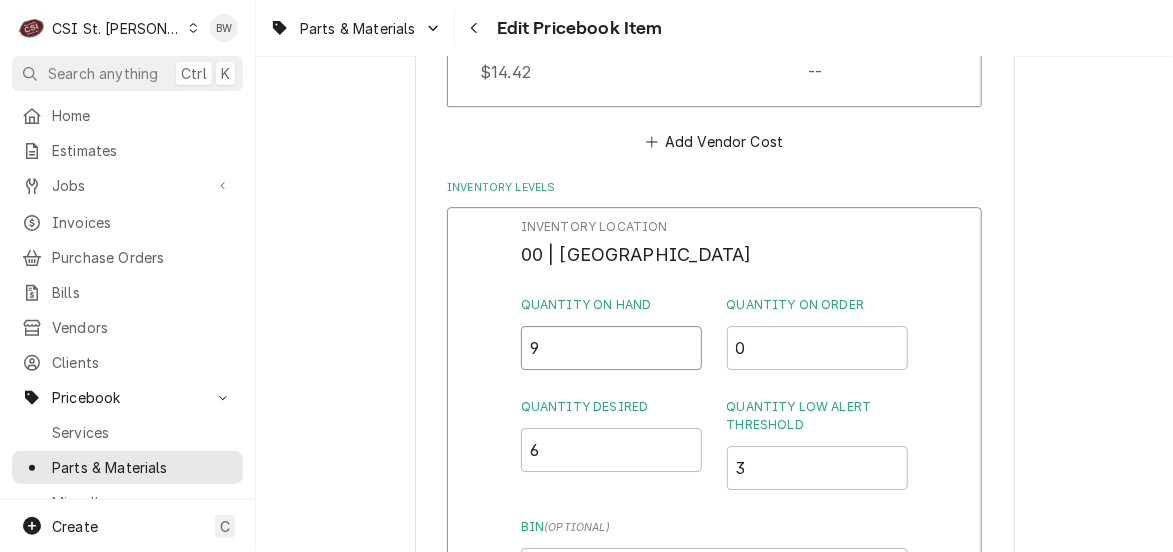 drag, startPoint x: 584, startPoint y: 341, endPoint x: 523, endPoint y: 344, distance: 61.073727 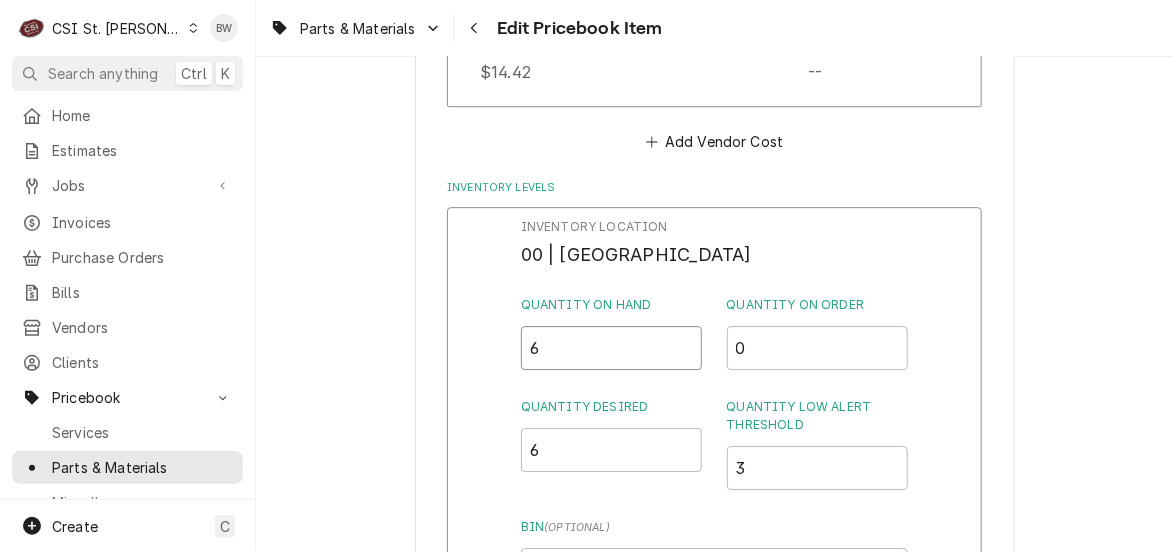type on "6" 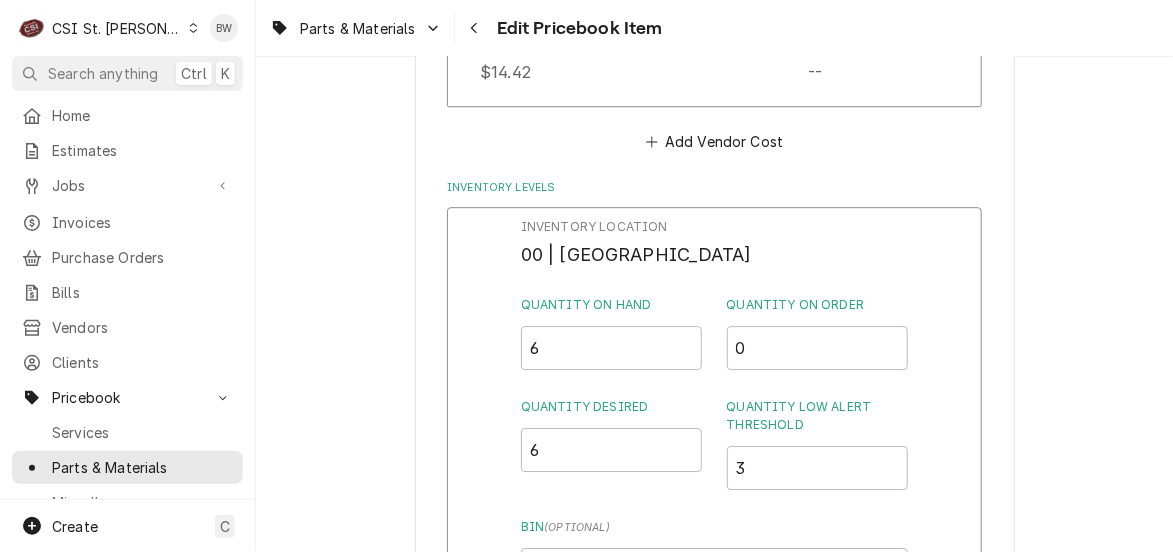 scroll, scrollTop: 1874, scrollLeft: 0, axis: vertical 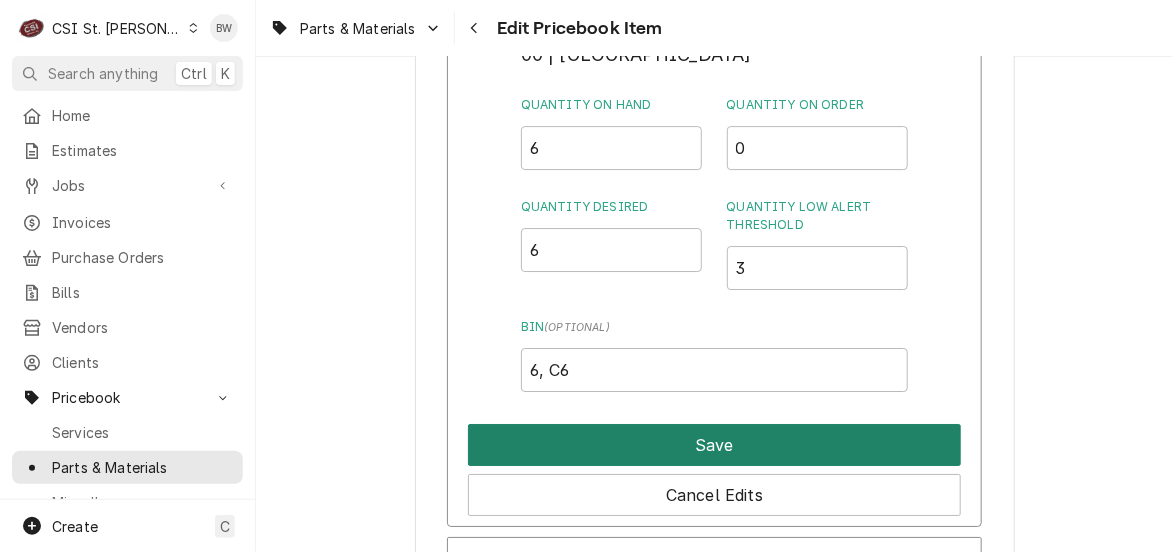 click on "Save" at bounding box center [714, 445] 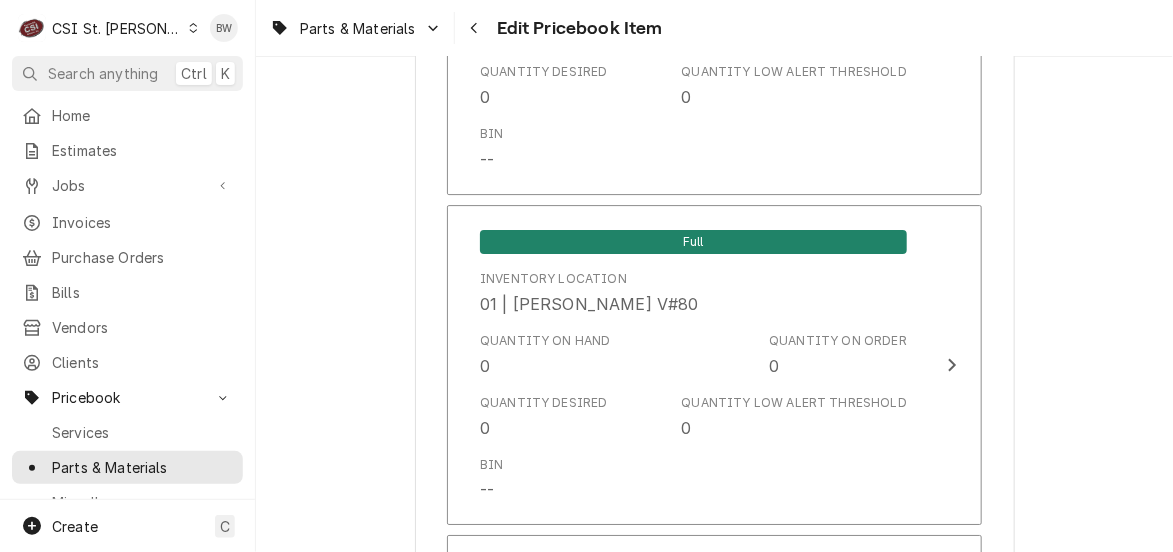 scroll, scrollTop: 4323, scrollLeft: 0, axis: vertical 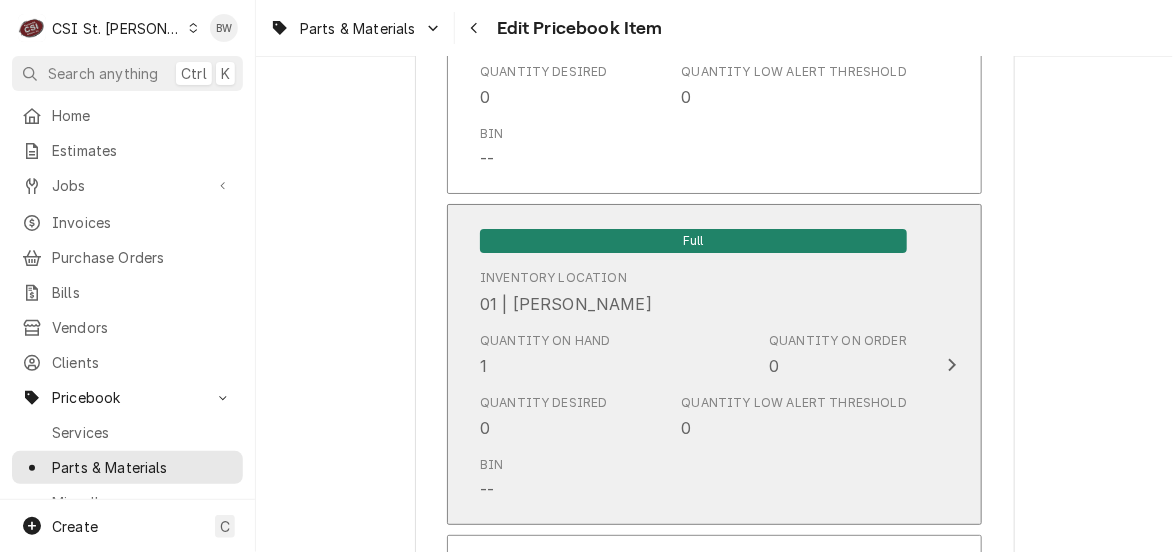 click on "Quantity on Hand 1" at bounding box center (545, 355) 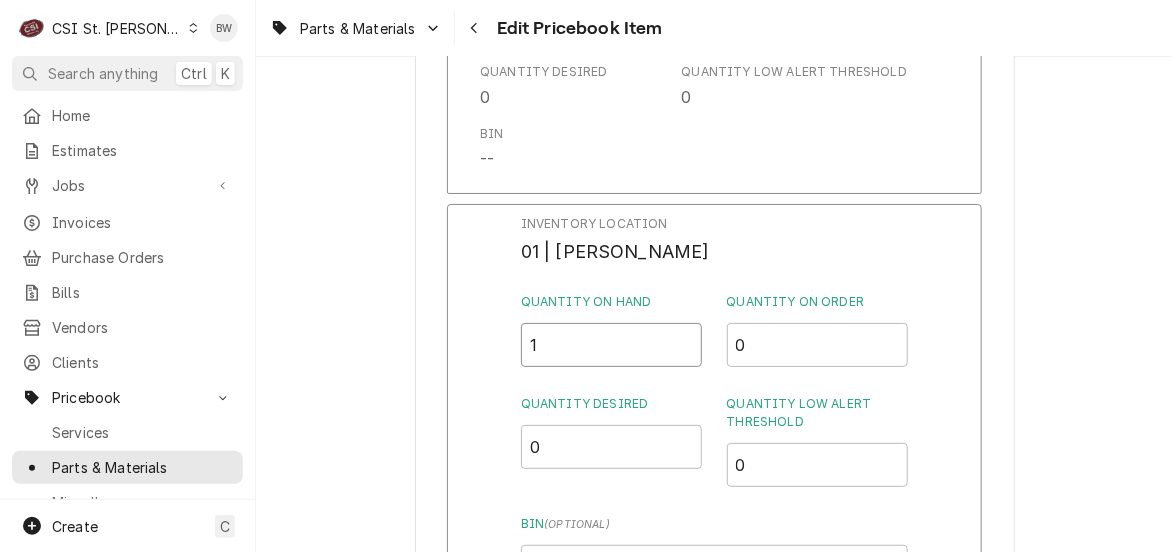 drag, startPoint x: 562, startPoint y: 355, endPoint x: 508, endPoint y: 348, distance: 54.451813 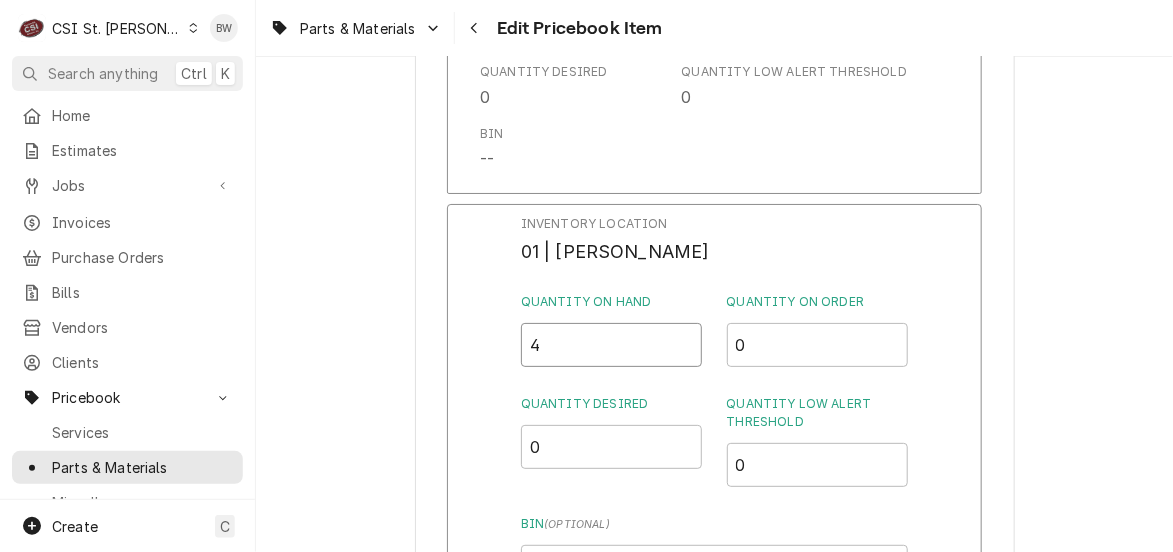 type on "4" 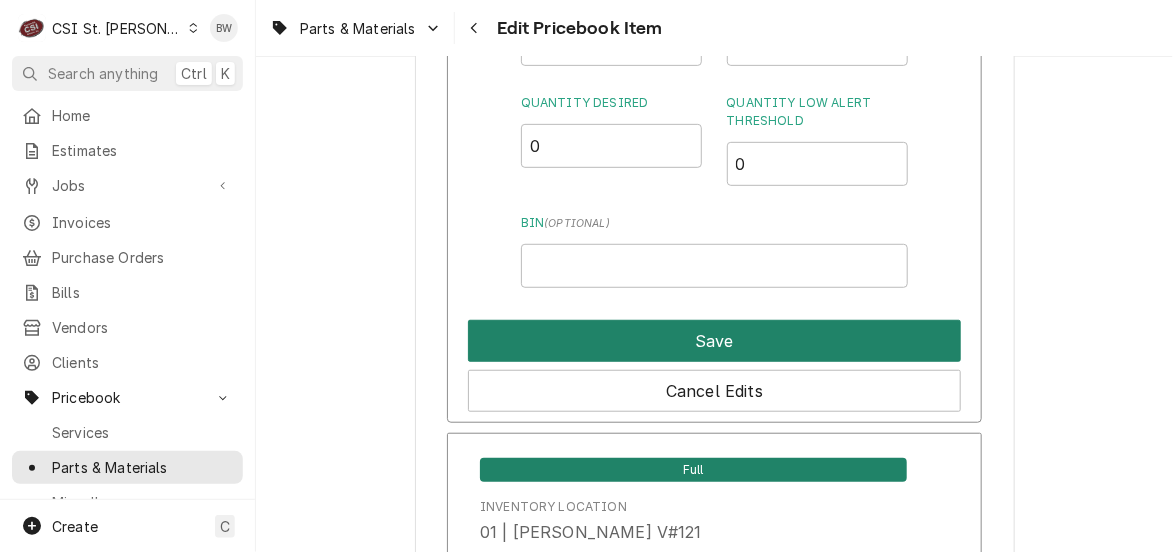 click on "Save" at bounding box center (714, 341) 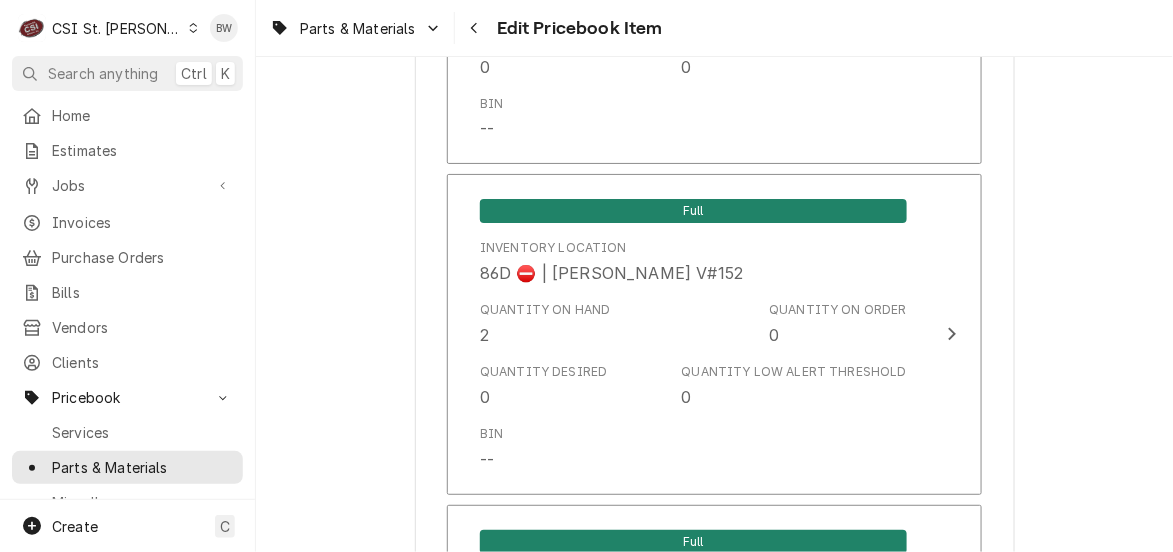 scroll, scrollTop: 16988, scrollLeft: 0, axis: vertical 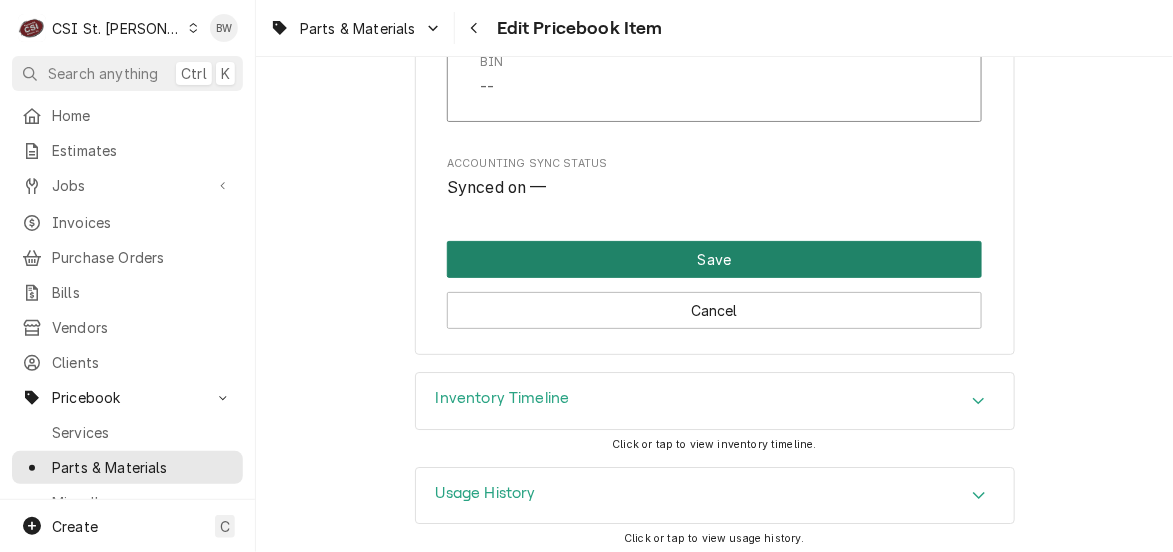click on "Save" at bounding box center [714, 259] 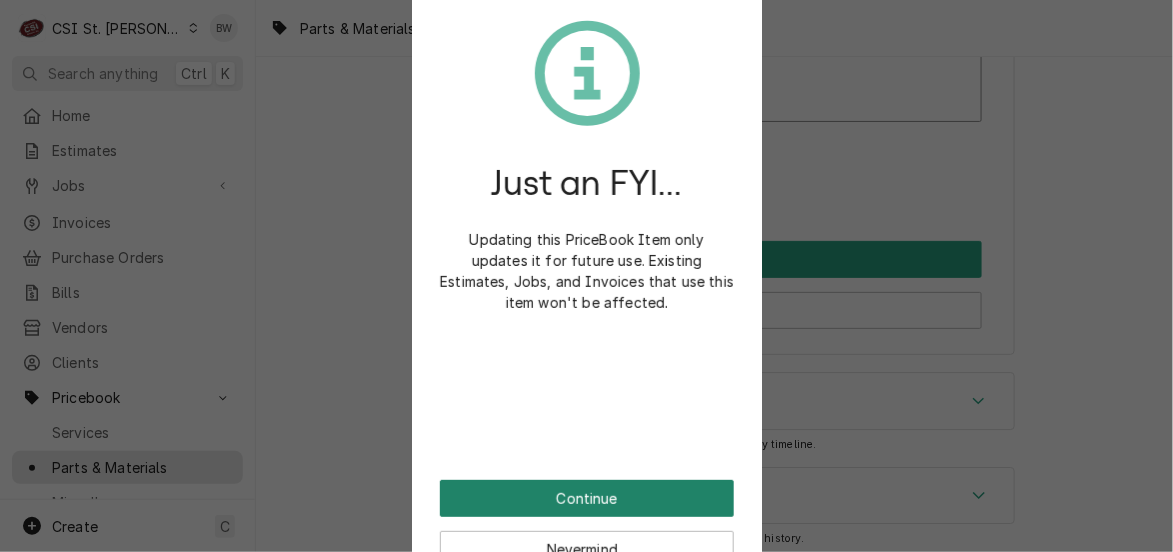 click on "Continue" at bounding box center [587, 498] 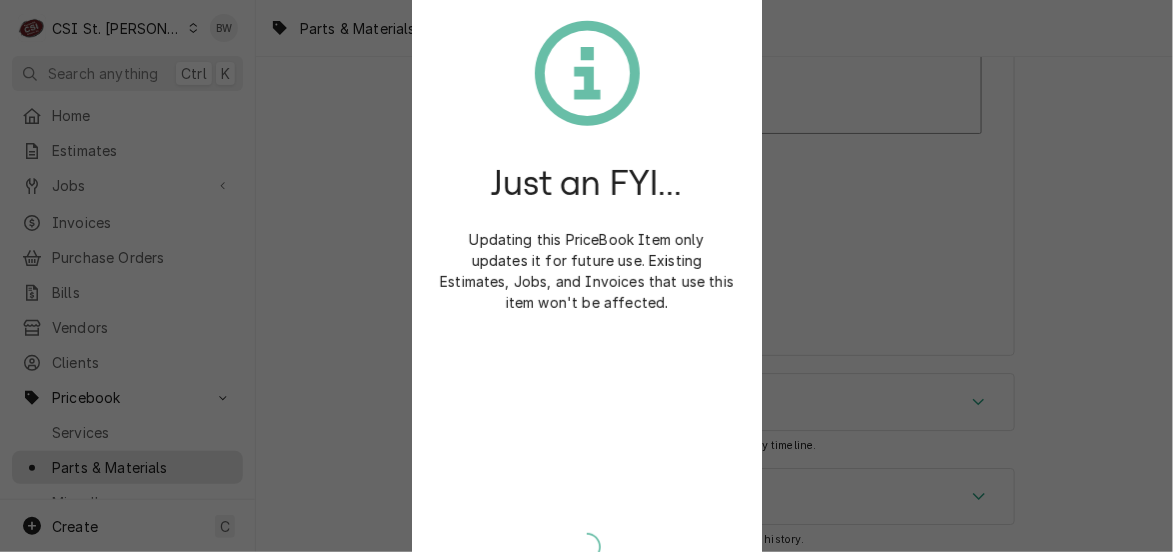 scroll, scrollTop: 1497, scrollLeft: 0, axis: vertical 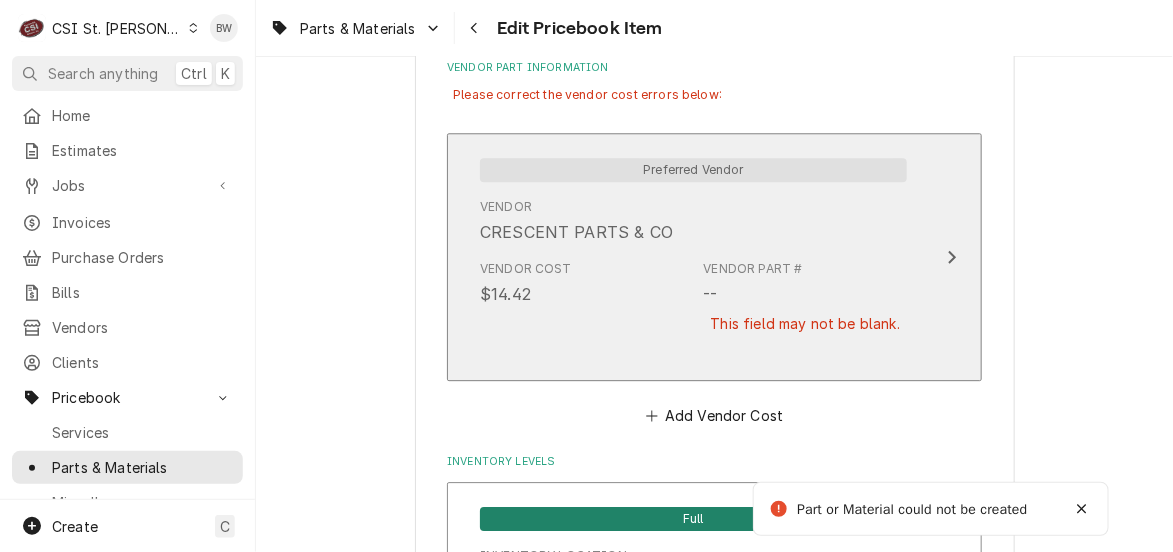 click on "Vendor Cost $14.42 Vendor Part # -- This field may not be blank." at bounding box center (693, 309) 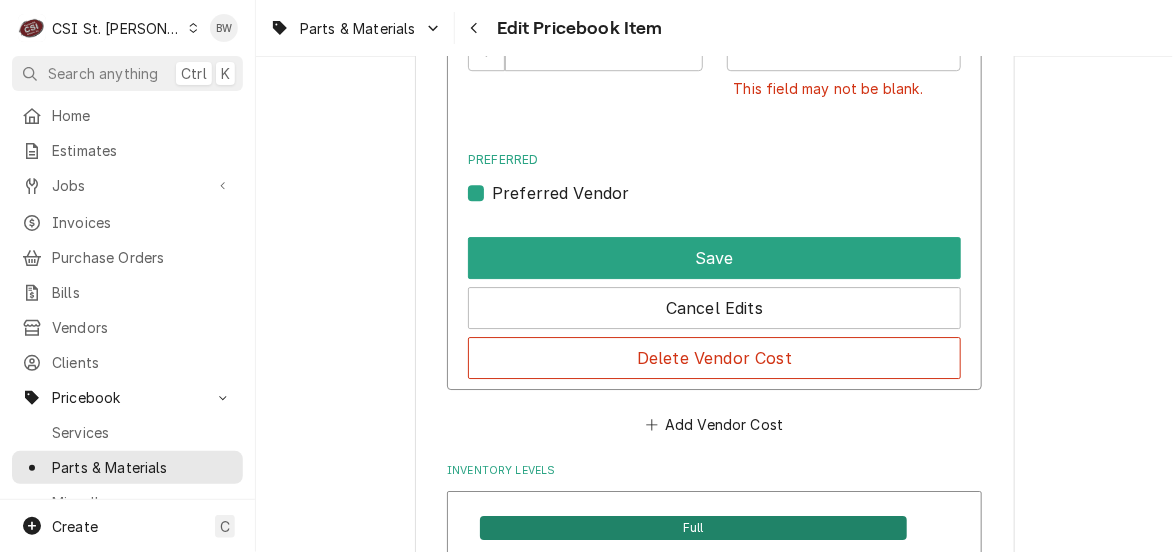 scroll, scrollTop: 1798, scrollLeft: 0, axis: vertical 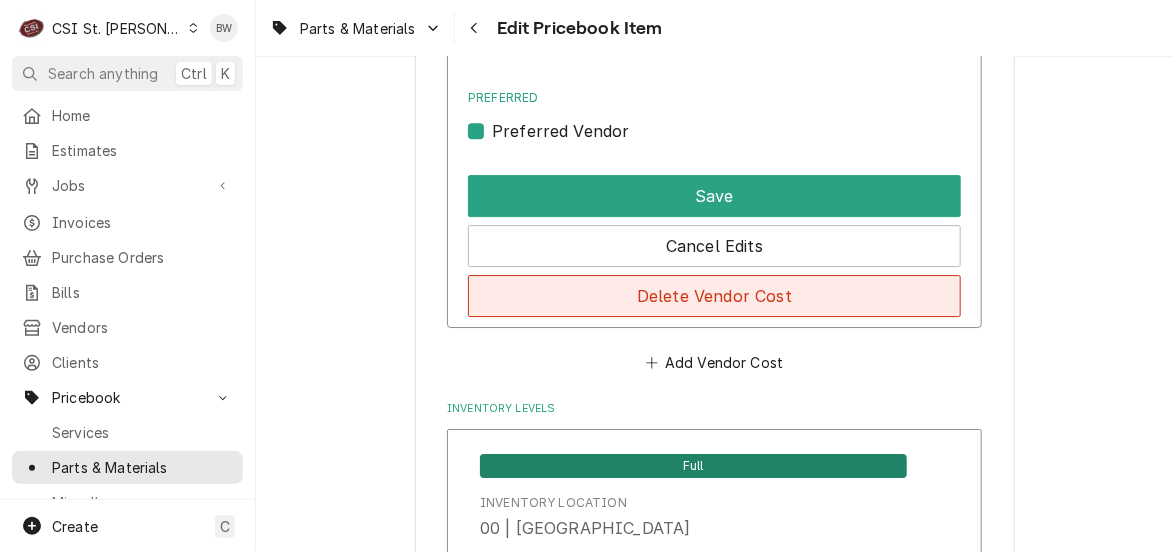 click on "Delete Vendor Cost" at bounding box center [714, 296] 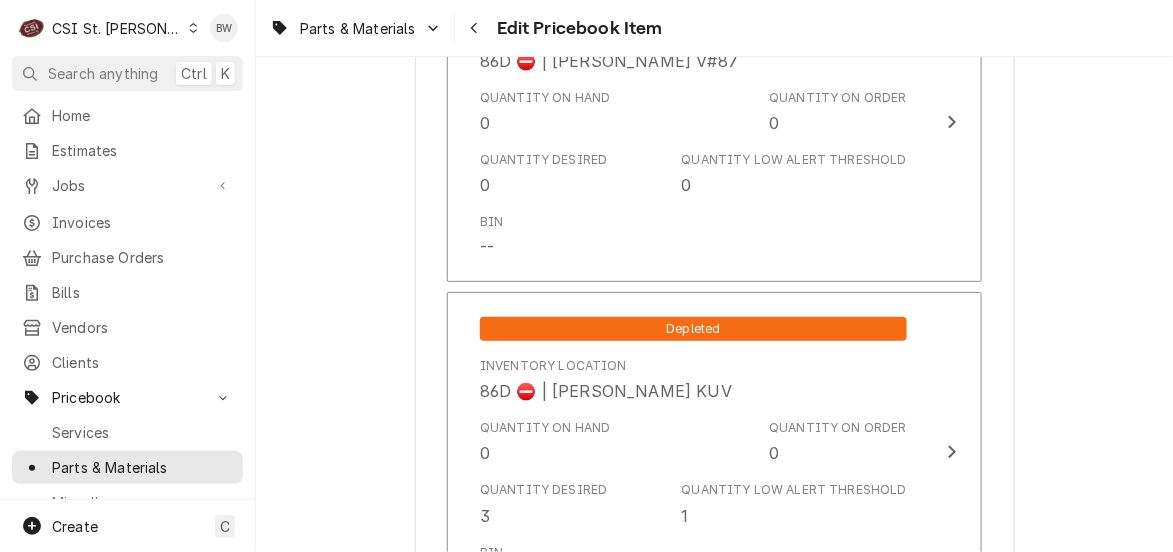 scroll, scrollTop: 16827, scrollLeft: 0, axis: vertical 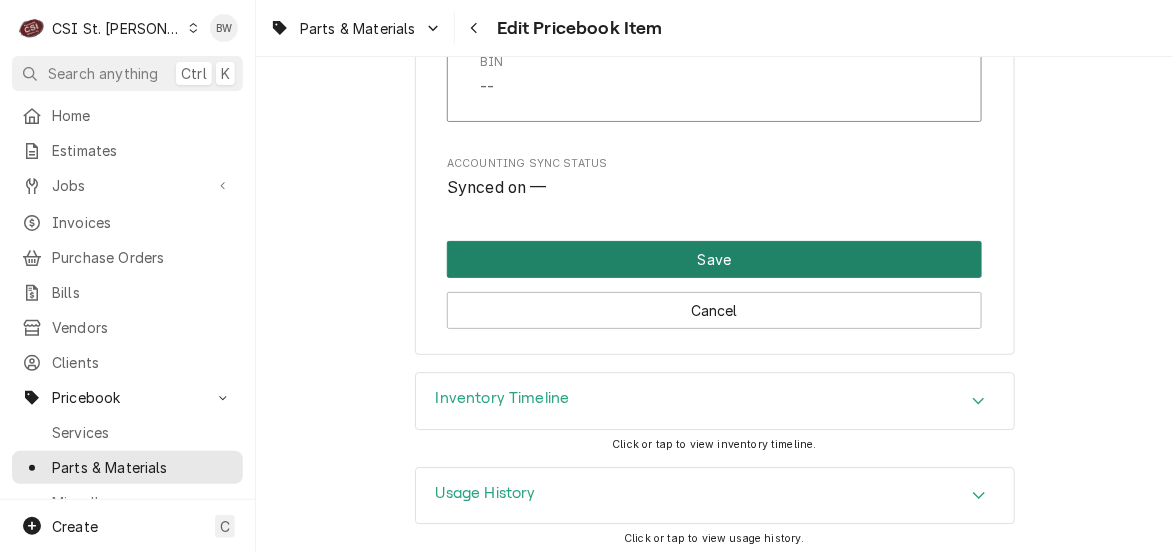 click on "Save" at bounding box center [714, 259] 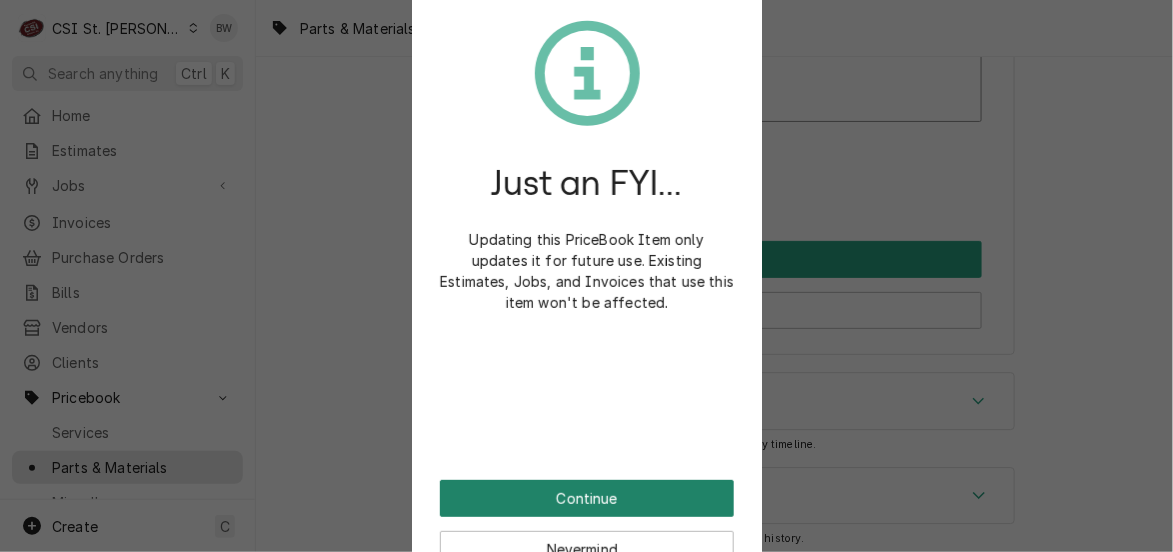 click on "Continue" at bounding box center (587, 498) 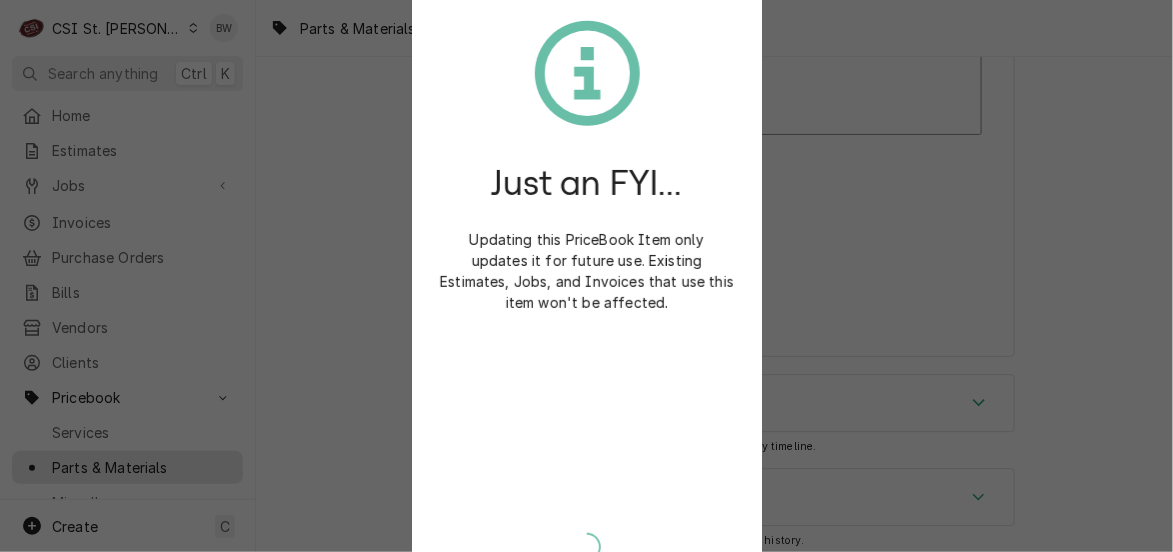 type on "x" 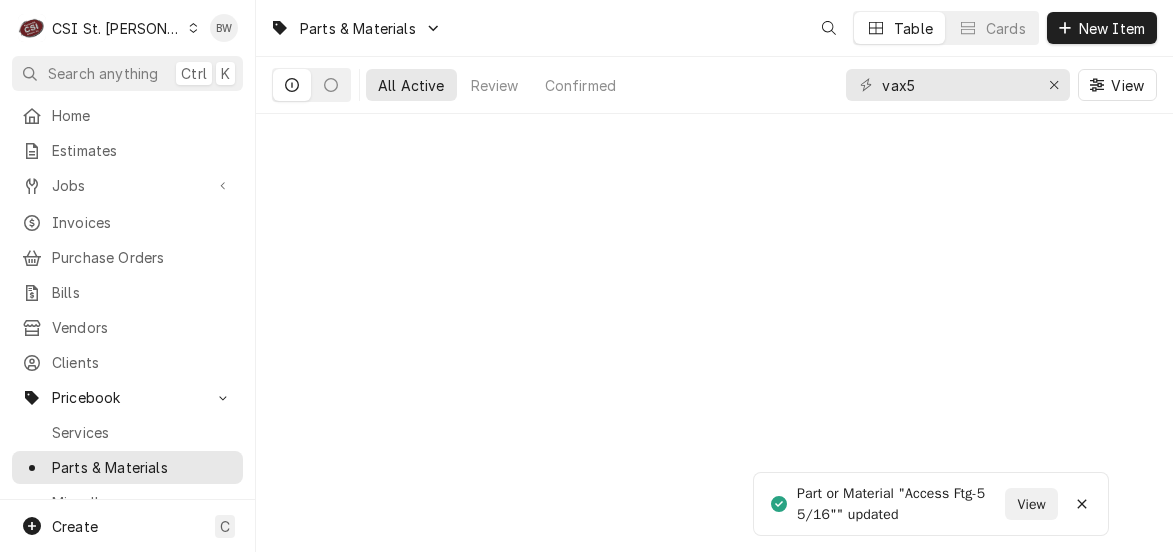 scroll, scrollTop: 0, scrollLeft: 0, axis: both 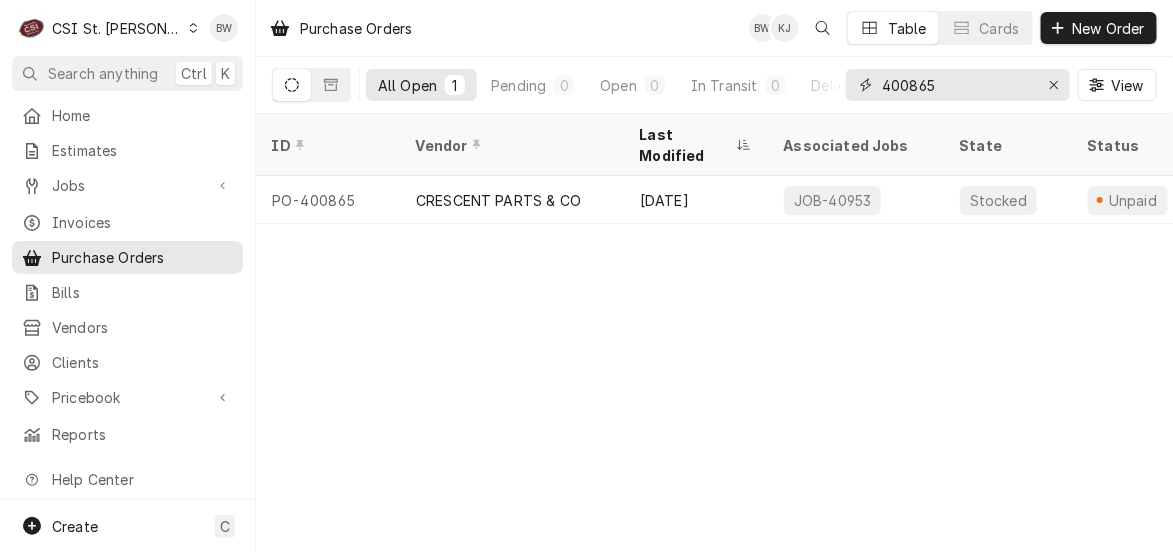 click on "400865" at bounding box center (957, 85) 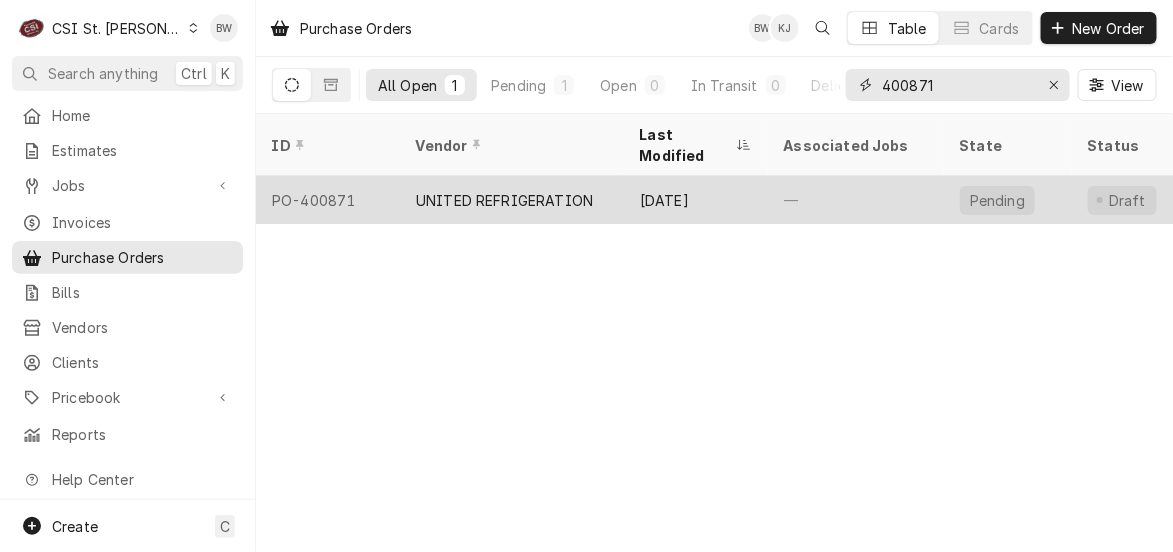 type on "400871" 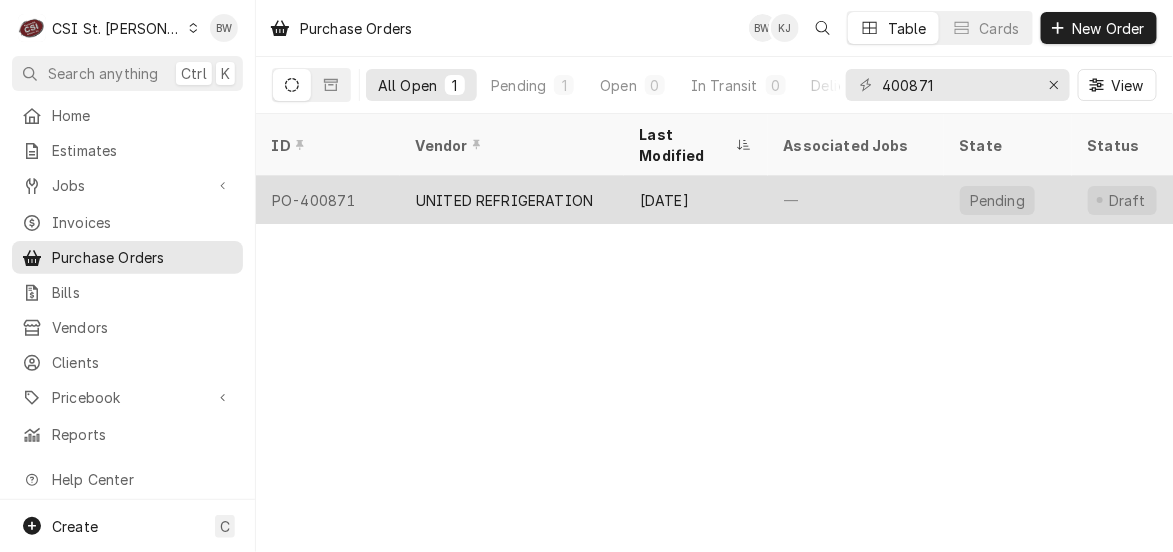 click on "PO-400871" at bounding box center [328, 200] 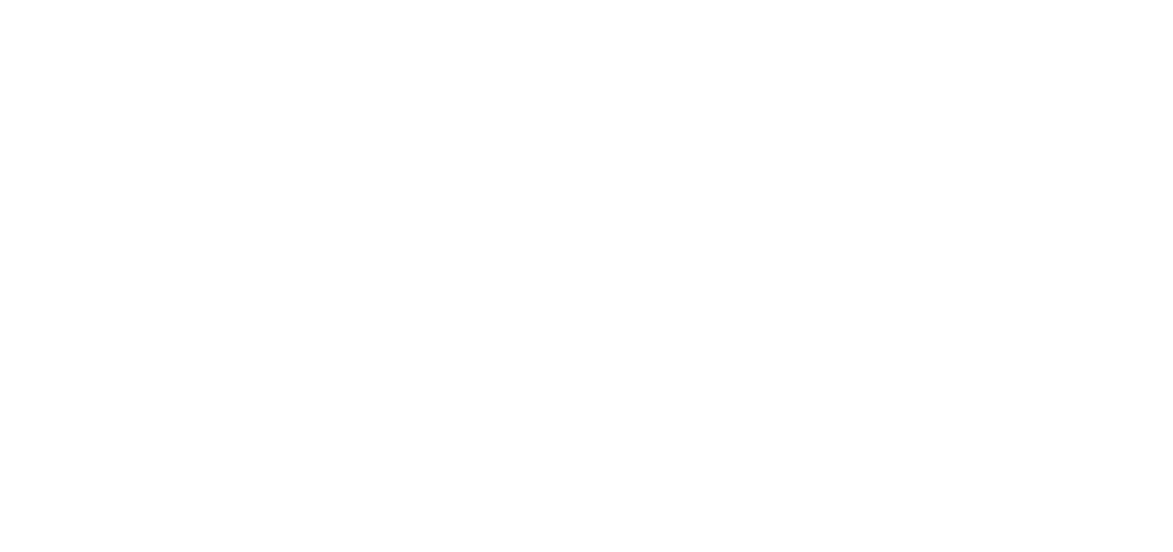scroll, scrollTop: 0, scrollLeft: 0, axis: both 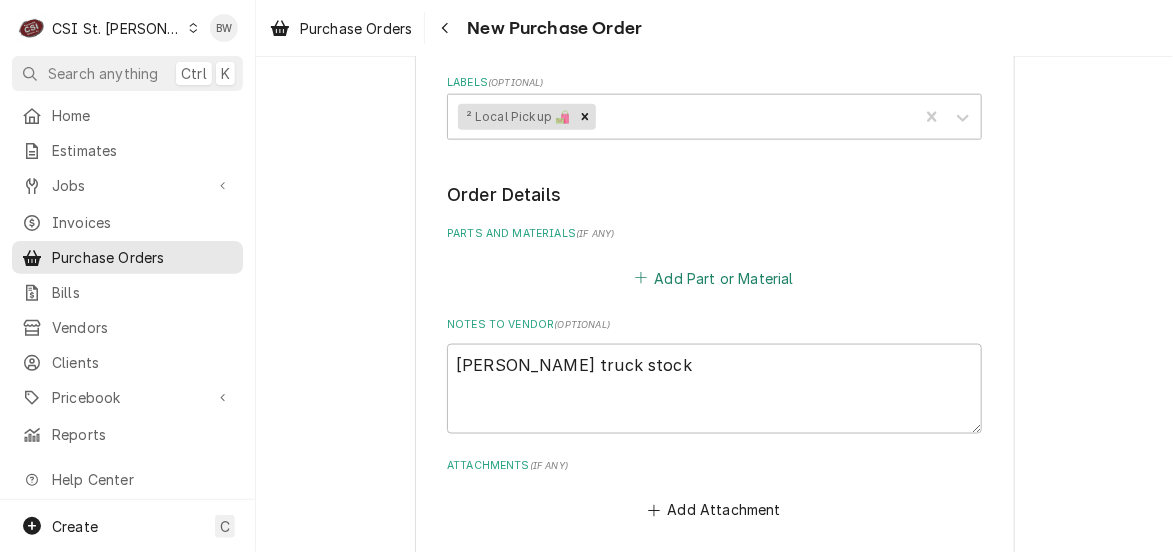 click on "Add Part or Material" at bounding box center (714, 278) 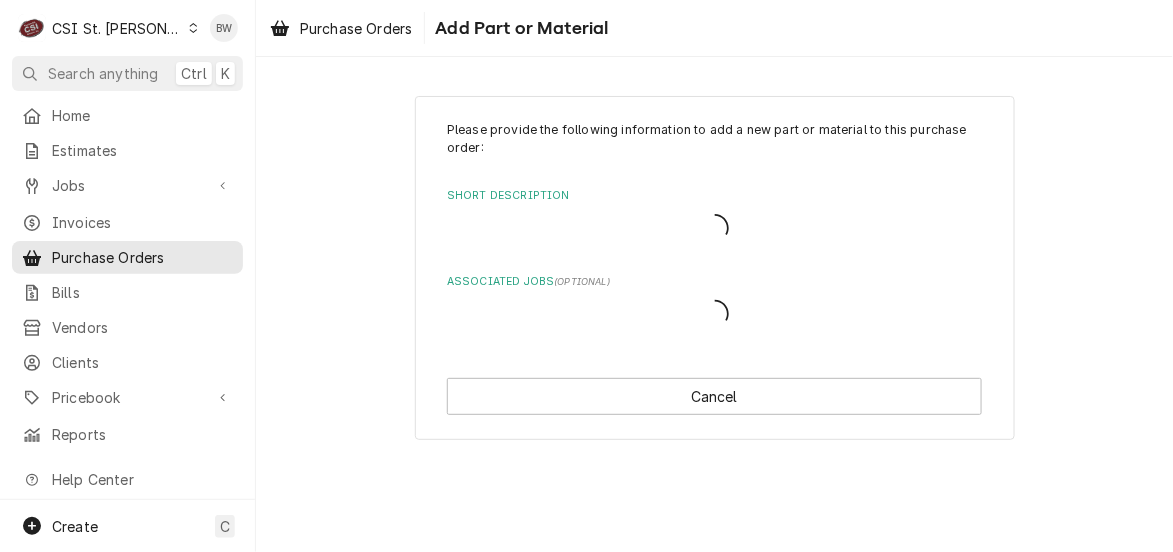 scroll, scrollTop: 0, scrollLeft: 0, axis: both 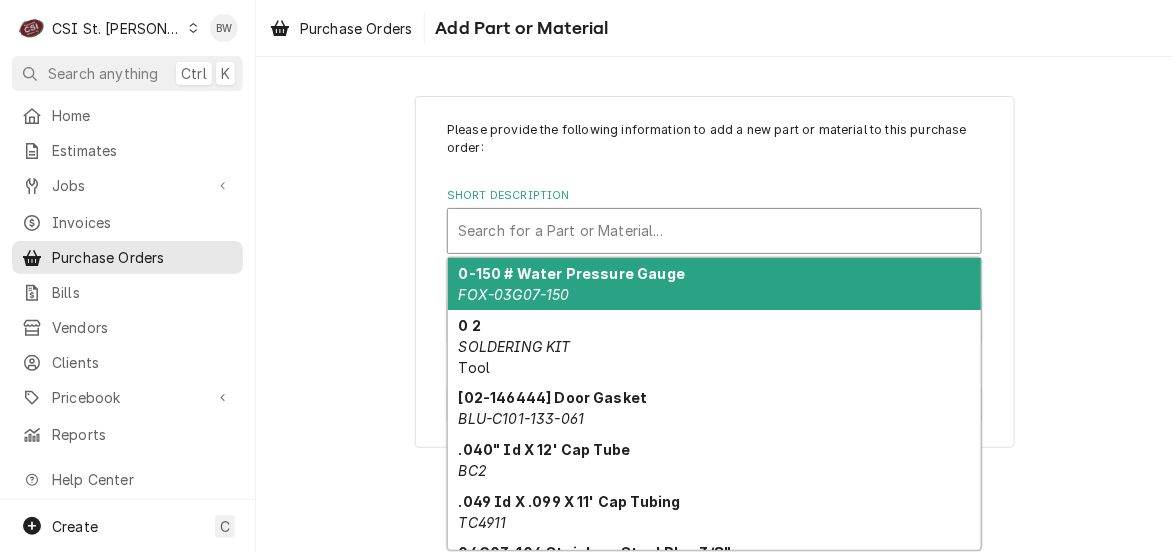 click at bounding box center (714, 231) 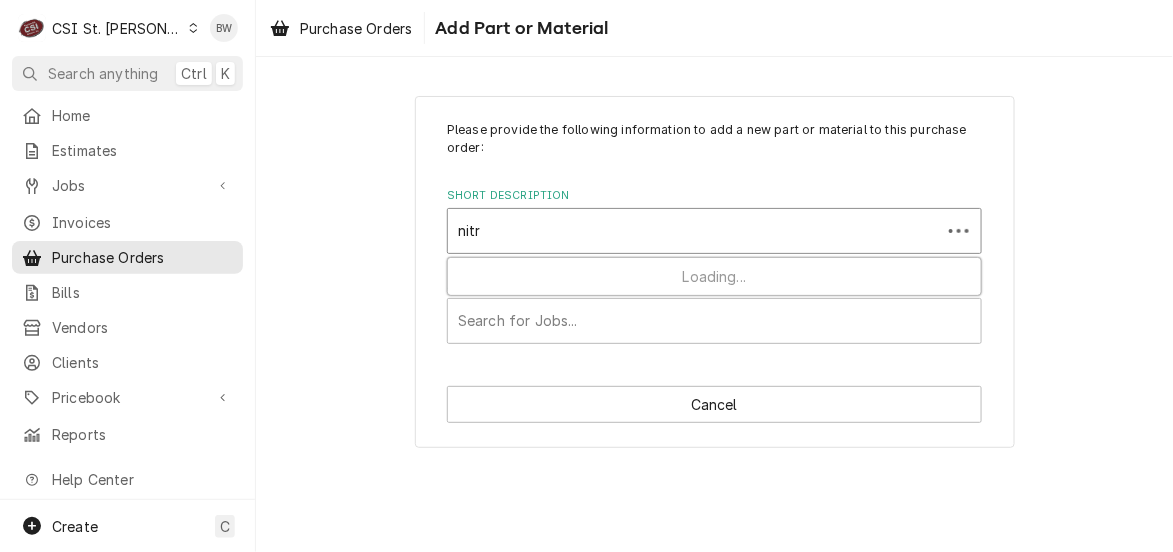 type on "nitro" 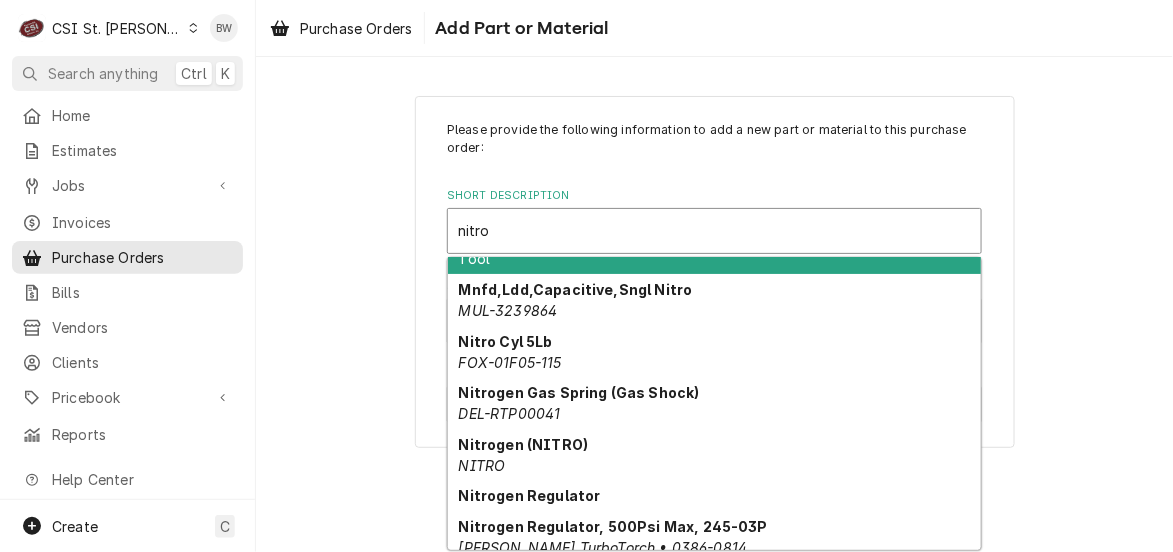 scroll, scrollTop: 200, scrollLeft: 0, axis: vertical 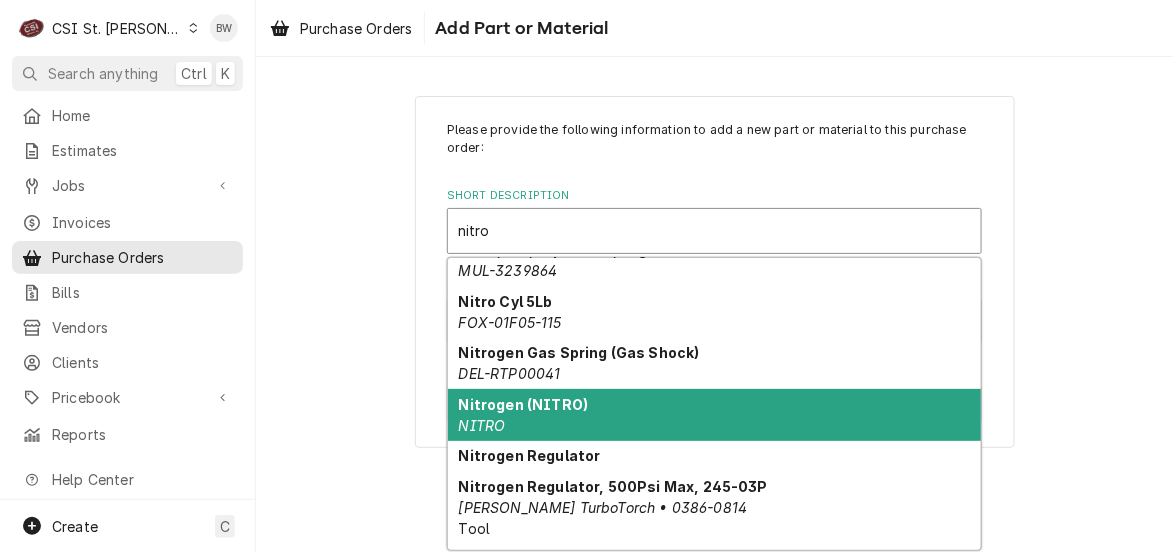click on "Nitrogen (NITRO) NITRO" at bounding box center [714, 415] 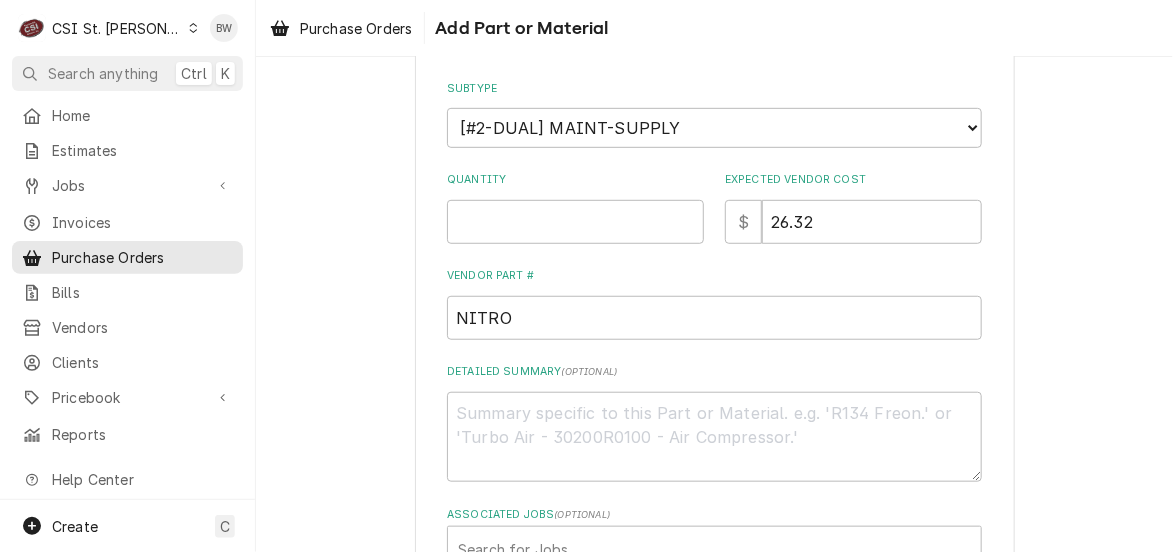 scroll, scrollTop: 300, scrollLeft: 0, axis: vertical 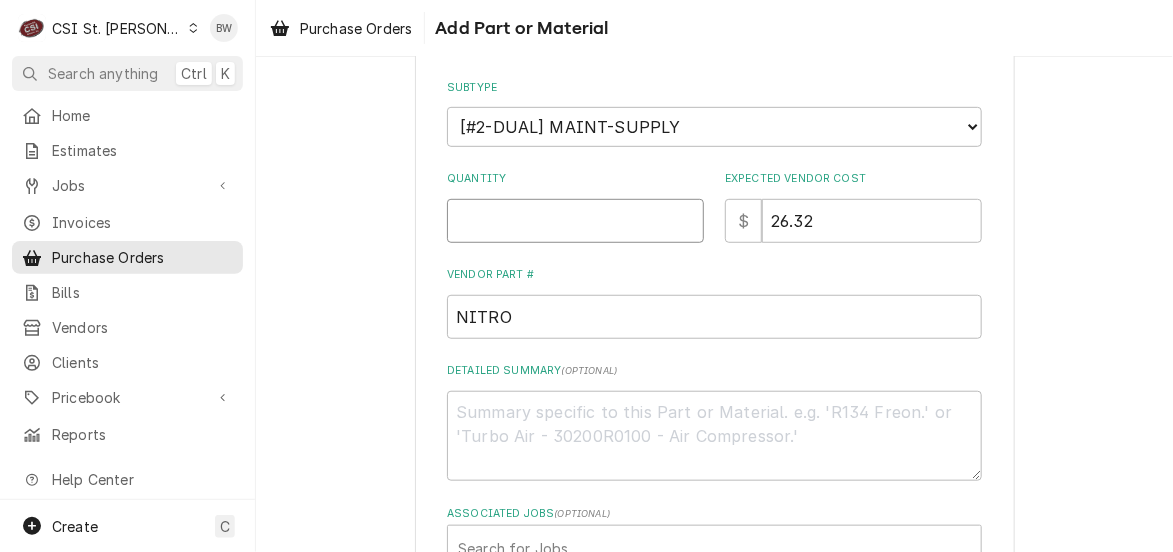 click on "Quantity" at bounding box center (575, 221) 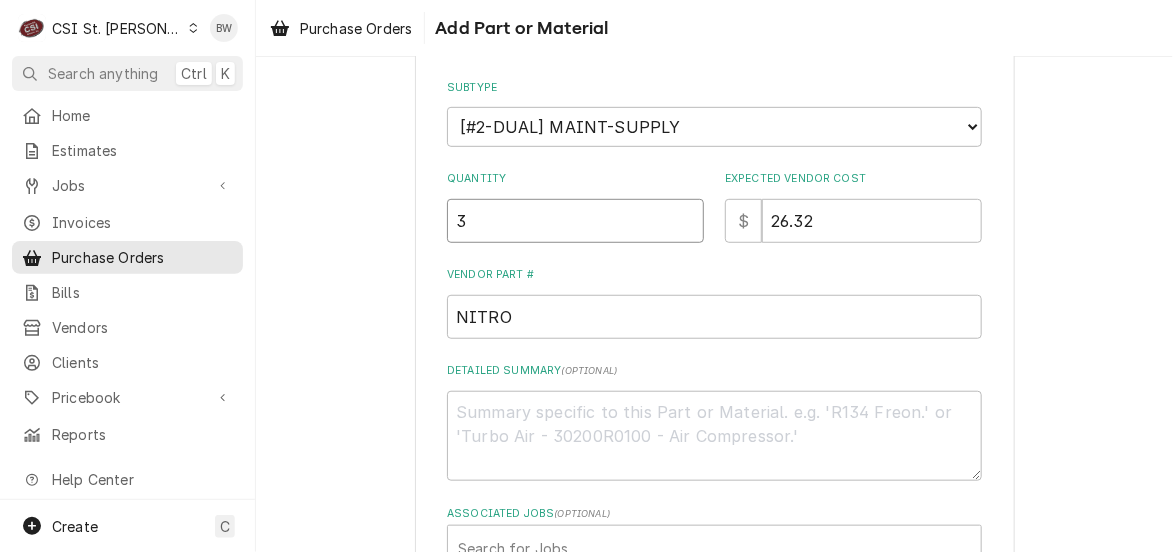 type on "3" 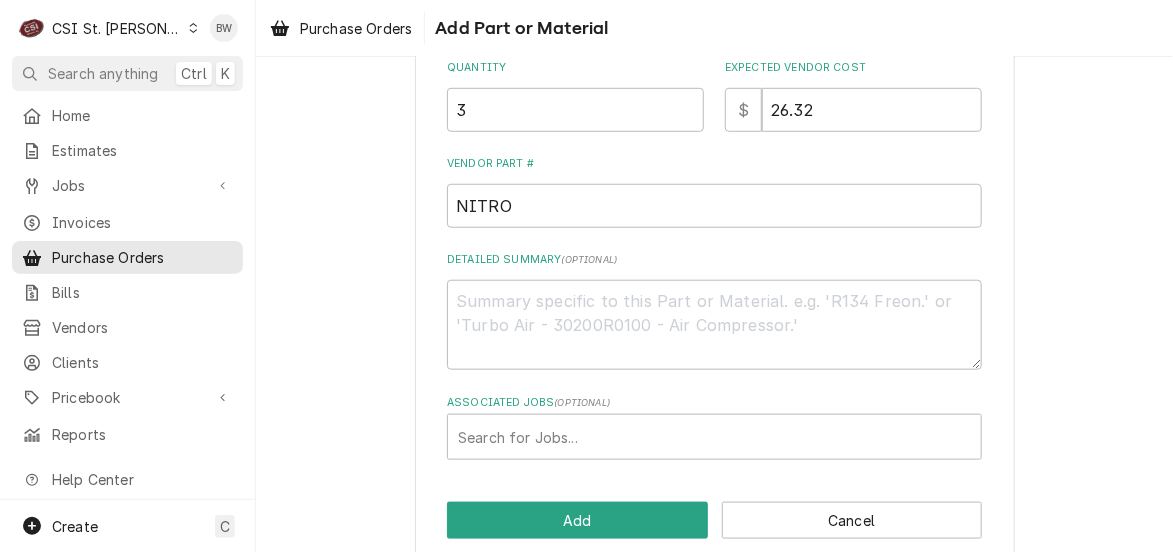 scroll, scrollTop: 440, scrollLeft: 0, axis: vertical 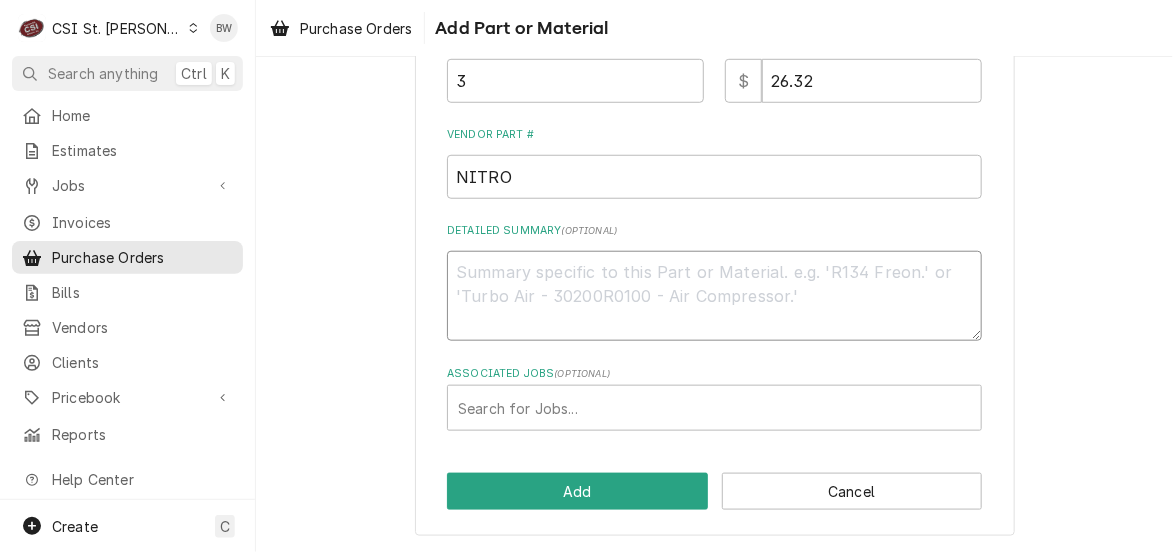 click on "Detailed Summary  ( optional )" at bounding box center [714, 296] 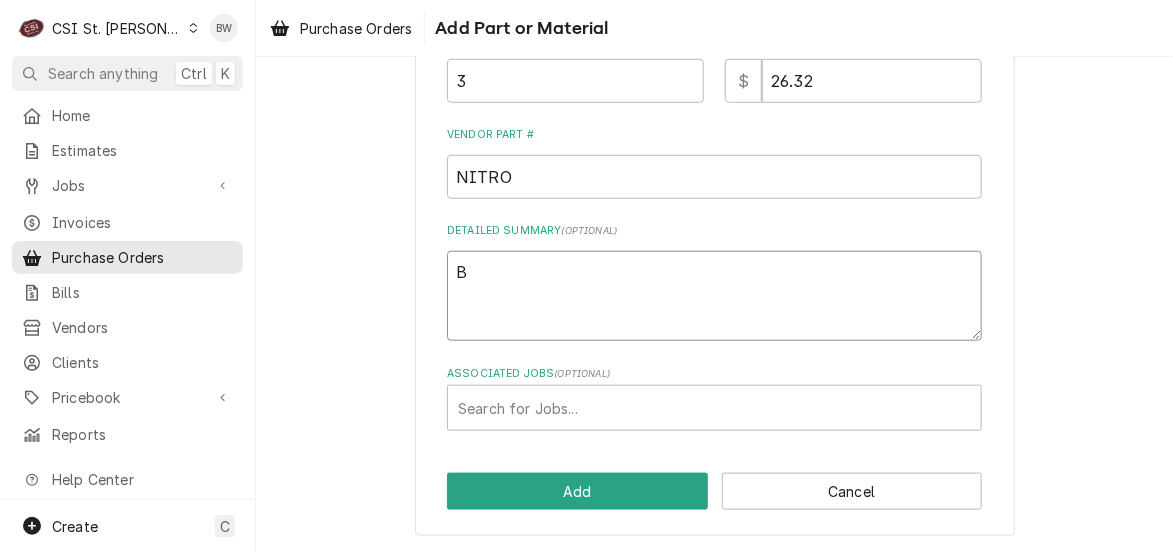 type on "x" 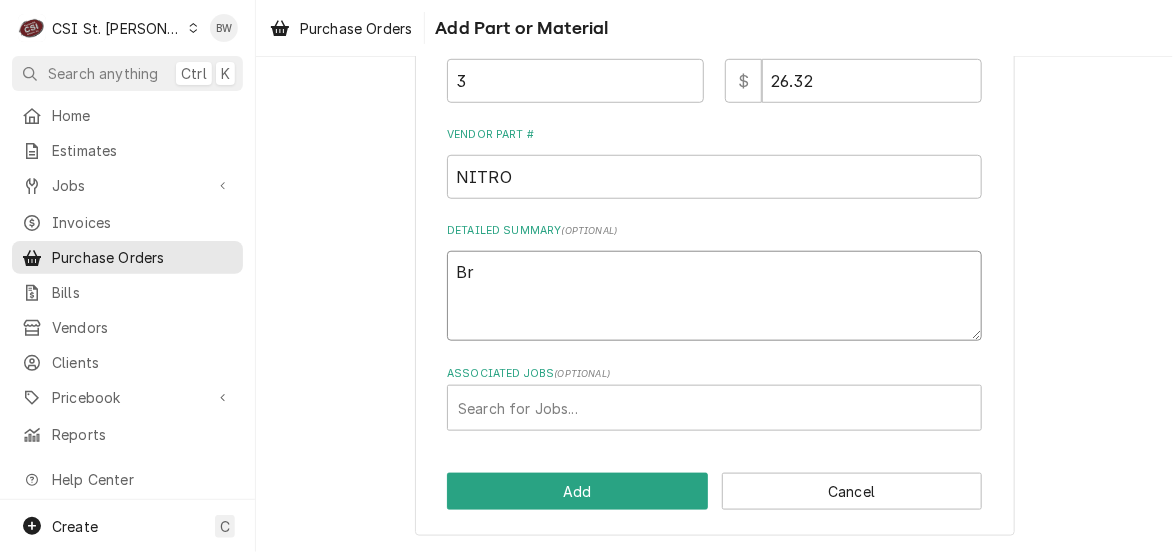 type on "x" 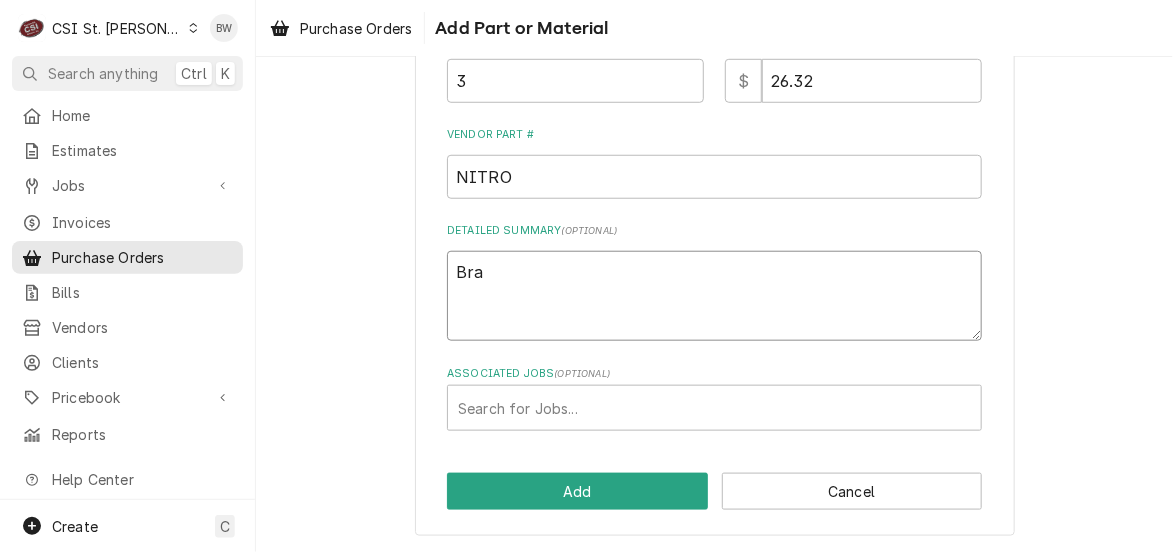 type on "x" 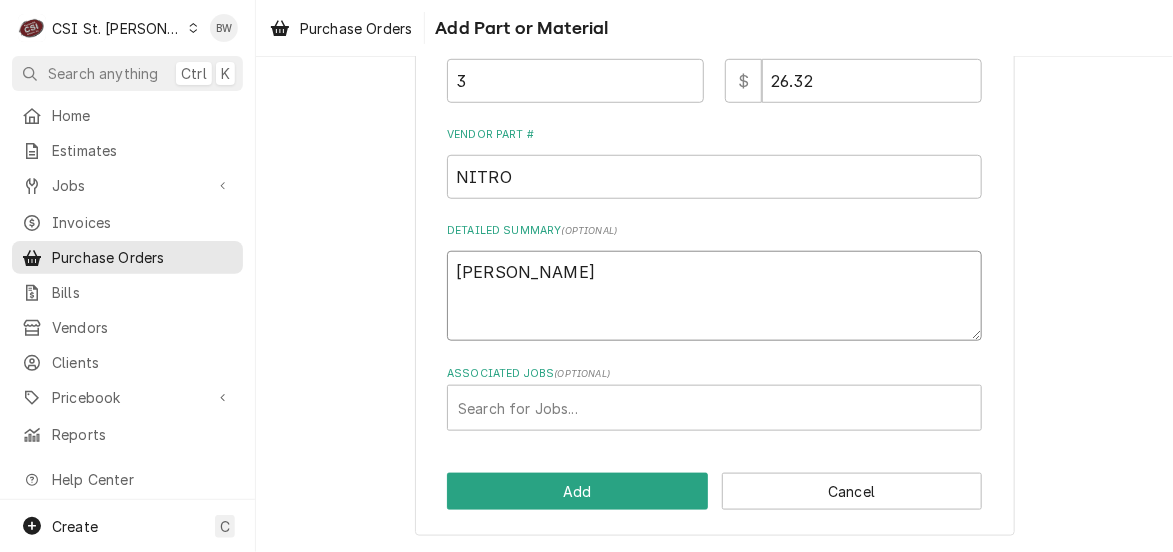 type on "x" 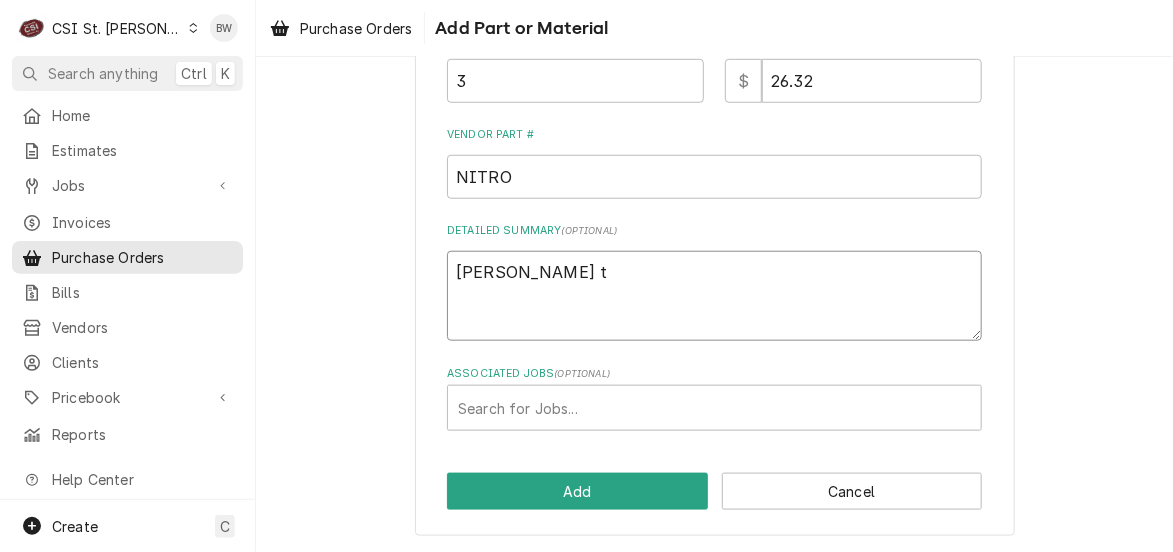 type on "x" 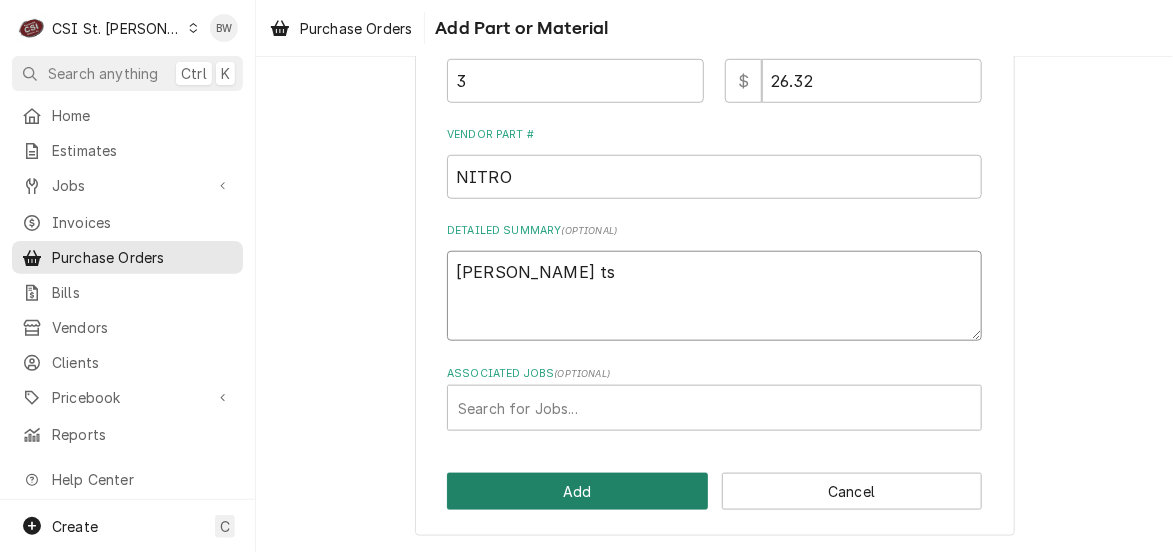 type on "Brad Cope ts" 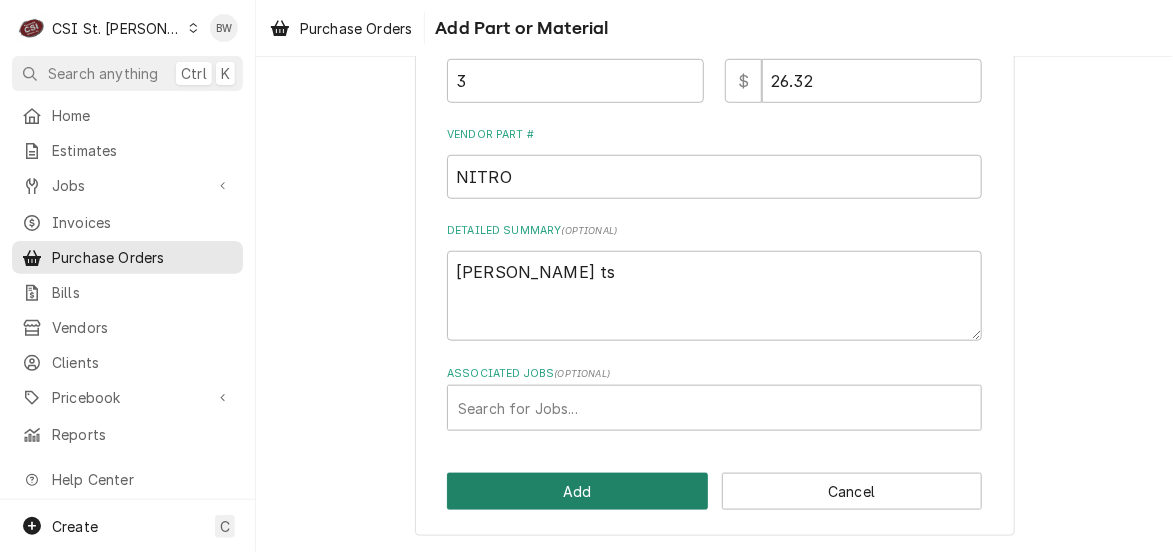 click on "Add" at bounding box center (577, 491) 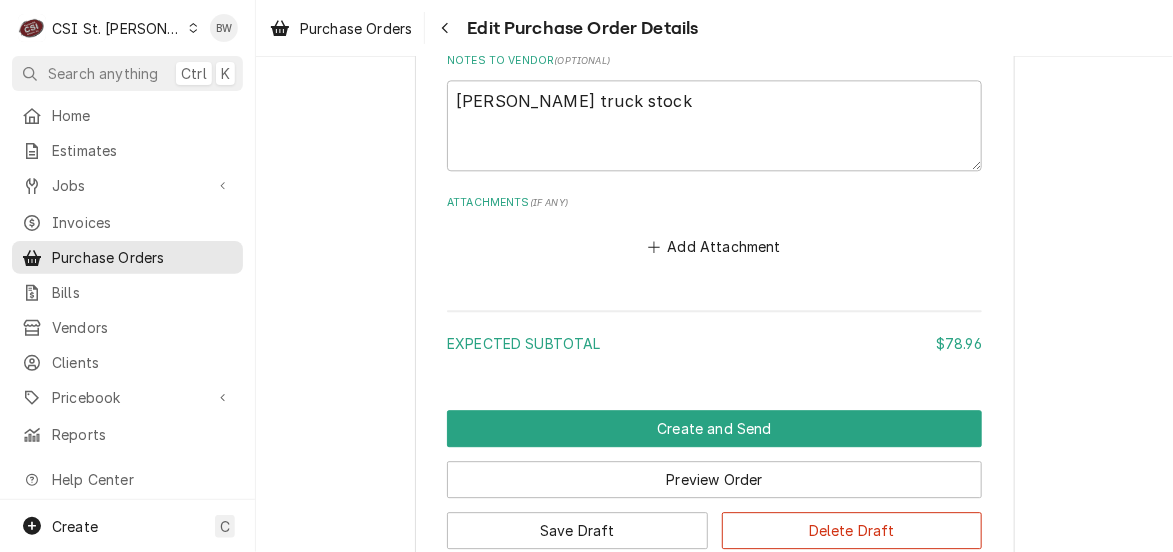 scroll, scrollTop: 1400, scrollLeft: 0, axis: vertical 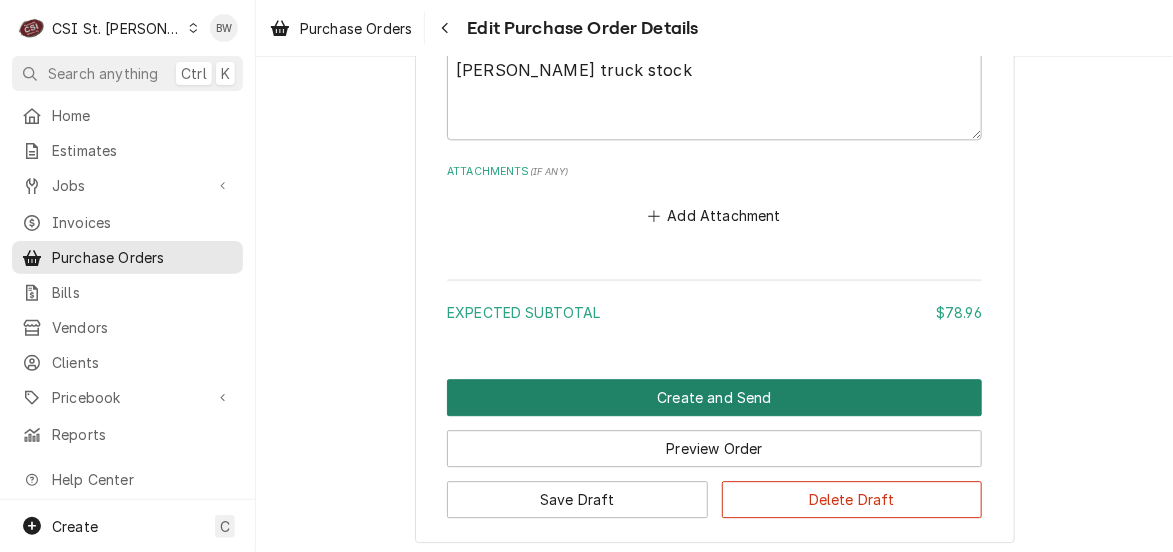 click on "Create and Send" at bounding box center (714, 397) 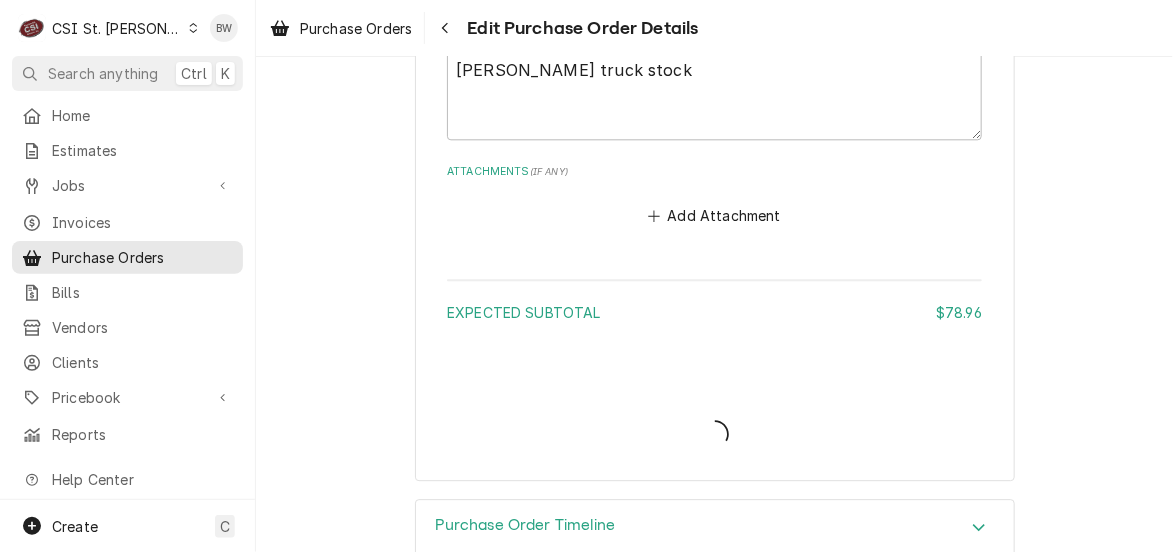 type on "x" 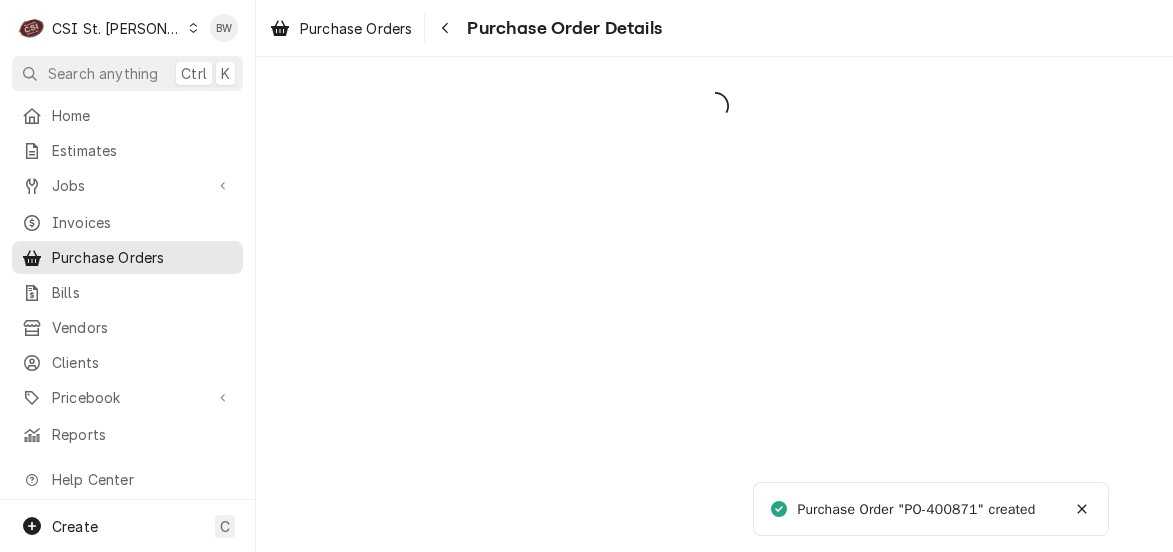 scroll, scrollTop: 0, scrollLeft: 0, axis: both 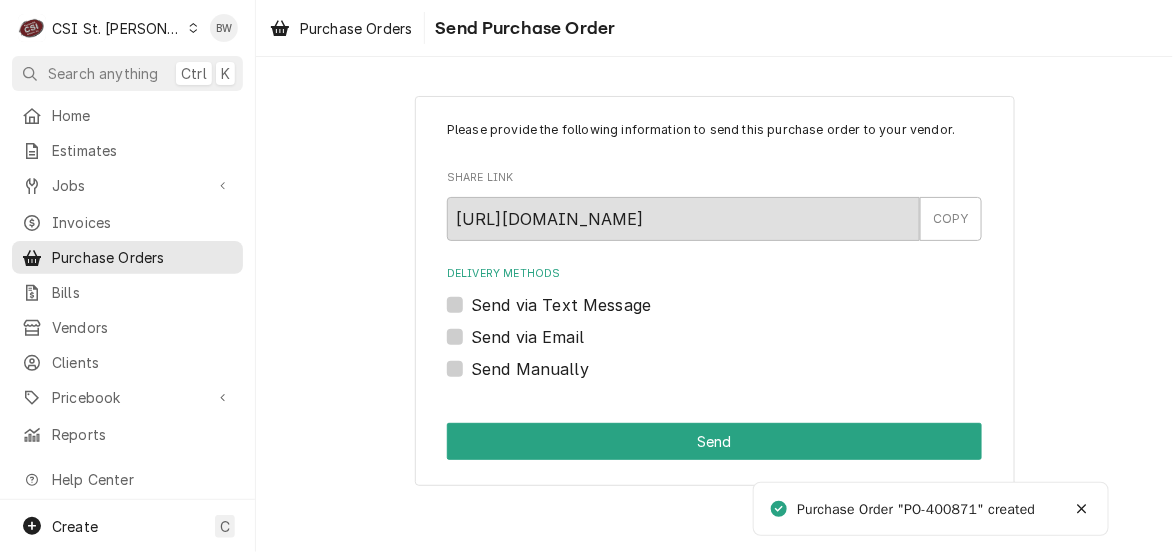 click on "Send Manually" at bounding box center (530, 369) 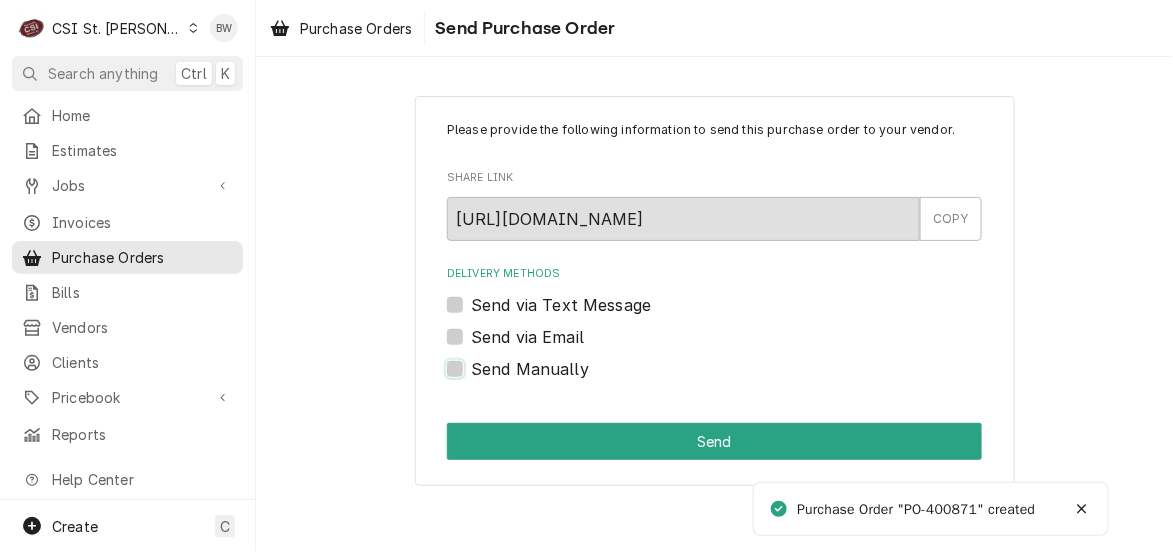 click on "Send Manually" at bounding box center (738, 379) 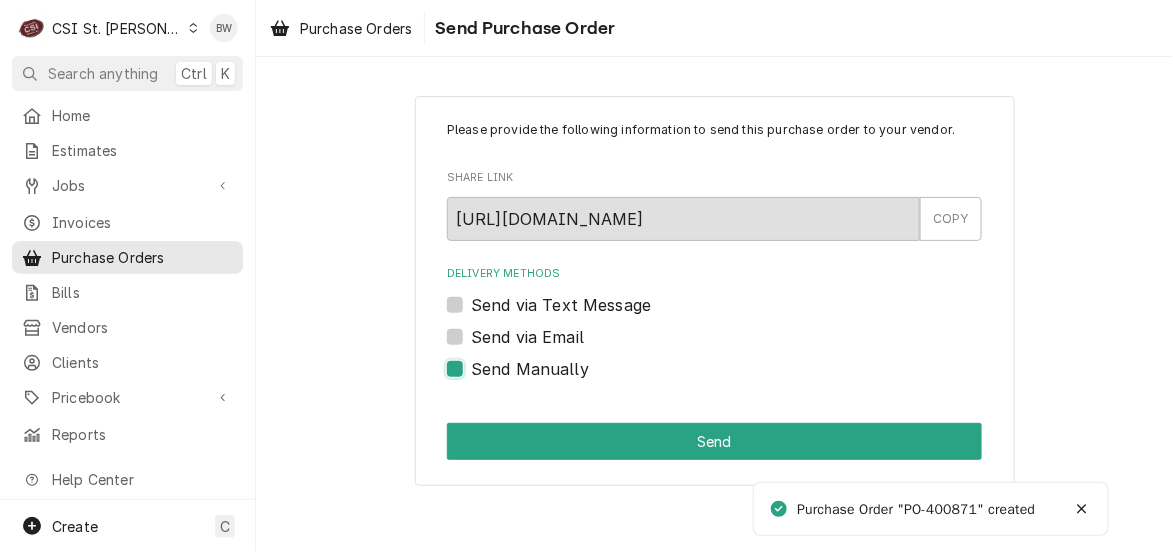 checkbox on "true" 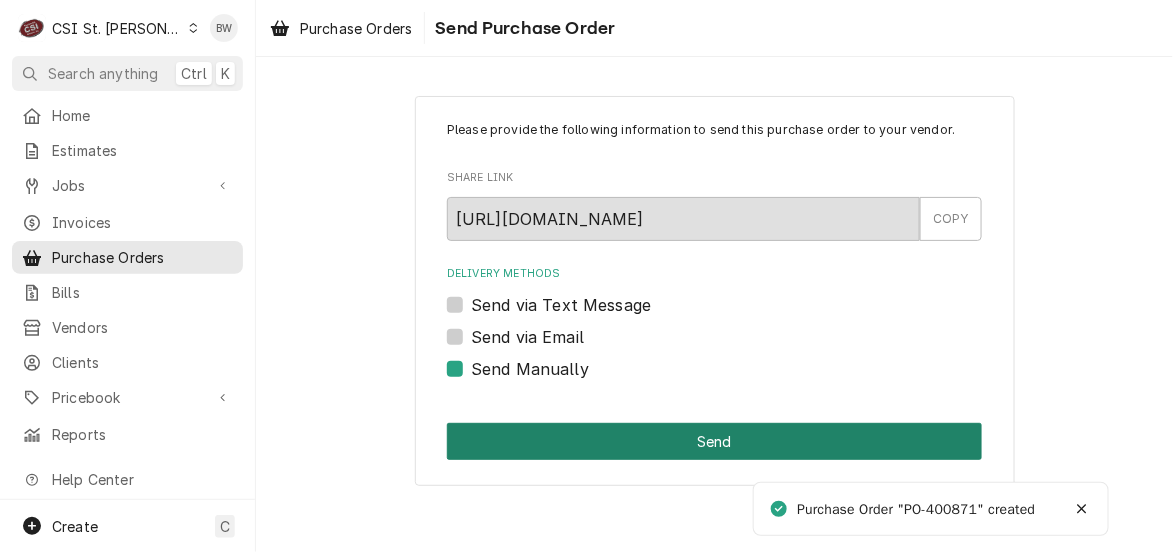 click on "Send" at bounding box center [714, 441] 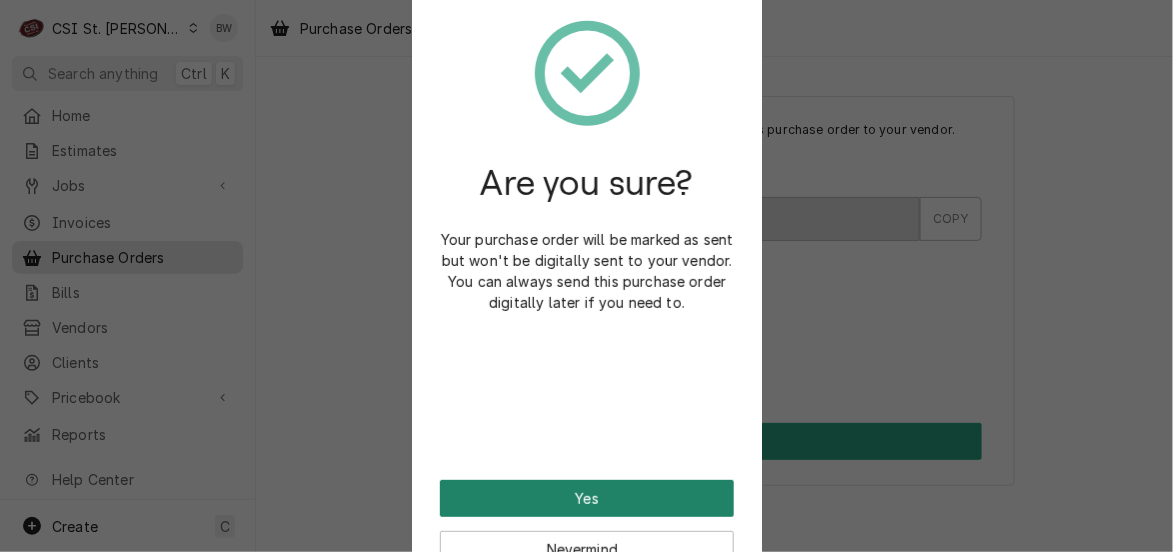 click on "Yes" at bounding box center (587, 498) 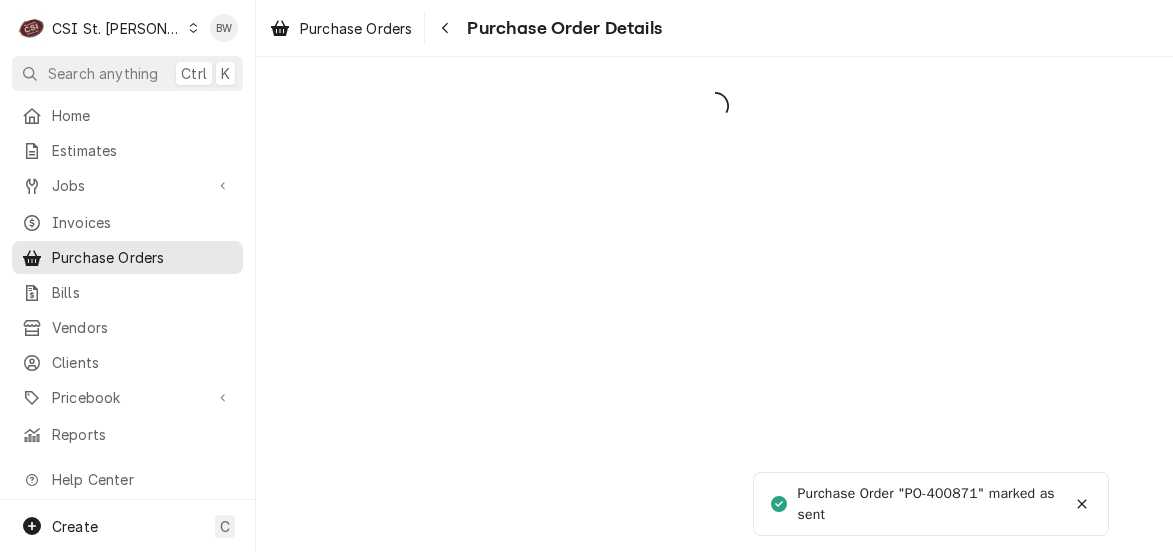 scroll, scrollTop: 0, scrollLeft: 0, axis: both 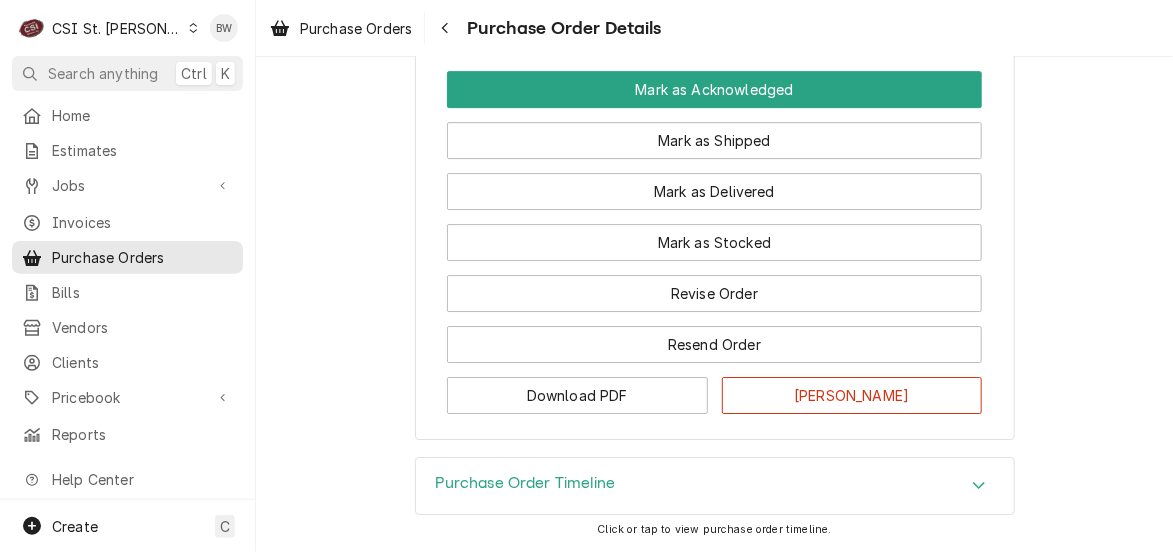 click on "Revise Order" at bounding box center [714, 286] 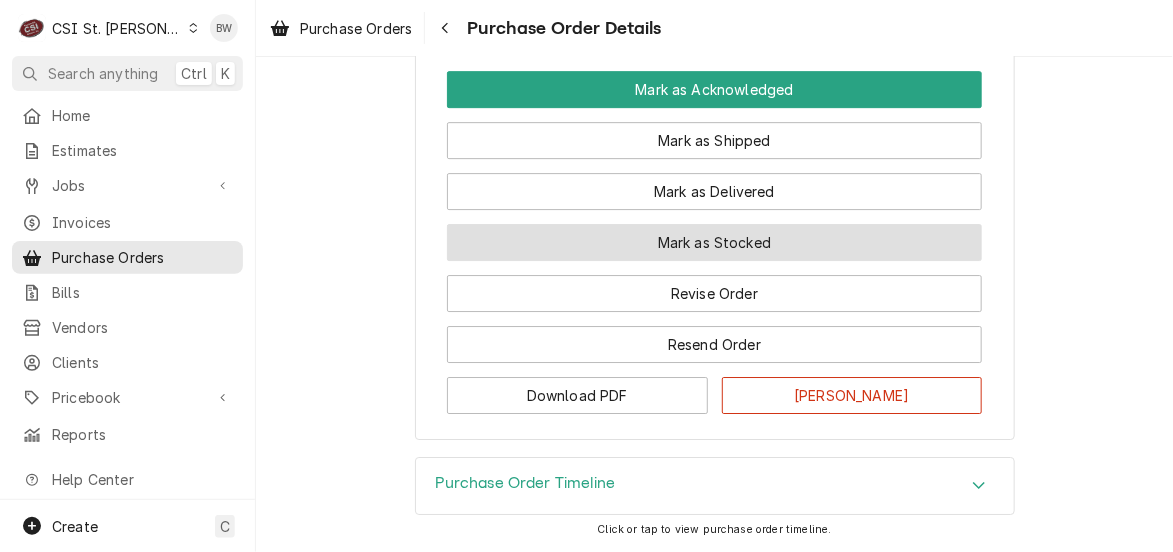 click on "Mark as Stocked" at bounding box center [714, 242] 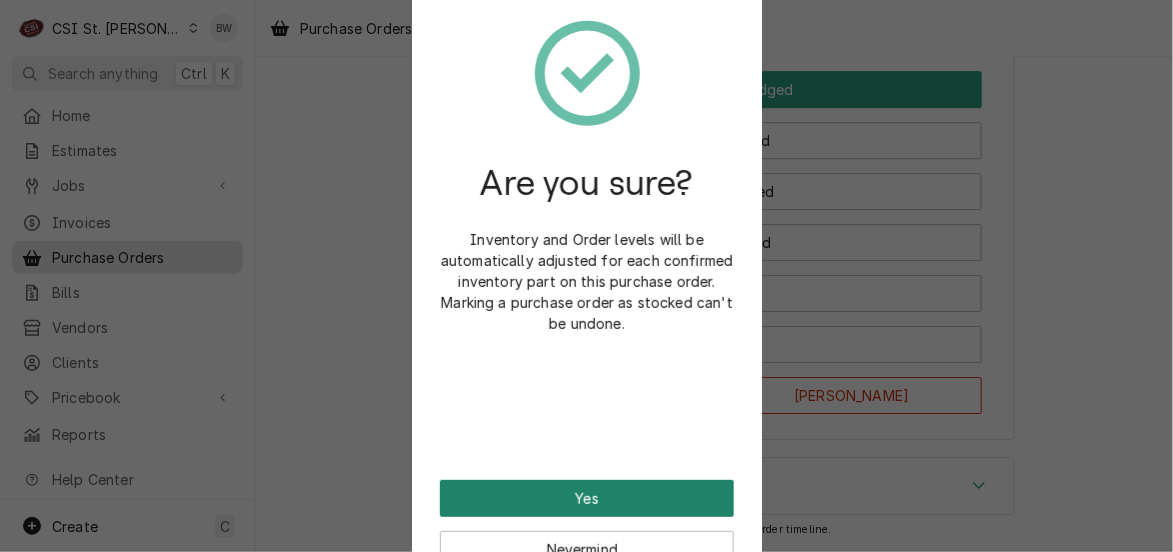 click on "Yes" at bounding box center [587, 498] 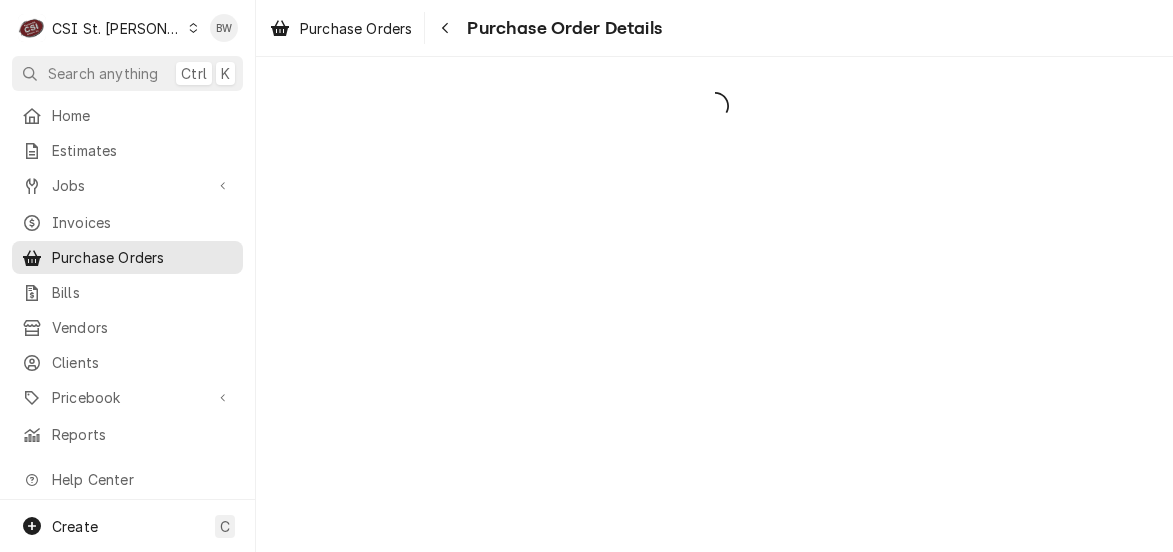 scroll, scrollTop: 0, scrollLeft: 0, axis: both 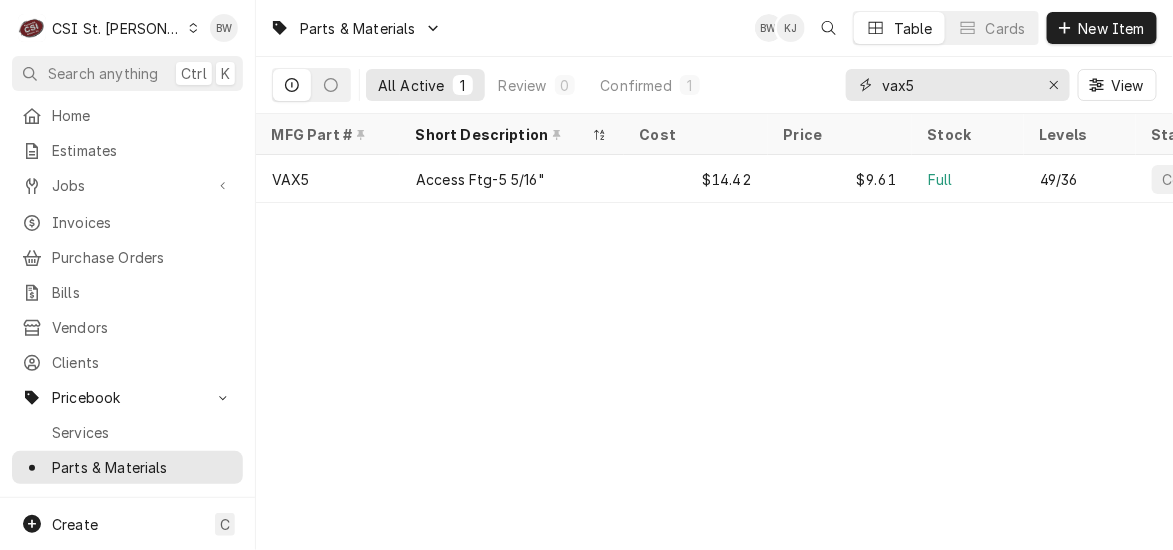 drag, startPoint x: 926, startPoint y: 87, endPoint x: 848, endPoint y: 80, distance: 78.31347 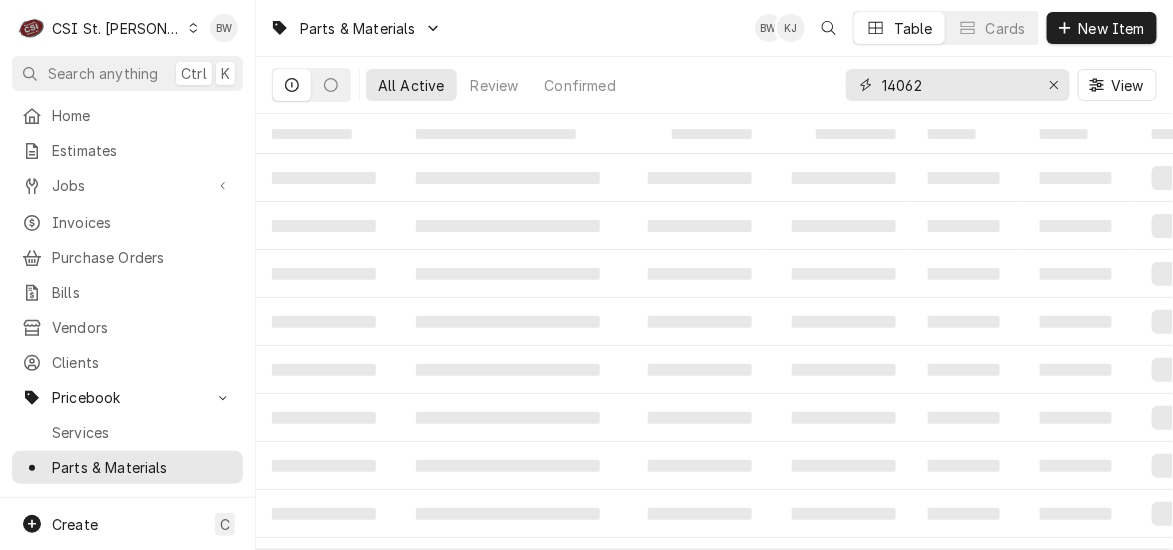 click on "14062" at bounding box center (957, 85) 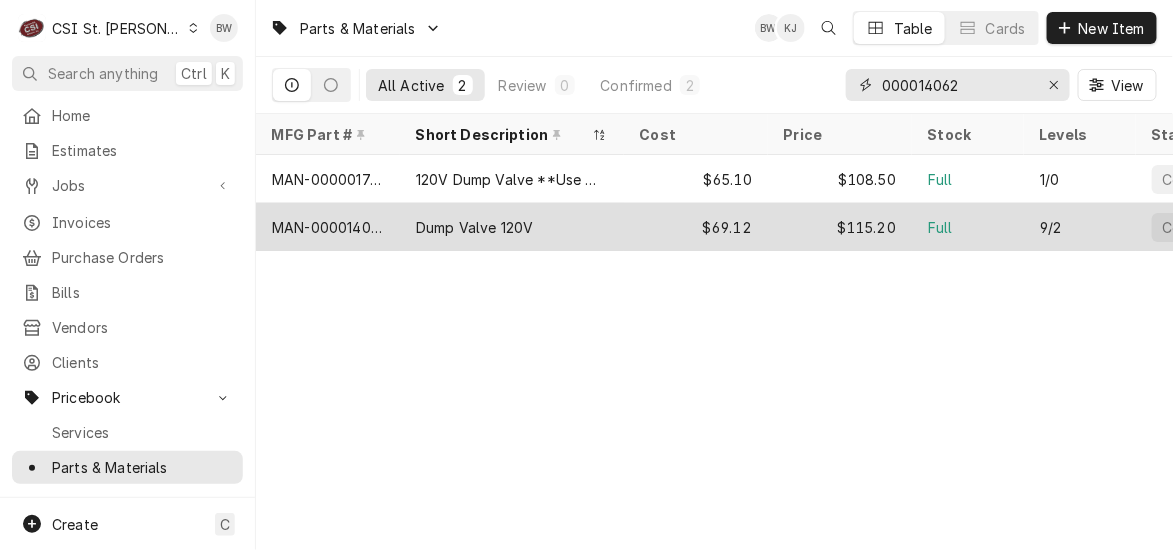 type on "000014062" 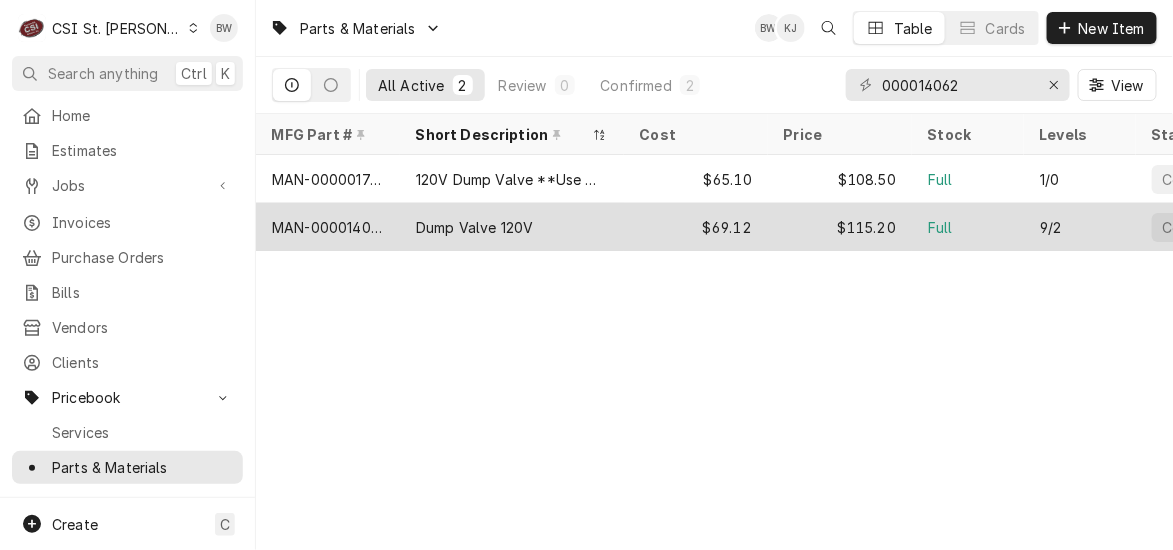 click on "MAN-000014062" at bounding box center (328, 227) 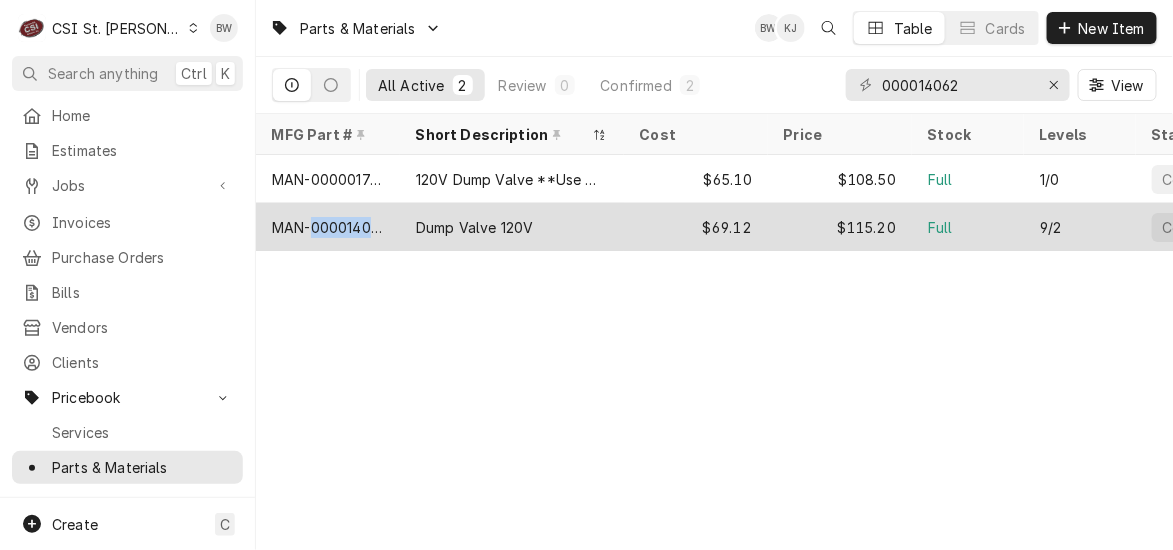 click on "MAN-000014062" at bounding box center [328, 227] 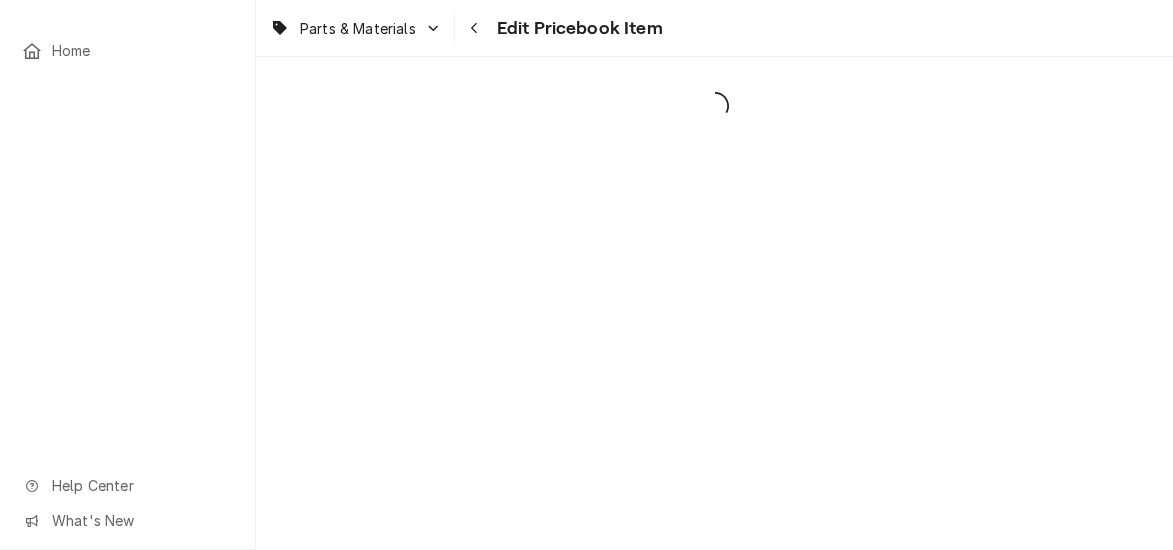 scroll, scrollTop: 0, scrollLeft: 0, axis: both 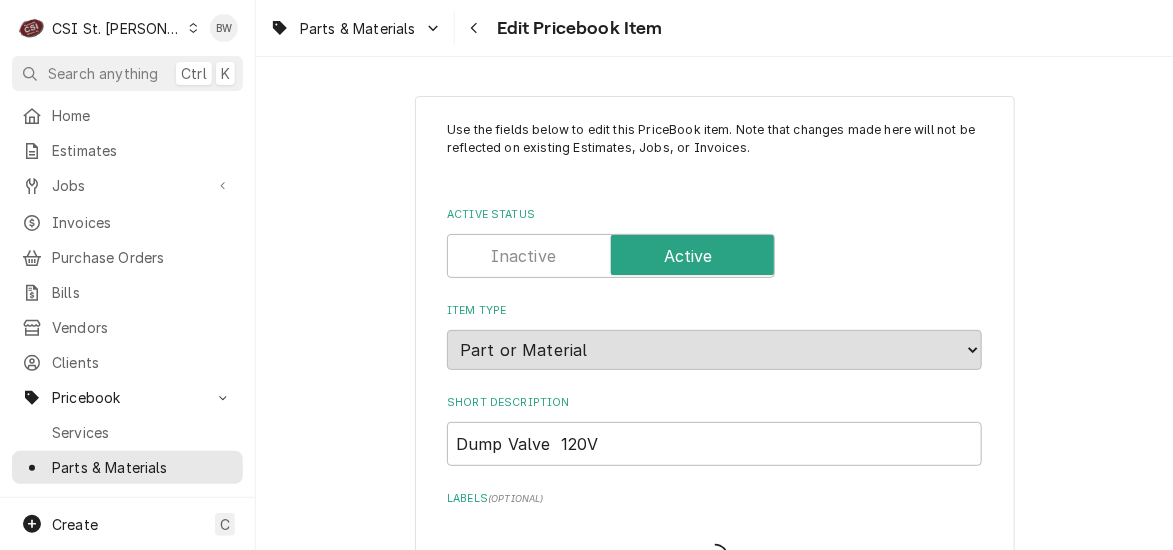 type on "x" 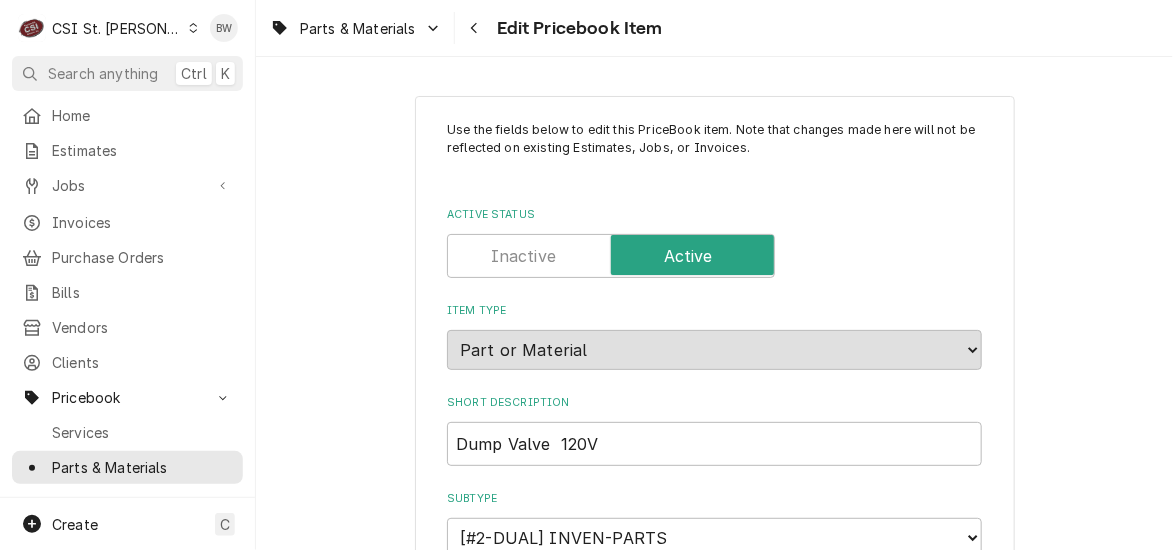 click on "Parts & Materials   Edit Pricebook Item" at bounding box center (714, 28) 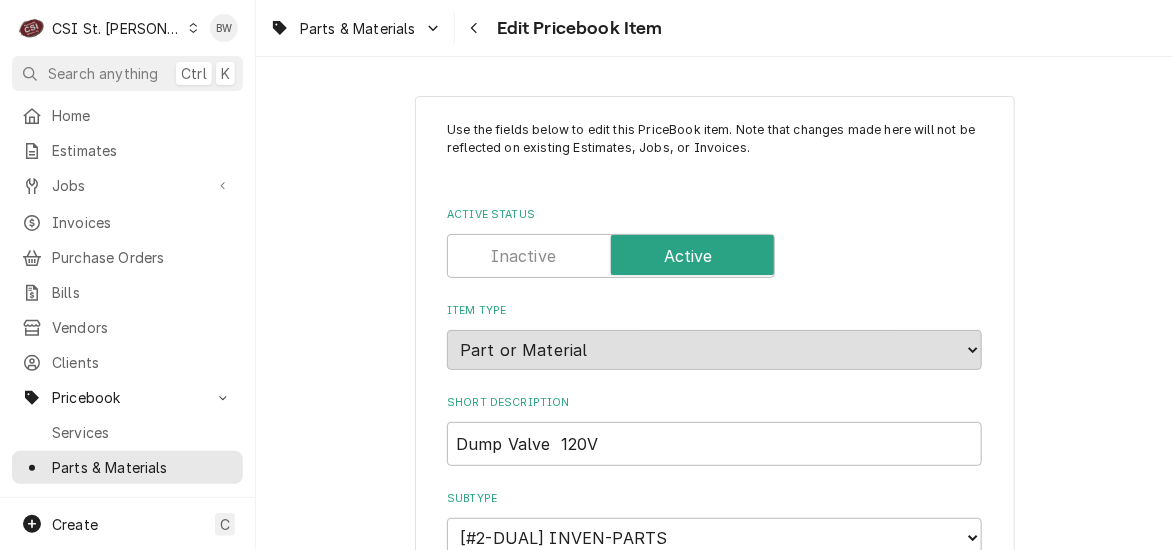 scroll, scrollTop: 1840, scrollLeft: 0, axis: vertical 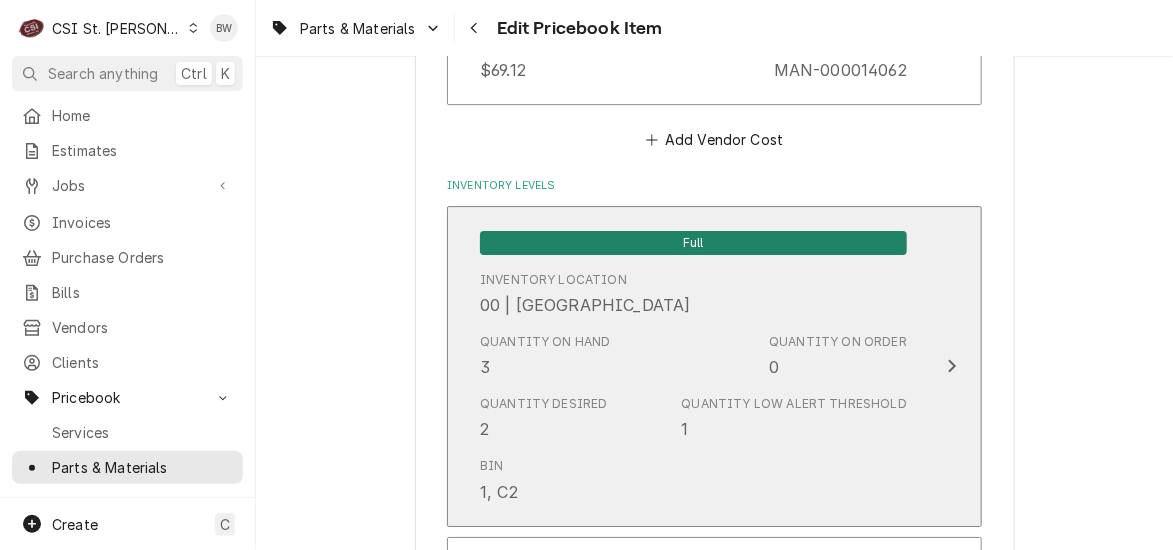 click on "Quantity on Hand 3 Quantity on Order 0" at bounding box center (693, 356) 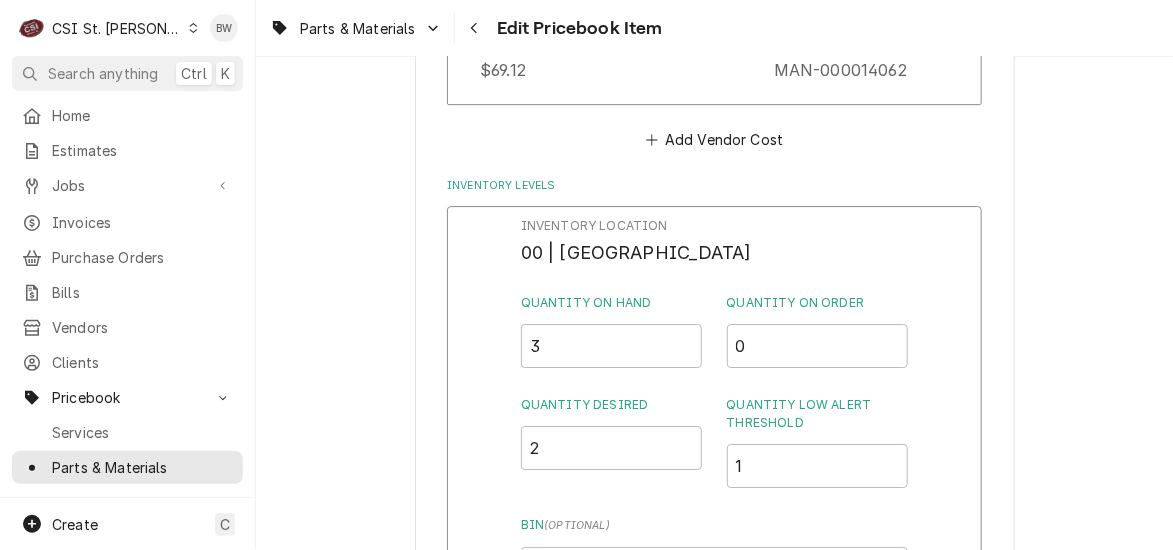 click on "Inventory Levels" at bounding box center [714, 186] 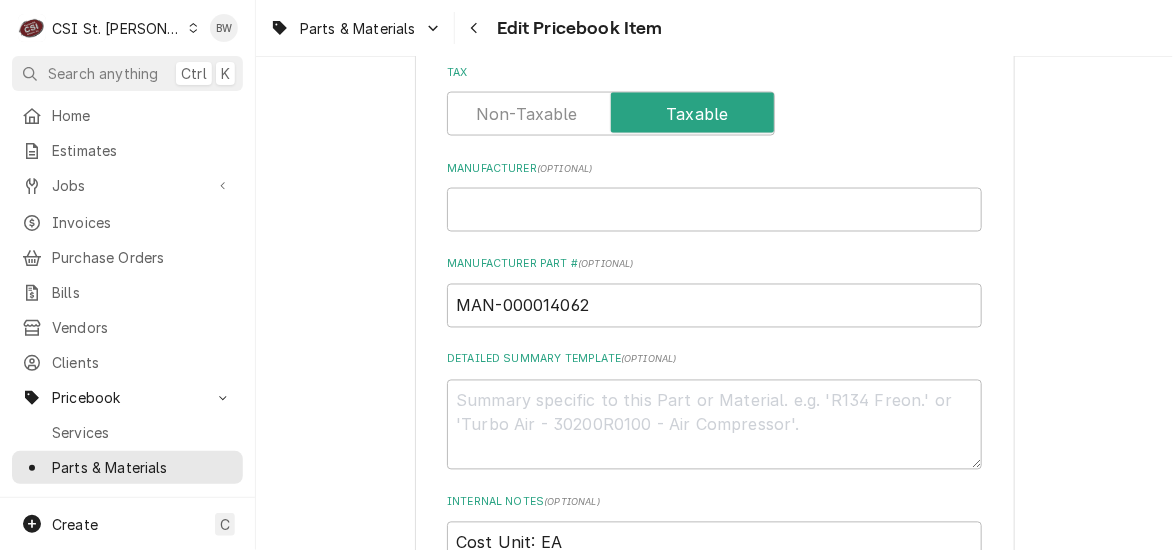 scroll, scrollTop: 940, scrollLeft: 0, axis: vertical 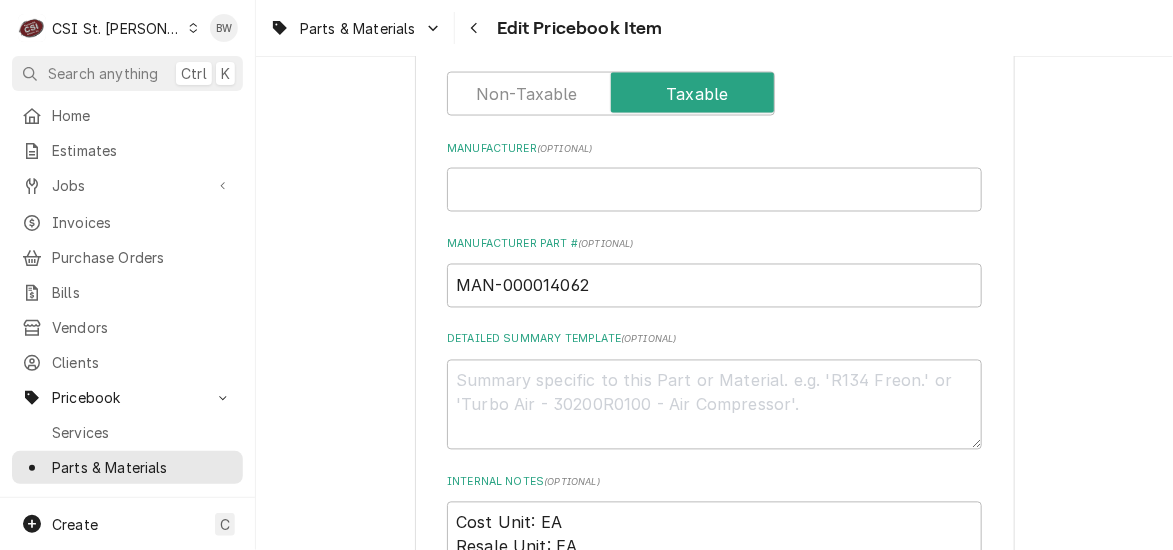 click on "Use the fields below to edit this PriceBook item. Note that changes made here will not be reflected on existing Estimates, Jobs, or Invoices. Active Status Item Type Choose PriceBook item type... Service Charge Part or Material Miscellaneous Charge Discount Tax Short Description Dump Valve  120V Subtype Choose a subtype... [#2-DUAL] AFTERHRS-WH-CHG-2 [#2-DUAL] BEV-EQUIP [#2-DUAL] BEV-MATS [#2-DUAL] CONT-LABR-2 [#2-DUAL] CRANE-LIFT-2 [#2-DUAL] EQUIP-RENT-2 [#2-DUAL] INVEN-PARTS [#2-DUAL] MAINT-SUPPLY [#2-DUAL] MISC-EQUIP [#2-DUAL] MISC-NON-INVEN [#2-DUAL] PROJ-CONT-LABR-2 [#2-DUAL] PROJ-EQUIP [#2-DUAL] PROJ-MATS [#3-BILL] SHOP-TOOLS Labels  ( optional ) Truck Stock: Manitowoc Ice Part Type Your connected accounting system does not support changing a part from inventory to non-inventory. Please deactivate this part and create another if you wish to switch to non-inventory. Unit Cost  ( optional ) $ 69.12 Default Unit Price $ 115.2 Tax Manufacturer  ( optional ) Manufacturer Part #  ( optional ) MAN-000014062  (" at bounding box center [714, 7961] 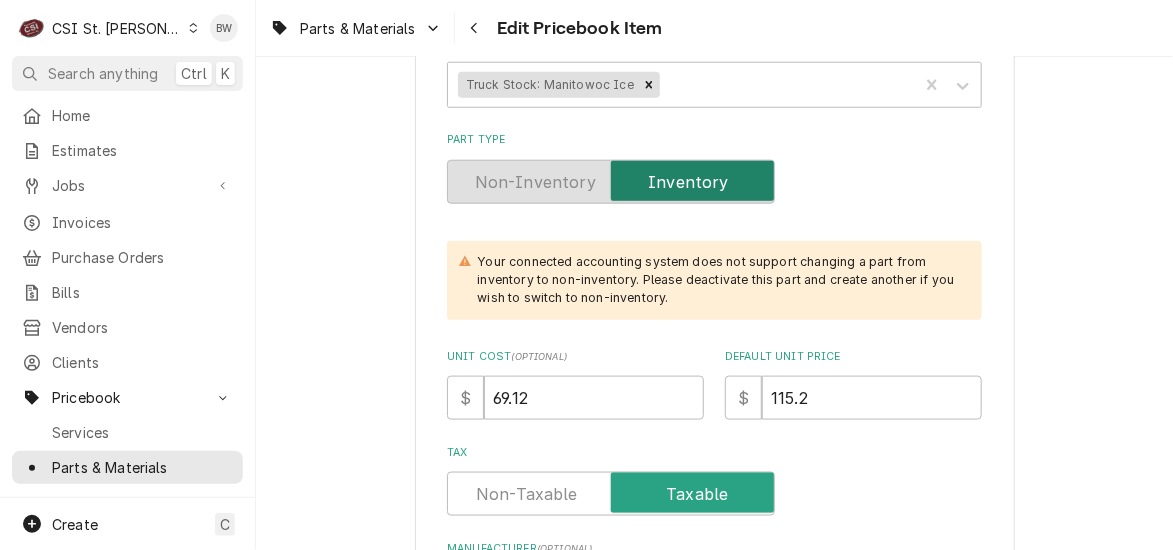 scroll, scrollTop: 440, scrollLeft: 0, axis: vertical 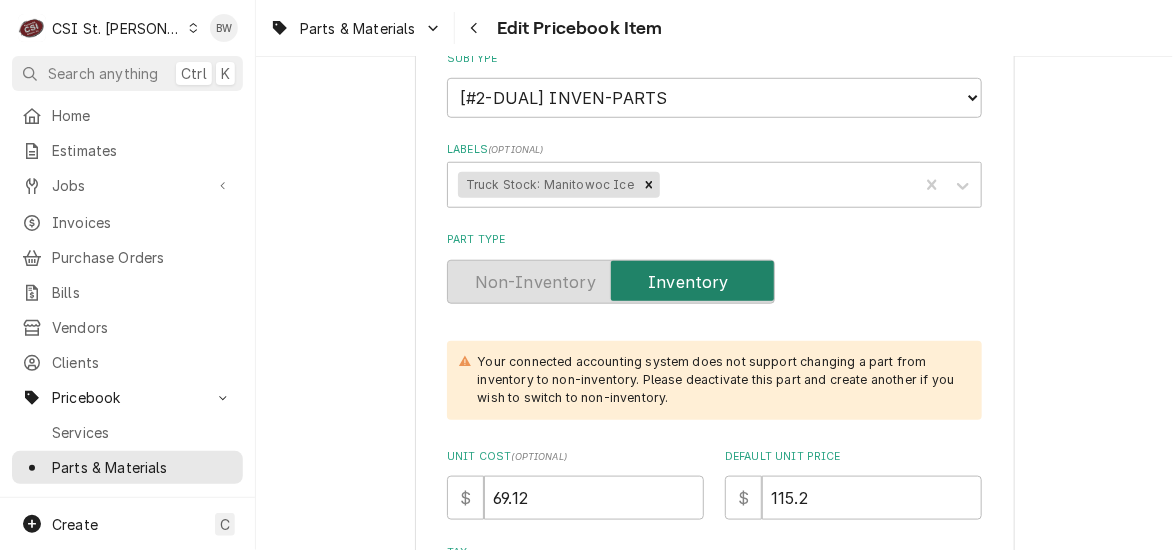 click on "Use the fields below to edit this PriceBook item. Note that changes made here will not be reflected on existing Estimates, Jobs, or Invoices. Active Status Item Type Choose PriceBook item type... Service Charge Part or Material Miscellaneous Charge Discount Tax Short Description Dump Valve  120V Subtype Choose a subtype... [#2-DUAL] AFTERHRS-WH-CHG-2 [#2-DUAL] BEV-EQUIP [#2-DUAL] BEV-MATS [#2-DUAL] CONT-LABR-2 [#2-DUAL] CRANE-LIFT-2 [#2-DUAL] EQUIP-RENT-2 [#2-DUAL] INVEN-PARTS [#2-DUAL] MAINT-SUPPLY [#2-DUAL] MISC-EQUIP [#2-DUAL] MISC-NON-INVEN [#2-DUAL] PROJ-CONT-LABR-2 [#2-DUAL] PROJ-EQUIP [#2-DUAL] PROJ-MATS [#3-BILL] SHOP-TOOLS Labels  ( optional ) Truck Stock: Manitowoc Ice Part Type Your connected accounting system does not support changing a part from inventory to non-inventory. Please deactivate this part and create another if you wish to switch to non-inventory. Unit Cost  ( optional ) $ 69.12 Default Unit Price $ 115.2 Tax Manufacturer  ( optional ) Manufacturer Part #  ( optional ) MAN-000014062  (" at bounding box center [715, 8461] 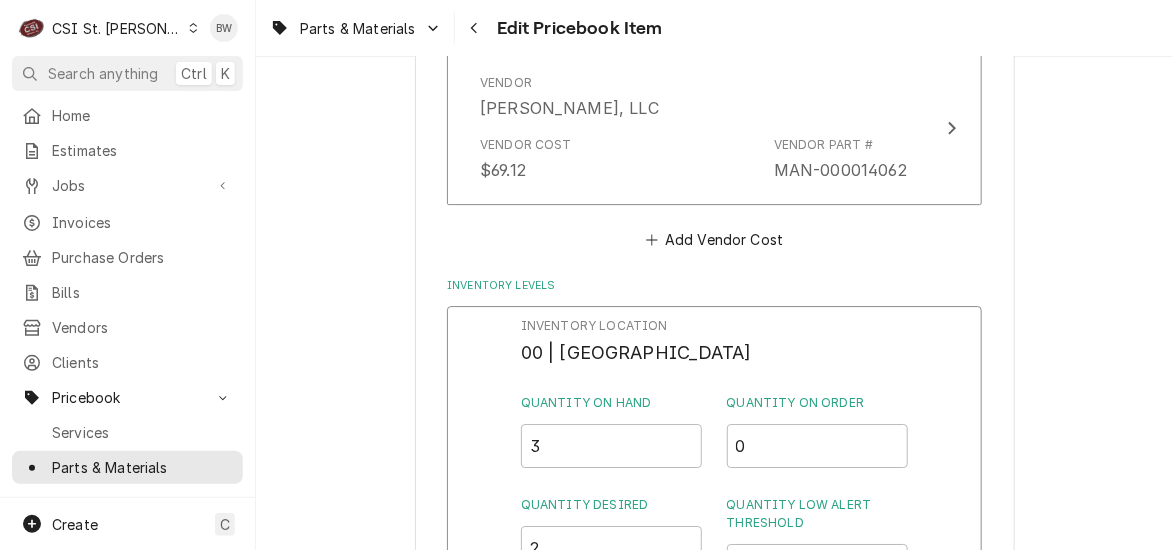 scroll, scrollTop: 1840, scrollLeft: 0, axis: vertical 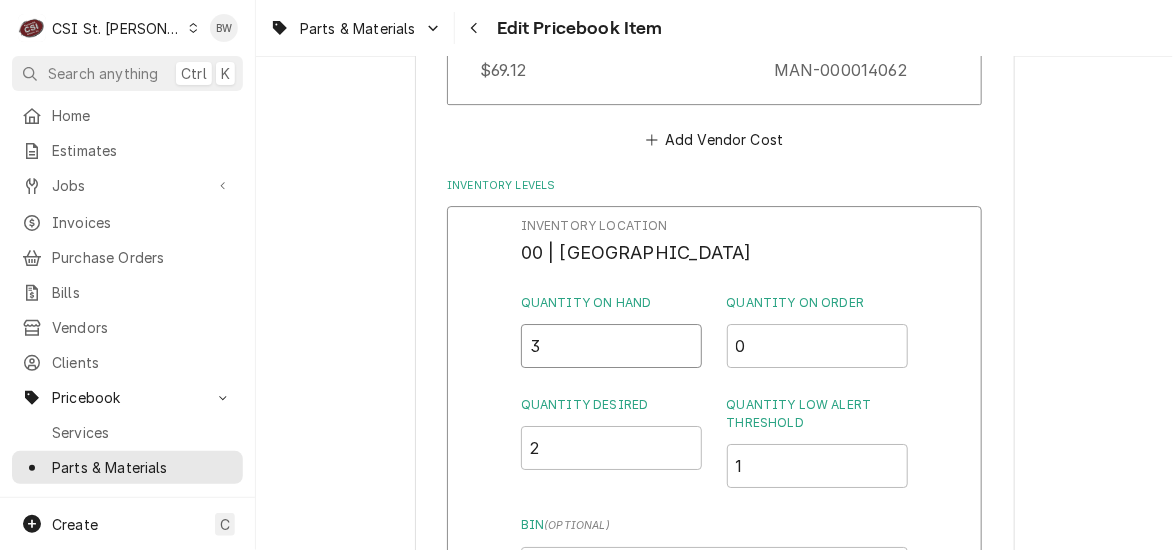 click on "3" at bounding box center (612, 346) 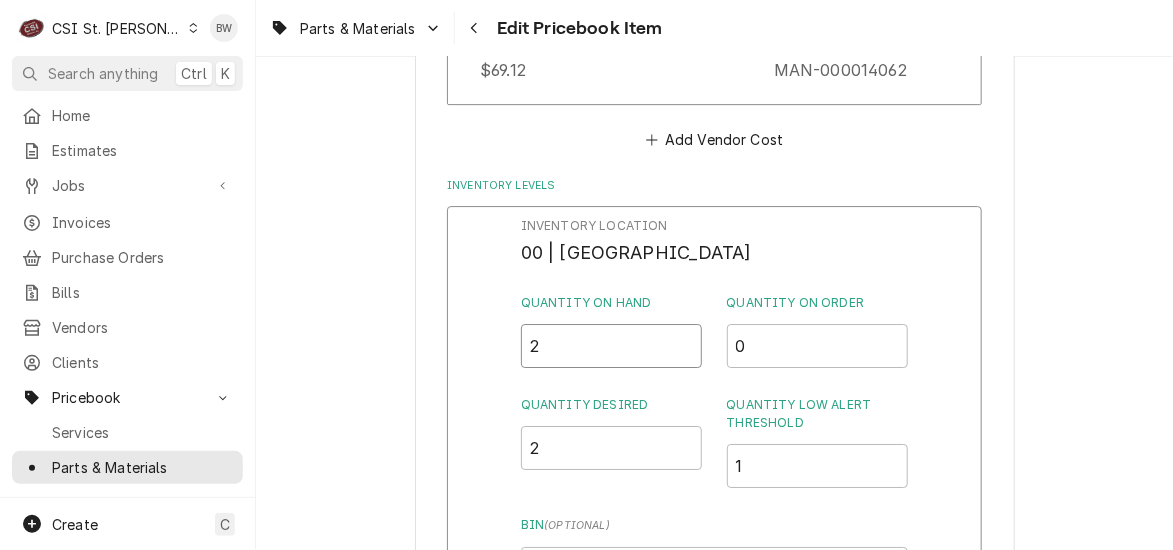 type on "2" 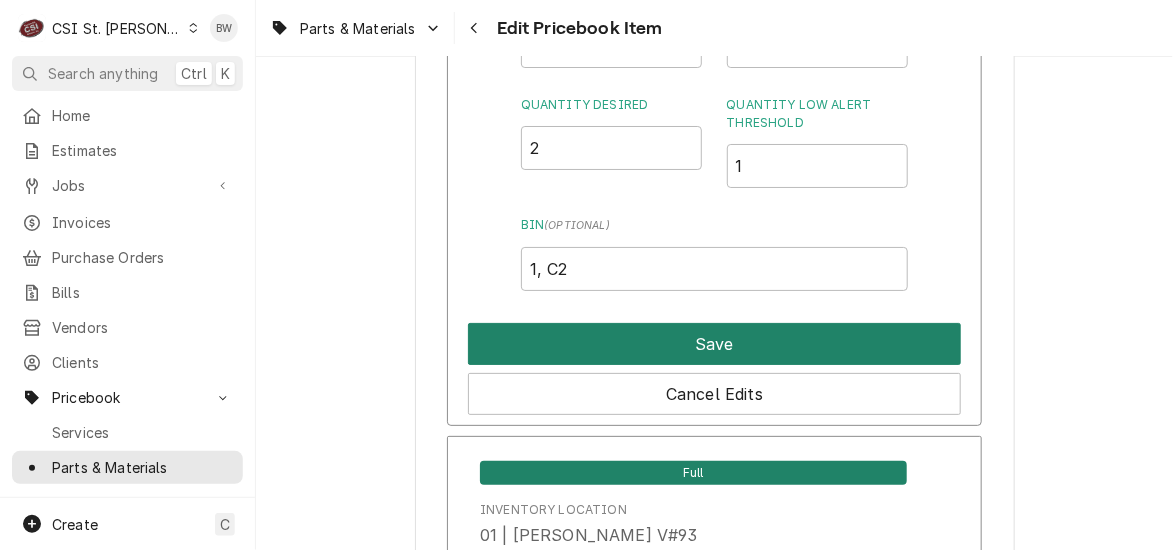 click on "Save" at bounding box center [714, 344] 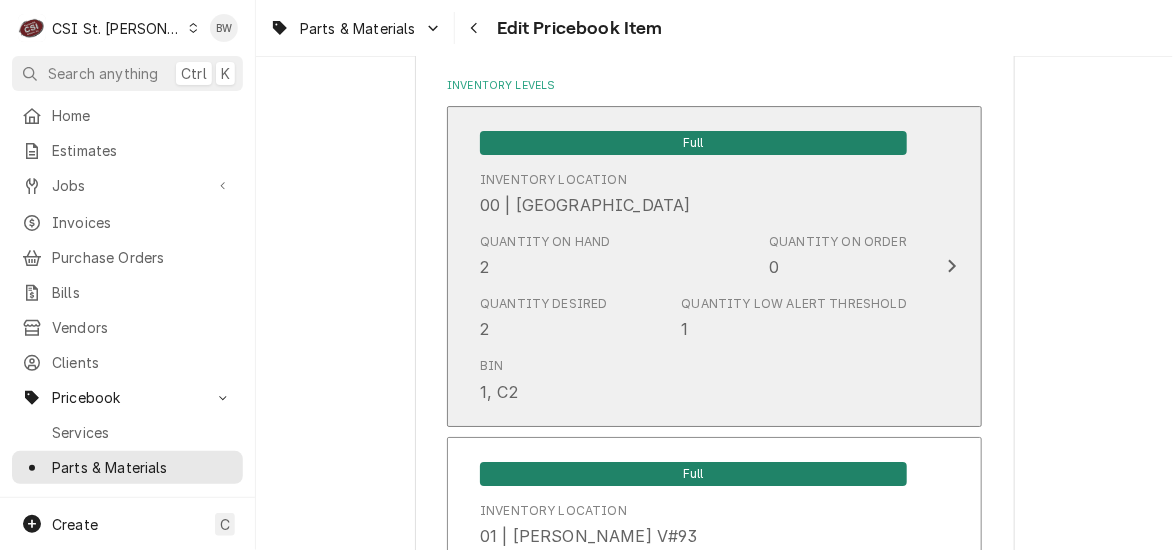 scroll, scrollTop: 5151, scrollLeft: 0, axis: vertical 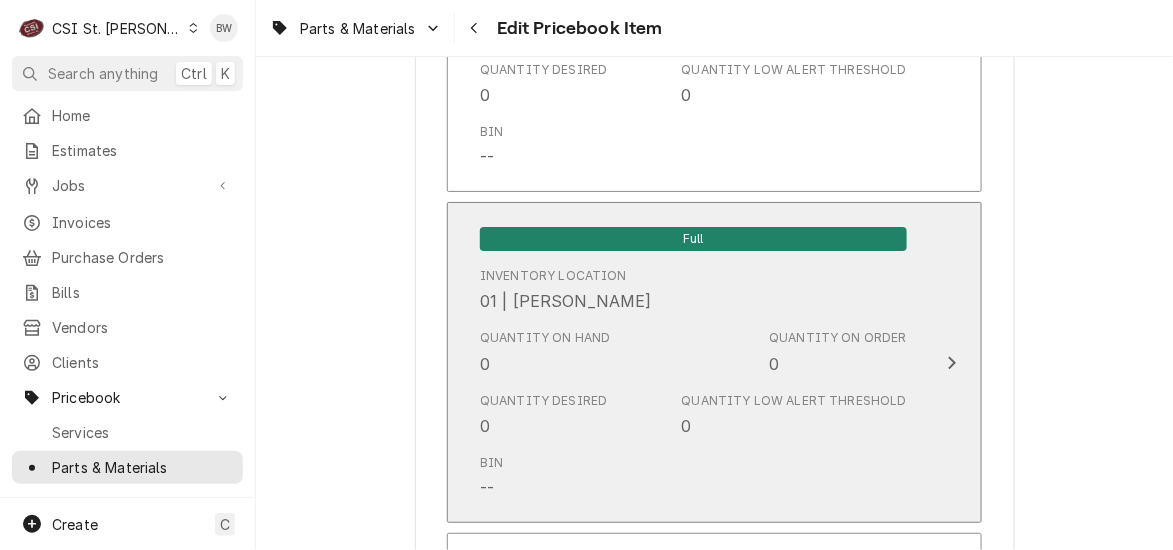 click on "Quantity Desired 0 Quantity Low Alert Threshold 0" at bounding box center [693, 415] 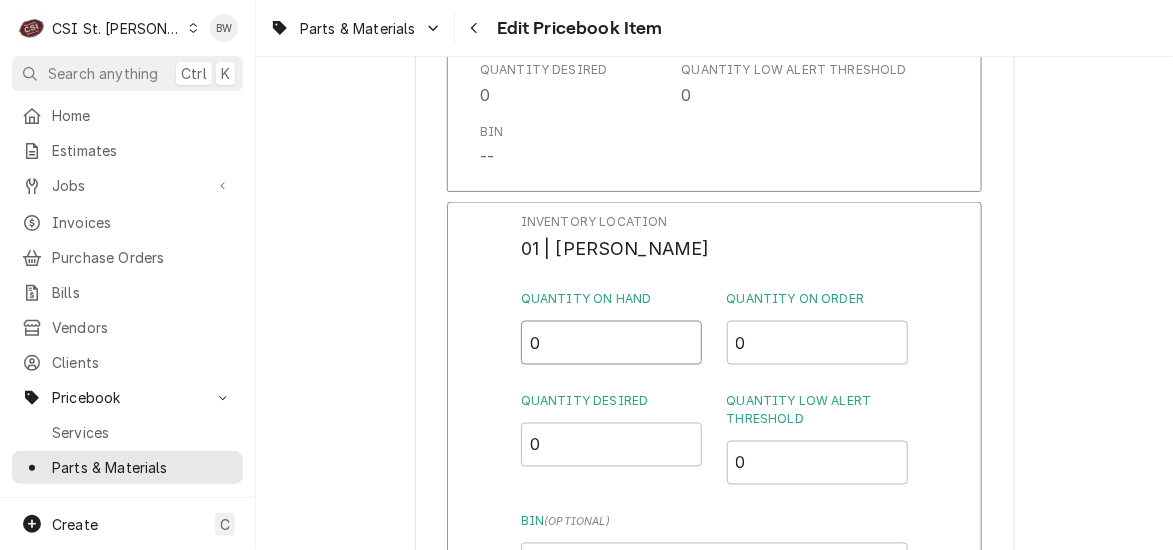 drag, startPoint x: 571, startPoint y: 352, endPoint x: 497, endPoint y: 354, distance: 74.02702 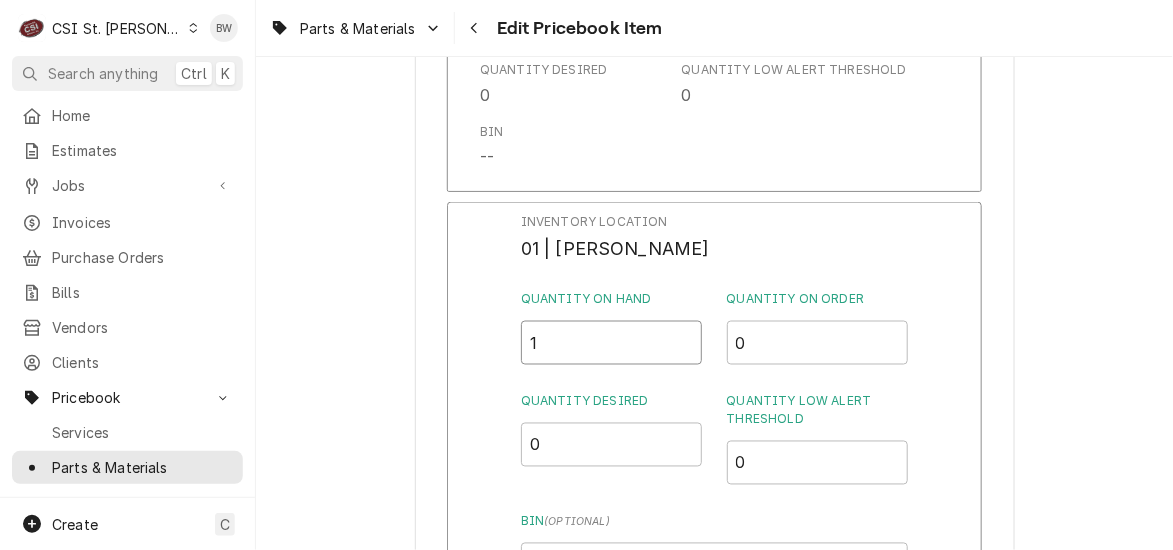 type on "1" 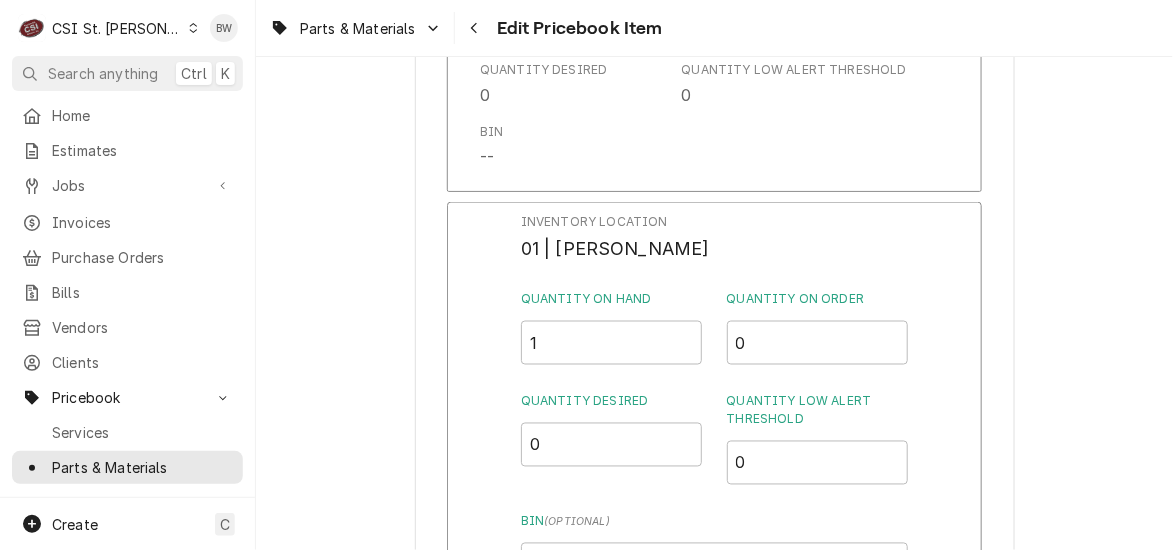 click on "Inventory Location 01 | MATT FLORES Quantity on Hand 1 Quantity on Order 0 Quantity Desired 0 Quantity Low Alert Threshold 0 Bin  ( optional ) Save Cancel Edits" at bounding box center [714, 462] 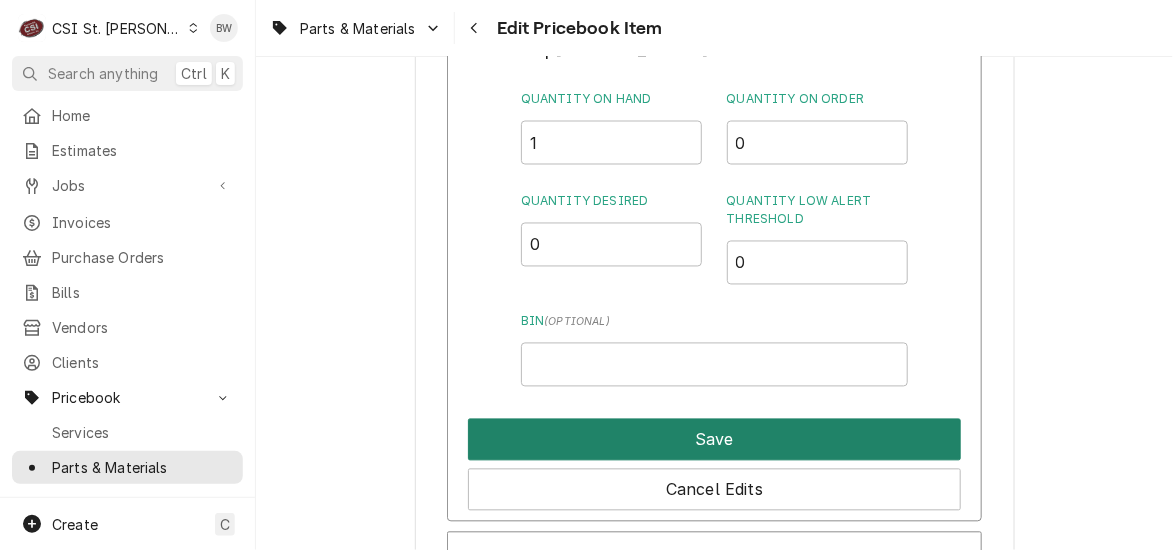 click on "Save" at bounding box center (714, 440) 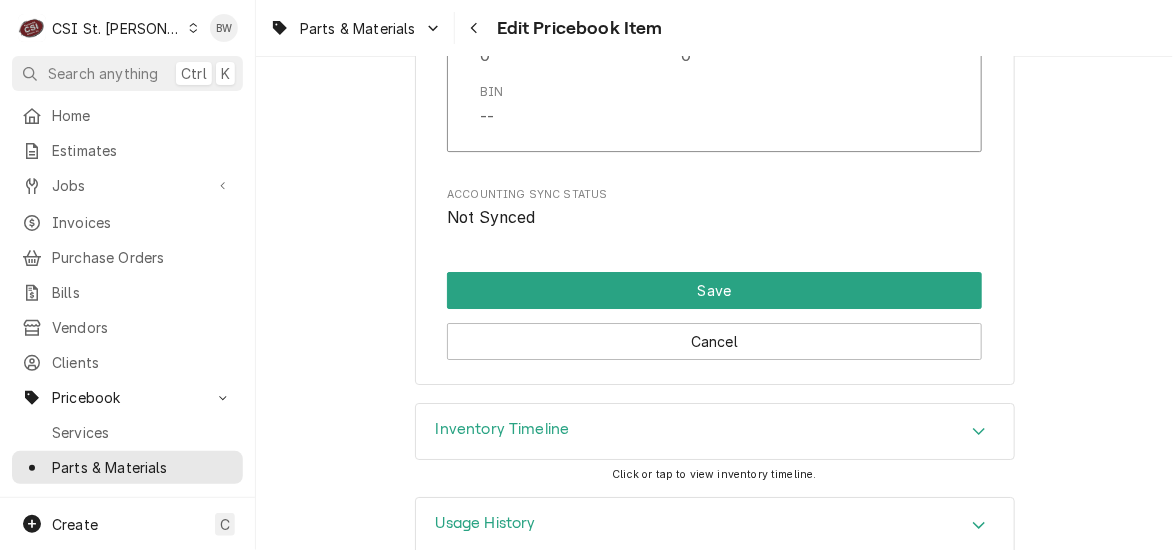 scroll, scrollTop: 17155, scrollLeft: 0, axis: vertical 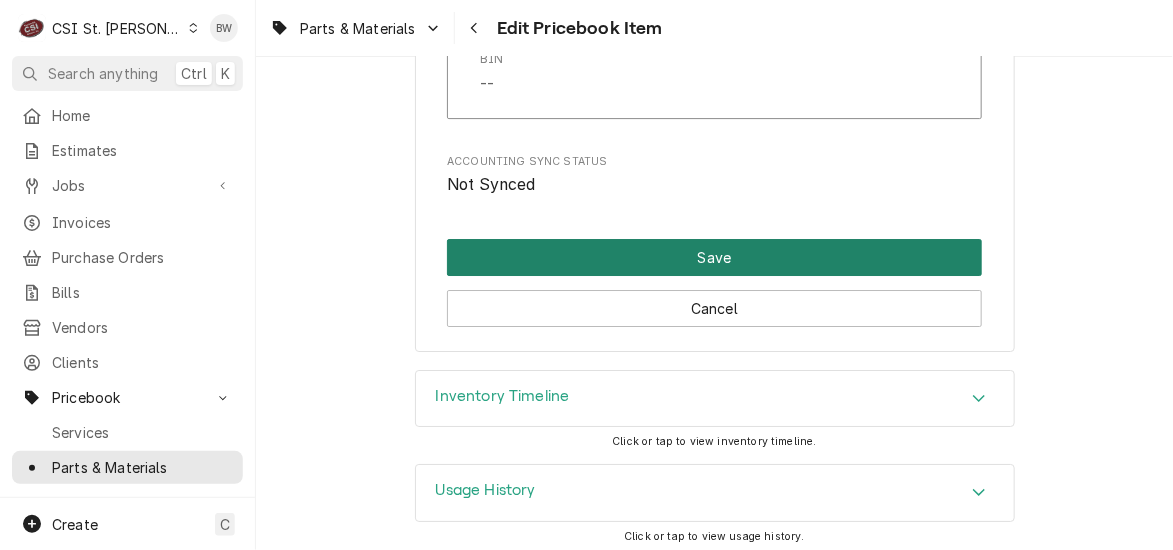 click on "Save" at bounding box center [714, 257] 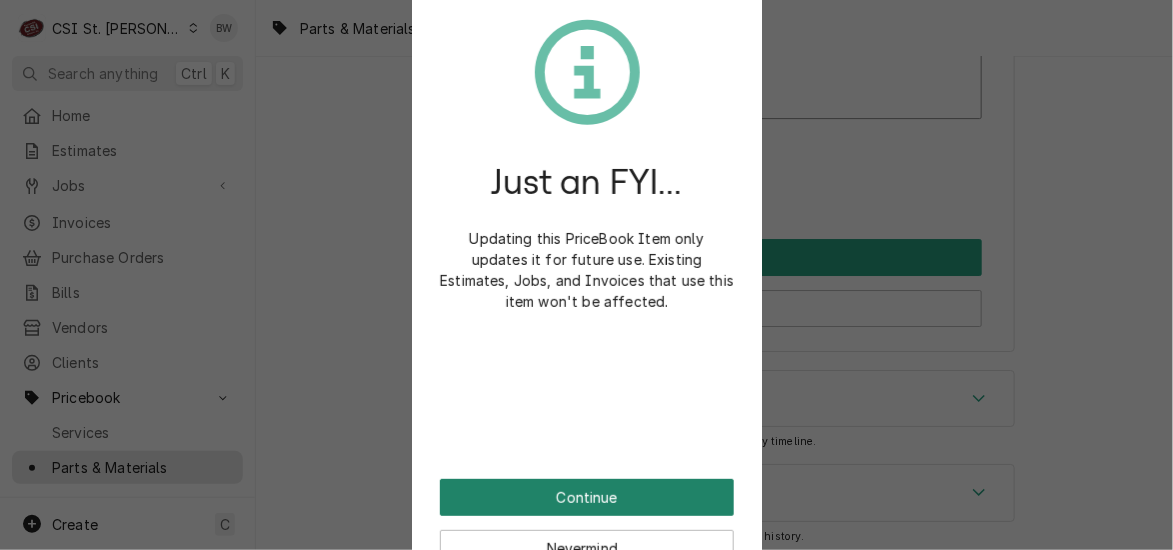click on "Continue" at bounding box center (587, 497) 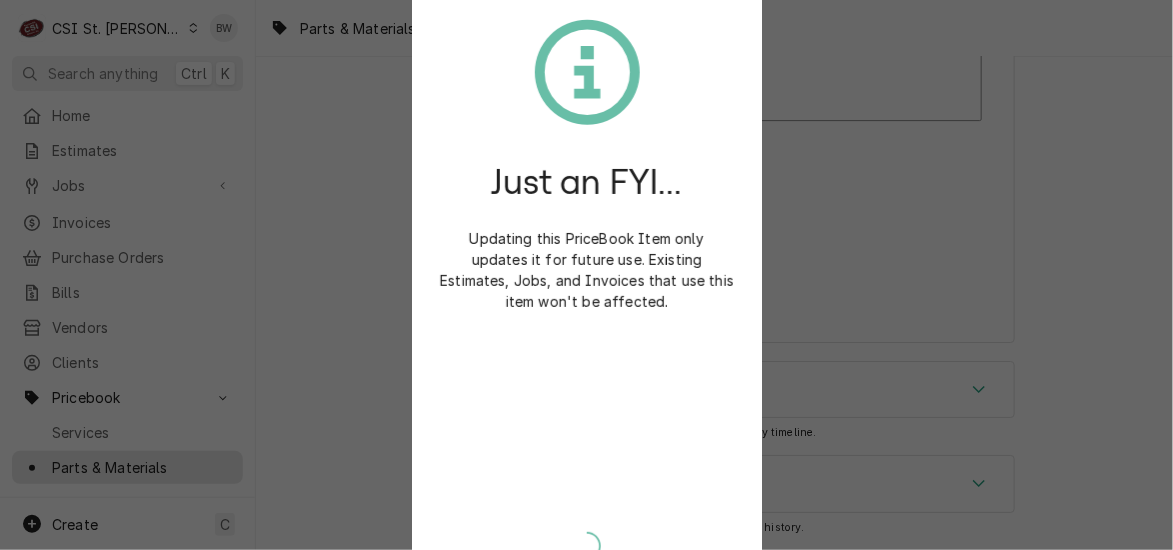 scroll, scrollTop: 17143, scrollLeft: 0, axis: vertical 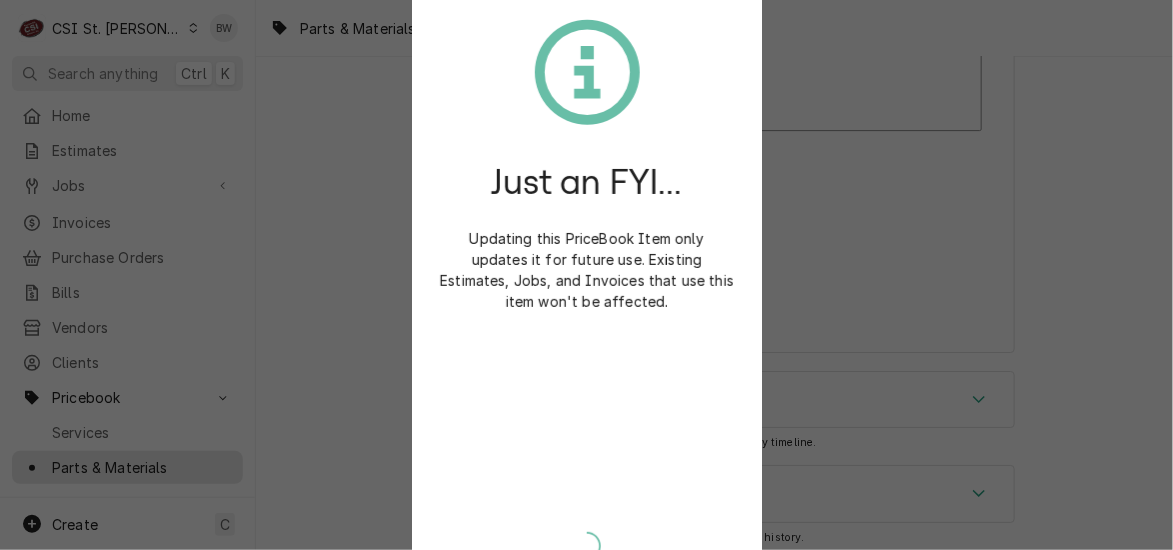 type on "x" 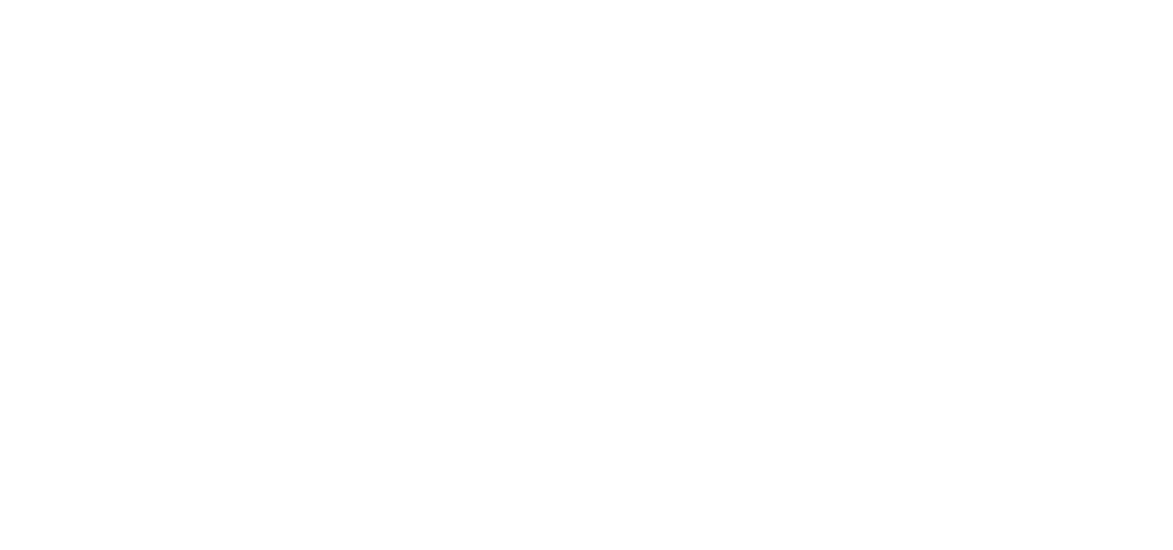 scroll, scrollTop: 0, scrollLeft: 0, axis: both 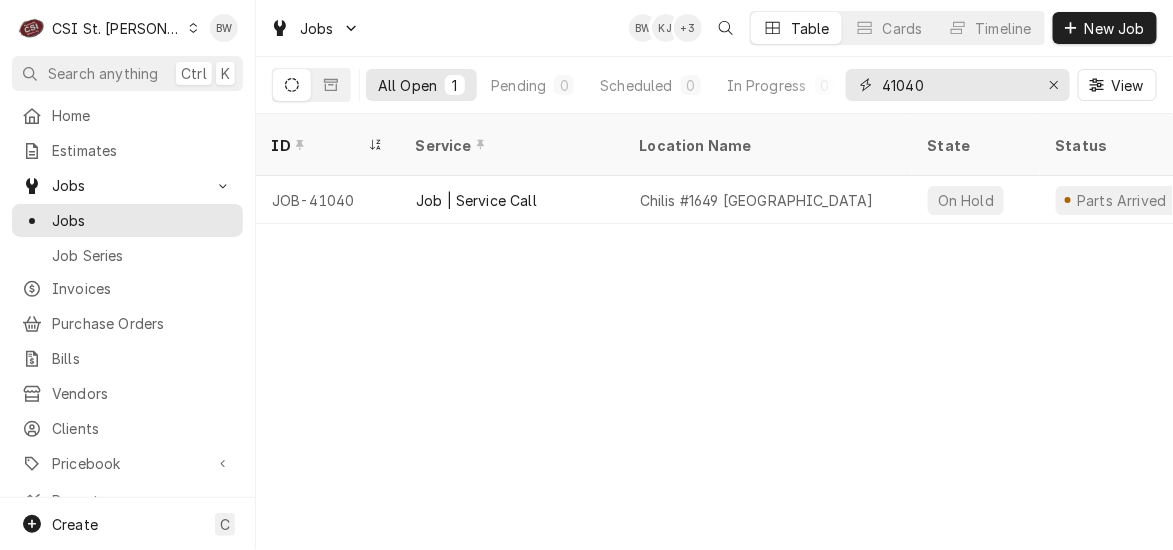 click on "41040" at bounding box center (957, 85) 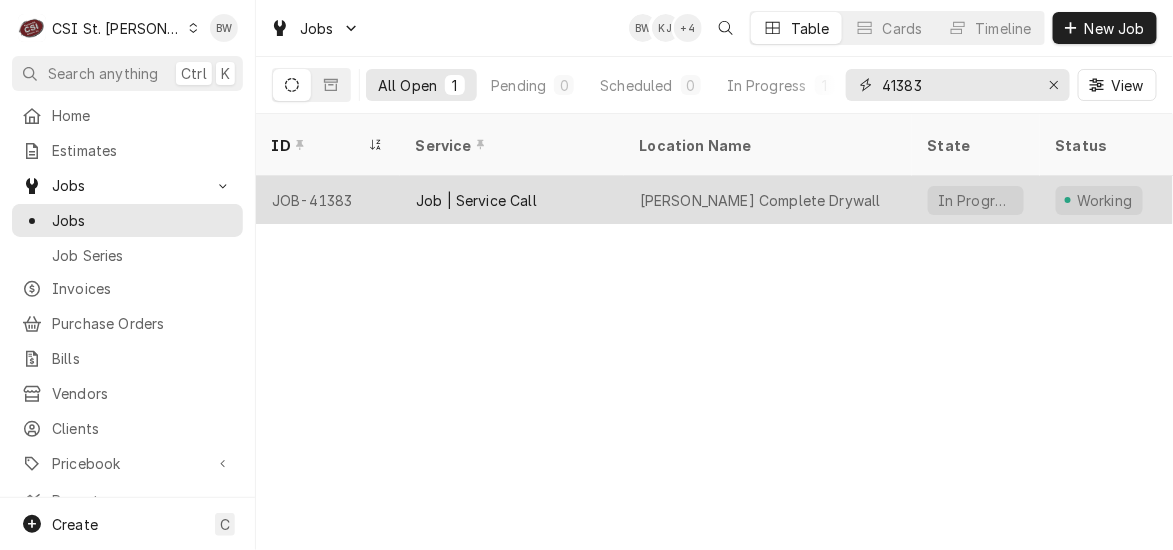 type on "41383" 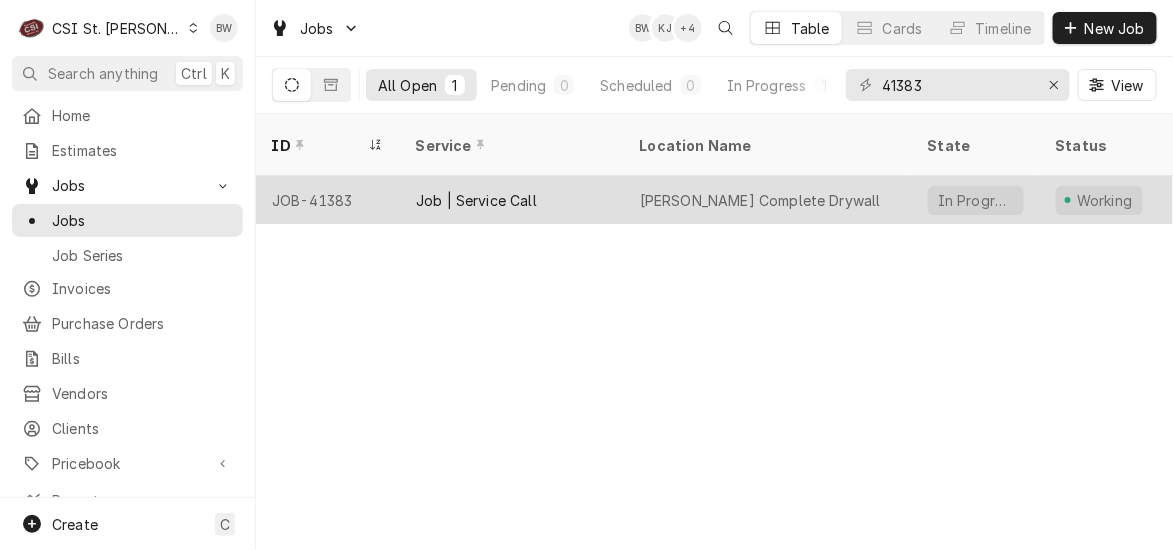 click on "JOB-41383" at bounding box center [328, 200] 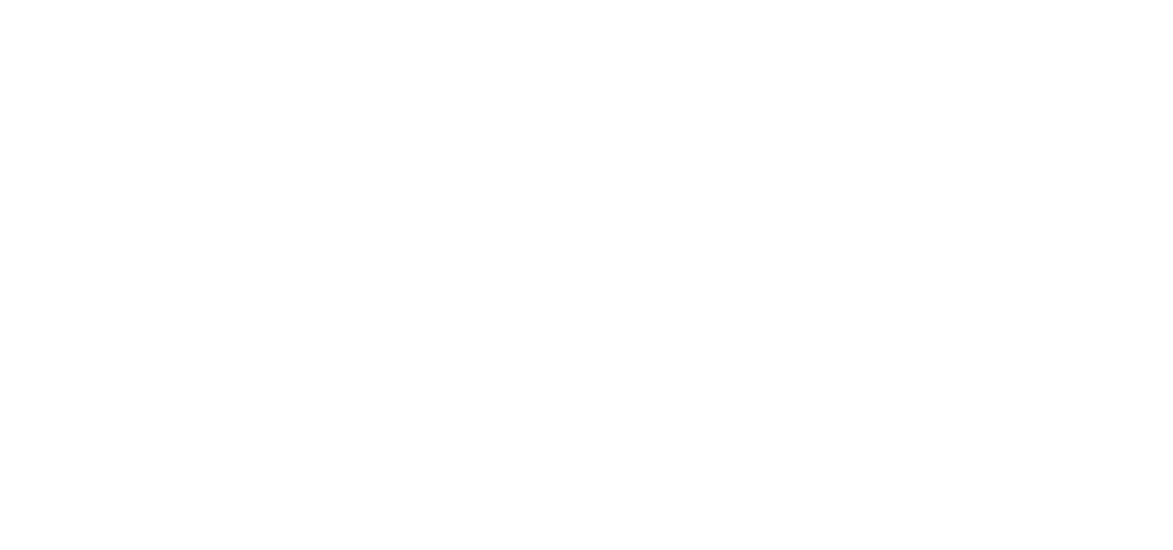 scroll, scrollTop: 0, scrollLeft: 0, axis: both 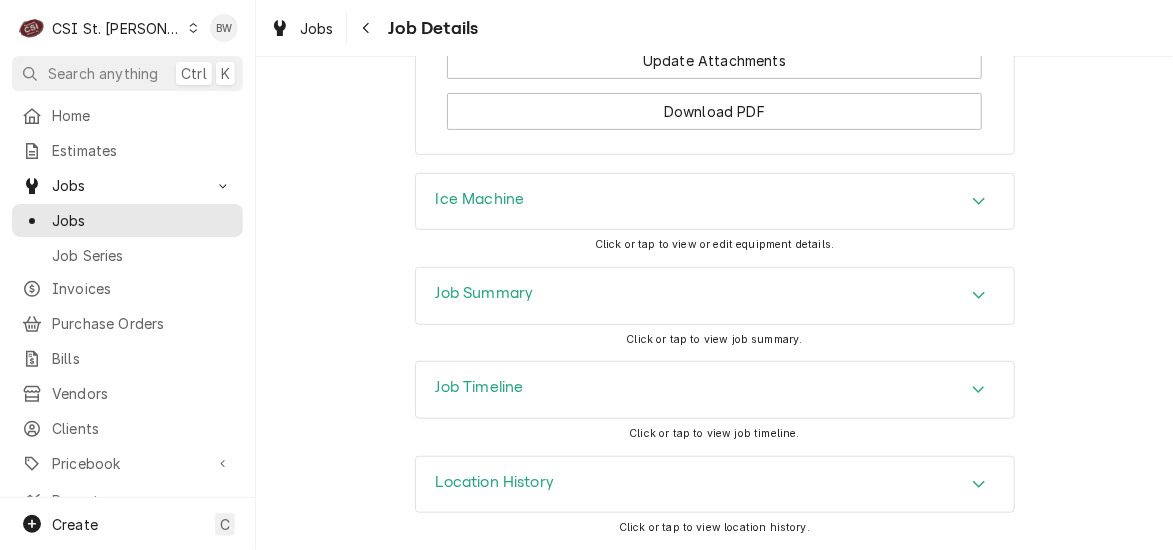click on "Job Summary" at bounding box center (715, 296) 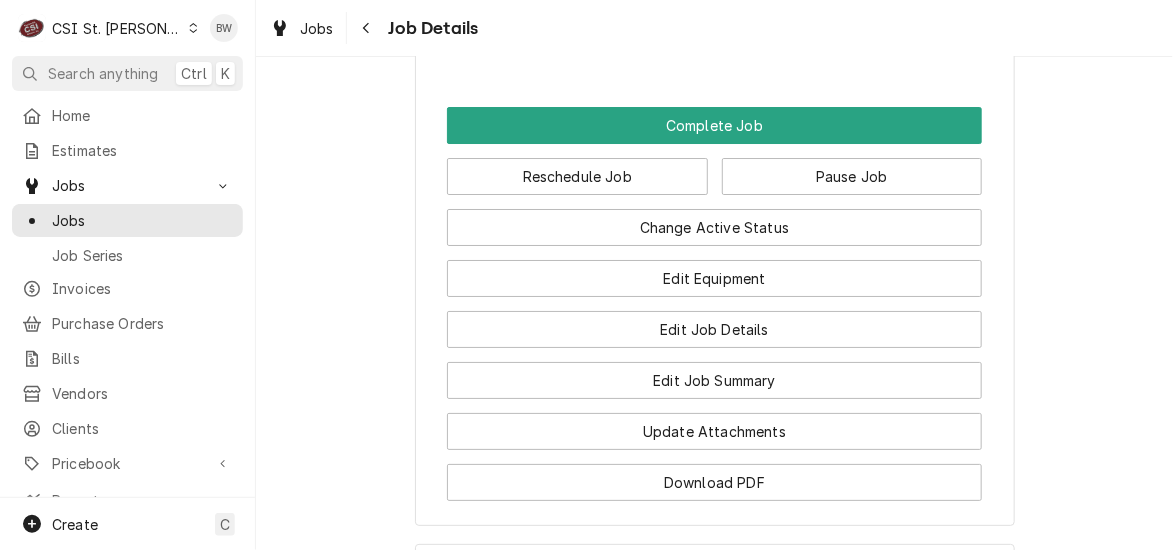 scroll, scrollTop: 2034, scrollLeft: 0, axis: vertical 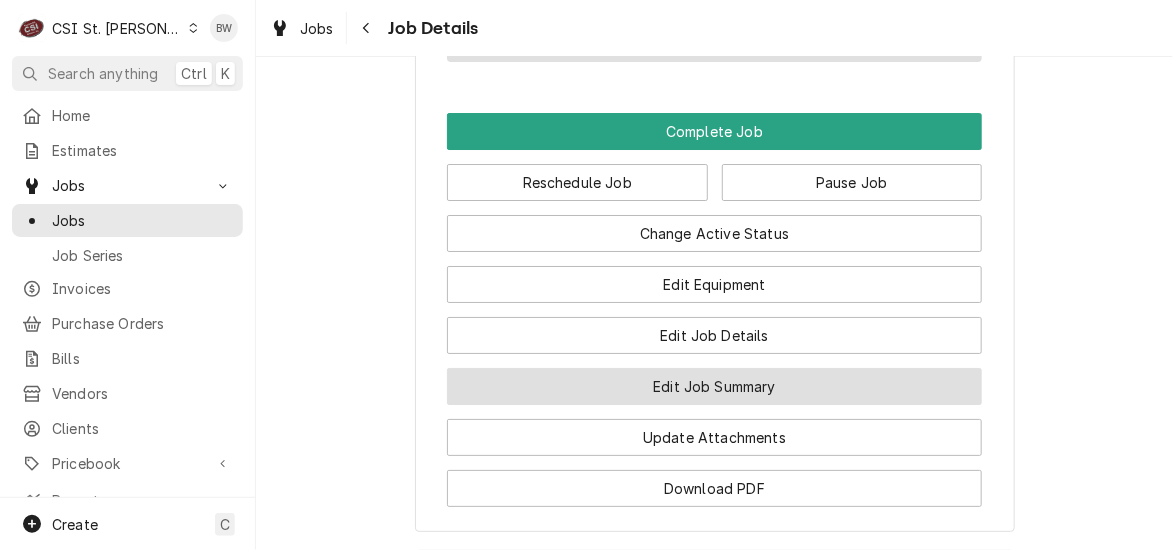 click on "Edit Job Summary" at bounding box center (714, 386) 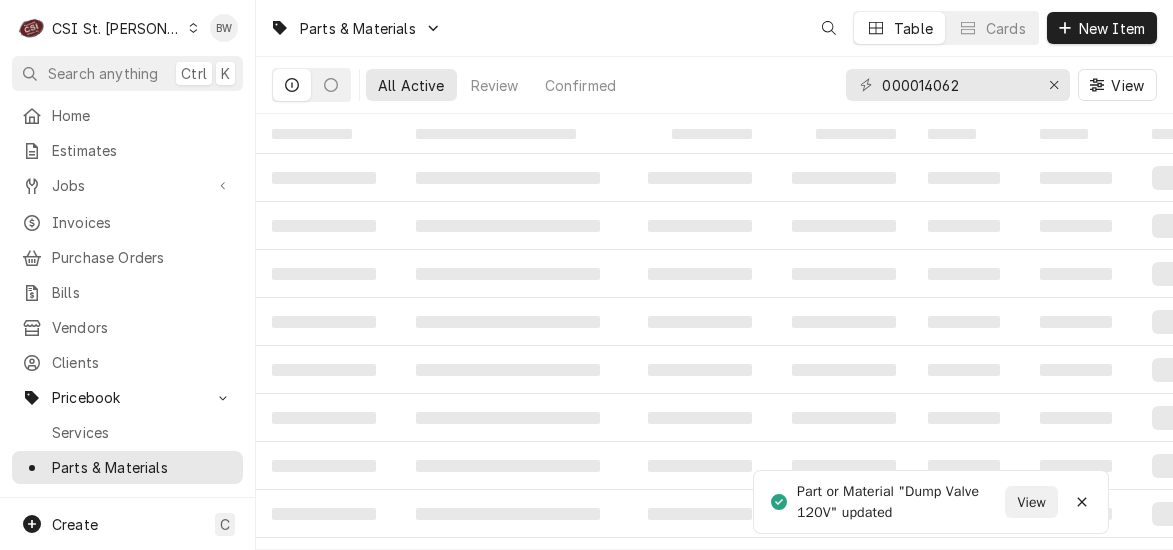 scroll, scrollTop: 0, scrollLeft: 0, axis: both 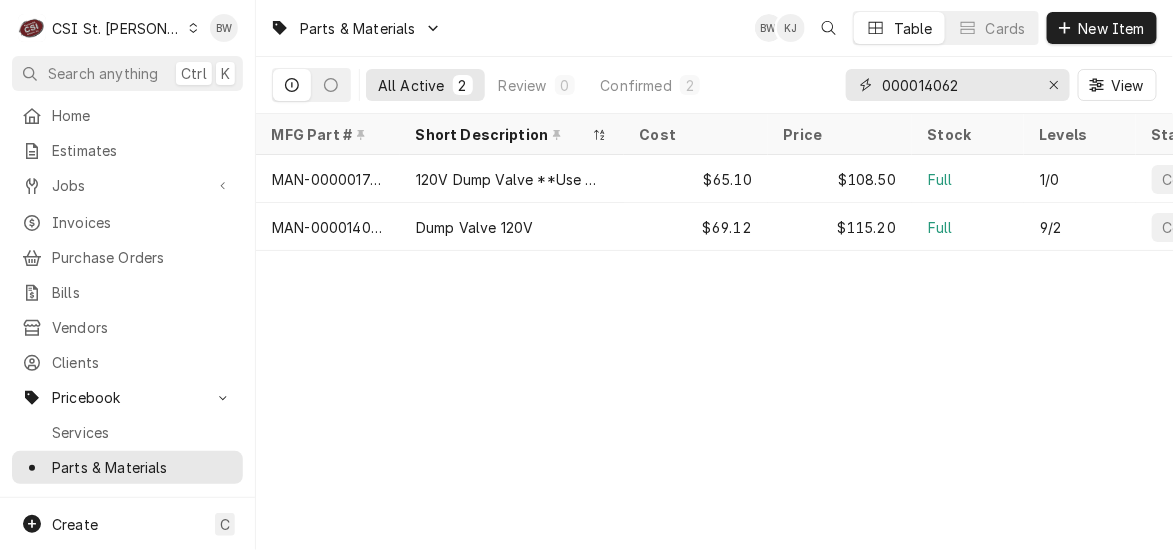 drag, startPoint x: 984, startPoint y: 91, endPoint x: 865, endPoint y: 83, distance: 119.26861 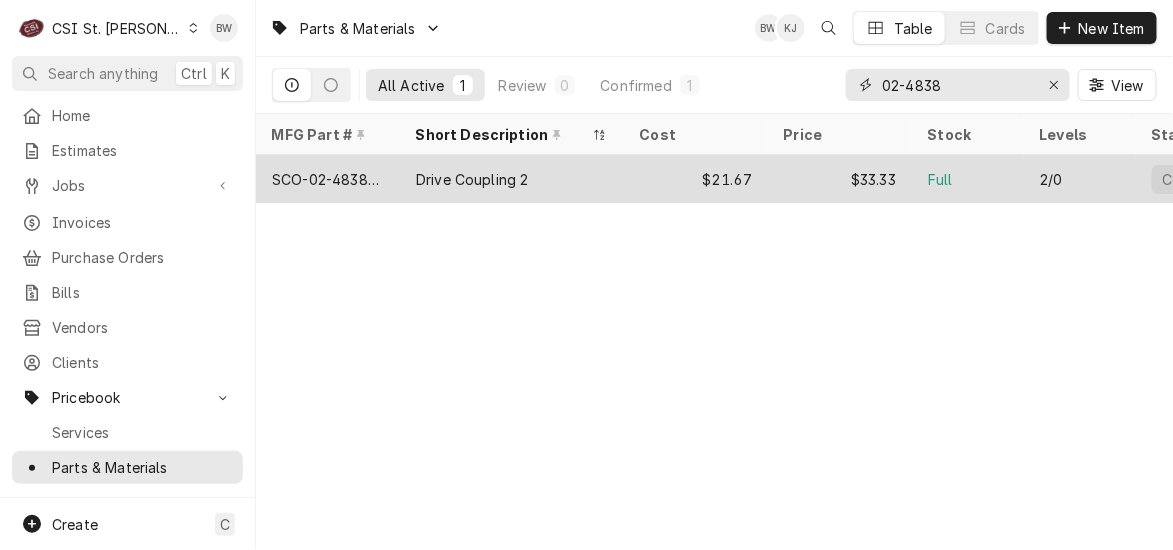 type on "02-4838" 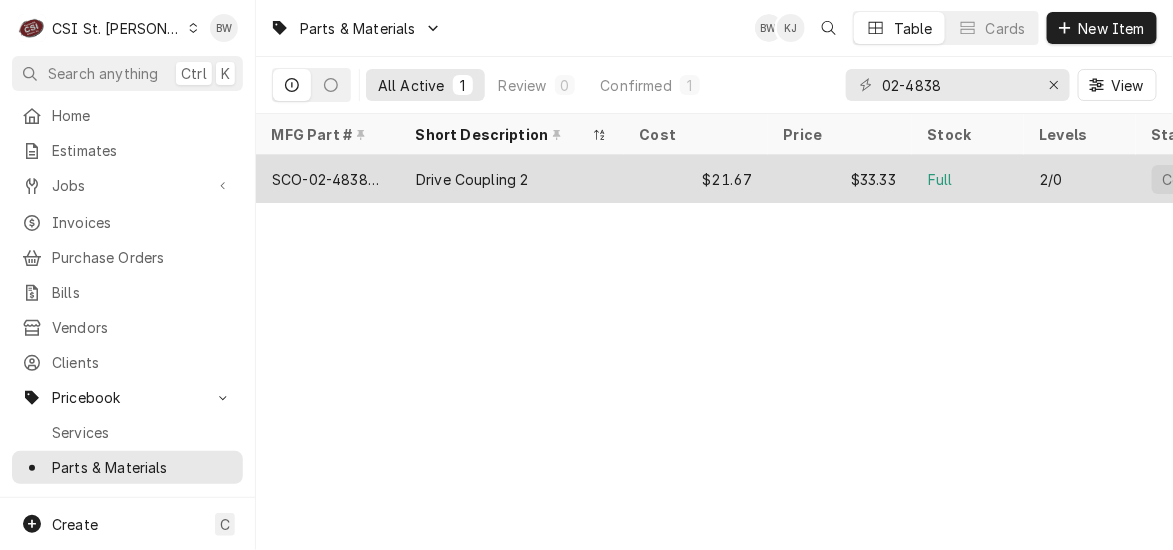 click on "SCO-02-4838-01" at bounding box center [328, 179] 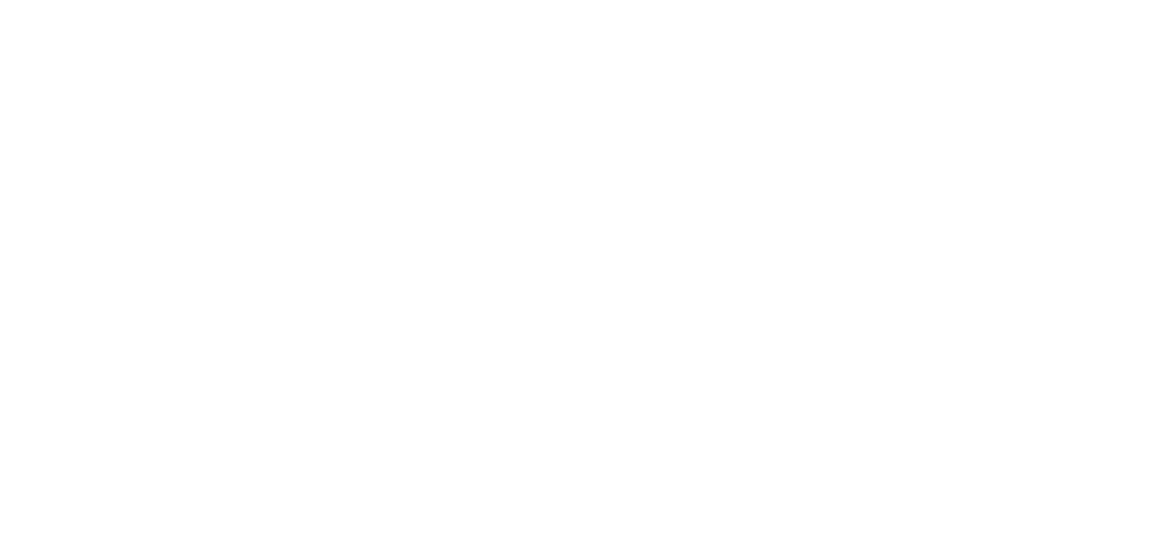 scroll, scrollTop: 0, scrollLeft: 0, axis: both 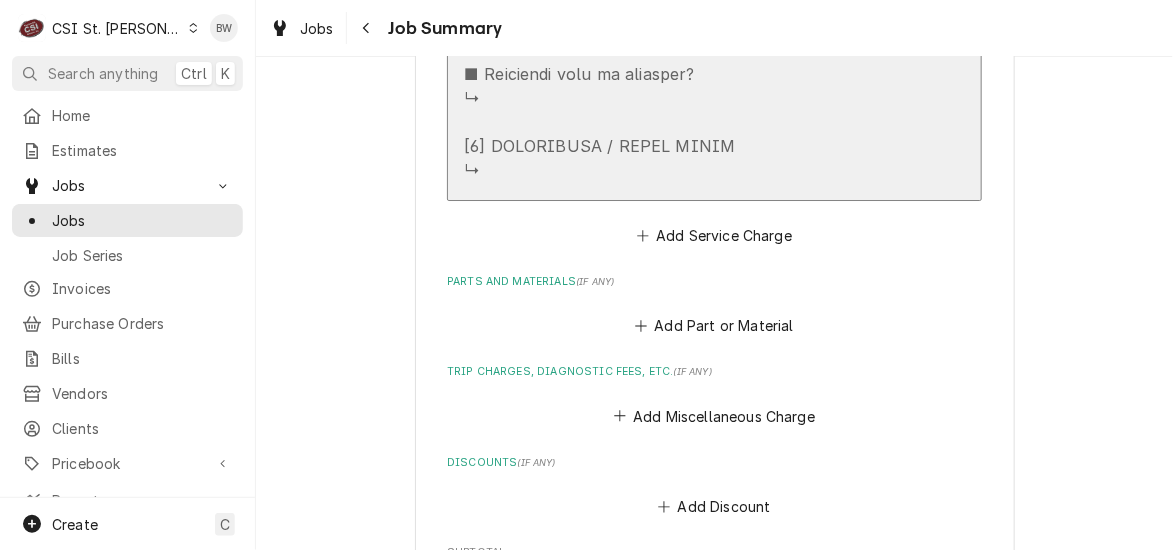 click at bounding box center (604, -478) 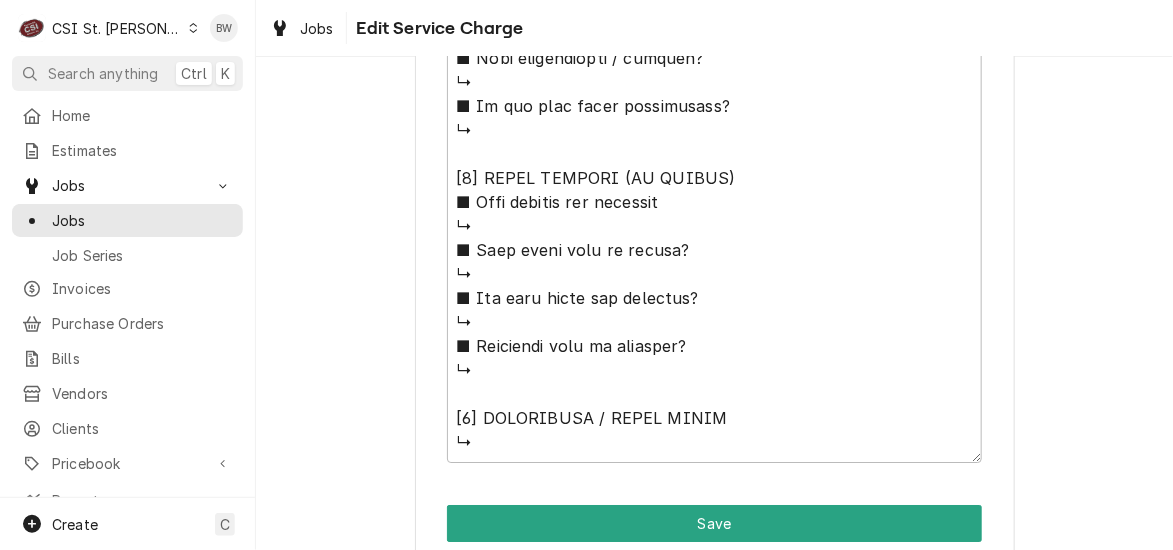 scroll, scrollTop: 1840, scrollLeft: 0, axis: vertical 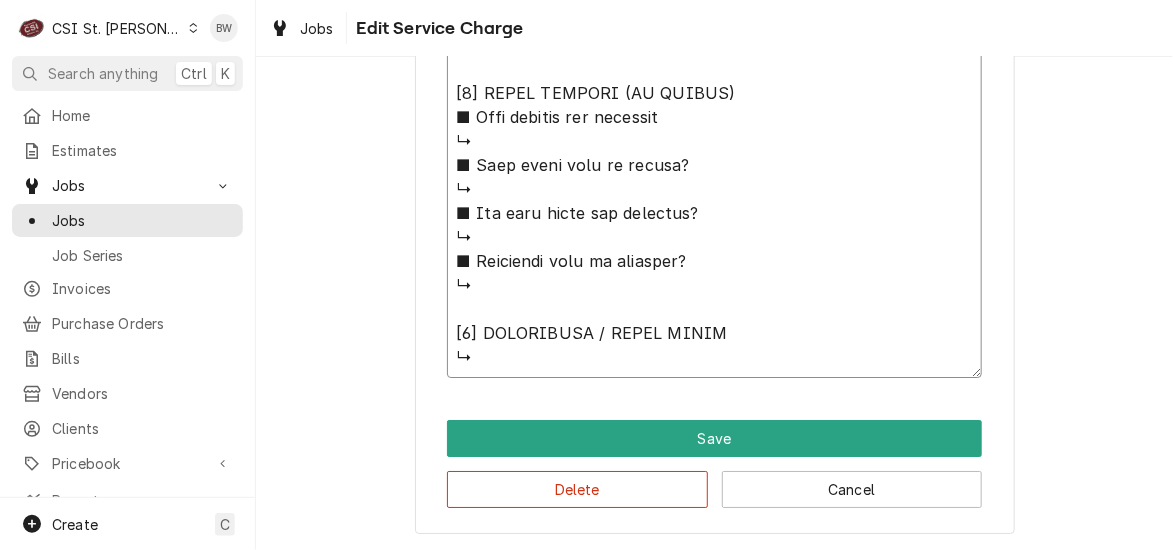 click on "Service Summary" at bounding box center (714, -291) 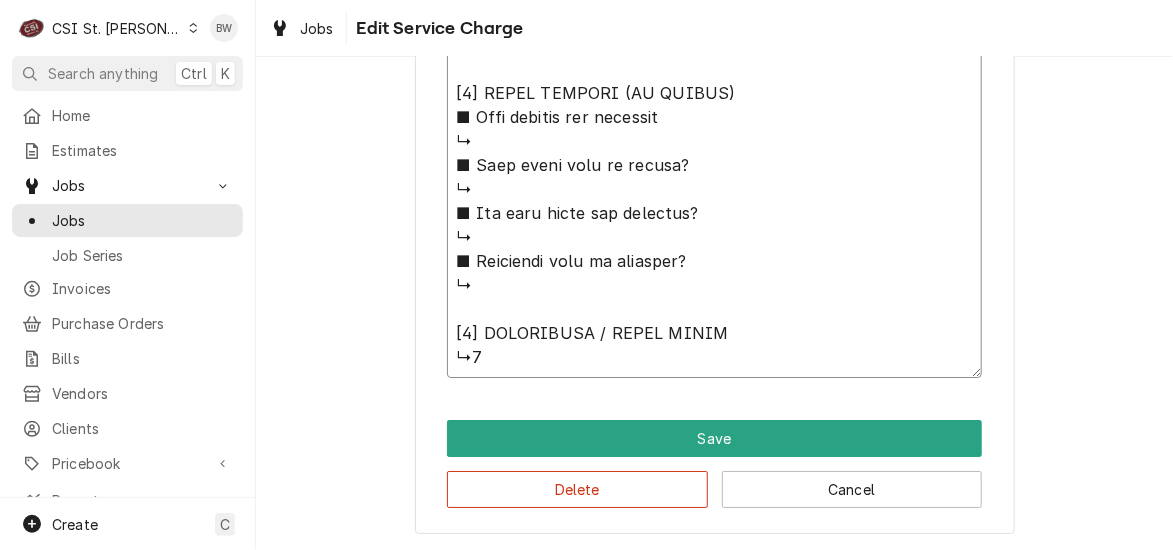 type on "x" 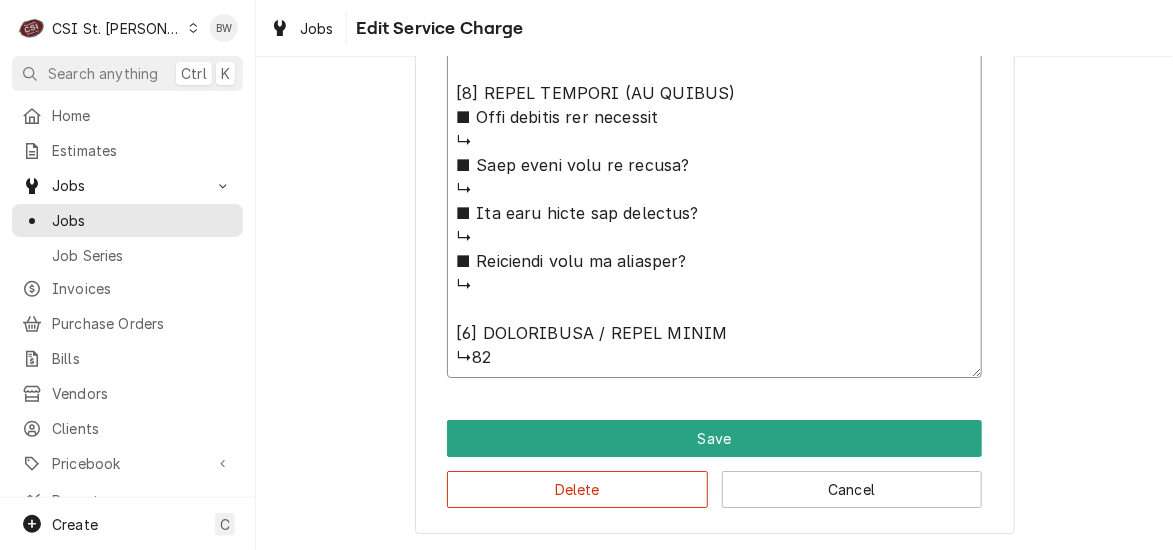 type on "x" 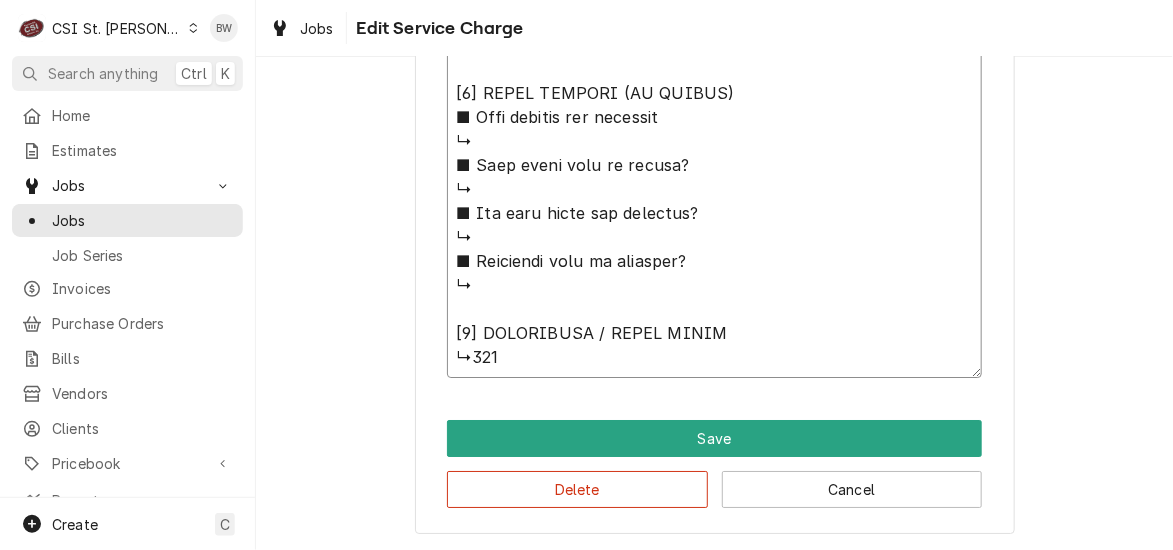 type on "x" 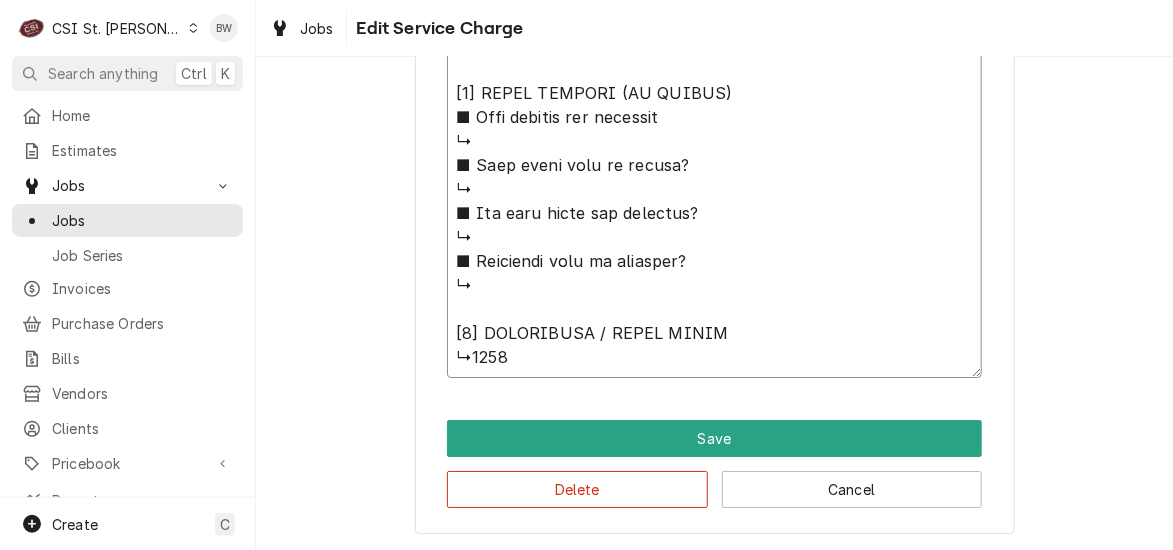 type on "x" 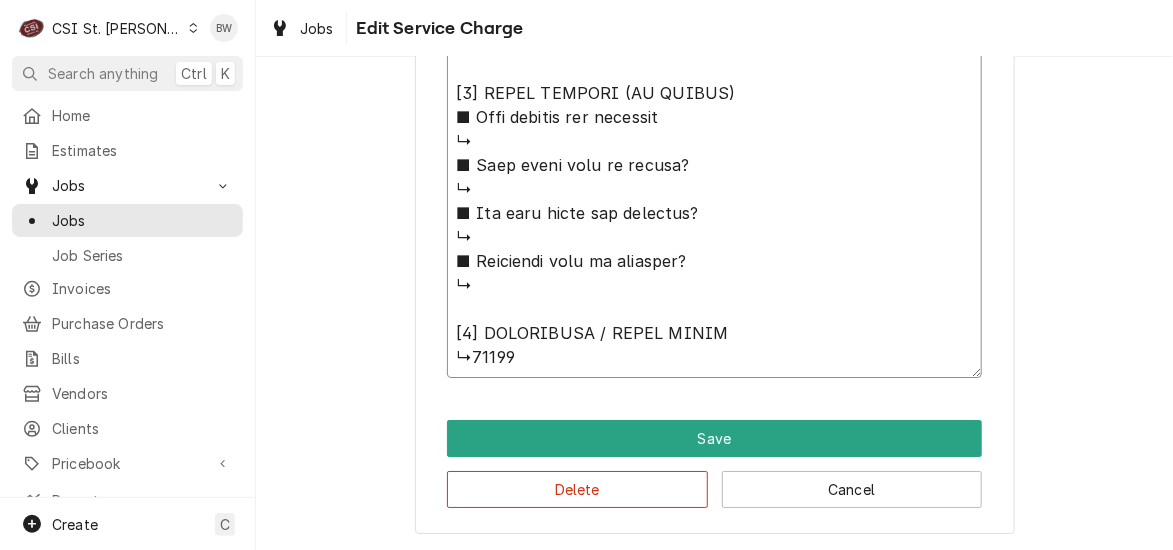 type on "x" 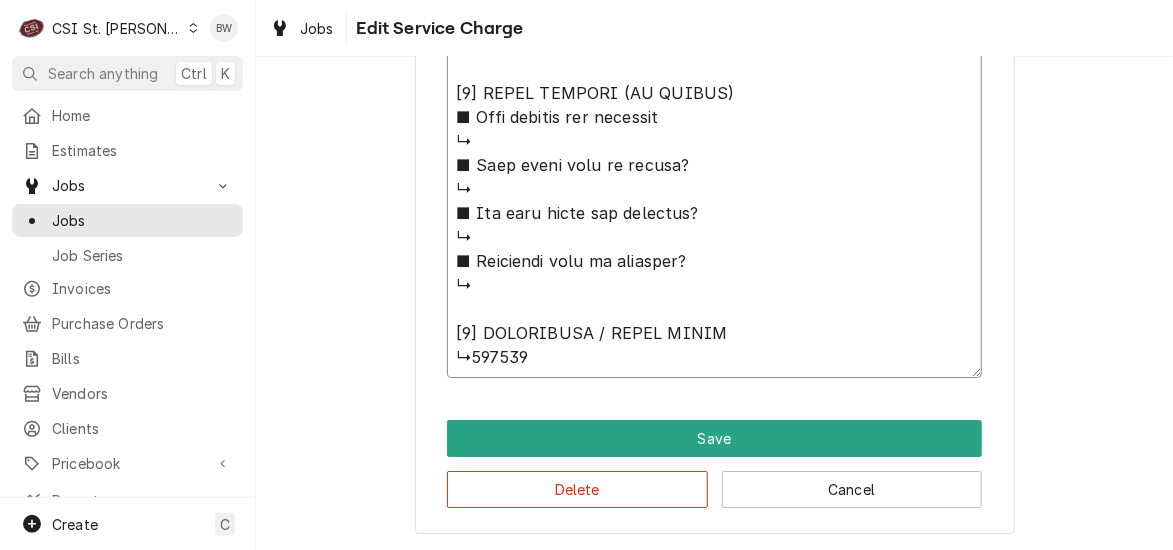 type on "x" 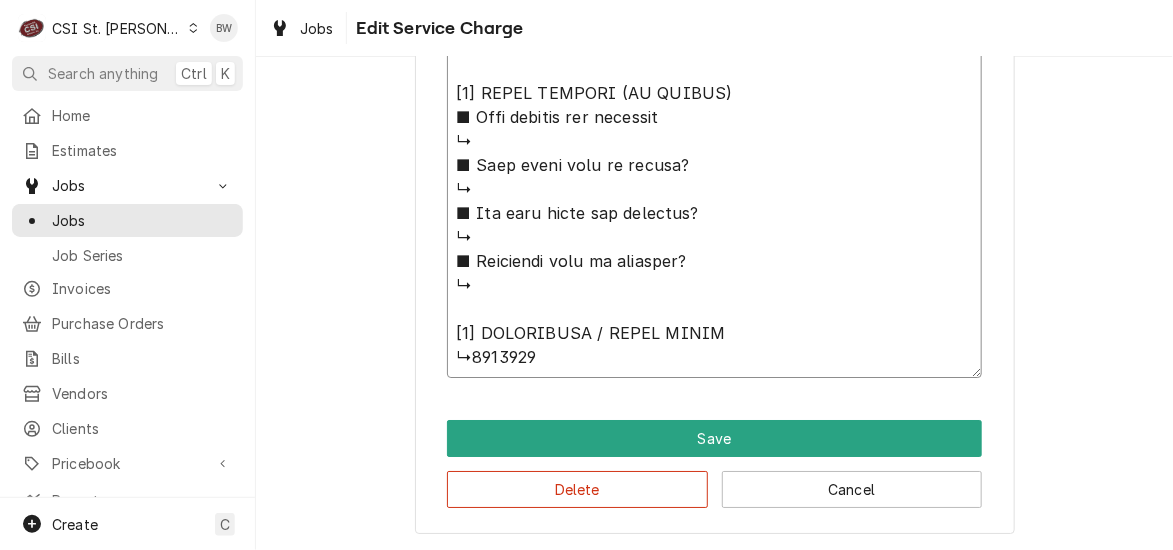 type on "⚠️ 𝗙𝗢𝗥𝗠 𝗜𝗡𝗦𝗧𝗥𝗨𝗖𝗧𝗜𝗢𝗡𝗦 ⚠️
✪ 𝗖𝗼𝗺𝗽𝗹𝗲𝘁𝗲 𝗮𝗹𝗹 𝗿𝗲𝗹𝗲𝘃𝗮𝗻𝘁 𝘀𝗲𝗰𝘁𝗶𝗼𝗻𝘀
✪ 𝗣𝗿𝗼𝘃𝗶𝗱𝗲 𝗱𝗲𝘁𝗮𝗶𝗹𝗲𝗱 𝗮𝗻𝘀𝘄𝗲𝗿𝘀
✪ 𝗗𝗼𝘂𝗯𝗹𝗲-𝗰𝗵𝗲𝗰𝗸 𝗱𝗮𝘁𝗮 𝗲𝗻𝘁𝗿𝗶𝗲𝘀
✪ 𝗠𝗮𝗿𝗸 ‘𝗡/𝗔’ 𝗶𝗳 𝗻𝗼𝘁 𝗿𝗲𝗹𝗲𝘃𝗮𝗻𝘁
✪ 𝗩𝗲𝗿𝗶𝗳𝘆 𝗯𝗲𝗳𝗼𝗿𝗲 𝘀𝘂𝗯𝗺𝗶𝘀𝘀𝗶𝗼𝗻
[𝟭] 𝗘𝗤𝗨𝗜𝗣𝗠𝗘𝗡𝗧 / 𝗪𝗔𝗥𝗥𝗔𝗡𝗧𝗬
■ 𝗣𝗿𝗼𝘃𝗶𝗱𝗲 𝗲𝗾𝘂𝗶𝗽𝗺𝗲𝗻𝘁 𝗱𝗮𝘁𝗮 𝗯𝗲𝗹𝗼𝘄:
↳ 𝗠𝗙𝗚:
↳ 𝗠𝗼𝗱𝗲𝗹 #:
↳ 𝗦𝗲𝗿𝗶𝗮𝗹 #:
↳ 𝗩𝗼𝗹𝘁𝗮𝗴𝗲:
↳ 𝗣𝗵𝗮𝘀𝗲:
↳ 𝗚𝗮𝘀 𝗧𝘆𝗽𝗲:
■ 𝗜𝘀 𝘁𝗵𝗲 𝘂𝗻𝗶𝘁 𝘂𝗻𝗱𝗲𝗿 𝘄𝗮𝗿𝗿𝗮𝗻𝘁𝘆?
↳
■ 𝗪𝗵𝗮𝘁 𝗶𝘀 𝗰𝗼𝘃𝗲𝗿𝗲𝗱?
↳
■ 𝗛𝗮𝘃𝗲 𝘆𝗼𝘂 𝘃𝗲𝗿𝗶𝗳𝗶𝗲𝗱 𝘄/ 𝗠𝗙𝗚?
↳
■ 𝗜𝘀 𝘂𝗻𝗶𝘁 𝘁𝗮𝗴𝗴𝗲𝗱 𝘄/ 𝗖𝗦𝗜 𝘀𝘁𝗶𝗰𝗸𝗲𝗿?
↳
[𝟮] 𝗗𝗜𝗔𝗚𝗡𝗢𝗦𝗜𝗦 / 𝗜𝗦𝗦𝗨𝗘𝗦
■ 𝗨𝗻𝗶𝘁 𝗼𝗽𝗲𝗿𝗮𝘁𝗶𝗼𝗻𝗮𝗹 𝗼𝗻 𝗮𝗿𝗿𝗶𝘃𝗮𝗹?
↳
■ 𝗘𝘅𝗽𝗹𝗮𝗶𝗻 𝘀𝘁𝗲𝗽𝘀 𝘁𝗼 𝗱𝗶𝗮𝗴𝗻𝗼𝘀𝗶𝘀?
↳
■ 𝗗𝗶𝗱 𝘆𝗼𝘂 𝗰𝗼𝗻𝗳𝗶𝗿𝗺 𝘁𝗵𝗲 𝗶𝘀𝘀𝘂𝗲?
↳
[𝟯] 𝗥𝗘𝗦𝗢𝗟𝗨𝗧𝗜𝗢𝗡 (𝗜𝗙 𝗥𝗘𝗣𝗔𝗜𝗥𝗘𝗗)
■ 𝗪𝗵𝗮𝘁 𝗿𝗲𝗽𝗮𝗶𝗿𝘀 𝘄𝗲𝗿𝗲 𝗰𝗼𝗺𝗽𝗹𝗲𝘁𝗲𝗱?
↳
■ 𝗪𝗲𝗿𝗲 𝗽𝗮𝗿𝘁𝘀 𝗶𝗻𝘀𝘁𝗮𝗹𝗹𝗲𝗱 (𝘀𝗽𝗲𝗰𝗶𝗳𝘆)?
↳
■ 𝗨𝗻𝗶𝘁 𝗺𝗮𝗶𝗻𝘁𝗲𝗻𝗮𝗻𝗰𝗲𝗱 / 𝗰𝗹𝗲𝗮𝗻𝗲𝗱?
↳
■ 𝗜𝘀 𝘁𝗵𝗲 𝘂𝗻𝗶𝘁 𝗳𝘂𝗹𝗹𝘆 𝗼𝗽𝗲𝗿𝗮𝘁𝗶𝗼𝗻𝗮𝗹?
↳
[𝟰] 𝗤𝗨𝗢𝗧𝗘 𝗗𝗘𝗧𝗔𝗜𝗟𝗦 (𝗜𝗙 𝗡𝗘𝗘𝗗𝗘𝗗)
■ 𝗪𝗵𝗮𝘁 𝗿𝗲𝗽𝗮𝗶𝗿𝘀 𝗮𝗿𝗲 𝗿𝗲𝗾𝘂𝗶𝗿𝗲𝗱
↳
■ 𝗪𝗵𝗮𝘁 𝗽𝗮𝗿𝘁𝘀 𝘄𝗶𝗹𝗹 𝗯𝗲 𝗻𝗲𝗲𝗱𝗲𝗱?
↳
■ 𝗛𝗼𝘄 𝗺𝗮𝗻𝘆 𝘁𝗲𝗰𝗵𝘀 𝗮𝗿𝗲 𝗿𝗲𝗾𝘂𝗶𝗿𝗲𝗱?
↳
■ 𝗘𝘀𝘁𝗶𝗺𝗮𝘁𝗲𝗱 𝘁𝗶𝗺𝗲 𝘁𝗼 𝗰𝗼𝗺𝗽𝗹𝗲𝘁𝗲?
↳
[𝟱] 𝗔𝗗𝗗𝗜𝗧𝗜𝗢𝗡𝗔𝗟 / 𝗗𝗔𝗜𝗟𝗬 𝗡𝗢𝗧𝗘𝗦
↳00001406..." 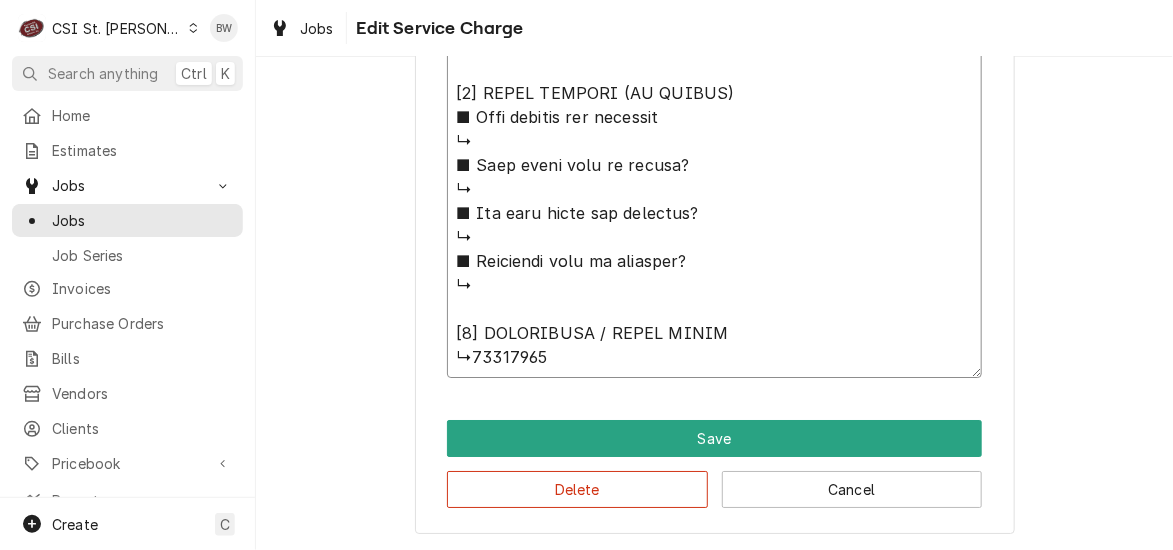 type on "x" 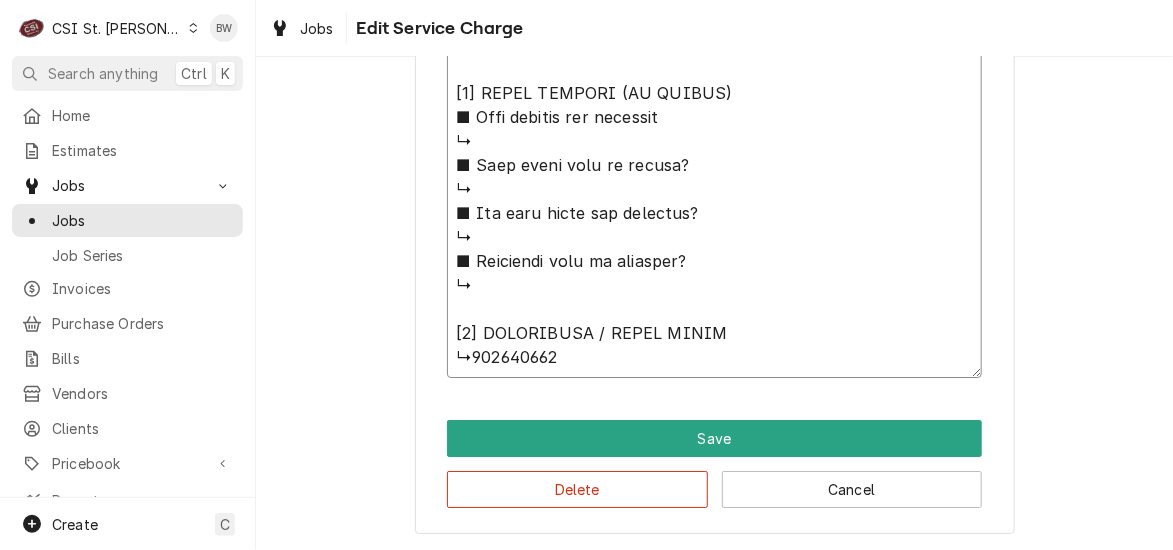type on "x" 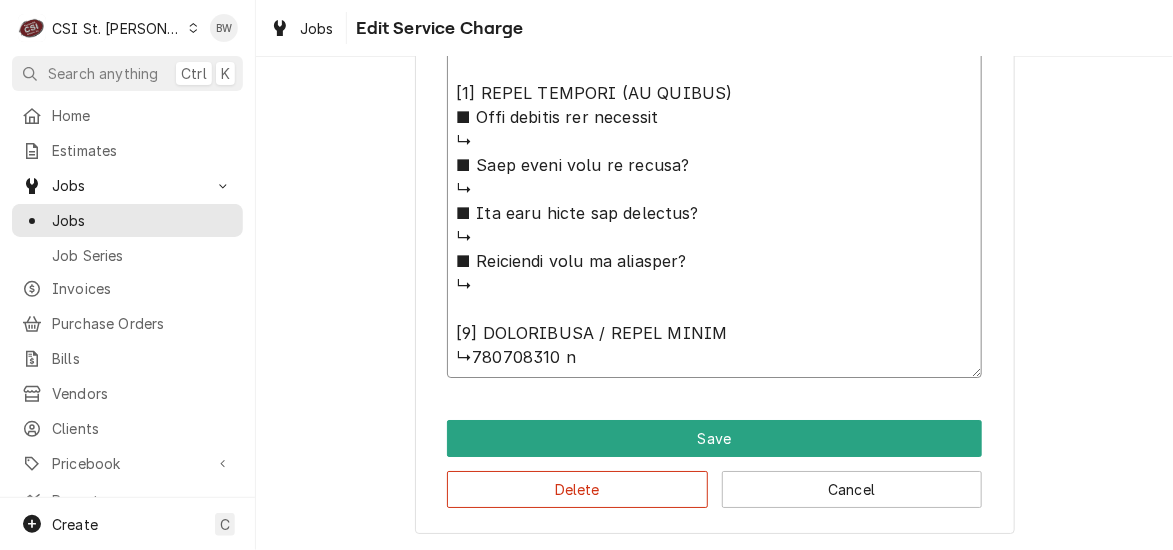 type on "x" 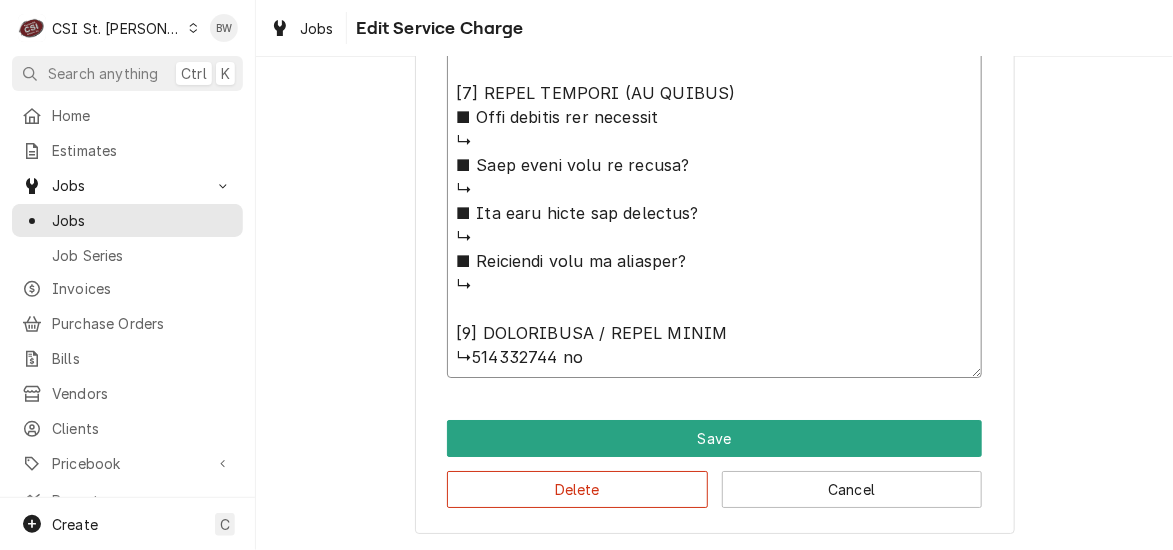 type on "x" 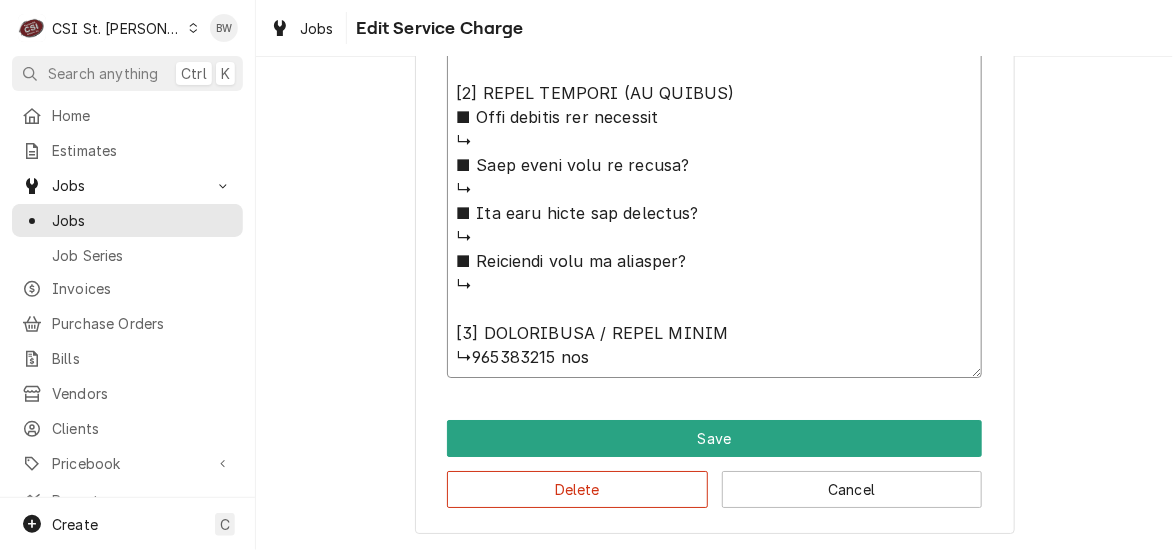 type on "x" 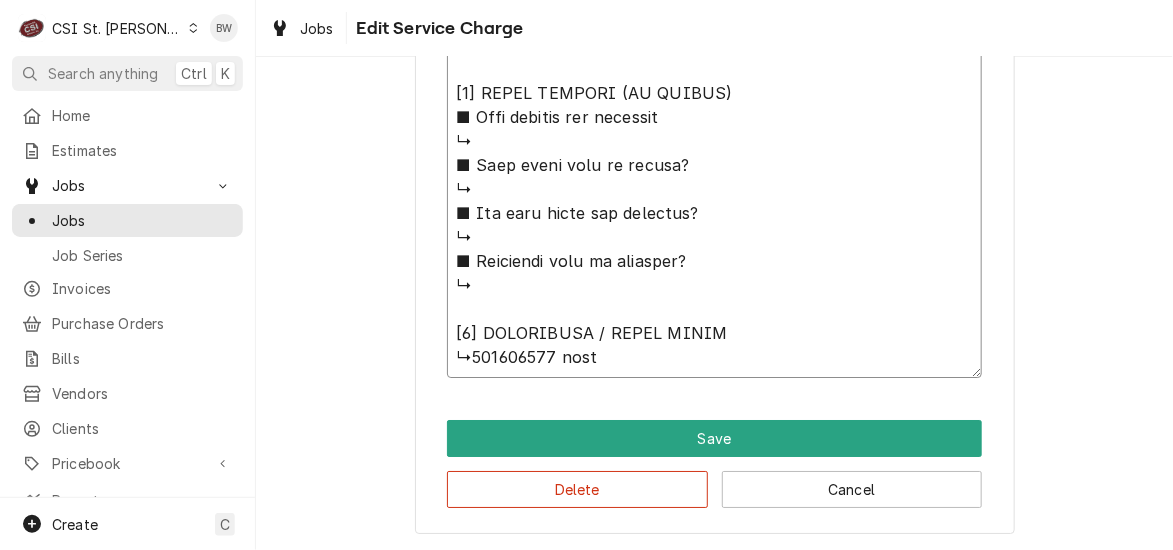 type on "x" 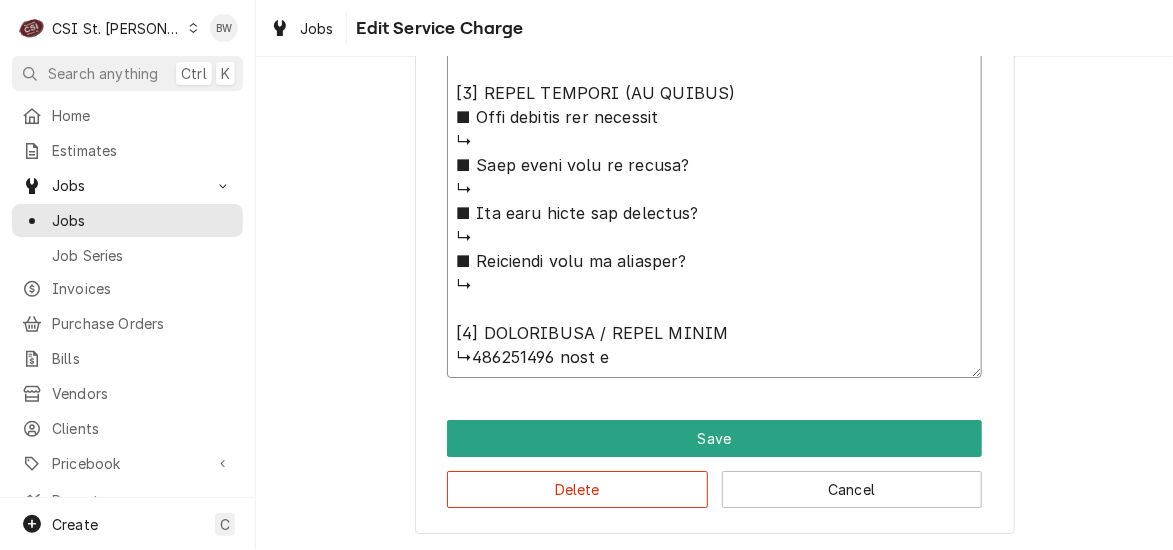 type on "x" 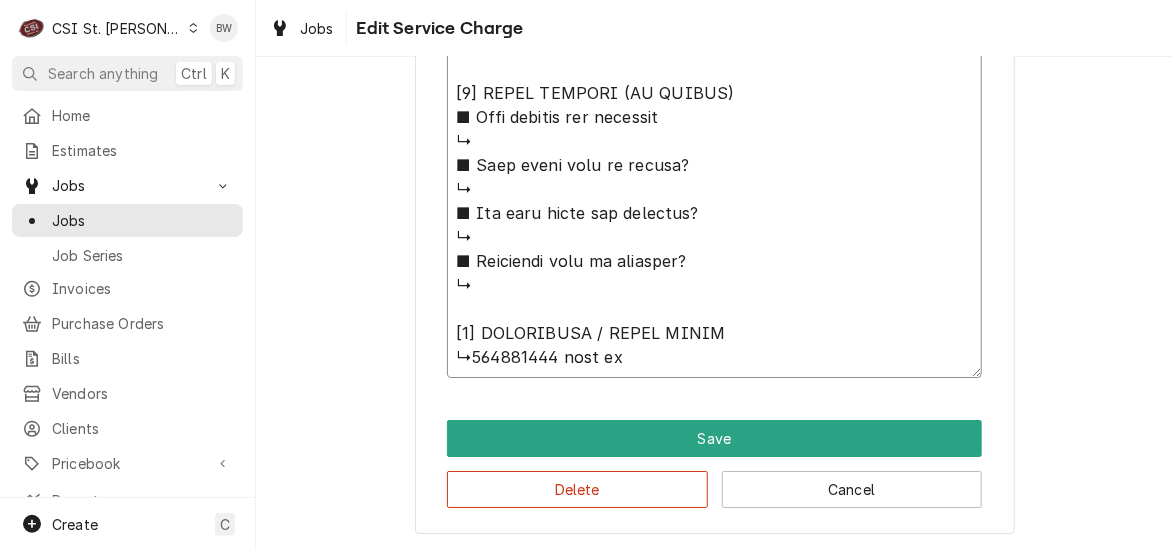 type on "⚠️ 𝗙𝗢𝗥𝗠 𝗜𝗡𝗦𝗧𝗥𝗨𝗖𝗧𝗜𝗢𝗡𝗦 ⚠️
✪ 𝗖𝗼𝗺𝗽𝗹𝗲𝘁𝗲 𝗮𝗹𝗹 𝗿𝗲𝗹𝗲𝘃𝗮𝗻𝘁 𝘀𝗲𝗰𝘁𝗶𝗼𝗻𝘀
✪ 𝗣𝗿𝗼𝘃𝗶𝗱𝗲 𝗱𝗲𝘁𝗮𝗶𝗹𝗲𝗱 𝗮𝗻𝘀𝘄𝗲𝗿𝘀
✪ 𝗗𝗼𝘂𝗯𝗹𝗲-𝗰𝗵𝗲𝗰𝗸 𝗱𝗮𝘁𝗮 𝗲𝗻𝘁𝗿𝗶𝗲𝘀
✪ 𝗠𝗮𝗿𝗸 ‘𝗡/𝗔’ 𝗶𝗳 𝗻𝗼𝘁 𝗿𝗲𝗹𝗲𝘃𝗮𝗻𝘁
✪ 𝗩𝗲𝗿𝗶𝗳𝘆 𝗯𝗲𝗳𝗼𝗿𝗲 𝘀𝘂𝗯𝗺𝗶𝘀𝘀𝗶𝗼𝗻
[𝟭] 𝗘𝗤𝗨𝗜𝗣𝗠𝗘𝗡𝗧 / 𝗪𝗔𝗥𝗥𝗔𝗡𝗧𝗬
■ 𝗣𝗿𝗼𝘃𝗶𝗱𝗲 𝗲𝗾𝘂𝗶𝗽𝗺𝗲𝗻𝘁 𝗱𝗮𝘁𝗮 𝗯𝗲𝗹𝗼𝘄:
↳ 𝗠𝗙𝗚:
↳ 𝗠𝗼𝗱𝗲𝗹 #:
↳ 𝗦𝗲𝗿𝗶𝗮𝗹 #:
↳ 𝗩𝗼𝗹𝘁𝗮𝗴𝗲:
↳ 𝗣𝗵𝗮𝘀𝗲:
↳ 𝗚𝗮𝘀 𝗧𝘆𝗽𝗲:
■ 𝗜𝘀 𝘁𝗵𝗲 𝘂𝗻𝗶𝘁 𝘂𝗻𝗱𝗲𝗿 𝘄𝗮𝗿𝗿𝗮𝗻𝘁𝘆?
↳
■ 𝗪𝗵𝗮𝘁 𝗶𝘀 𝗰𝗼𝘃𝗲𝗿𝗲𝗱?
↳
■ 𝗛𝗮𝘃𝗲 𝘆𝗼𝘂 𝘃𝗲𝗿𝗶𝗳𝗶𝗲𝗱 𝘄/ 𝗠𝗙𝗚?
↳
■ 𝗜𝘀 𝘂𝗻𝗶𝘁 𝘁𝗮𝗴𝗴𝗲𝗱 𝘄/ 𝗖𝗦𝗜 𝘀𝘁𝗶𝗰𝗸𝗲𝗿?
↳
[𝟮] 𝗗𝗜𝗔𝗚𝗡𝗢𝗦𝗜𝗦 / 𝗜𝗦𝗦𝗨𝗘𝗦
■ 𝗨𝗻𝗶𝘁 𝗼𝗽𝗲𝗿𝗮𝘁𝗶𝗼𝗻𝗮𝗹 𝗼𝗻 𝗮𝗿𝗿𝗶𝘃𝗮𝗹?
↳
■ 𝗘𝘅𝗽𝗹𝗮𝗶𝗻 𝘀𝘁𝗲𝗽𝘀 𝘁𝗼 𝗱𝗶𝗮𝗴𝗻𝗼𝘀𝗶𝘀?
↳
■ 𝗗𝗶𝗱 𝘆𝗼𝘂 𝗰𝗼𝗻𝗳𝗶𝗿𝗺 𝘁𝗵𝗲 𝗶𝘀𝘀𝘂𝗲?
↳
[𝟯] 𝗥𝗘𝗦𝗢𝗟𝗨𝗧𝗜𝗢𝗡 (𝗜𝗙 𝗥𝗘𝗣𝗔𝗜𝗥𝗘𝗗)
■ 𝗪𝗵𝗮𝘁 𝗿𝗲𝗽𝗮𝗶𝗿𝘀 𝘄𝗲𝗿𝗲 𝗰𝗼𝗺𝗽𝗹𝗲𝘁𝗲𝗱?
↳
■ 𝗪𝗲𝗿𝗲 𝗽𝗮𝗿𝘁𝘀 𝗶𝗻𝘀𝘁𝗮𝗹𝗹𝗲𝗱 (𝘀𝗽𝗲𝗰𝗶𝗳𝘆)?
↳
■ 𝗨𝗻𝗶𝘁 𝗺𝗮𝗶𝗻𝘁𝗲𝗻𝗮𝗻𝗰𝗲𝗱 / 𝗰𝗹𝗲𝗮𝗻𝗲𝗱?
↳
■ 𝗜𝘀 𝘁𝗵𝗲 𝘂𝗻𝗶𝘁 𝗳𝘂𝗹𝗹𝘆 𝗼𝗽𝗲𝗿𝗮𝘁𝗶𝗼𝗻𝗮𝗹?
↳
[𝟰] 𝗤𝗨𝗢𝗧𝗘 𝗗𝗘𝗧𝗔𝗜𝗟𝗦 (𝗜𝗙 𝗡𝗘𝗘𝗗𝗘𝗗)
■ 𝗪𝗵𝗮𝘁 𝗿𝗲𝗽𝗮𝗶𝗿𝘀 𝗮𝗿𝗲 𝗿𝗲𝗾𝘂𝗶𝗿𝗲𝗱
↳
■ 𝗪𝗵𝗮𝘁 𝗽𝗮𝗿𝘁𝘀 𝘄𝗶𝗹𝗹 𝗯𝗲 𝗻𝗲𝗲𝗱𝗲𝗱?
↳
■ 𝗛𝗼𝘄 𝗺𝗮𝗻𝘆 𝘁𝗲𝗰𝗵𝘀 𝗮𝗿𝗲 𝗿𝗲𝗾𝘂𝗶𝗿𝗲𝗱?
↳
■ 𝗘𝘀𝘁𝗶𝗺𝗮𝘁𝗲𝗱 𝘁𝗶𝗺𝗲 𝘁𝗼 𝗰𝗼𝗺𝗽𝗹𝗲𝘁𝗲?
↳
[𝟱] 𝗔𝗗𝗗𝗜𝗧𝗜𝗢𝗡𝗔𝗟 / 𝗗𝗔𝗜𝗟𝗬 𝗡𝗢𝗧𝗘𝗦
↳000014062 from sto..." 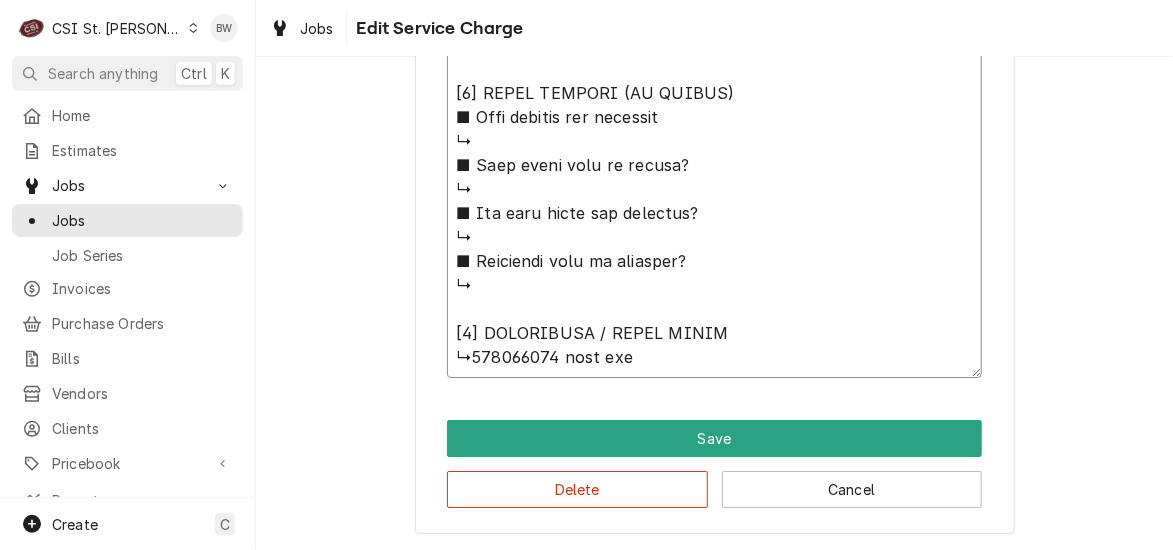 type on "x" 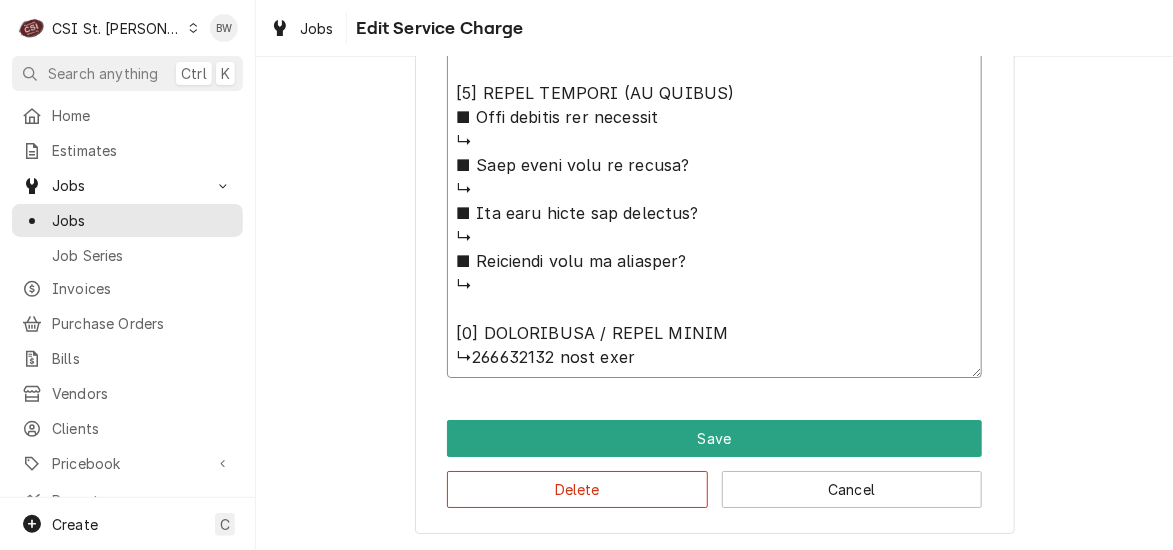 type on "⚠️ 𝗙𝗢𝗥𝗠 𝗜𝗡𝗦𝗧𝗥𝗨𝗖𝗧𝗜𝗢𝗡𝗦 ⚠️
✪ 𝗖𝗼𝗺𝗽𝗹𝗲𝘁𝗲 𝗮𝗹𝗹 𝗿𝗲𝗹𝗲𝘃𝗮𝗻𝘁 𝘀𝗲𝗰𝘁𝗶𝗼𝗻𝘀
✪ 𝗣𝗿𝗼𝘃𝗶𝗱𝗲 𝗱𝗲𝘁𝗮𝗶𝗹𝗲𝗱 𝗮𝗻𝘀𝘄𝗲𝗿𝘀
✪ 𝗗𝗼𝘂𝗯𝗹𝗲-𝗰𝗵𝗲𝗰𝗸 𝗱𝗮𝘁𝗮 𝗲𝗻𝘁𝗿𝗶𝗲𝘀
✪ 𝗠𝗮𝗿𝗸 ‘𝗡/𝗔’ 𝗶𝗳 𝗻𝗼𝘁 𝗿𝗲𝗹𝗲𝘃𝗮𝗻𝘁
✪ 𝗩𝗲𝗿𝗶𝗳𝘆 𝗯𝗲𝗳𝗼𝗿𝗲 𝘀𝘂𝗯𝗺𝗶𝘀𝘀𝗶𝗼𝗻
[𝟭] 𝗘𝗤𝗨𝗜𝗣𝗠𝗘𝗡𝗧 / 𝗪𝗔𝗥𝗥𝗔𝗡𝗧𝗬
■ 𝗣𝗿𝗼𝘃𝗶𝗱𝗲 𝗲𝗾𝘂𝗶𝗽𝗺𝗲𝗻𝘁 𝗱𝗮𝘁𝗮 𝗯𝗲𝗹𝗼𝘄:
↳ 𝗠𝗙𝗚:
↳ 𝗠𝗼𝗱𝗲𝗹 #:
↳ 𝗦𝗲𝗿𝗶𝗮𝗹 #:
↳ 𝗩𝗼𝗹𝘁𝗮𝗴𝗲:
↳ 𝗣𝗵𝗮𝘀𝗲:
↳ 𝗚𝗮𝘀 𝗧𝘆𝗽𝗲:
■ 𝗜𝘀 𝘁𝗵𝗲 𝘂𝗻𝗶𝘁 𝘂𝗻𝗱𝗲𝗿 𝘄𝗮𝗿𝗿𝗮𝗻𝘁𝘆?
↳
■ 𝗪𝗵𝗮𝘁 𝗶𝘀 𝗰𝗼𝘃𝗲𝗿𝗲𝗱?
↳
■ 𝗛𝗮𝘃𝗲 𝘆𝗼𝘂 𝘃𝗲𝗿𝗶𝗳𝗶𝗲𝗱 𝘄/ 𝗠𝗙𝗚?
↳
■ 𝗜𝘀 𝘂𝗻𝗶𝘁 𝘁𝗮𝗴𝗴𝗲𝗱 𝘄/ 𝗖𝗦𝗜 𝘀𝘁𝗶𝗰𝗸𝗲𝗿?
↳
[𝟮] 𝗗𝗜𝗔𝗚𝗡𝗢𝗦𝗜𝗦 / 𝗜𝗦𝗦𝗨𝗘𝗦
■ 𝗨𝗻𝗶𝘁 𝗼𝗽𝗲𝗿𝗮𝘁𝗶𝗼𝗻𝗮𝗹 𝗼𝗻 𝗮𝗿𝗿𝗶𝘃𝗮𝗹?
↳
■ 𝗘𝘅𝗽𝗹𝗮𝗶𝗻 𝘀𝘁𝗲𝗽𝘀 𝘁𝗼 𝗱𝗶𝗮𝗴𝗻𝗼𝘀𝗶𝘀?
↳
■ 𝗗𝗶𝗱 𝘆𝗼𝘂 𝗰𝗼𝗻𝗳𝗶𝗿𝗺 𝘁𝗵𝗲 𝗶𝘀𝘀𝘂𝗲?
↳
[𝟯] 𝗥𝗘𝗦𝗢𝗟𝗨𝗧𝗜𝗢𝗡 (𝗜𝗙 𝗥𝗘𝗣𝗔𝗜𝗥𝗘𝗗)
■ 𝗪𝗵𝗮𝘁 𝗿𝗲𝗽𝗮𝗶𝗿𝘀 𝘄𝗲𝗿𝗲 𝗰𝗼𝗺𝗽𝗹𝗲𝘁𝗲𝗱?
↳
■ 𝗪𝗲𝗿𝗲 𝗽𝗮𝗿𝘁𝘀 𝗶𝗻𝘀𝘁𝗮𝗹𝗹𝗲𝗱 (𝘀𝗽𝗲𝗰𝗶𝗳𝘆)?
↳
■ 𝗨𝗻𝗶𝘁 𝗺𝗮𝗶𝗻𝘁𝗲𝗻𝗮𝗻𝗰𝗲𝗱 / 𝗰𝗹𝗲𝗮𝗻𝗲𝗱?
↳
■ 𝗜𝘀 𝘁𝗵𝗲 𝘂𝗻𝗶𝘁 𝗳𝘂𝗹𝗹𝘆 𝗼𝗽𝗲𝗿𝗮𝘁𝗶𝗼𝗻𝗮𝗹?
↳
[𝟰] 𝗤𝗨𝗢𝗧𝗘 𝗗𝗘𝗧𝗔𝗜𝗟𝗦 (𝗜𝗙 𝗡𝗘𝗘𝗗𝗘𝗗)
■ 𝗪𝗵𝗮𝘁 𝗿𝗲𝗽𝗮𝗶𝗿𝘀 𝗮𝗿𝗲 𝗿𝗲𝗾𝘂𝗶𝗿𝗲𝗱
↳
■ 𝗪𝗵𝗮𝘁 𝗽𝗮𝗿𝘁𝘀 𝘄𝗶𝗹𝗹 𝗯𝗲 𝗻𝗲𝗲𝗱𝗲𝗱?
↳
■ 𝗛𝗼𝘄 𝗺𝗮𝗻𝘆 𝘁𝗲𝗰𝗵𝘀 𝗮𝗿𝗲 𝗿𝗲𝗾𝘂𝗶𝗿𝗲𝗱?
↳
■ 𝗘𝘀𝘁𝗶𝗺𝗮𝘁𝗲𝗱 𝘁𝗶𝗺𝗲 𝘁𝗼 𝗰𝗼𝗺𝗽𝗹𝗲𝘁𝗲?
↳
[𝟱] 𝗔𝗗𝗗𝗜𝗧𝗜𝗢𝗡𝗔𝗟 / 𝗗𝗔𝗜𝗟𝗬 𝗡𝗢𝗧𝗘𝗦
↳000014062 from stock..." 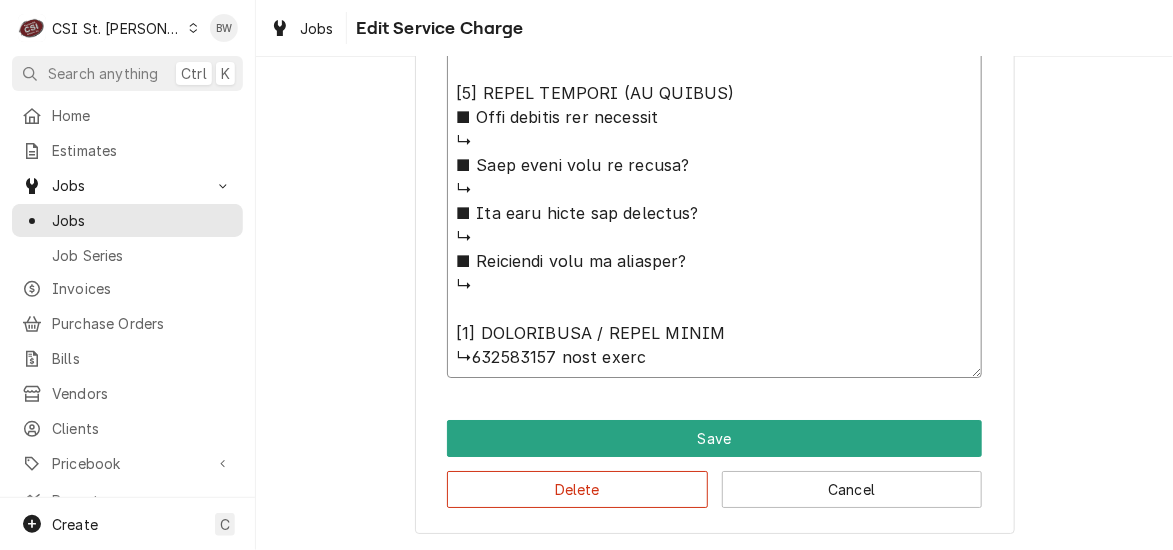 type on "x" 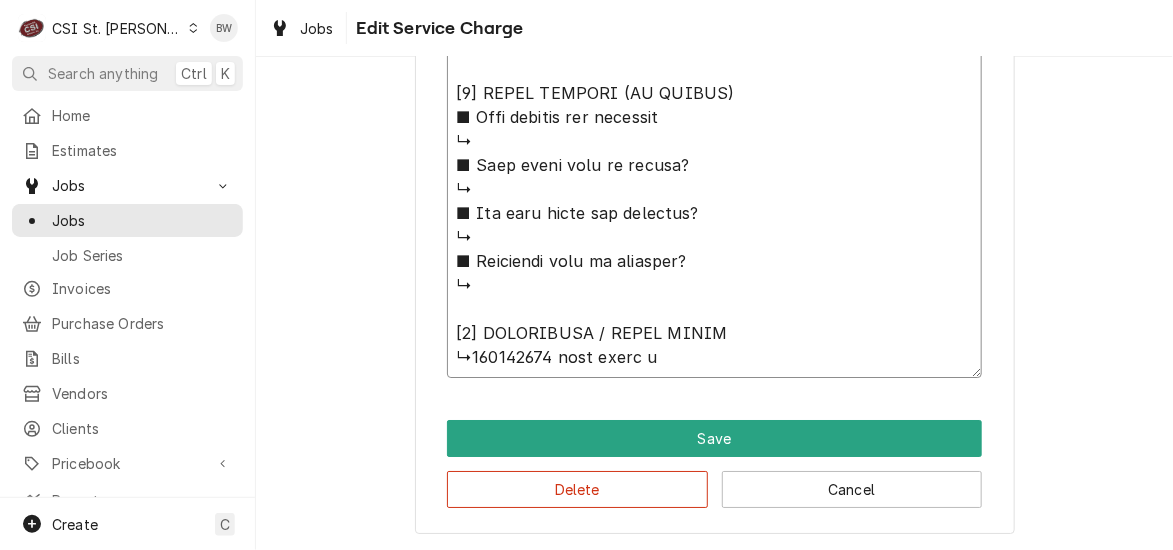 type on "x" 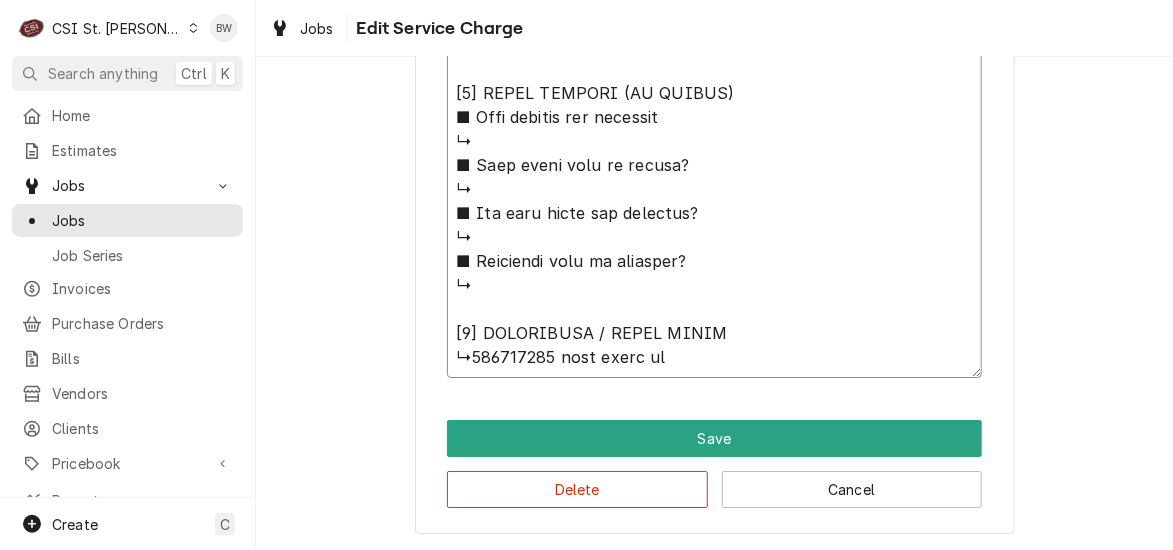 type on "x" 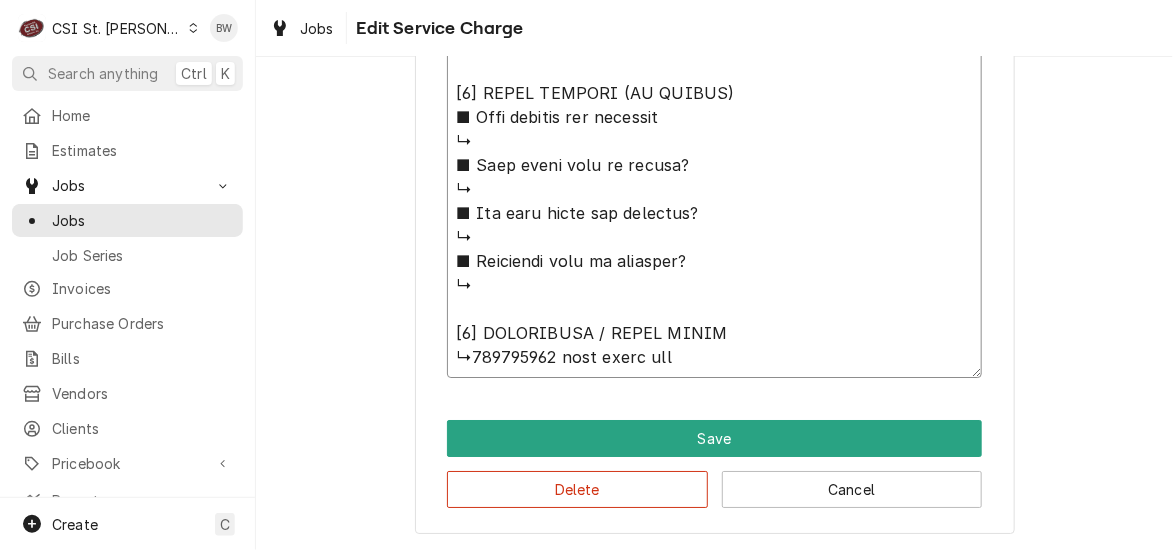 type on "⚠️ 𝗙𝗢𝗥𝗠 𝗜𝗡𝗦𝗧𝗥𝗨𝗖𝗧𝗜𝗢𝗡𝗦 ⚠️
✪ 𝗖𝗼𝗺𝗽𝗹𝗲𝘁𝗲 𝗮𝗹𝗹 𝗿𝗲𝗹𝗲𝘃𝗮𝗻𝘁 𝘀𝗲𝗰𝘁𝗶𝗼𝗻𝘀
✪ 𝗣𝗿𝗼𝘃𝗶𝗱𝗲 𝗱𝗲𝘁𝗮𝗶𝗹𝗲𝗱 𝗮𝗻𝘀𝘄𝗲𝗿𝘀
✪ 𝗗𝗼𝘂𝗯𝗹𝗲-𝗰𝗵𝗲𝗰𝗸 𝗱𝗮𝘁𝗮 𝗲𝗻𝘁𝗿𝗶𝗲𝘀
✪ 𝗠𝗮𝗿𝗸 ‘𝗡/𝗔’ 𝗶𝗳 𝗻𝗼𝘁 𝗿𝗲𝗹𝗲𝘃𝗮𝗻𝘁
✪ 𝗩𝗲𝗿𝗶𝗳𝘆 𝗯𝗲𝗳𝗼𝗿𝗲 𝘀𝘂𝗯𝗺𝗶𝘀𝘀𝗶𝗼𝗻
[𝟭] 𝗘𝗤𝗨𝗜𝗣𝗠𝗘𝗡𝗧 / 𝗪𝗔𝗥𝗥𝗔𝗡𝗧𝗬
■ 𝗣𝗿𝗼𝘃𝗶𝗱𝗲 𝗲𝗾𝘂𝗶𝗽𝗺𝗲𝗻𝘁 𝗱𝗮𝘁𝗮 𝗯𝗲𝗹𝗼𝘄:
↳ 𝗠𝗙𝗚:
↳ 𝗠𝗼𝗱𝗲𝗹 #:
↳ 𝗦𝗲𝗿𝗶𝗮𝗹 #:
↳ 𝗩𝗼𝗹𝘁𝗮𝗴𝗲:
↳ 𝗣𝗵𝗮𝘀𝗲:
↳ 𝗚𝗮𝘀 𝗧𝘆𝗽𝗲:
■ 𝗜𝘀 𝘁𝗵𝗲 𝘂𝗻𝗶𝘁 𝘂𝗻𝗱𝗲𝗿 𝘄𝗮𝗿𝗿𝗮𝗻𝘁𝘆?
↳
■ 𝗪𝗵𝗮𝘁 𝗶𝘀 𝗰𝗼𝘃𝗲𝗿𝗲𝗱?
↳
■ 𝗛𝗮𝘃𝗲 𝘆𝗼𝘂 𝘃𝗲𝗿𝗶𝗳𝗶𝗲𝗱 𝘄/ 𝗠𝗙𝗚?
↳
■ 𝗜𝘀 𝘂𝗻𝗶𝘁 𝘁𝗮𝗴𝗴𝗲𝗱 𝘄/ 𝗖𝗦𝗜 𝘀𝘁𝗶𝗰𝗸𝗲𝗿?
↳
[𝟮] 𝗗𝗜𝗔𝗚𝗡𝗢𝗦𝗜𝗦 / 𝗜𝗦𝗦𝗨𝗘𝗦
■ 𝗨𝗻𝗶𝘁 𝗼𝗽𝗲𝗿𝗮𝘁𝗶𝗼𝗻𝗮𝗹 𝗼𝗻 𝗮𝗿𝗿𝗶𝘃𝗮𝗹?
↳
■ 𝗘𝘅𝗽𝗹𝗮𝗶𝗻 𝘀𝘁𝗲𝗽𝘀 𝘁𝗼 𝗱𝗶𝗮𝗴𝗻𝗼𝘀𝗶𝘀?
↳
■ 𝗗𝗶𝗱 𝘆𝗼𝘂 𝗰𝗼𝗻𝗳𝗶𝗿𝗺 𝘁𝗵𝗲 𝗶𝘀𝘀𝘂𝗲?
↳
[𝟯] 𝗥𝗘𝗦𝗢𝗟𝗨𝗧𝗜𝗢𝗡 (𝗜𝗙 𝗥𝗘𝗣𝗔𝗜𝗥𝗘𝗗)
■ 𝗪𝗵𝗮𝘁 𝗿𝗲𝗽𝗮𝗶𝗿𝘀 𝘄𝗲𝗿𝗲 𝗰𝗼𝗺𝗽𝗹𝗲𝘁𝗲𝗱?
↳
■ 𝗪𝗲𝗿𝗲 𝗽𝗮𝗿𝘁𝘀 𝗶𝗻𝘀𝘁𝗮𝗹𝗹𝗲𝗱 (𝘀𝗽𝗲𝗰𝗶𝗳𝘆)?
↳
■ 𝗨𝗻𝗶𝘁 𝗺𝗮𝗶𝗻𝘁𝗲𝗻𝗮𝗻𝗰𝗲𝗱 / 𝗰𝗹𝗲𝗮𝗻𝗲𝗱?
↳
■ 𝗜𝘀 𝘁𝗵𝗲 𝘂𝗻𝗶𝘁 𝗳𝘂𝗹𝗹𝘆 𝗼𝗽𝗲𝗿𝗮𝘁𝗶𝗼𝗻𝗮𝗹?
↳
[𝟰] 𝗤𝗨𝗢𝗧𝗘 𝗗𝗘𝗧𝗔𝗜𝗟𝗦 (𝗜𝗙 𝗡𝗘𝗘𝗗𝗘𝗗)
■ 𝗪𝗵𝗮𝘁 𝗿𝗲𝗽𝗮𝗶𝗿𝘀 𝗮𝗿𝗲 𝗿𝗲𝗾𝘂𝗶𝗿𝗲𝗱
↳
■ 𝗪𝗵𝗮𝘁 𝗽𝗮𝗿𝘁𝘀 𝘄𝗶𝗹𝗹 𝗯𝗲 𝗻𝗲𝗲𝗱𝗲𝗱?
↳
■ 𝗛𝗼𝘄 𝗺𝗮𝗻𝘆 𝘁𝗲𝗰𝗵𝘀 𝗮𝗿𝗲 𝗿𝗲𝗾𝘂𝗶𝗿𝗲𝗱?
↳
■ 𝗘𝘀𝘁𝗶𝗺𝗮𝘁𝗲𝗱 𝘁𝗶𝗺𝗲 𝘁𝗼 𝗰𝗼𝗺𝗽𝗹𝗲𝘁𝗲?
↳
[𝟱] 𝗔𝗗𝗗𝗜𝗧𝗜𝗢𝗡𝗔𝗟 / 𝗗𝗔𝗜𝗟𝗬 𝗡𝗢𝗧𝗘𝗦
↳000014062 from stock give..." 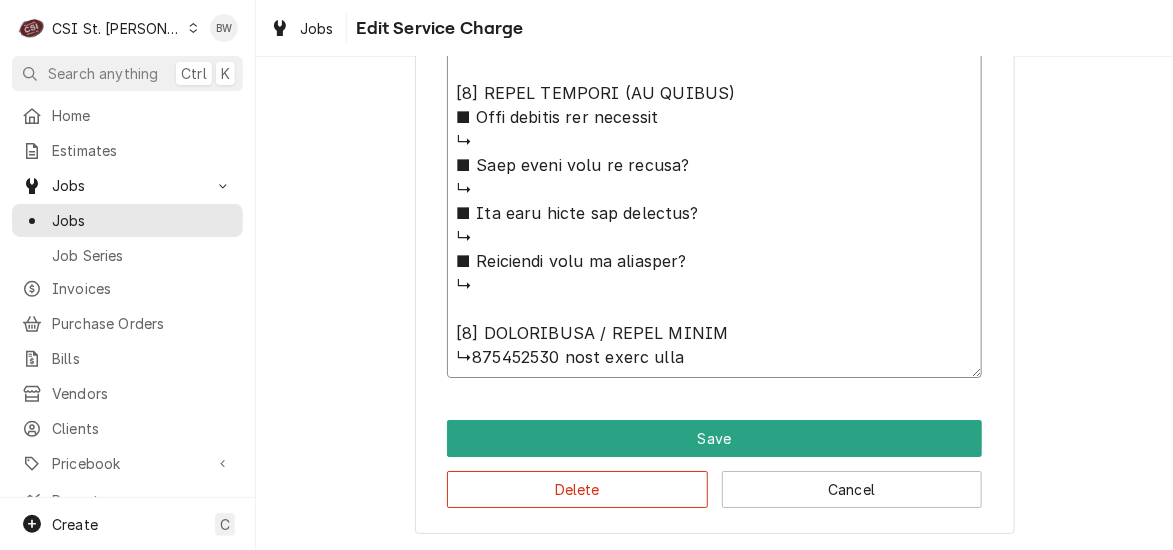 type on "x" 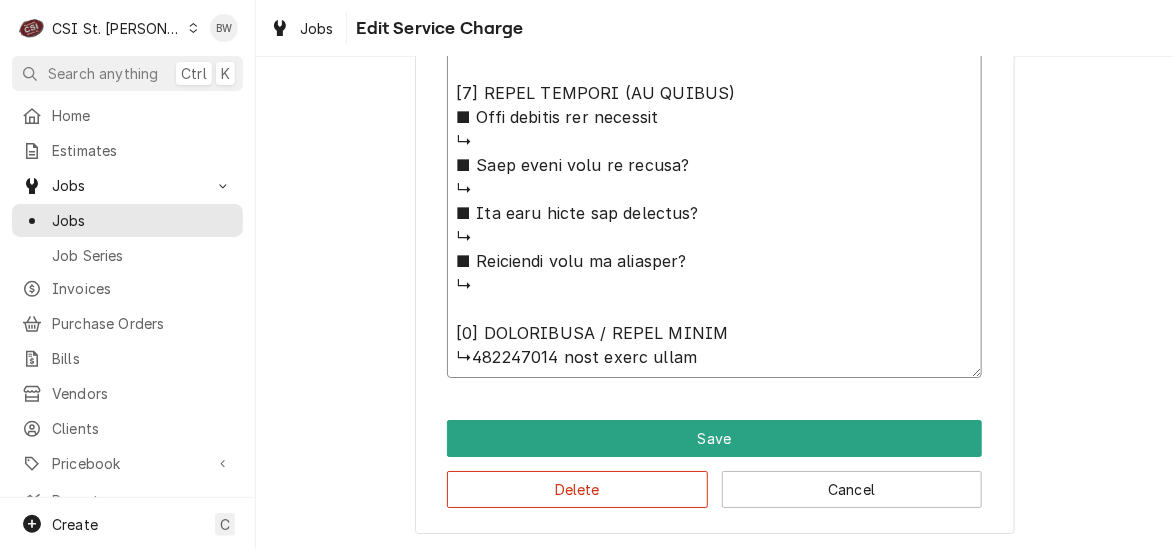 type on "x" 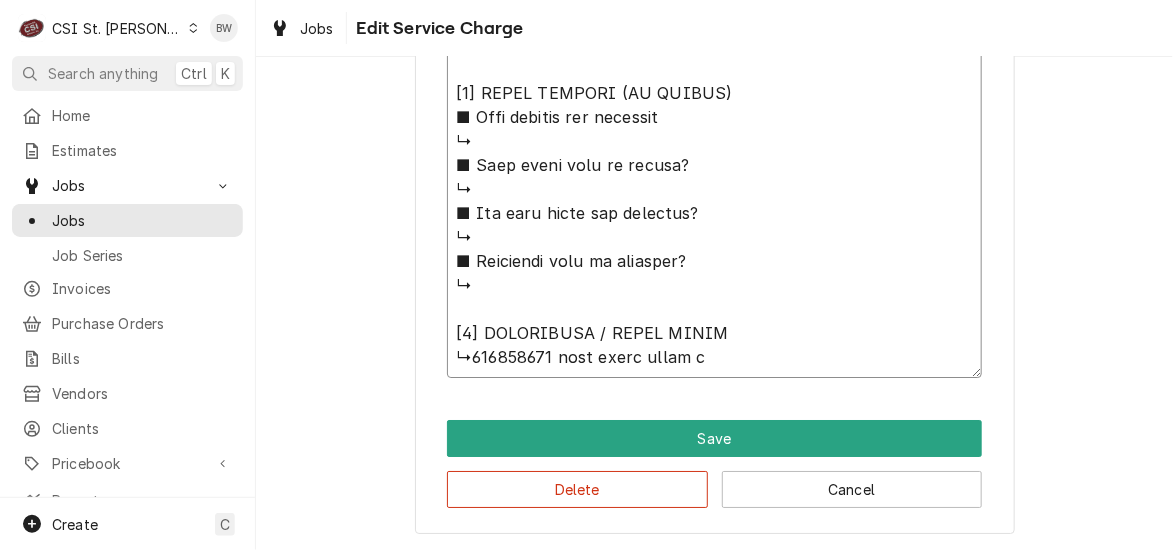 type on "⚠️ 𝗙𝗢𝗥𝗠 𝗜𝗡𝗦𝗧𝗥𝗨𝗖𝗧𝗜𝗢𝗡𝗦 ⚠️
✪ 𝗖𝗼𝗺𝗽𝗹𝗲𝘁𝗲 𝗮𝗹𝗹 𝗿𝗲𝗹𝗲𝘃𝗮𝗻𝘁 𝘀𝗲𝗰𝘁𝗶𝗼𝗻𝘀
✪ 𝗣𝗿𝗼𝘃𝗶𝗱𝗲 𝗱𝗲𝘁𝗮𝗶𝗹𝗲𝗱 𝗮𝗻𝘀𝘄𝗲𝗿𝘀
✪ 𝗗𝗼𝘂𝗯𝗹𝗲-𝗰𝗵𝗲𝗰𝗸 𝗱𝗮𝘁𝗮 𝗲𝗻𝘁𝗿𝗶𝗲𝘀
✪ 𝗠𝗮𝗿𝗸 ‘𝗡/𝗔’ 𝗶𝗳 𝗻𝗼𝘁 𝗿𝗲𝗹𝗲𝘃𝗮𝗻𝘁
✪ 𝗩𝗲𝗿𝗶𝗳𝘆 𝗯𝗲𝗳𝗼𝗿𝗲 𝘀𝘂𝗯𝗺𝗶𝘀𝘀𝗶𝗼𝗻
[𝟭] 𝗘𝗤𝗨𝗜𝗣𝗠𝗘𝗡𝗧 / 𝗪𝗔𝗥𝗥𝗔𝗡𝗧𝗬
■ 𝗣𝗿𝗼𝘃𝗶𝗱𝗲 𝗲𝗾𝘂𝗶𝗽𝗺𝗲𝗻𝘁 𝗱𝗮𝘁𝗮 𝗯𝗲𝗹𝗼𝘄:
↳ 𝗠𝗙𝗚:
↳ 𝗠𝗼𝗱𝗲𝗹 #:
↳ 𝗦𝗲𝗿𝗶𝗮𝗹 #:
↳ 𝗩𝗼𝗹𝘁𝗮𝗴𝗲:
↳ 𝗣𝗵𝗮𝘀𝗲:
↳ 𝗚𝗮𝘀 𝗧𝘆𝗽𝗲:
■ 𝗜𝘀 𝘁𝗵𝗲 𝘂𝗻𝗶𝘁 𝘂𝗻𝗱𝗲𝗿 𝘄𝗮𝗿𝗿𝗮𝗻𝘁𝘆?
↳
■ 𝗪𝗵𝗮𝘁 𝗶𝘀 𝗰𝗼𝘃𝗲𝗿𝗲𝗱?
↳
■ 𝗛𝗮𝘃𝗲 𝘆𝗼𝘂 𝘃𝗲𝗿𝗶𝗳𝗶𝗲𝗱 𝘄/ 𝗠𝗙𝗚?
↳
■ 𝗜𝘀 𝘂𝗻𝗶𝘁 𝘁𝗮𝗴𝗴𝗲𝗱 𝘄/ 𝗖𝗦𝗜 𝘀𝘁𝗶𝗰𝗸𝗲𝗿?
↳
[𝟮] 𝗗𝗜𝗔𝗚𝗡𝗢𝗦𝗜𝗦 / 𝗜𝗦𝗦𝗨𝗘𝗦
■ 𝗨𝗻𝗶𝘁 𝗼𝗽𝗲𝗿𝗮𝘁𝗶𝗼𝗻𝗮𝗹 𝗼𝗻 𝗮𝗿𝗿𝗶𝘃𝗮𝗹?
↳
■ 𝗘𝘅𝗽𝗹𝗮𝗶𝗻 𝘀𝘁𝗲𝗽𝘀 𝘁𝗼 𝗱𝗶𝗮𝗴𝗻𝗼𝘀𝗶𝘀?
↳
■ 𝗗𝗶𝗱 𝘆𝗼𝘂 𝗰𝗼𝗻𝗳𝗶𝗿𝗺 𝘁𝗵𝗲 𝗶𝘀𝘀𝘂𝗲?
↳
[𝟯] 𝗥𝗘𝗦𝗢𝗟𝗨𝗧𝗜𝗢𝗡 (𝗜𝗙 𝗥𝗘𝗣𝗔𝗜𝗥𝗘𝗗)
■ 𝗪𝗵𝗮𝘁 𝗿𝗲𝗽𝗮𝗶𝗿𝘀 𝘄𝗲𝗿𝗲 𝗰𝗼𝗺𝗽𝗹𝗲𝘁𝗲𝗱?
↳
■ 𝗪𝗲𝗿𝗲 𝗽𝗮𝗿𝘁𝘀 𝗶𝗻𝘀𝘁𝗮𝗹𝗹𝗲𝗱 (𝘀𝗽𝗲𝗰𝗶𝗳𝘆)?
↳
■ 𝗨𝗻𝗶𝘁 𝗺𝗮𝗶𝗻𝘁𝗲𝗻𝗮𝗻𝗰𝗲𝗱 / 𝗰𝗹𝗲𝗮𝗻𝗲𝗱?
↳
■ 𝗜𝘀 𝘁𝗵𝗲 𝘂𝗻𝗶𝘁 𝗳𝘂𝗹𝗹𝘆 𝗼𝗽𝗲𝗿𝗮𝘁𝗶𝗼𝗻𝗮𝗹?
↳
[𝟰] 𝗤𝗨𝗢𝗧𝗘 𝗗𝗘𝗧𝗔𝗜𝗟𝗦 (𝗜𝗙 𝗡𝗘𝗘𝗗𝗘𝗗)
■ 𝗪𝗵𝗮𝘁 𝗿𝗲𝗽𝗮𝗶𝗿𝘀 𝗮𝗿𝗲 𝗿𝗲𝗾𝘂𝗶𝗿𝗲𝗱
↳
■ 𝗪𝗵𝗮𝘁 𝗽𝗮𝗿𝘁𝘀 𝘄𝗶𝗹𝗹 𝗯𝗲 𝗻𝗲𝗲𝗱𝗲𝗱?
↳
■ 𝗛𝗼𝘄 𝗺𝗮𝗻𝘆 𝘁𝗲𝗰𝗵𝘀 𝗮𝗿𝗲 𝗿𝗲𝗾𝘂𝗶𝗿𝗲𝗱?
↳
■ 𝗘𝘀𝘁𝗶𝗺𝗮𝘁𝗲𝗱 𝘁𝗶𝗺𝗲 𝘁𝗼 𝗰𝗼𝗺𝗽𝗹𝗲𝘁𝗲?
↳
[𝟱] 𝗔𝗗𝗗𝗜𝗧𝗜𝗢𝗡𝗔𝗟 / 𝗗𝗔𝗜𝗟𝗬 𝗡𝗢𝗧𝗘𝗦
↳000014062 from stock given to..." 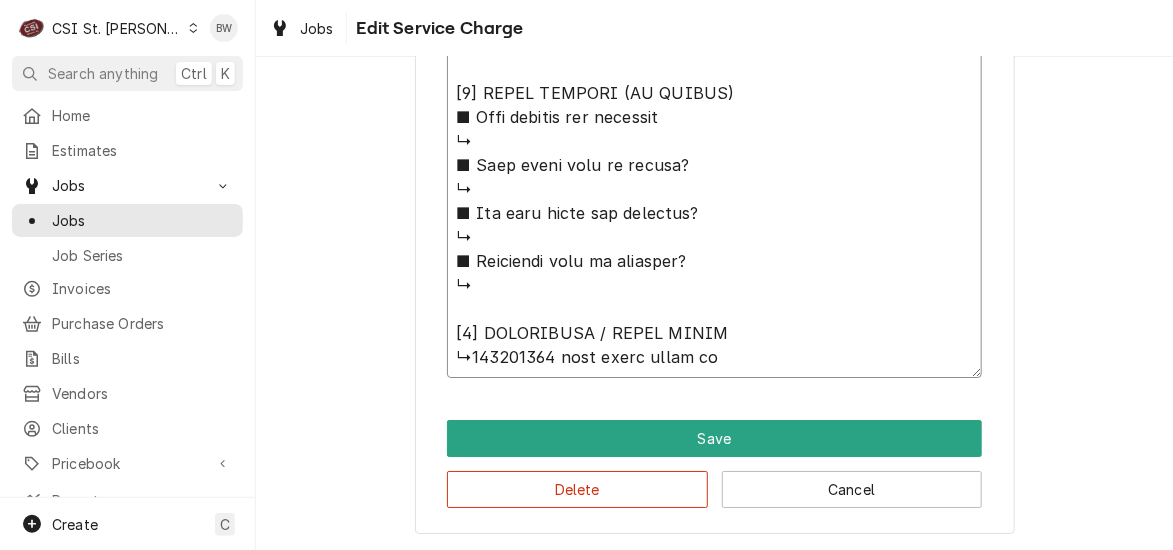 type on "x" 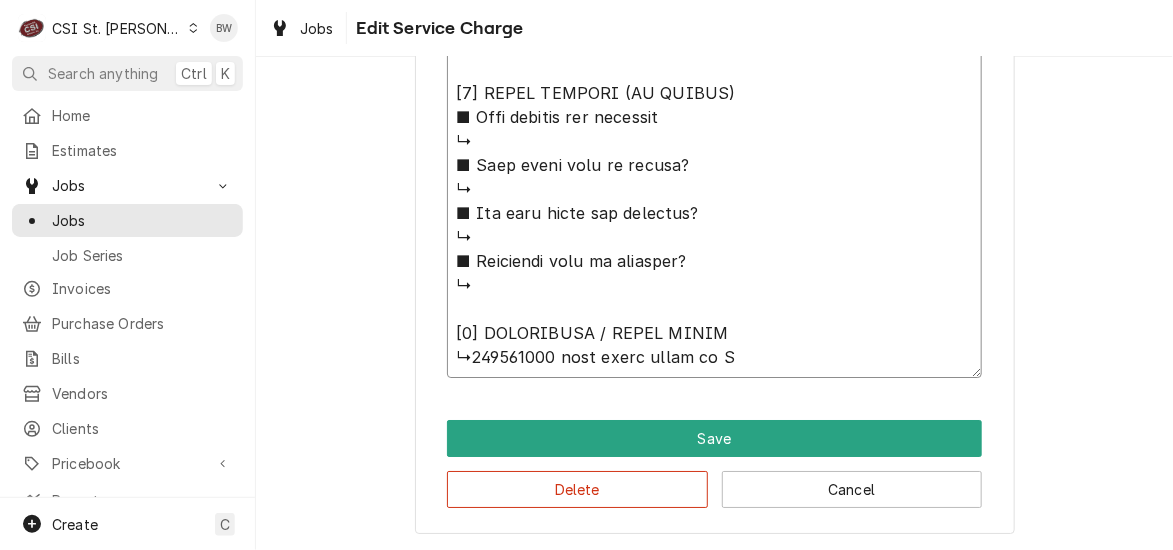 type on "x" 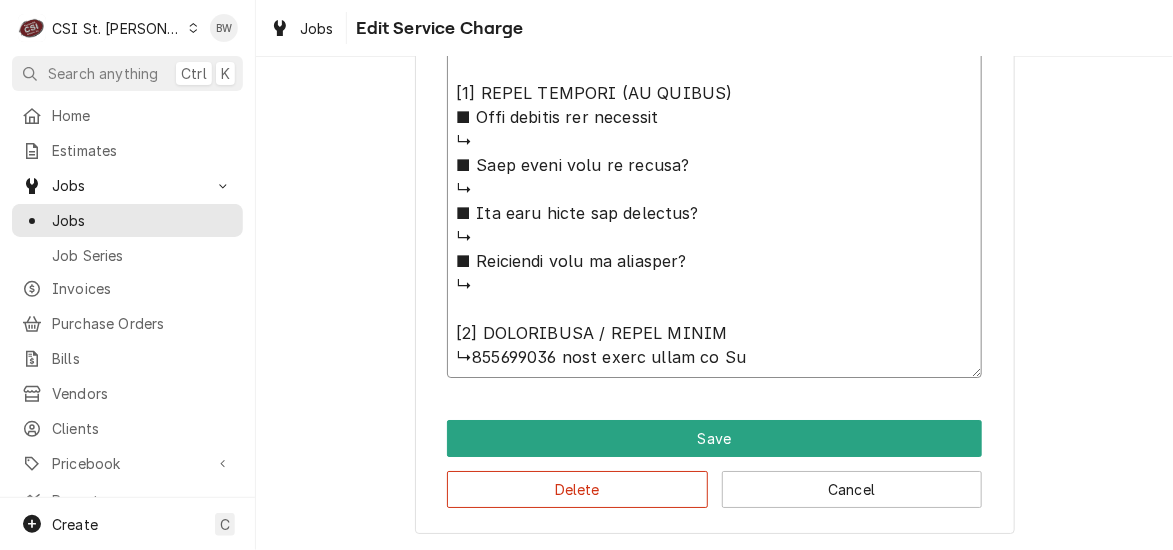 type on "x" 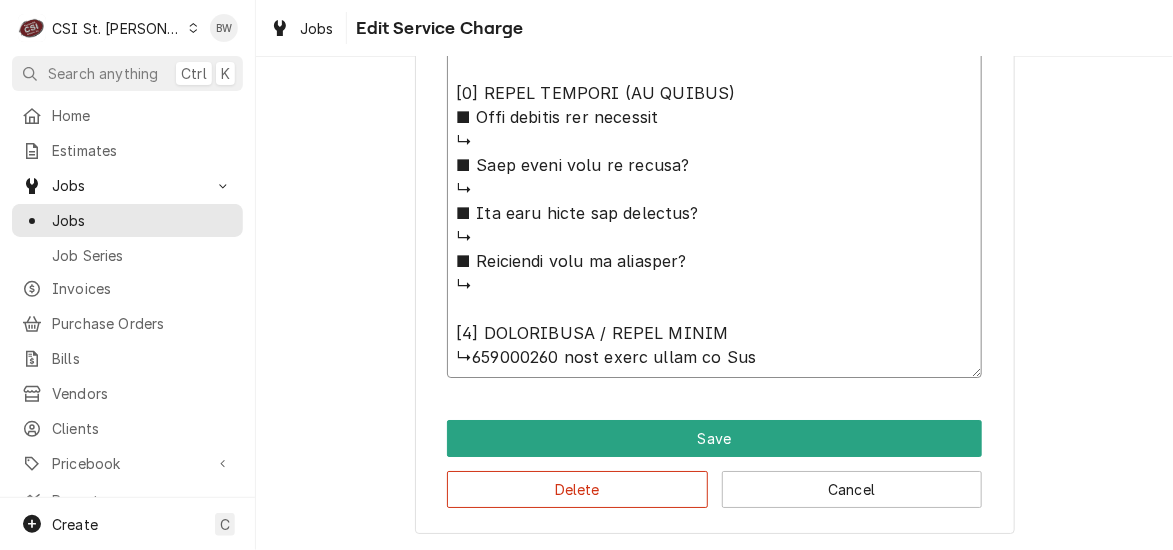 type on "x" 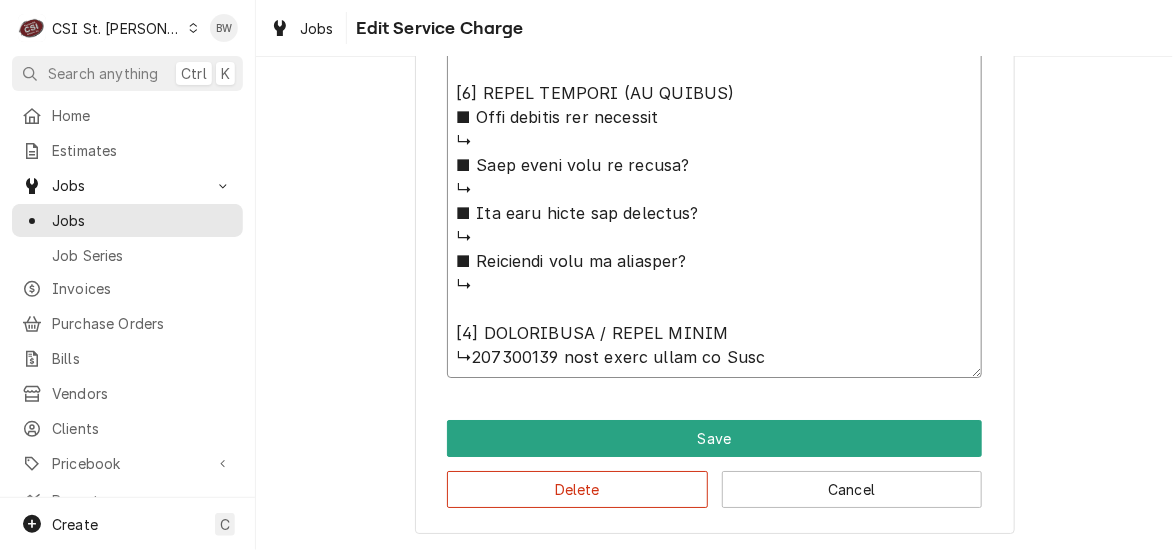 type on "x" 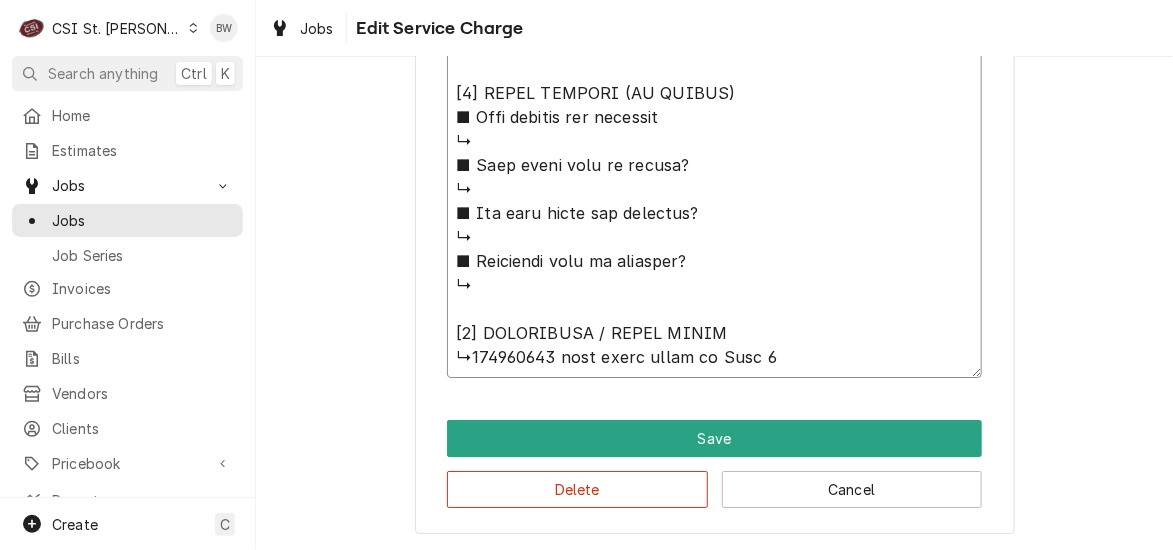 type on "x" 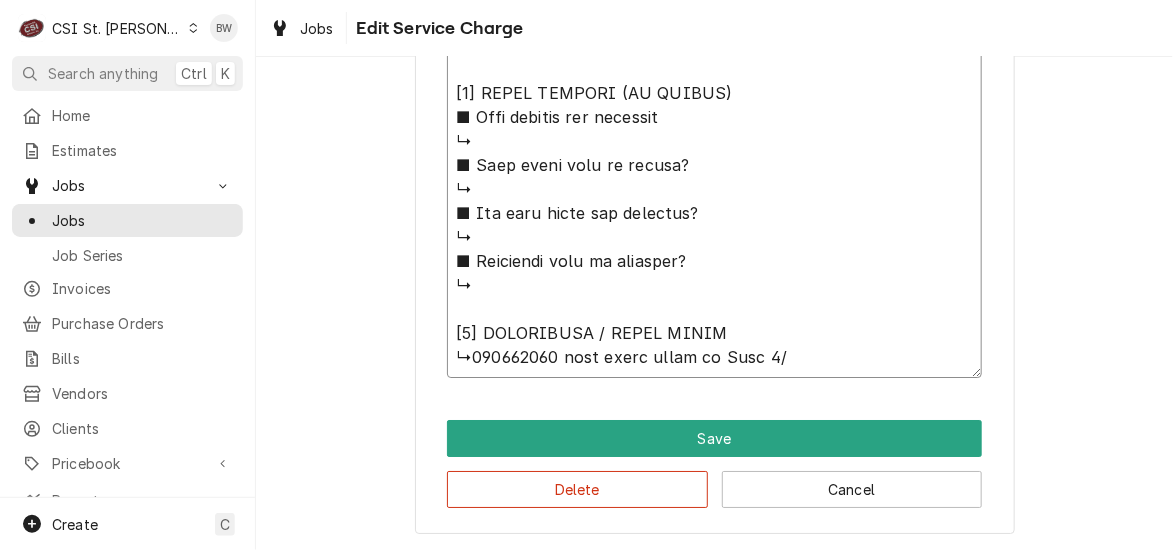 type on "x" 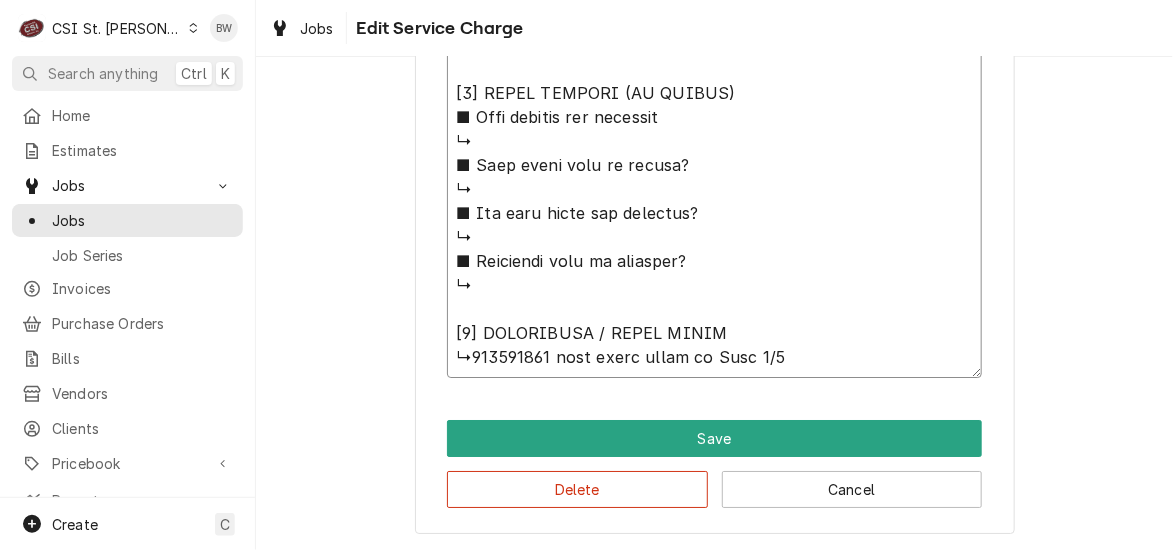 type on "x" 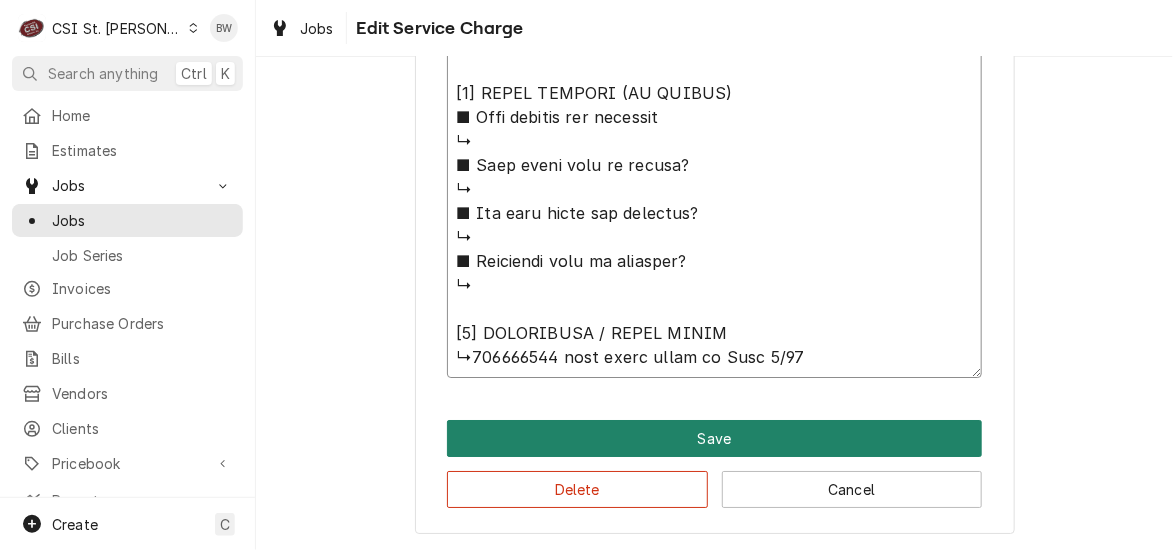 type on "⚠️ 𝗙𝗢𝗥𝗠 𝗜𝗡𝗦𝗧𝗥𝗨𝗖𝗧𝗜𝗢𝗡𝗦 ⚠️
✪ 𝗖𝗼𝗺𝗽𝗹𝗲𝘁𝗲 𝗮𝗹𝗹 𝗿𝗲𝗹𝗲𝘃𝗮𝗻𝘁 𝘀𝗲𝗰𝘁𝗶𝗼𝗻𝘀
✪ 𝗣𝗿𝗼𝘃𝗶𝗱𝗲 𝗱𝗲𝘁𝗮𝗶𝗹𝗲𝗱 𝗮𝗻𝘀𝘄𝗲𝗿𝘀
✪ 𝗗𝗼𝘂𝗯𝗹𝗲-𝗰𝗵𝗲𝗰𝗸 𝗱𝗮𝘁𝗮 𝗲𝗻𝘁𝗿𝗶𝗲𝘀
✪ 𝗠𝗮𝗿𝗸 ‘𝗡/𝗔’ 𝗶𝗳 𝗻𝗼𝘁 𝗿𝗲𝗹𝗲𝘃𝗮𝗻𝘁
✪ 𝗩𝗲𝗿𝗶𝗳𝘆 𝗯𝗲𝗳𝗼𝗿𝗲 𝘀𝘂𝗯𝗺𝗶𝘀𝘀𝗶𝗼𝗻
[𝟭] 𝗘𝗤𝗨𝗜𝗣𝗠𝗘𝗡𝗧 / 𝗪𝗔𝗥𝗥𝗔𝗡𝗧𝗬
■ 𝗣𝗿𝗼𝘃𝗶𝗱𝗲 𝗲𝗾𝘂𝗶𝗽𝗺𝗲𝗻𝘁 𝗱𝗮𝘁𝗮 𝗯𝗲𝗹𝗼𝘄:
↳ 𝗠𝗙𝗚:
↳ 𝗠𝗼𝗱𝗲𝗹 #:
↳ 𝗦𝗲𝗿𝗶𝗮𝗹 #:
↳ 𝗩𝗼𝗹𝘁𝗮𝗴𝗲:
↳ 𝗣𝗵𝗮𝘀𝗲:
↳ 𝗚𝗮𝘀 𝗧𝘆𝗽𝗲:
■ 𝗜𝘀 𝘁𝗵𝗲 𝘂𝗻𝗶𝘁 𝘂𝗻𝗱𝗲𝗿 𝘄𝗮𝗿𝗿𝗮𝗻𝘁𝘆?
↳
■ 𝗪𝗵𝗮𝘁 𝗶𝘀 𝗰𝗼𝘃𝗲𝗿𝗲𝗱?
↳
■ 𝗛𝗮𝘃𝗲 𝘆𝗼𝘂 𝘃𝗲𝗿𝗶𝗳𝗶𝗲𝗱 𝘄/ 𝗠𝗙𝗚?
↳
■ 𝗜𝘀 𝘂𝗻𝗶𝘁 𝘁𝗮𝗴𝗴𝗲𝗱 𝘄/ 𝗖𝗦𝗜 𝘀𝘁𝗶𝗰𝗸𝗲𝗿?
↳
[𝟮] 𝗗𝗜𝗔𝗚𝗡𝗢𝗦𝗜𝗦 / 𝗜𝗦𝗦𝗨𝗘𝗦
■ 𝗨𝗻𝗶𝘁 𝗼𝗽𝗲𝗿𝗮𝘁𝗶𝗼𝗻𝗮𝗹 𝗼𝗻 𝗮𝗿𝗿𝗶𝘃𝗮𝗹?
↳
■ 𝗘𝘅𝗽𝗹𝗮𝗶𝗻 𝘀𝘁𝗲𝗽𝘀 𝘁𝗼 𝗱𝗶𝗮𝗴𝗻𝗼𝘀𝗶𝘀?
↳
■ 𝗗𝗶𝗱 𝘆𝗼𝘂 𝗰𝗼𝗻𝗳𝗶𝗿𝗺 𝘁𝗵𝗲 𝗶𝘀𝘀𝘂𝗲?
↳
[𝟯] 𝗥𝗘𝗦𝗢𝗟𝗨𝗧𝗜𝗢𝗡 (𝗜𝗙 𝗥𝗘𝗣𝗔𝗜𝗥𝗘𝗗)
■ 𝗪𝗵𝗮𝘁 𝗿𝗲𝗽𝗮𝗶𝗿𝘀 𝘄𝗲𝗿𝗲 𝗰𝗼𝗺𝗽𝗹𝗲𝘁𝗲𝗱?
↳
■ 𝗪𝗲𝗿𝗲 𝗽𝗮𝗿𝘁𝘀 𝗶𝗻𝘀𝘁𝗮𝗹𝗹𝗲𝗱 (𝘀𝗽𝗲𝗰𝗶𝗳𝘆)?
↳
■ 𝗨𝗻𝗶𝘁 𝗺𝗮𝗶𝗻𝘁𝗲𝗻𝗮𝗻𝗰𝗲𝗱 / 𝗰𝗹𝗲𝗮𝗻𝗲𝗱?
↳
■ 𝗜𝘀 𝘁𝗵𝗲 𝘂𝗻𝗶𝘁 𝗳𝘂𝗹𝗹𝘆 𝗼𝗽𝗲𝗿𝗮𝘁𝗶𝗼𝗻𝗮𝗹?
↳
[𝟰] 𝗤𝗨𝗢𝗧𝗘 𝗗𝗘𝗧𝗔𝗜𝗟𝗦 (𝗜𝗙 𝗡𝗘𝗘𝗗𝗘𝗗)
■ 𝗪𝗵𝗮𝘁 𝗿𝗲𝗽𝗮𝗶𝗿𝘀 𝗮𝗿𝗲 𝗿𝗲𝗾𝘂𝗶𝗿𝗲𝗱
↳
■ 𝗪𝗵𝗮𝘁 𝗽𝗮𝗿𝘁𝘀 𝘄𝗶𝗹𝗹 𝗯𝗲 𝗻𝗲𝗲𝗱𝗲𝗱?
↳
■ 𝗛𝗼𝘄 𝗺𝗮𝗻𝘆 𝘁𝗲𝗰𝗵𝘀 𝗮𝗿𝗲 𝗿𝗲𝗾𝘂𝗶𝗿𝗲𝗱?
↳
■ 𝗘𝘀𝘁𝗶𝗺𝗮𝘁𝗲𝗱 𝘁𝗶𝗺𝗲 𝘁𝗼 𝗰𝗼𝗺𝗽𝗹𝗲𝘁𝗲?
↳
[𝟱] 𝗔𝗗𝗗𝗜𝗧𝗜𝗢𝗡𝗔𝗟 / 𝗗𝗔𝗜𝗟𝗬 𝗡𝗢𝗧𝗘𝗦
↳000014062 from stock given to Matt 7/28..." 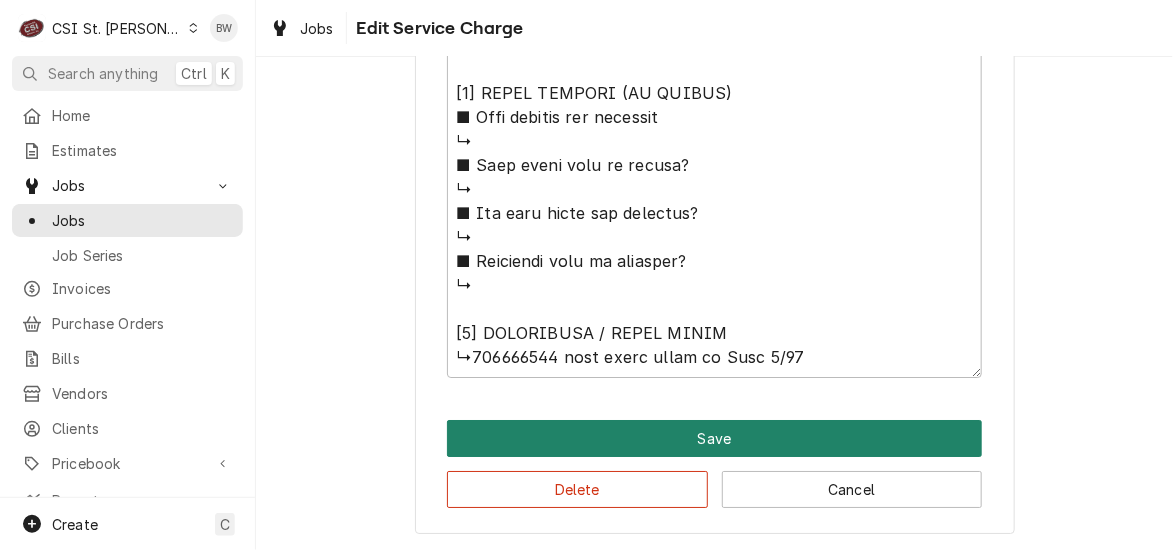click on "Save" at bounding box center [714, 438] 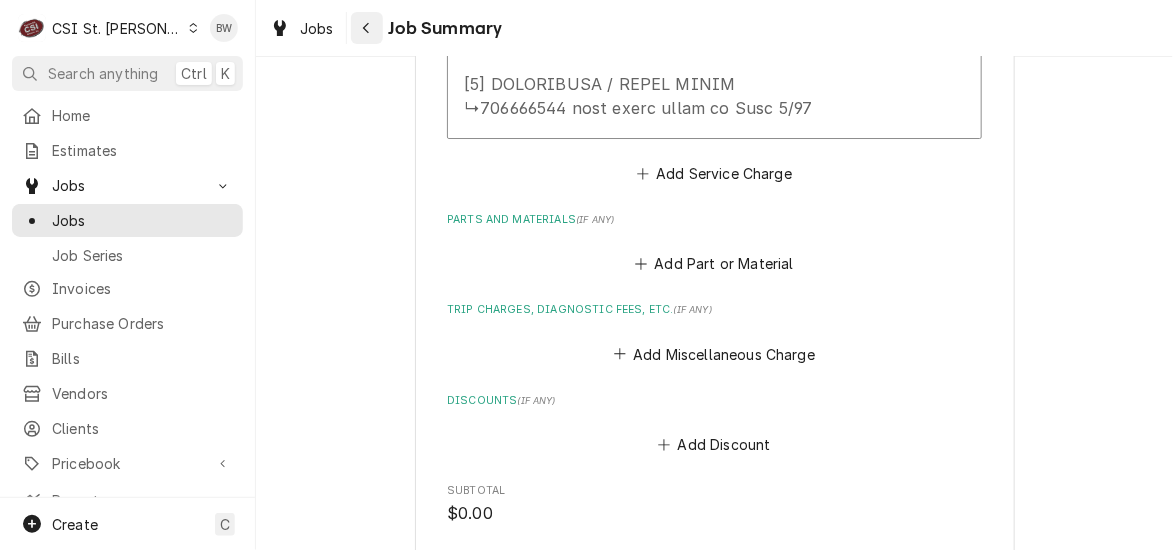 click 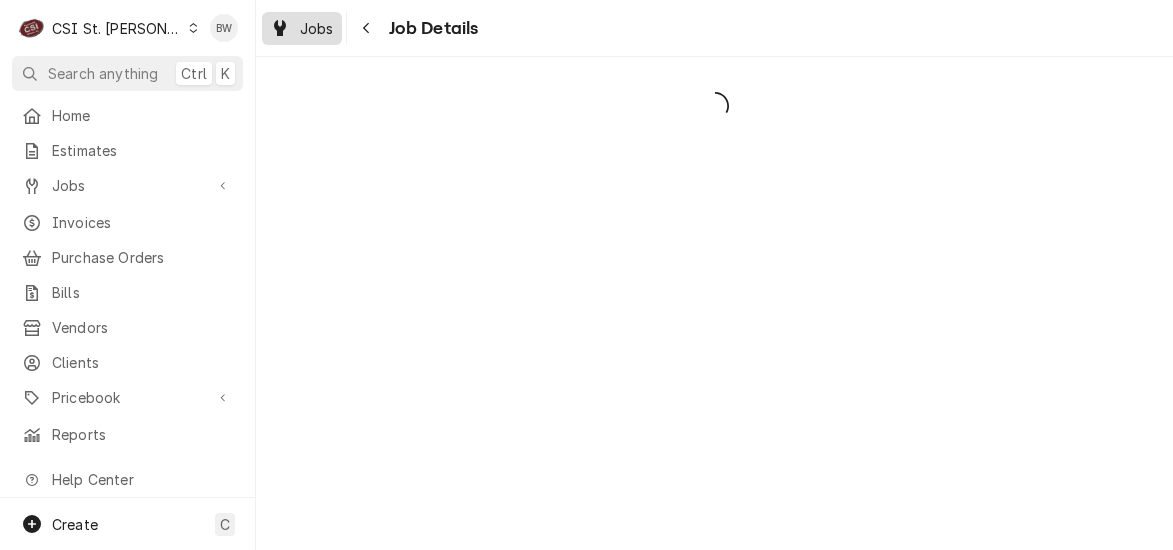 scroll, scrollTop: 0, scrollLeft: 0, axis: both 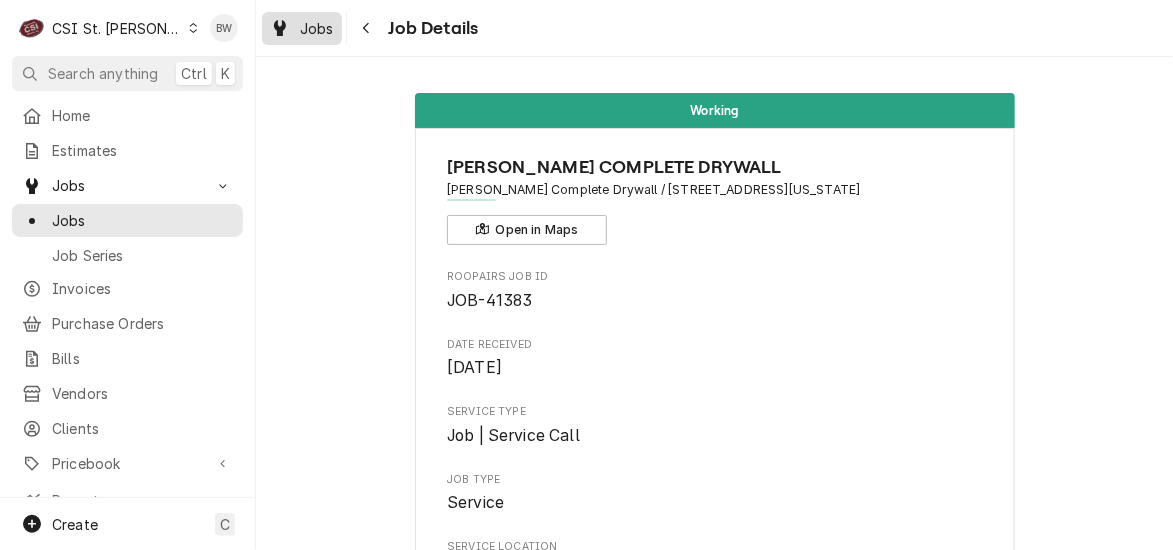 click on "Jobs" at bounding box center [317, 28] 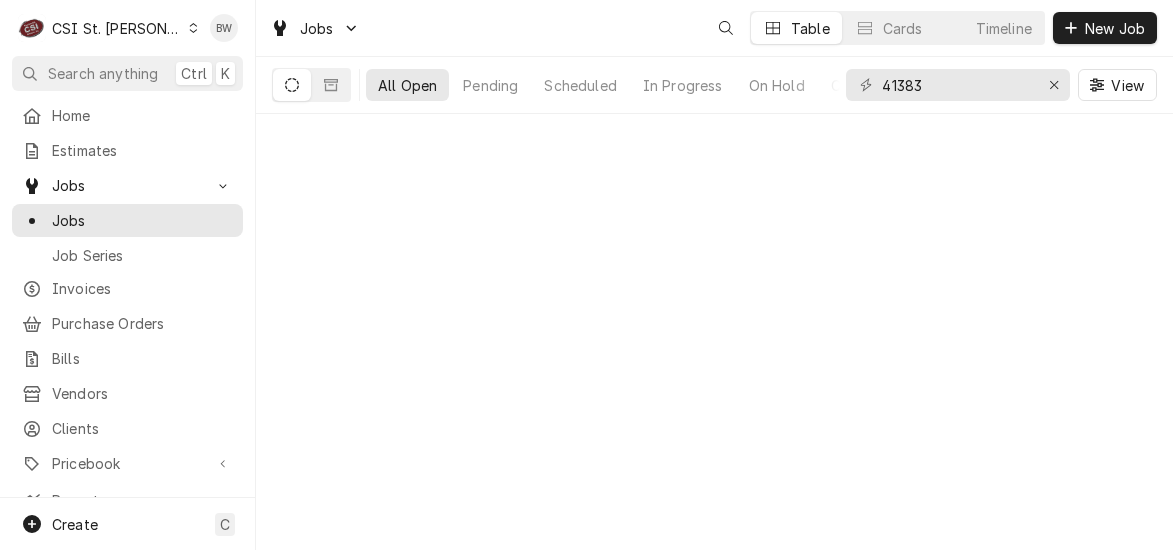 scroll, scrollTop: 0, scrollLeft: 0, axis: both 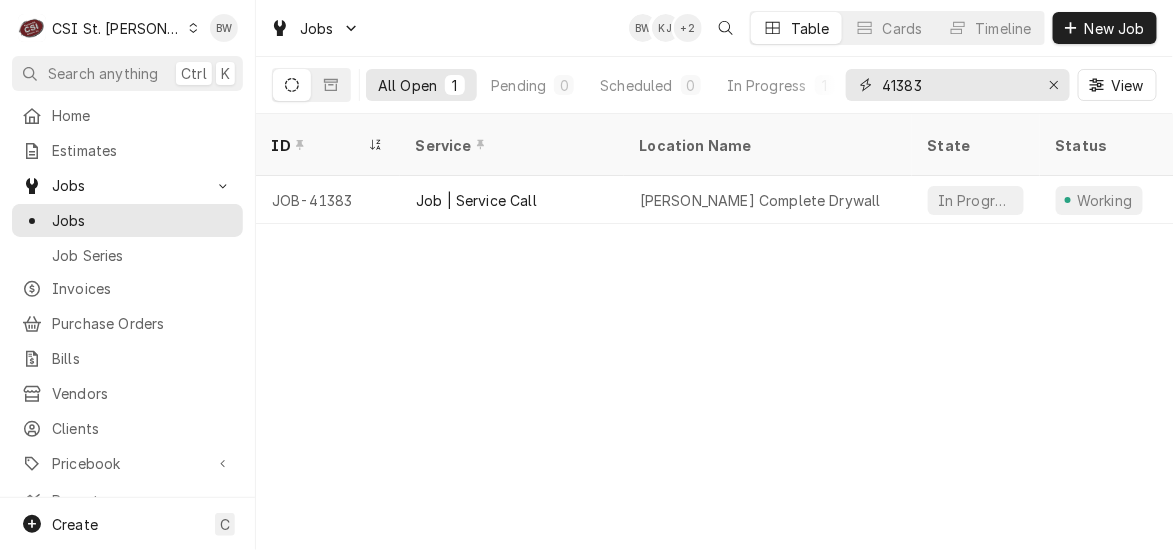 drag, startPoint x: 989, startPoint y: 83, endPoint x: 908, endPoint y: 93, distance: 81.61495 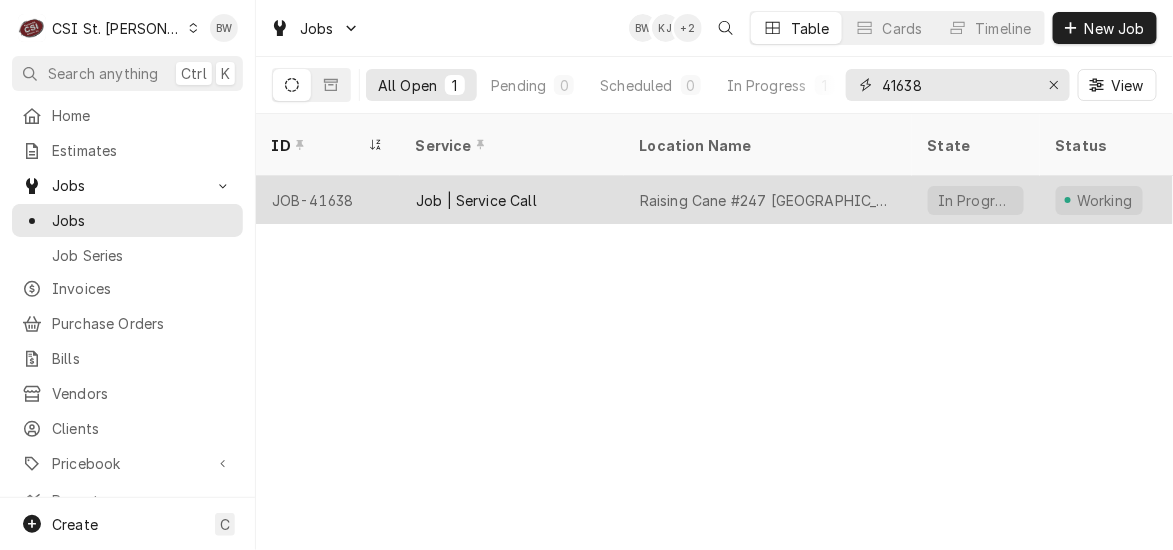 type on "41638" 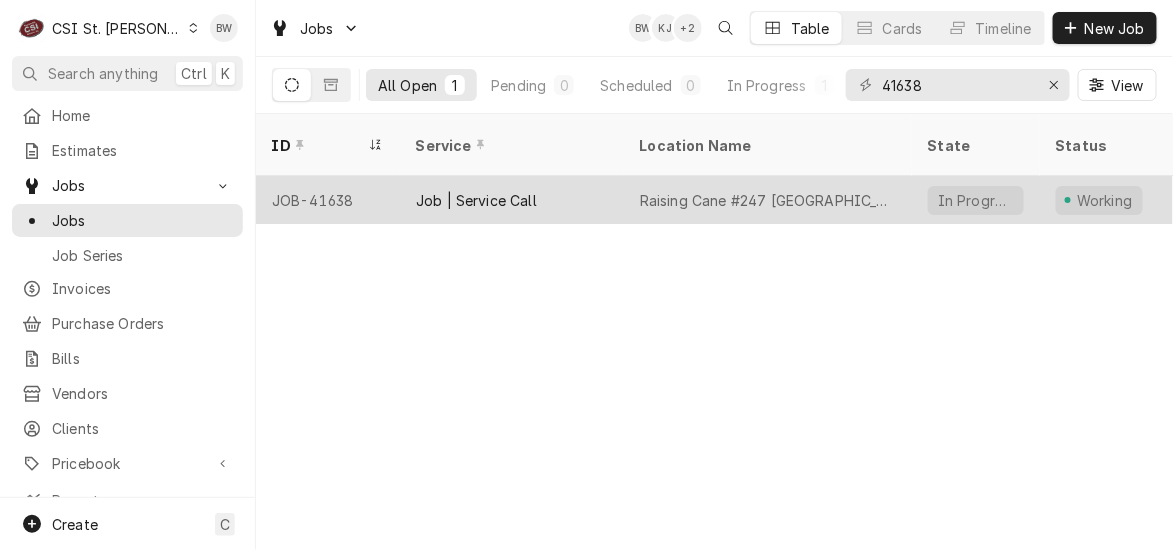 click on "JOB-41638" at bounding box center (328, 200) 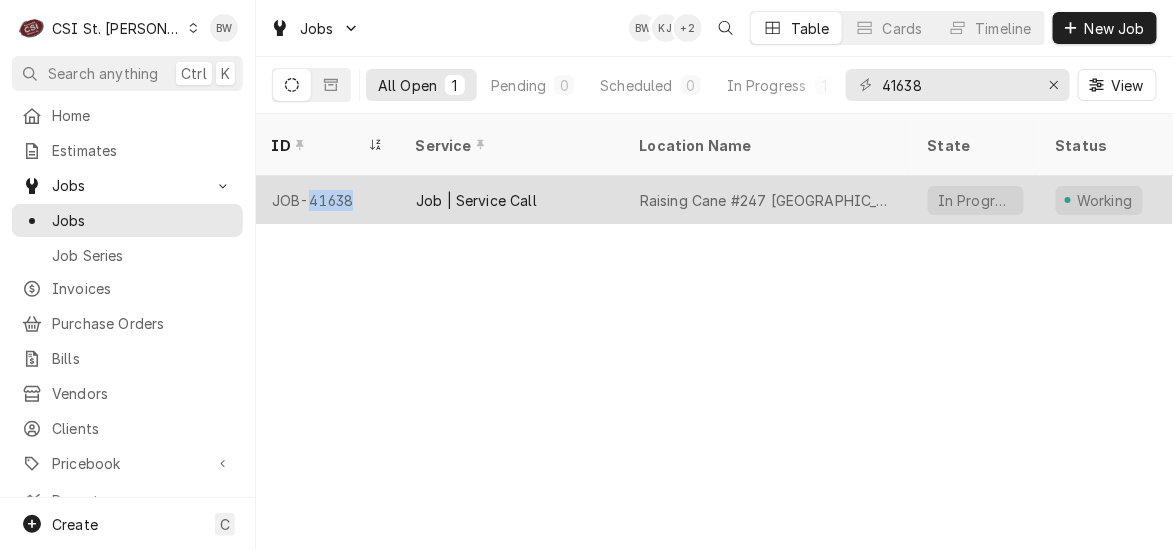click on "JOB-41638" at bounding box center [328, 200] 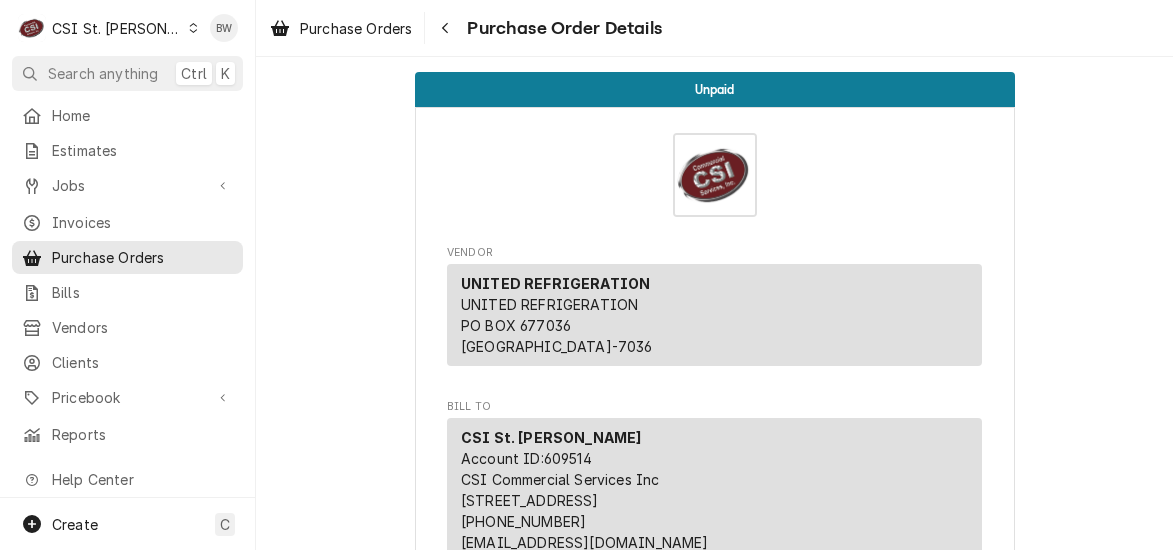 scroll, scrollTop: 0, scrollLeft: 0, axis: both 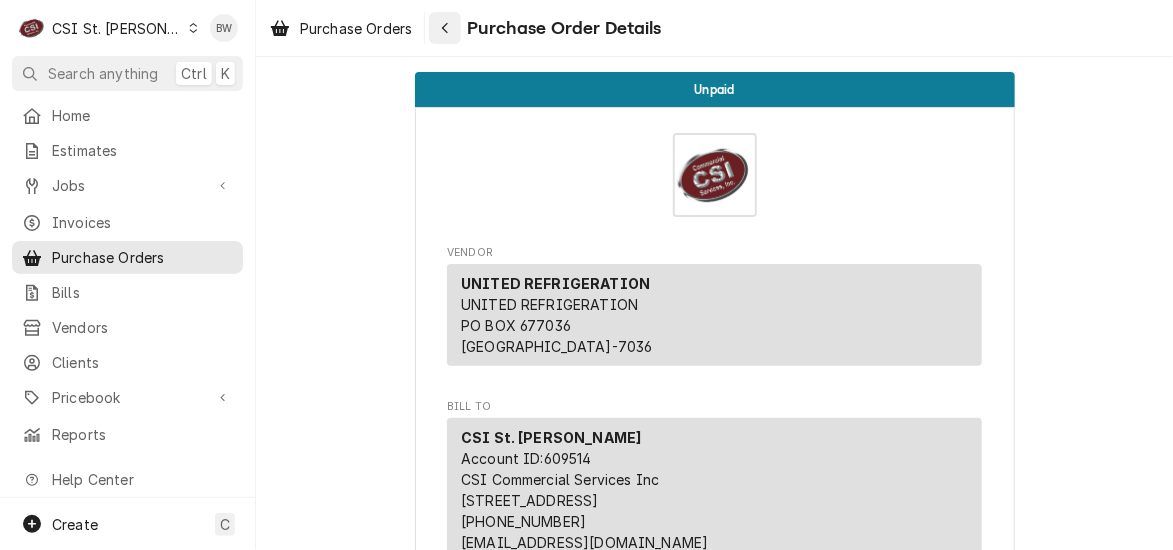 click 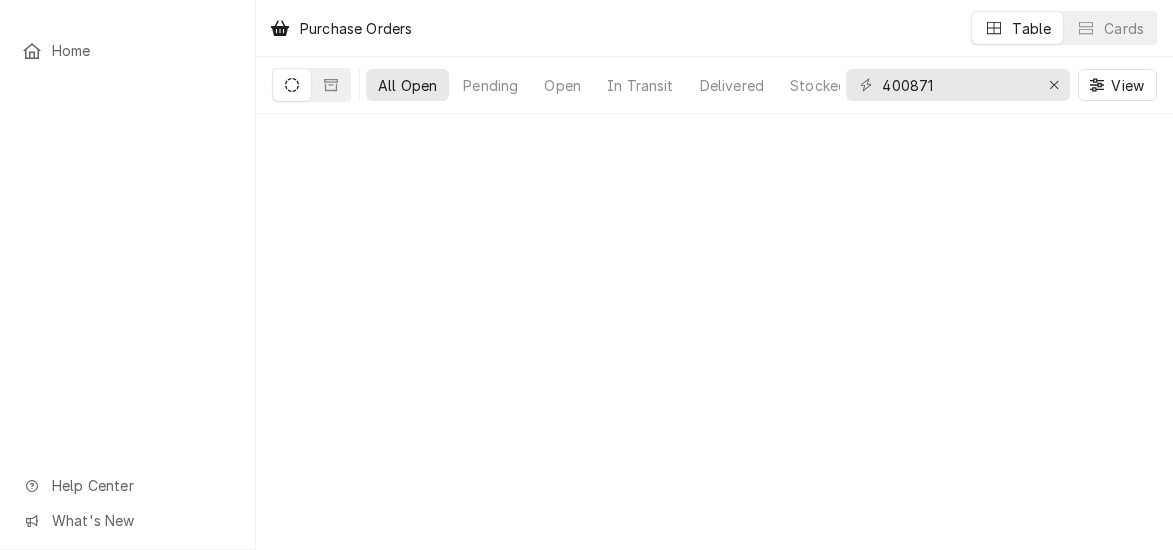 scroll, scrollTop: 0, scrollLeft: 0, axis: both 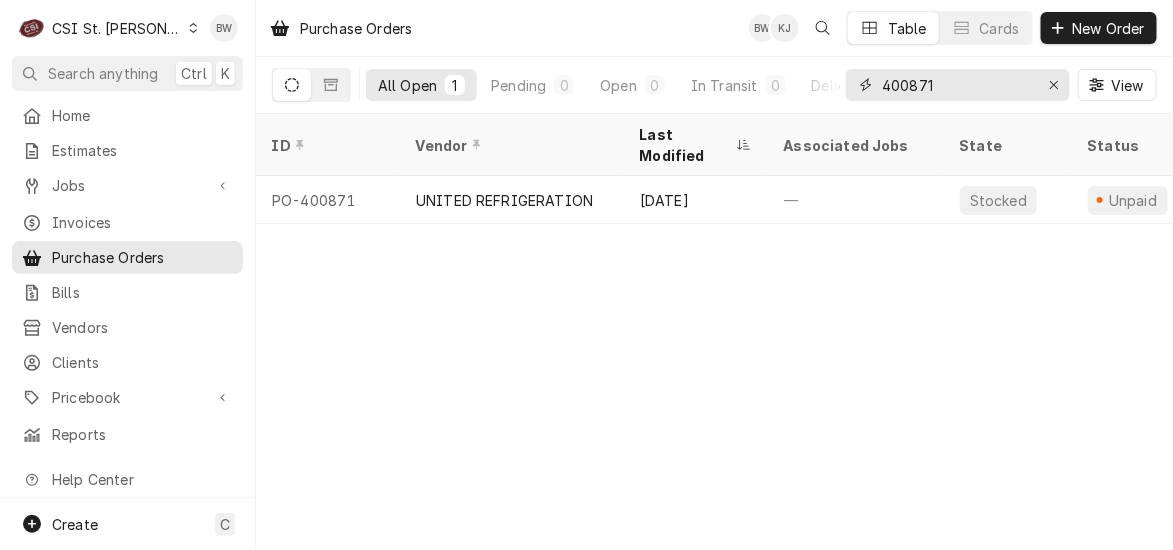click on "400871" at bounding box center [957, 85] 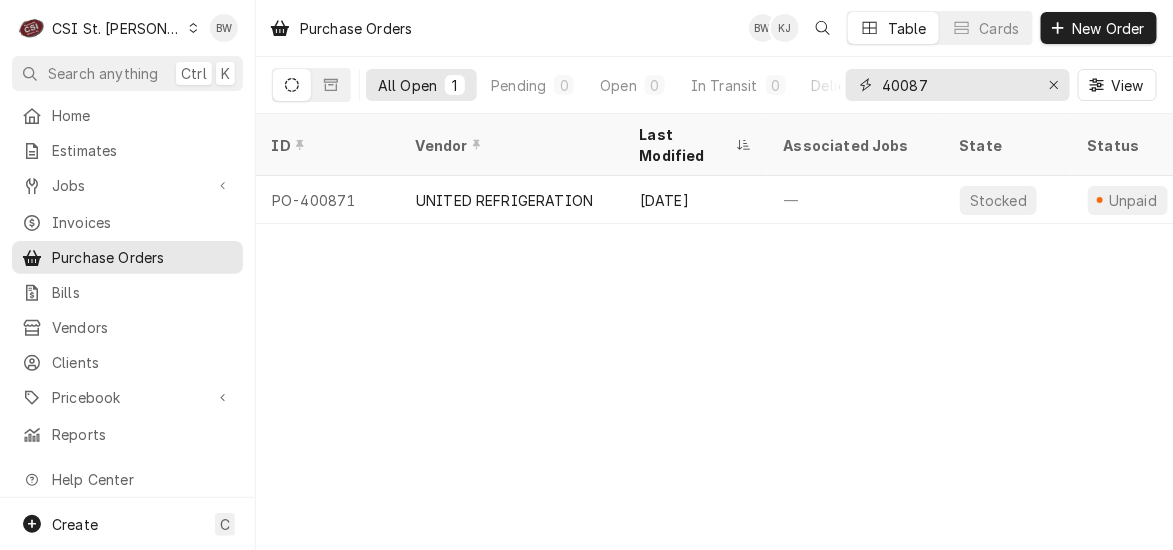 type on "40087" 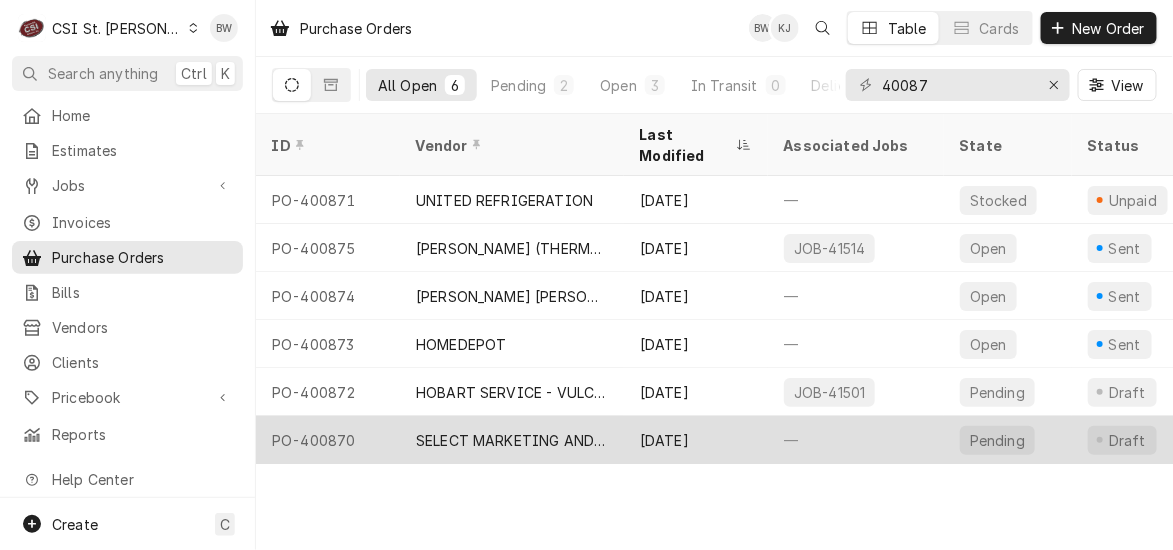 click on "PO-400870" at bounding box center [328, 440] 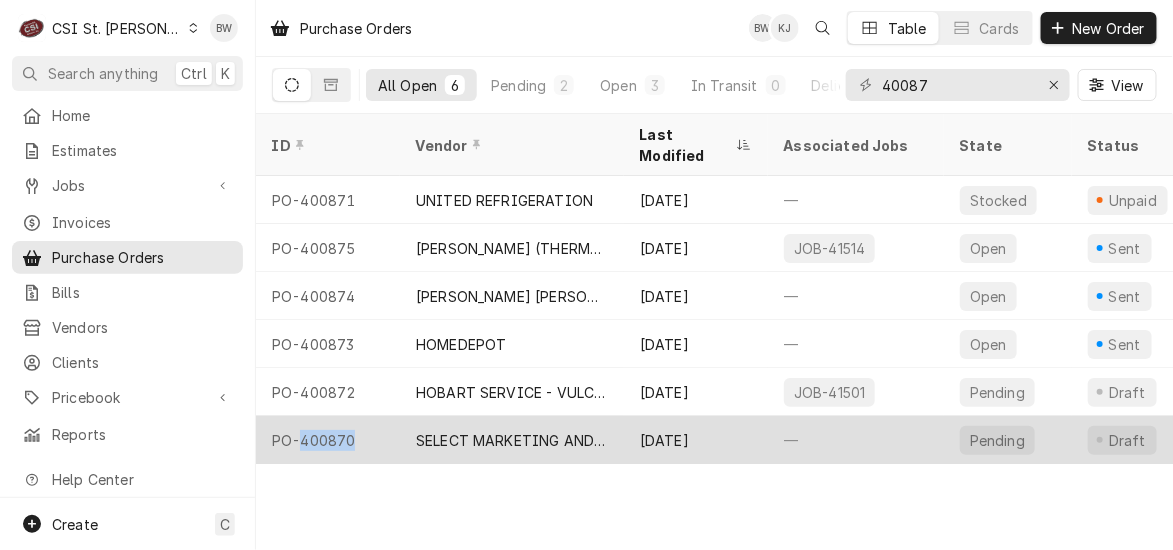 click on "PO-400870" at bounding box center [328, 440] 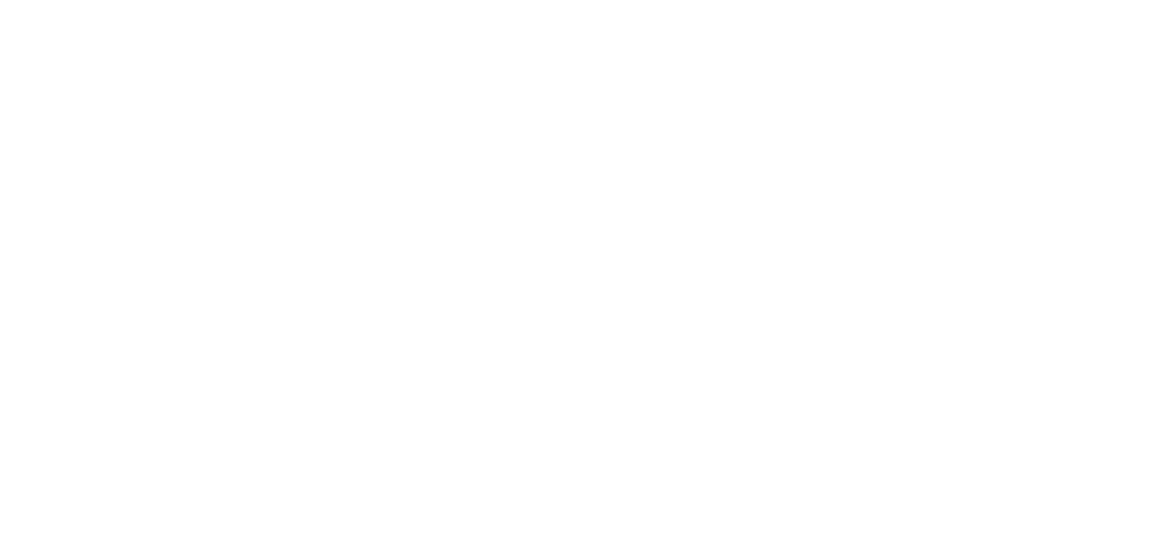 scroll, scrollTop: 0, scrollLeft: 0, axis: both 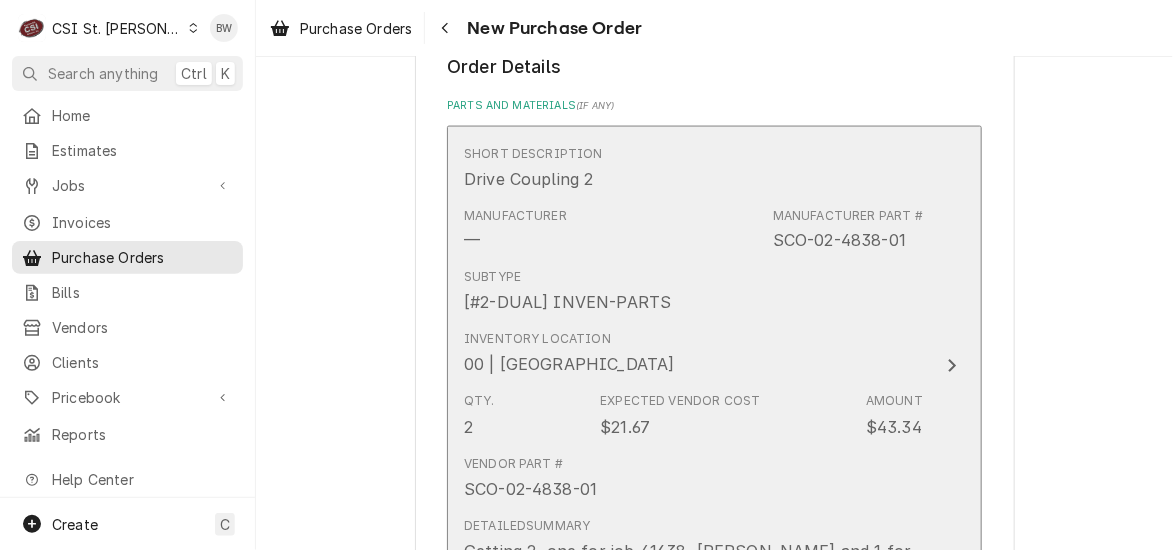 click on "Subtype [#2-DUAL] INVEN-PARTS" at bounding box center (693, 292) 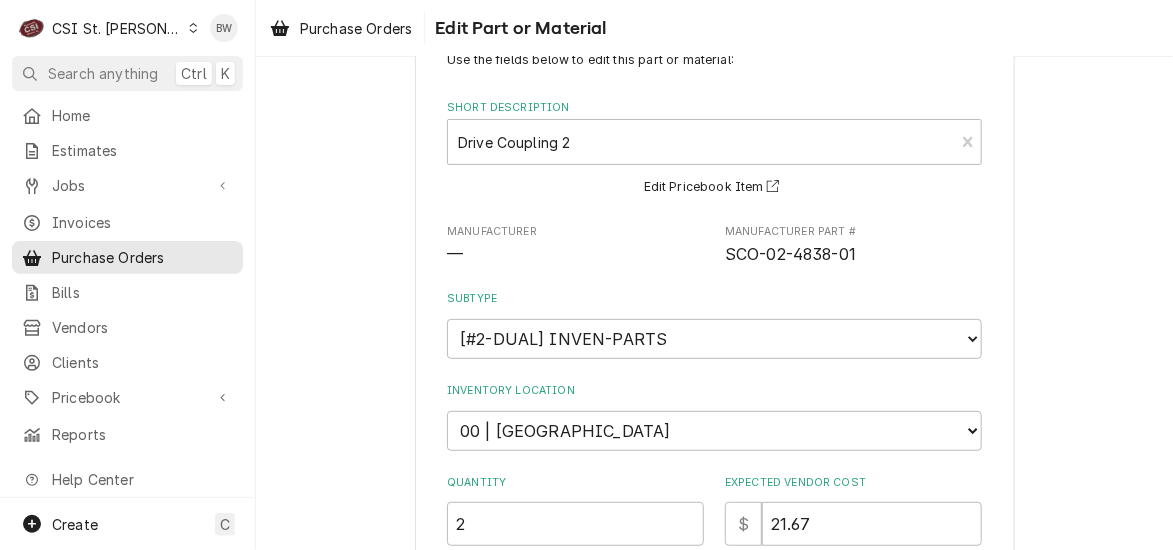 scroll, scrollTop: 100, scrollLeft: 0, axis: vertical 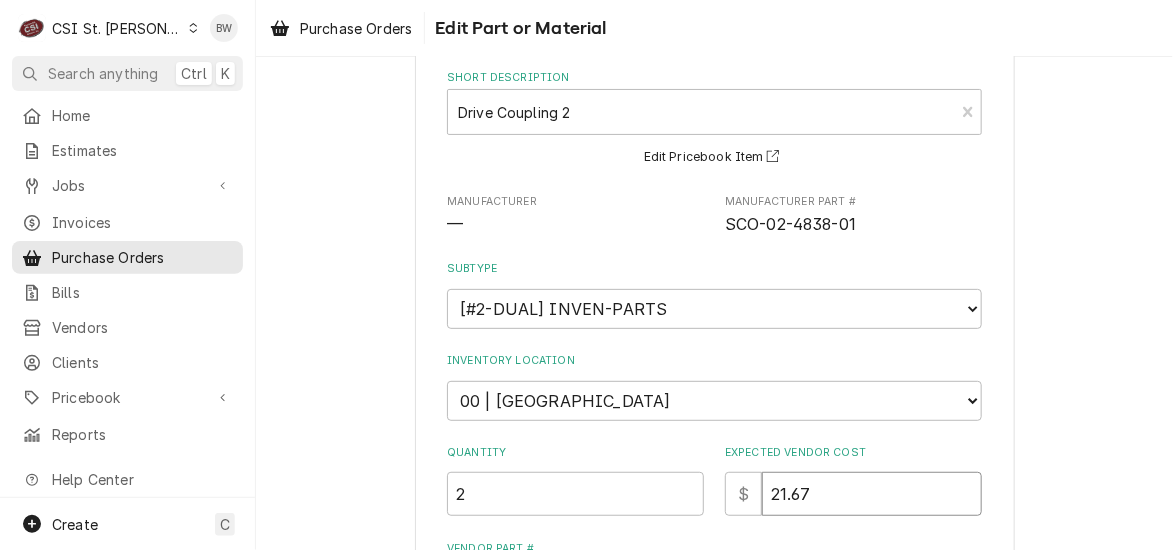 click on "21.67" at bounding box center (872, 494) 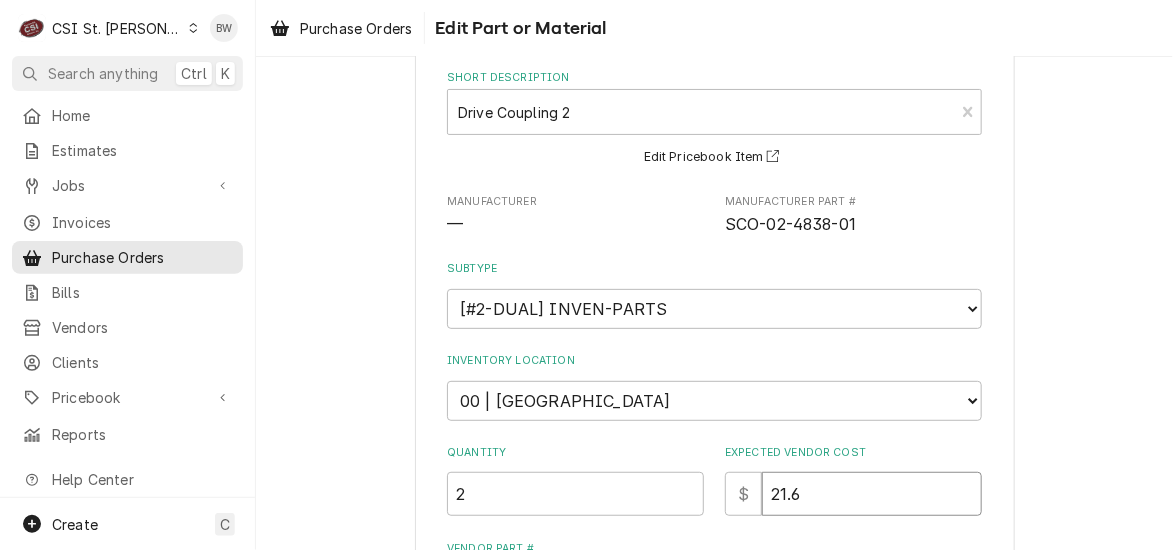 type on "x" 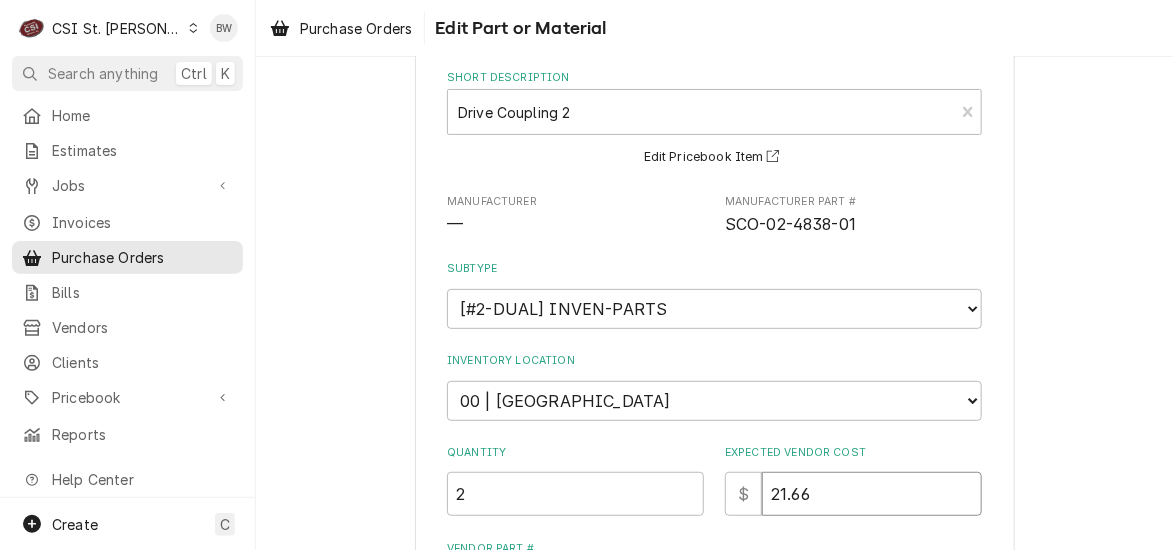 type on "21.66" 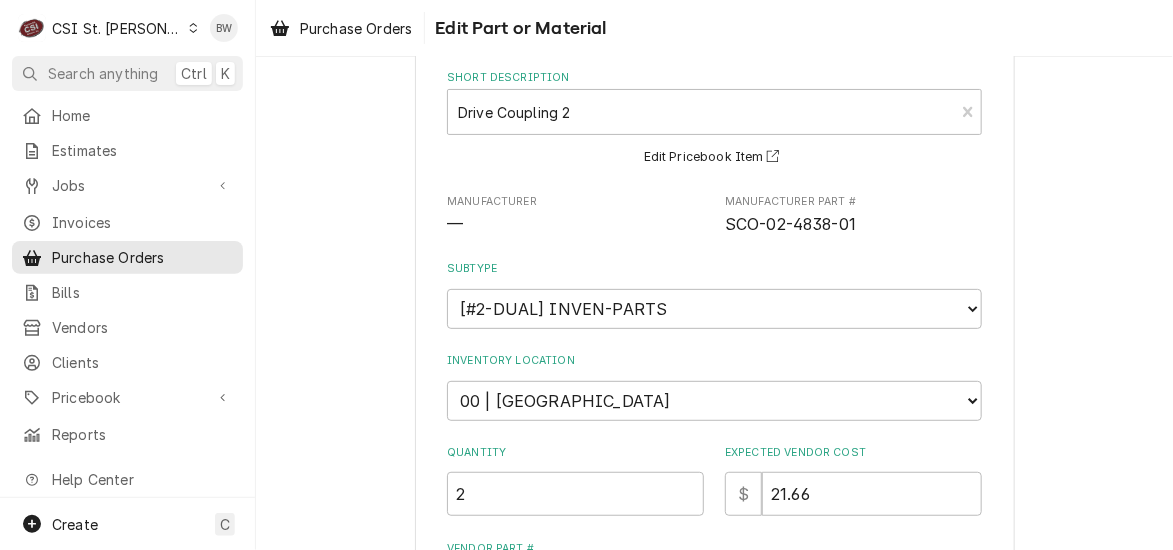 click on "Expected Vendor Cost" at bounding box center [853, 453] 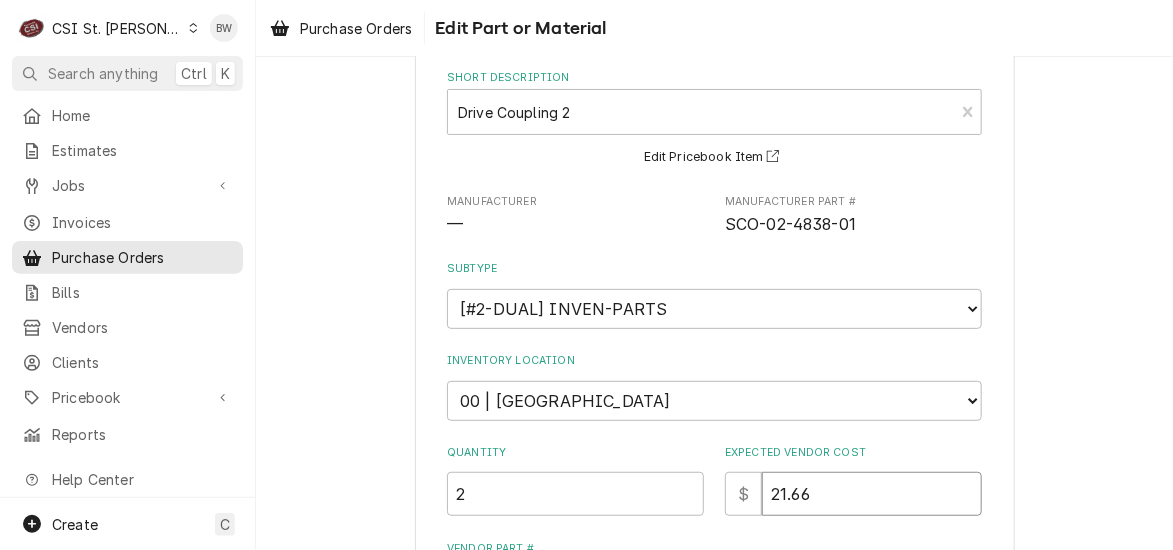click on "21.66" at bounding box center [872, 494] 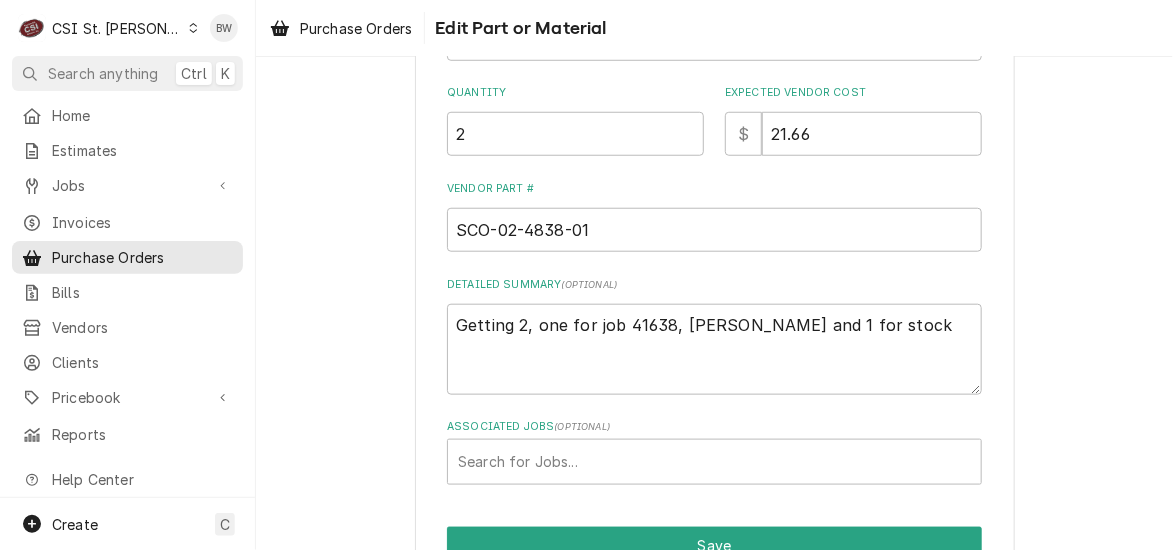 scroll, scrollTop: 565, scrollLeft: 0, axis: vertical 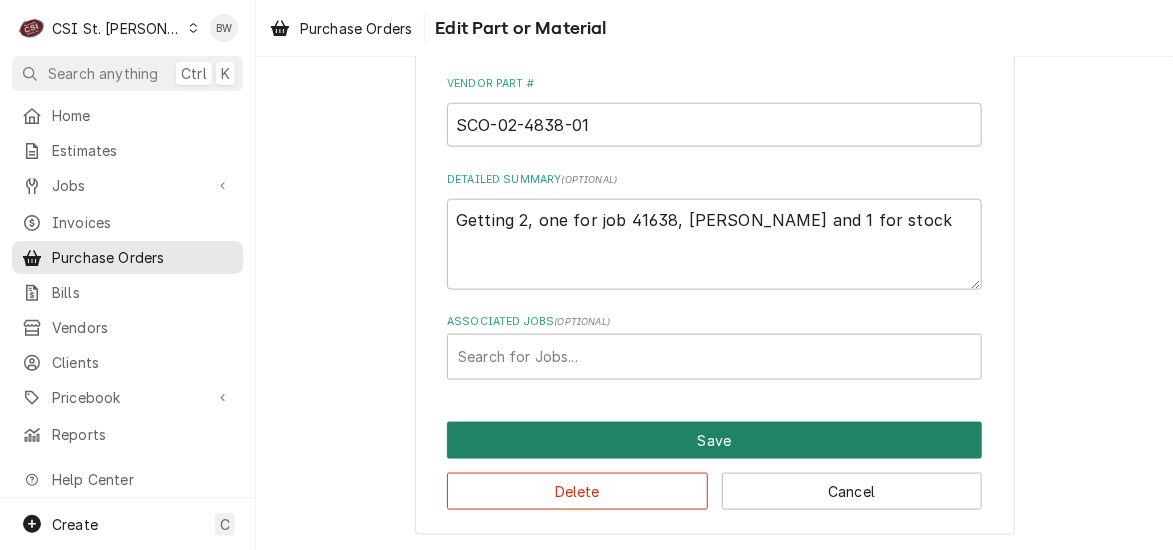 click on "Save" at bounding box center [714, 440] 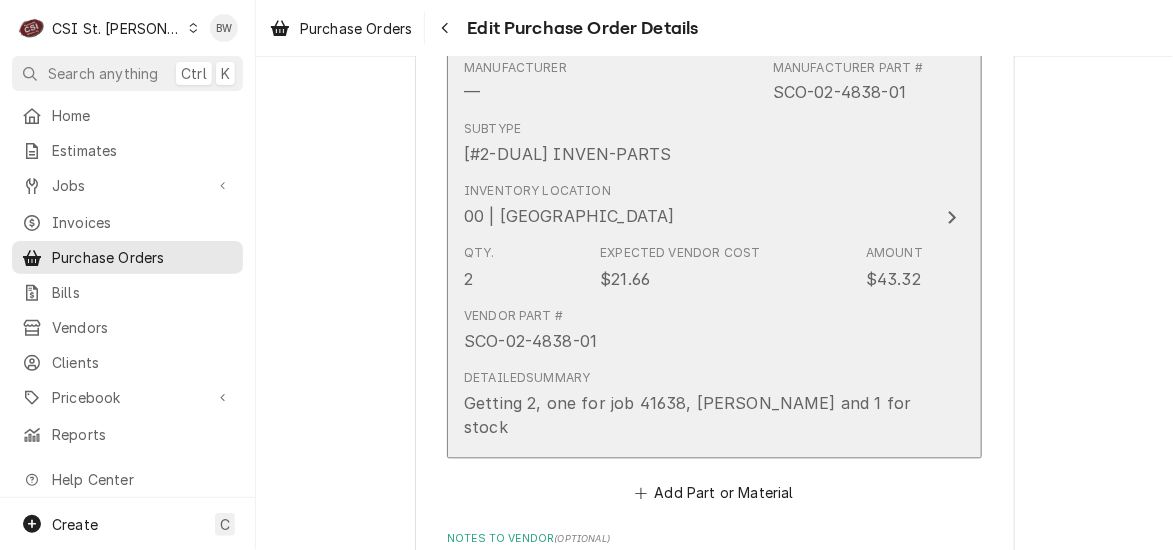scroll, scrollTop: 1038, scrollLeft: 0, axis: vertical 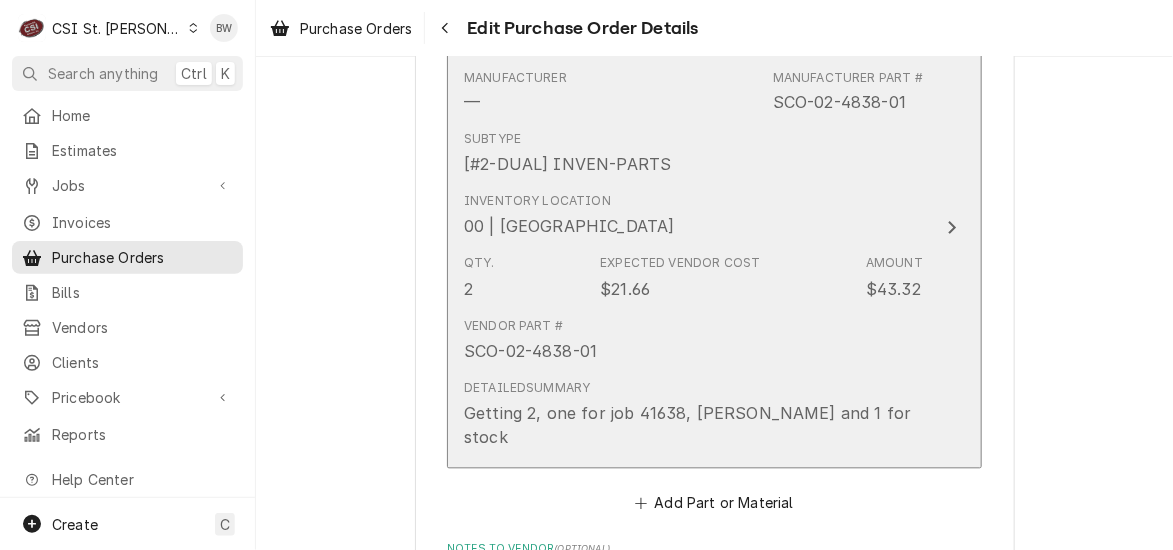 click on "Vendor Part # SCO-02-4838-01" at bounding box center [693, 341] 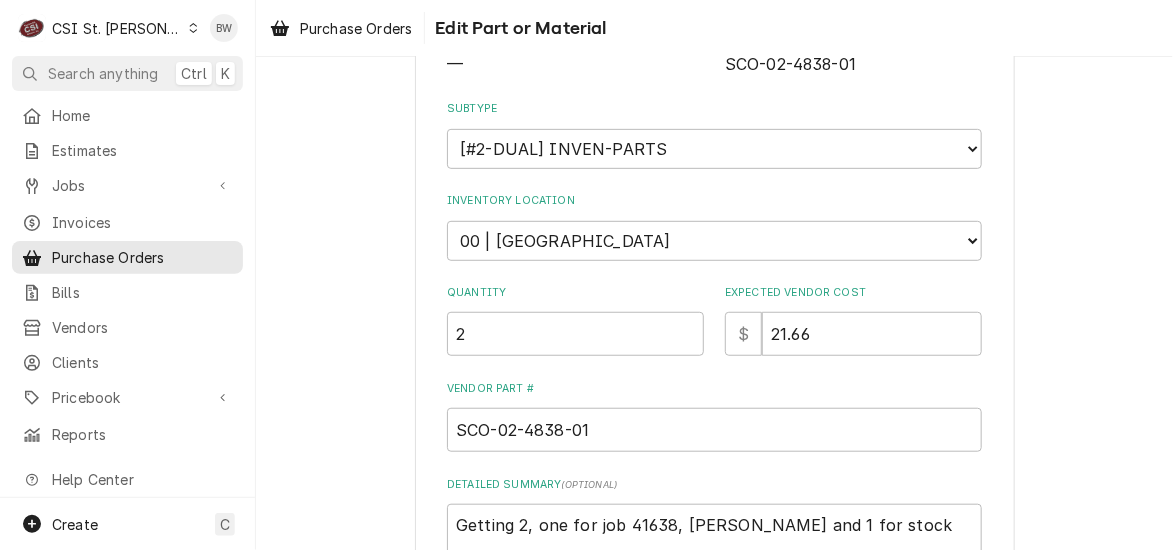 scroll, scrollTop: 300, scrollLeft: 0, axis: vertical 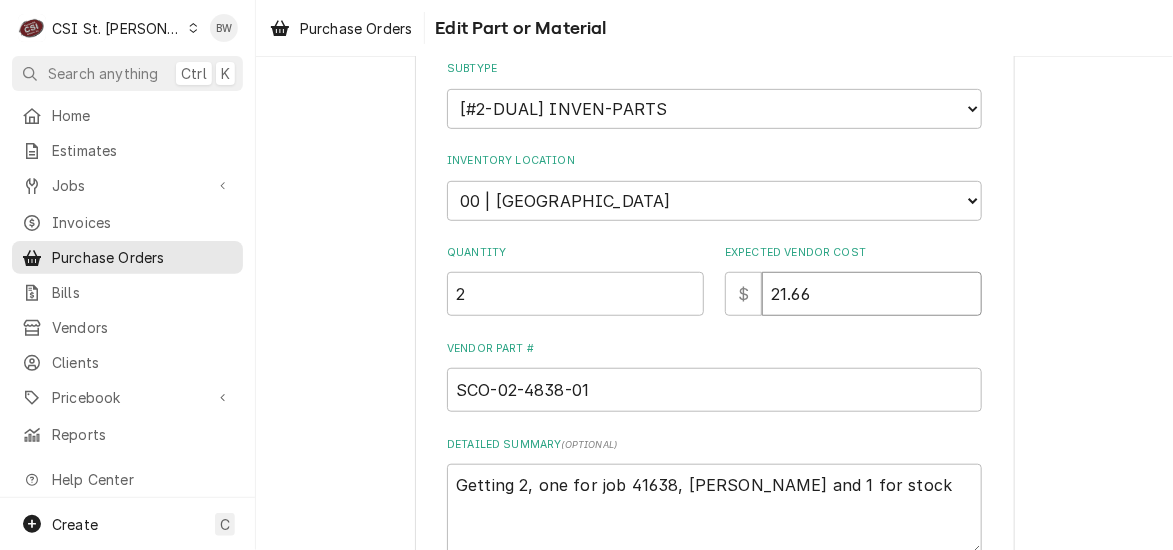 click on "21.66" at bounding box center [872, 294] 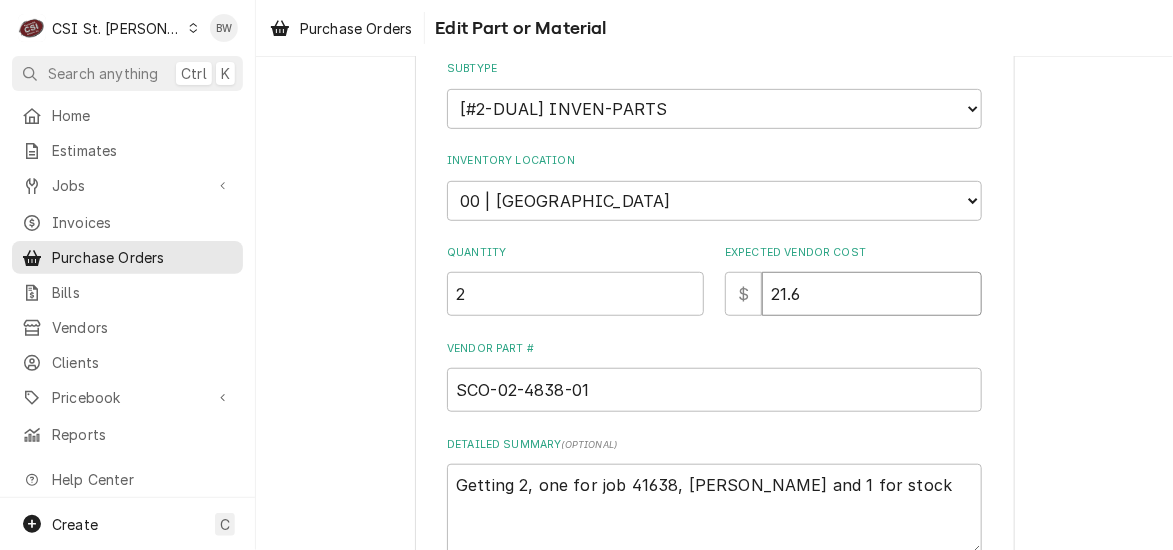 type on "x" 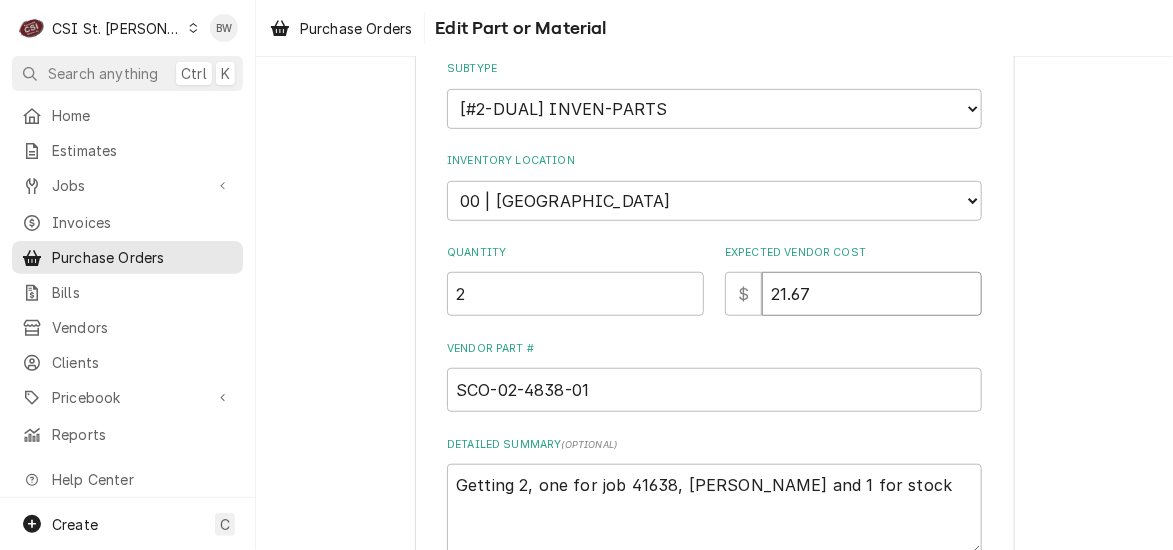 type on "21.67" 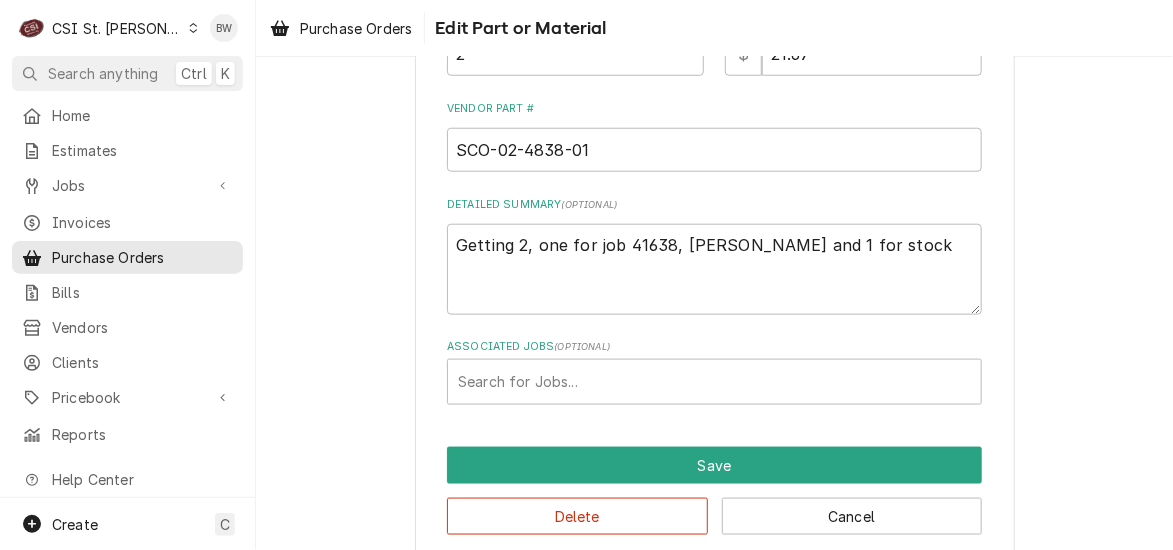 scroll, scrollTop: 565, scrollLeft: 0, axis: vertical 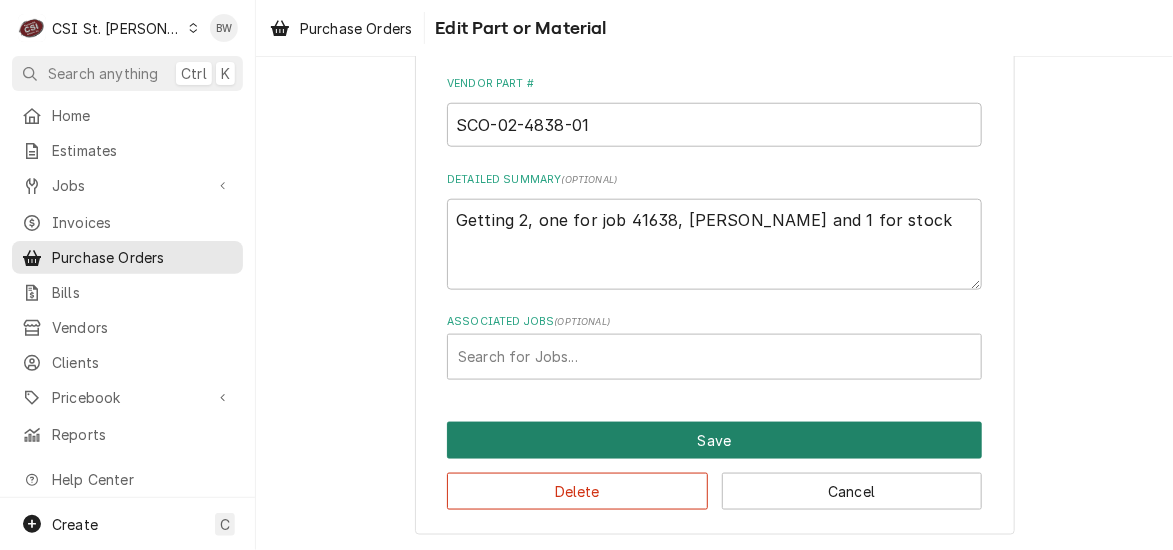 click on "Save" at bounding box center (714, 440) 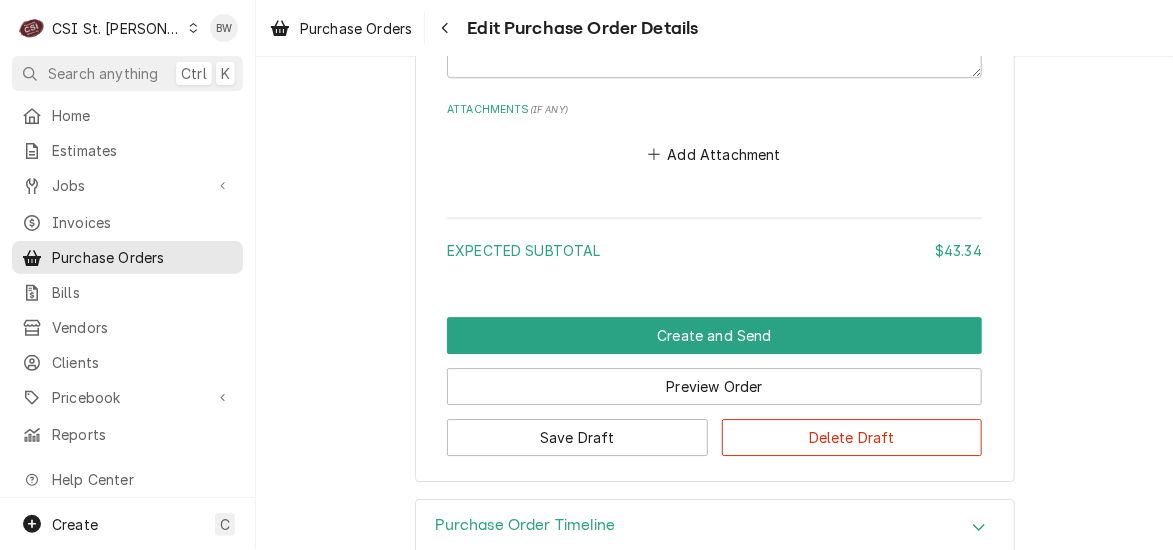 scroll, scrollTop: 1638, scrollLeft: 0, axis: vertical 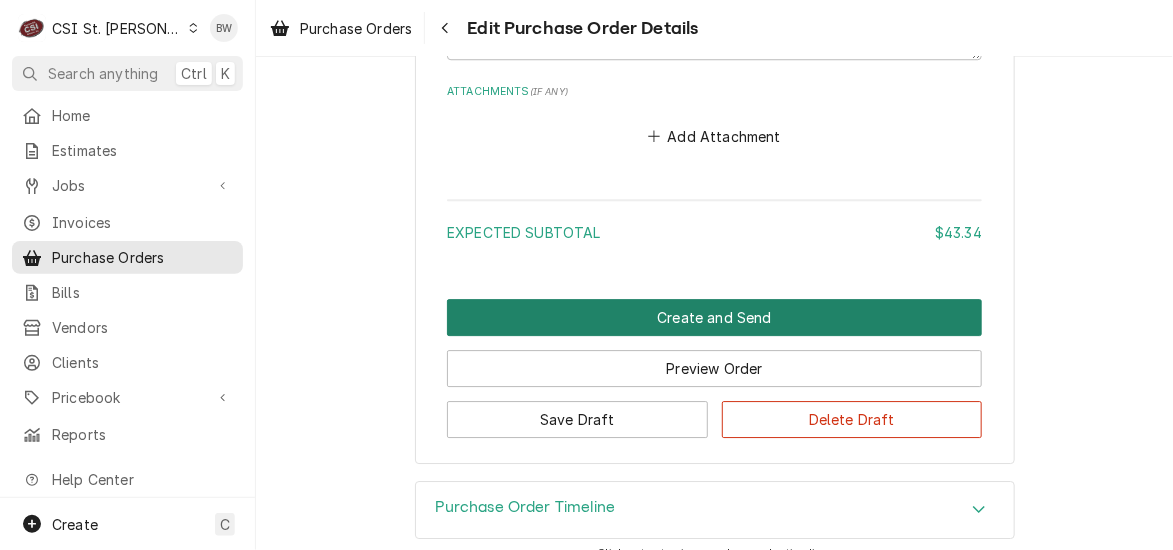 click on "Create and Send" at bounding box center (714, 317) 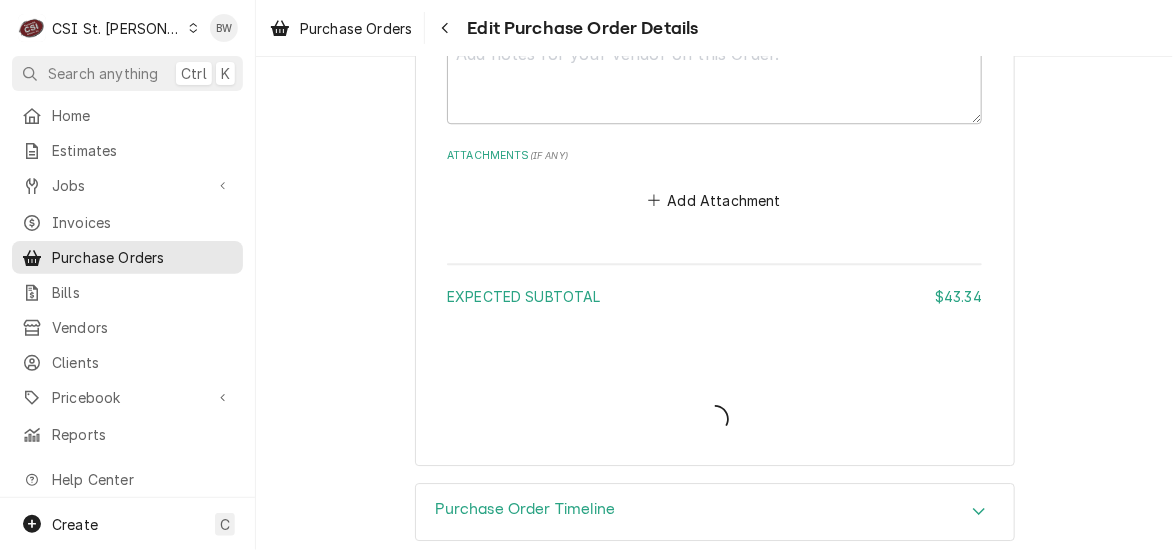 type on "x" 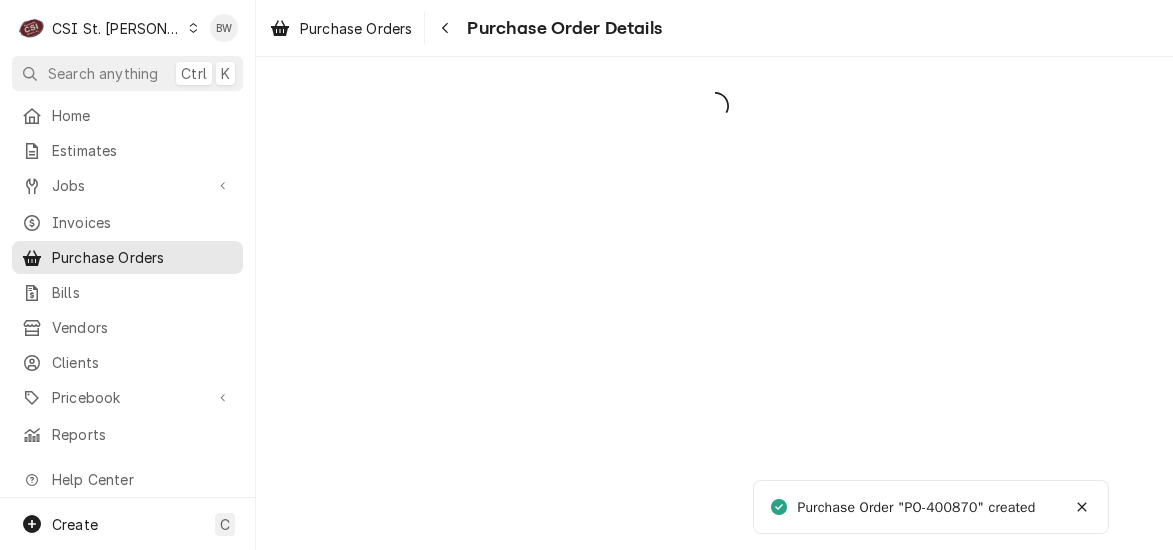 scroll, scrollTop: 0, scrollLeft: 0, axis: both 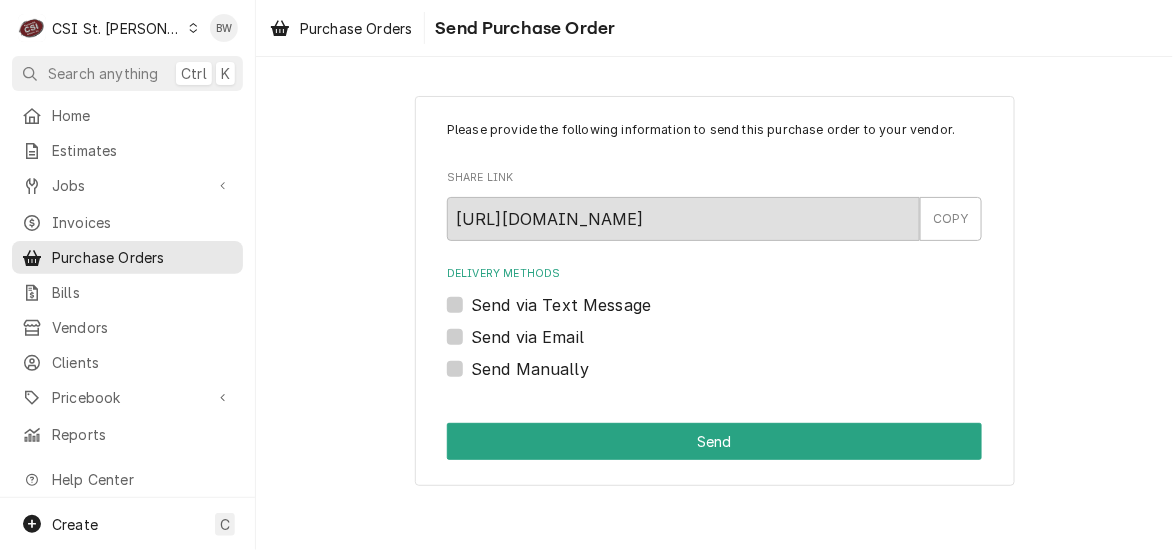click on "Send Manually" at bounding box center (530, 369) 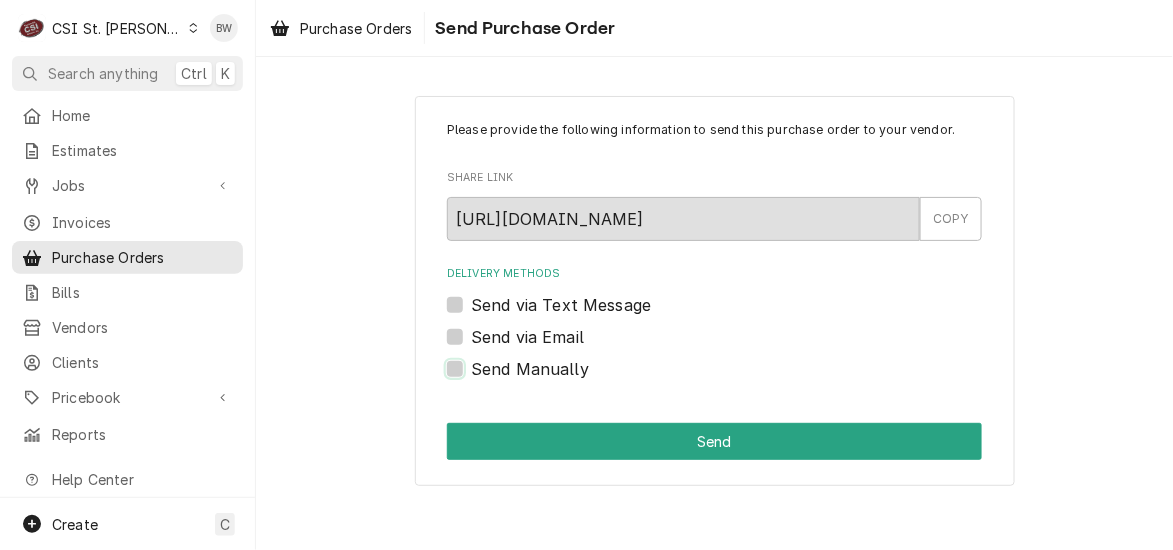 click on "Send Manually" at bounding box center [738, 379] 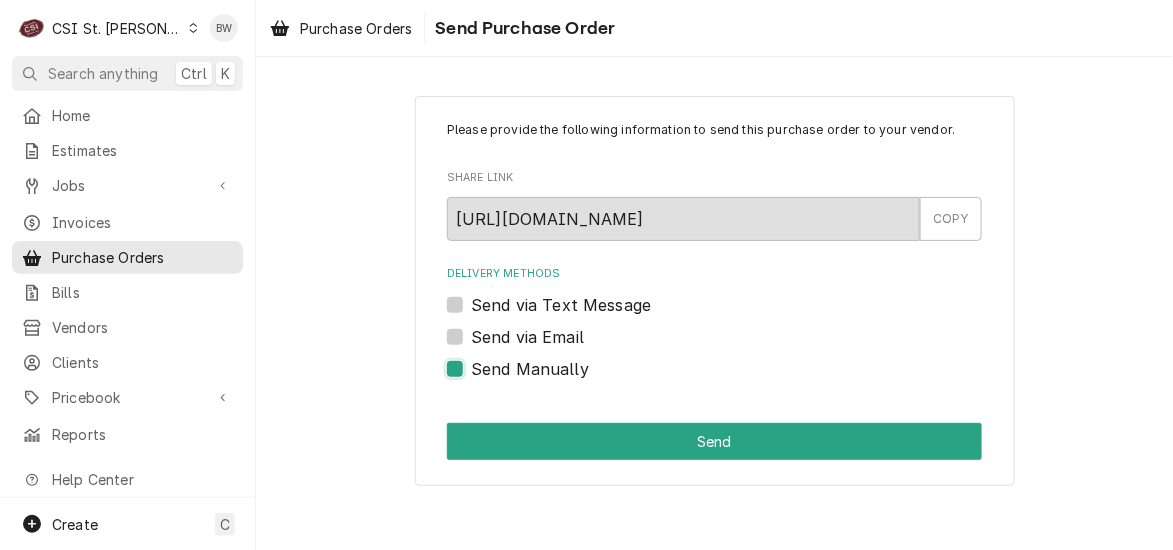 checkbox on "true" 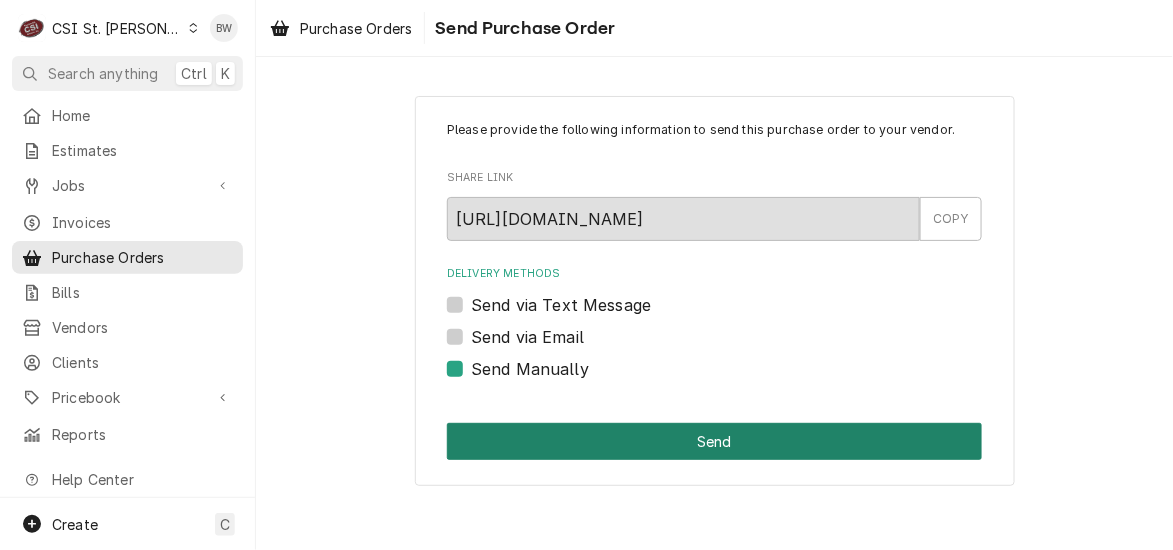 click on "Send" at bounding box center (714, 441) 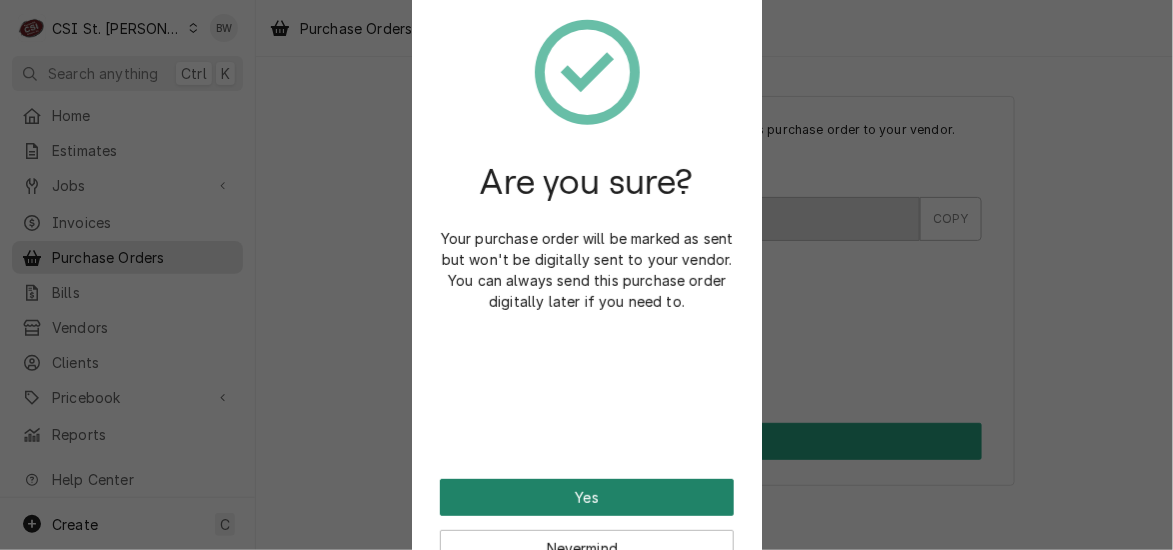 click on "Yes" at bounding box center (587, 497) 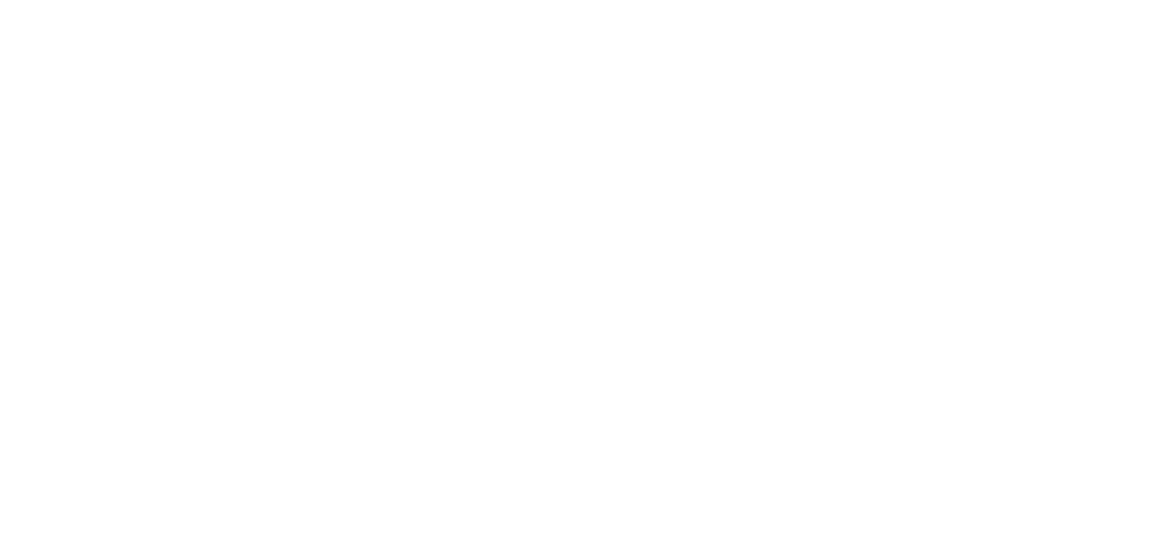 scroll, scrollTop: 0, scrollLeft: 0, axis: both 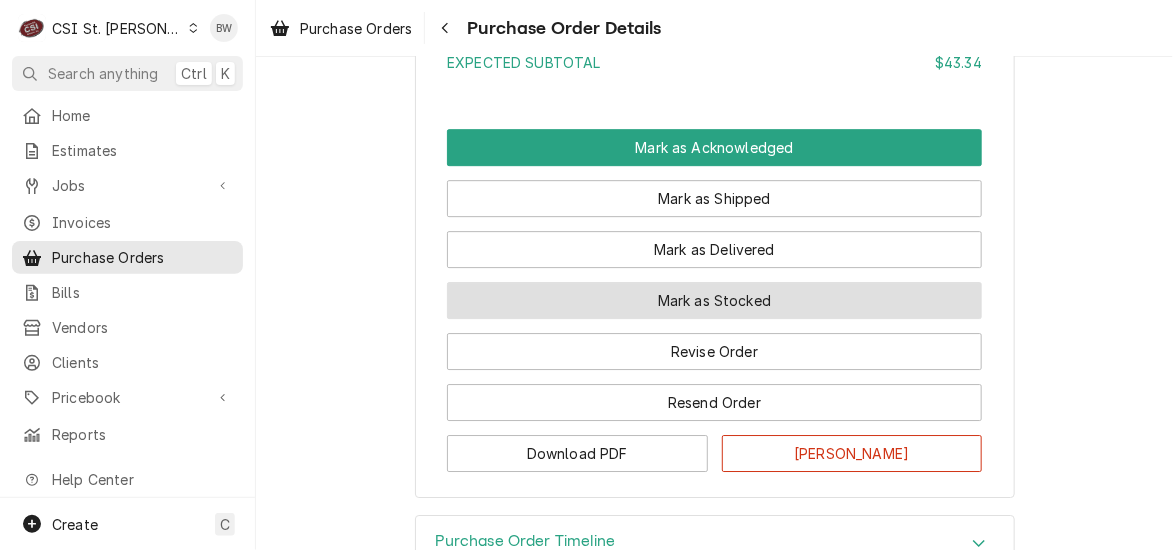 click on "Mark as Stocked" at bounding box center [714, 300] 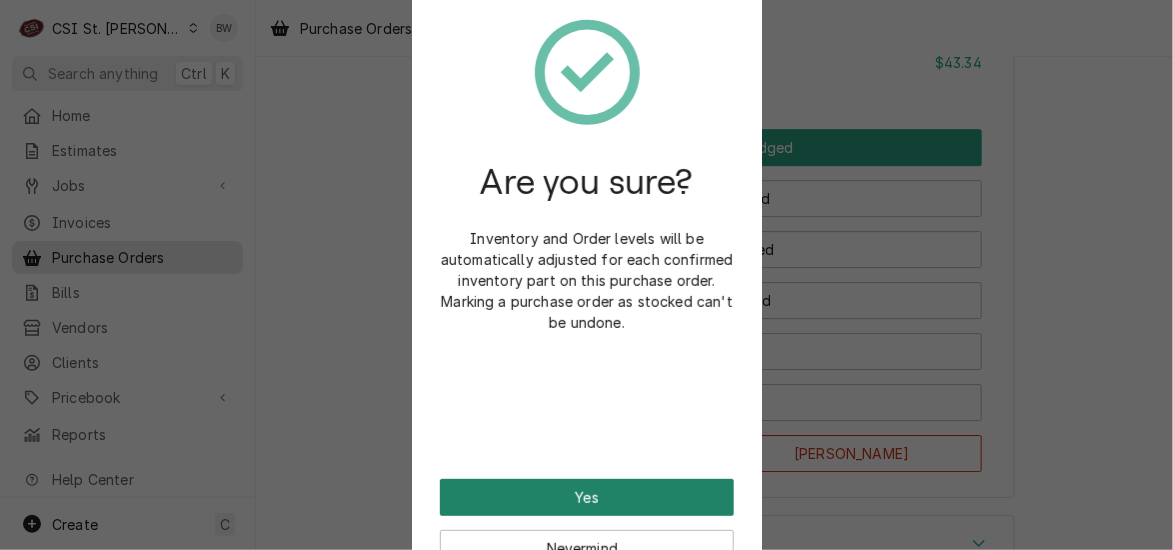 click on "Yes" at bounding box center (587, 497) 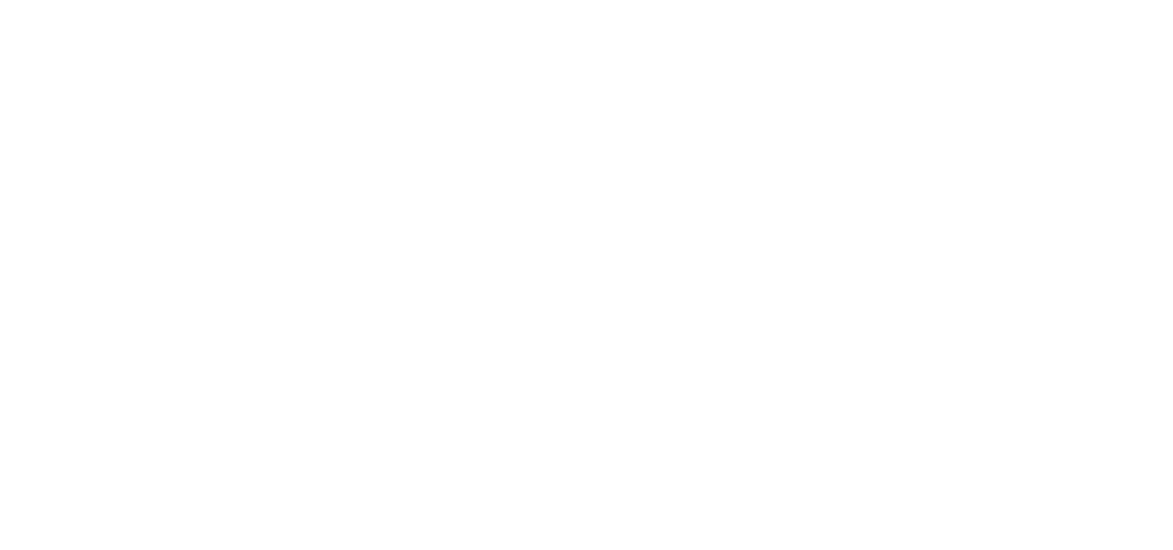 scroll, scrollTop: 0, scrollLeft: 0, axis: both 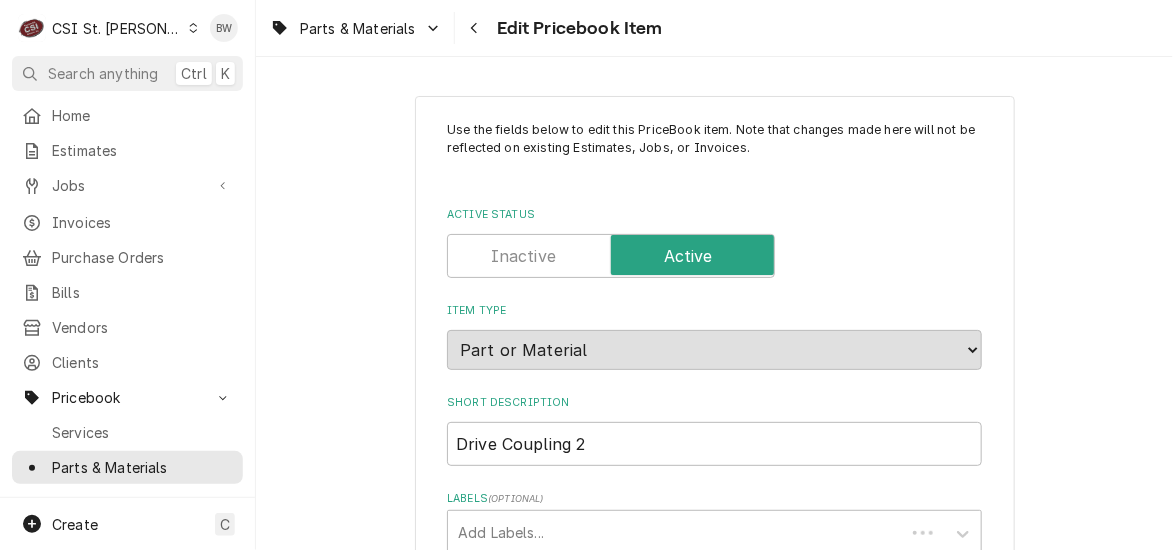 type on "x" 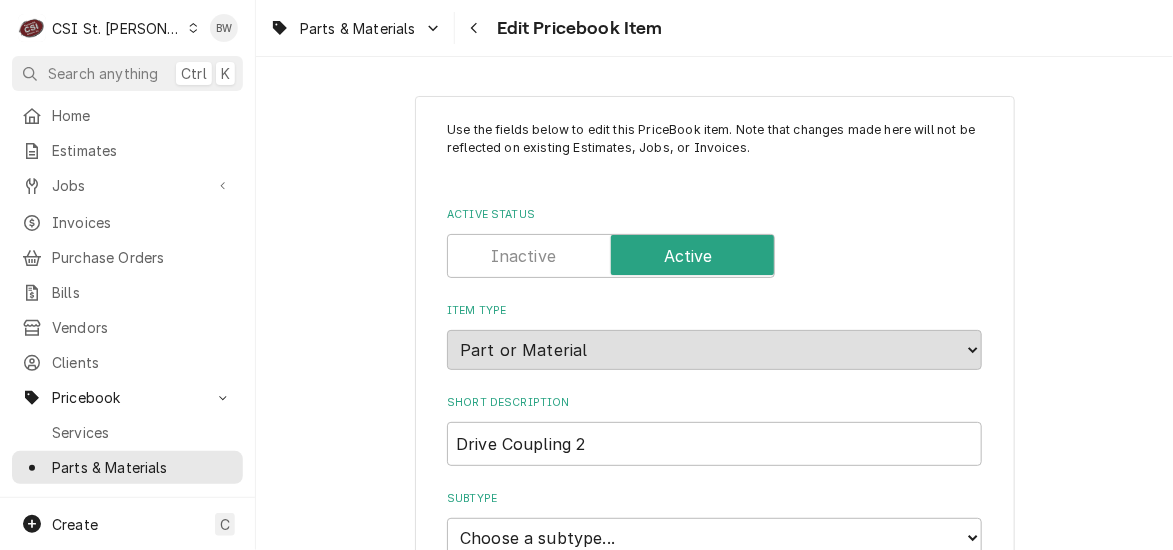 click on "Parts & Materials   Edit Pricebook Item" at bounding box center (714, 28) 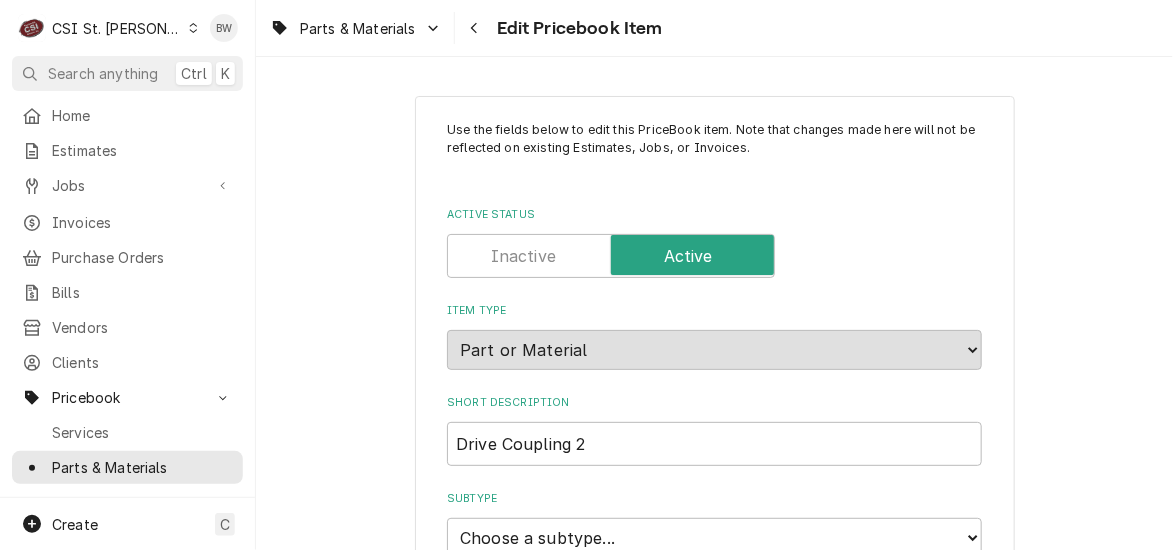 scroll, scrollTop: 1675, scrollLeft: 0, axis: vertical 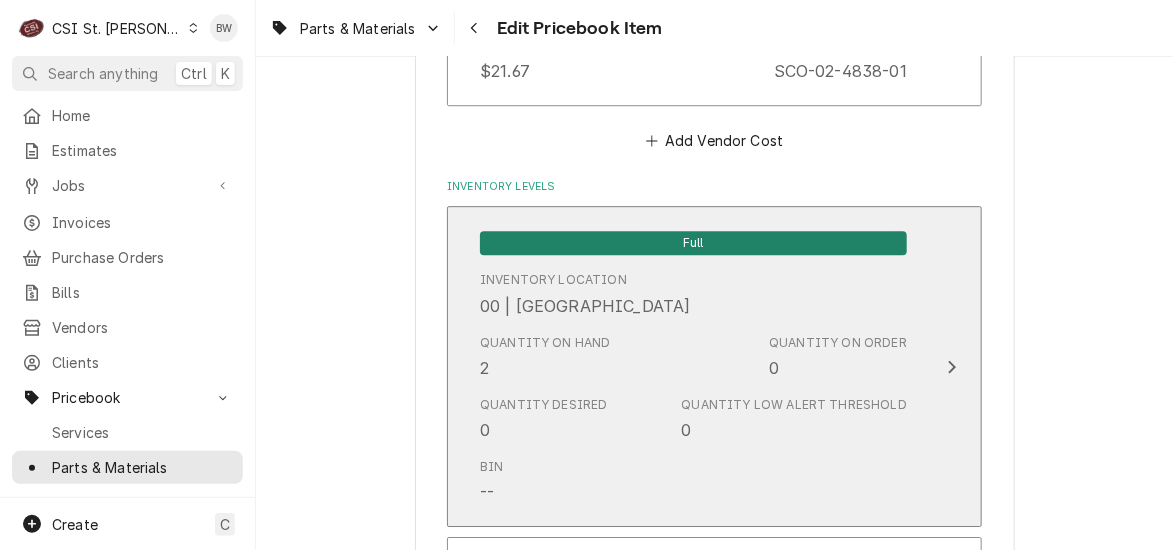 click on "Quantity on Hand 2 Quantity on Order 0" at bounding box center (693, 357) 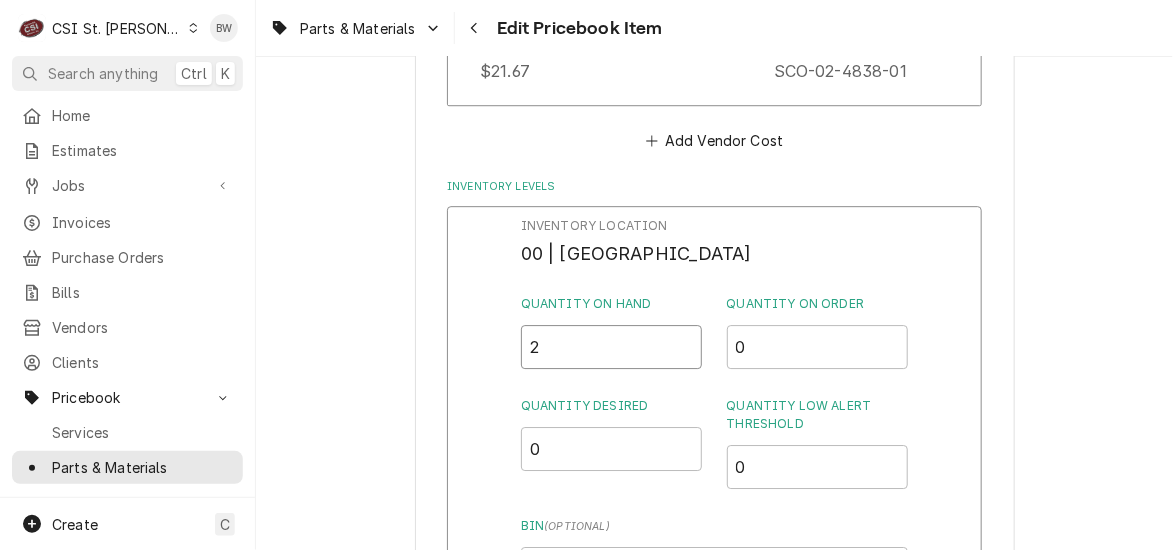 drag, startPoint x: 532, startPoint y: 351, endPoint x: 503, endPoint y: 349, distance: 29.068884 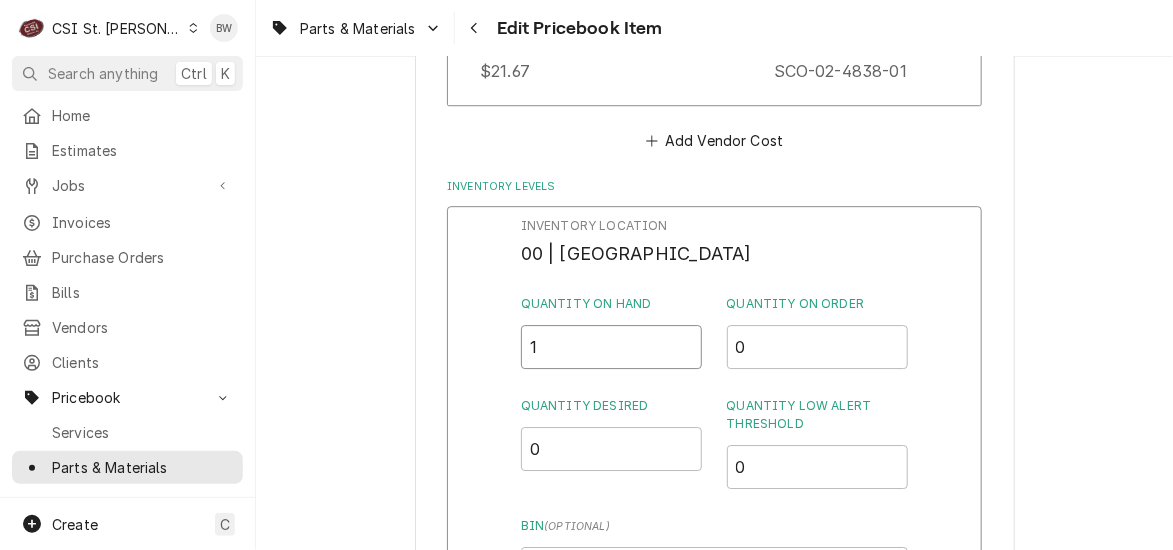 type on "1" 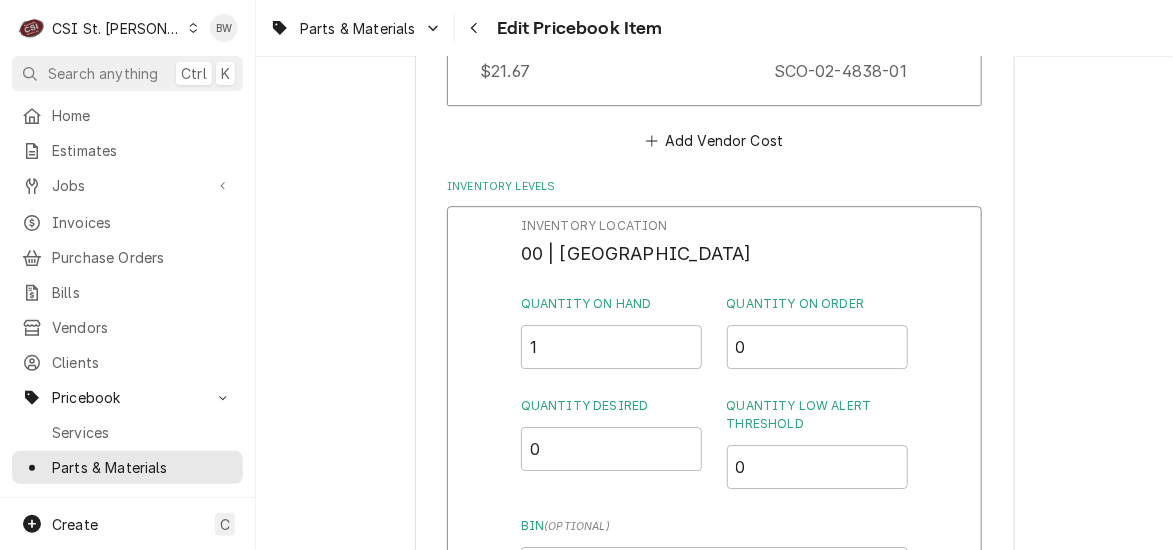 click on "Inventory Location 00 | STL WAREHOUSE Quantity on Hand 1 Quantity on Order 0 Quantity Desired 0 Quantity Low Alert Threshold 0 Bin  ( optional ) Save Cancel Edits" at bounding box center (714, 466) 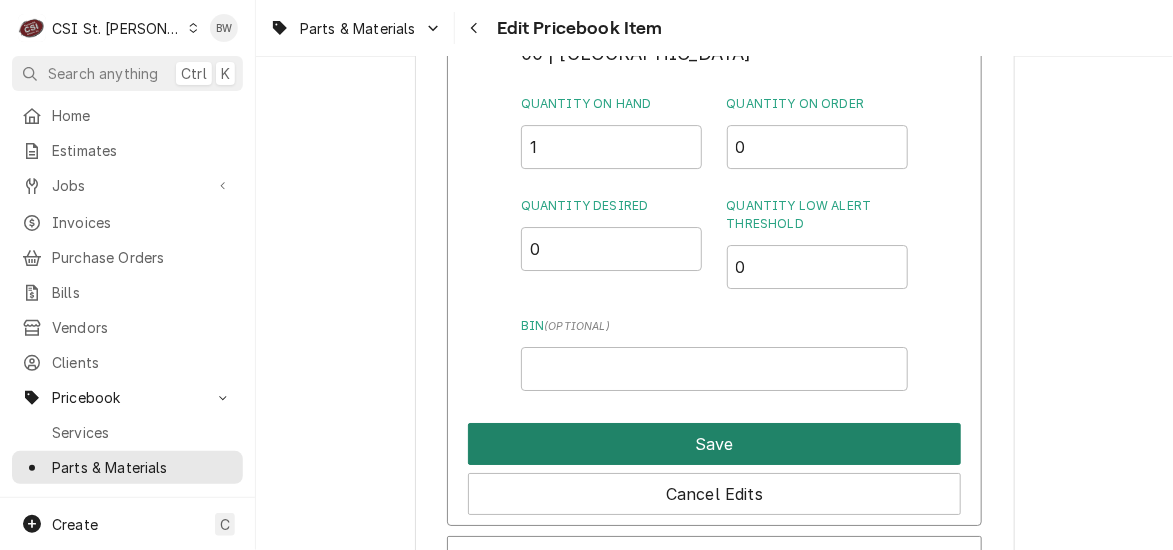 click on "Save" at bounding box center (714, 444) 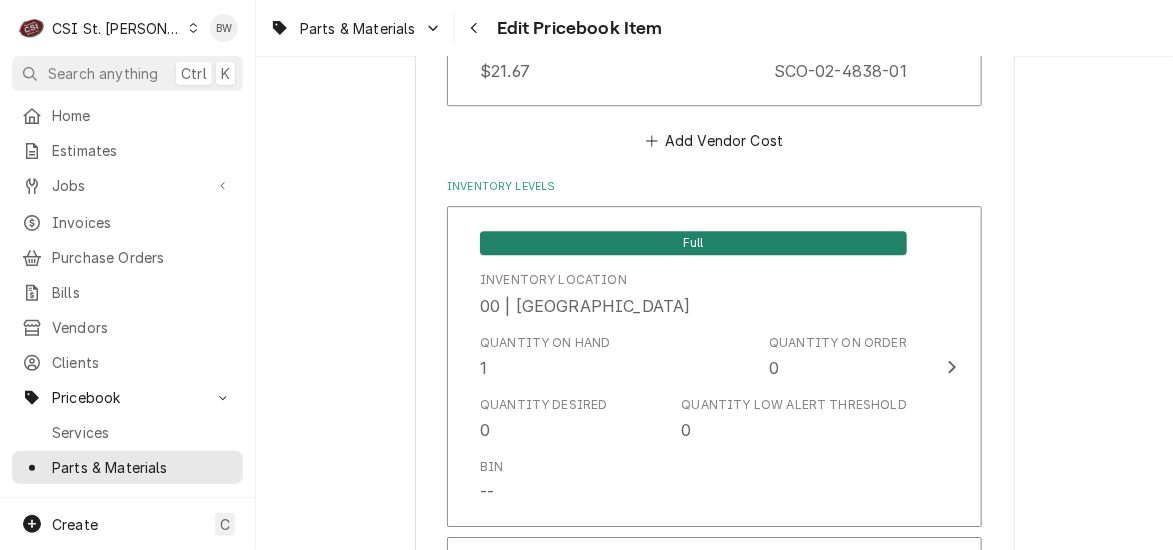 scroll, scrollTop: 5317, scrollLeft: 0, axis: vertical 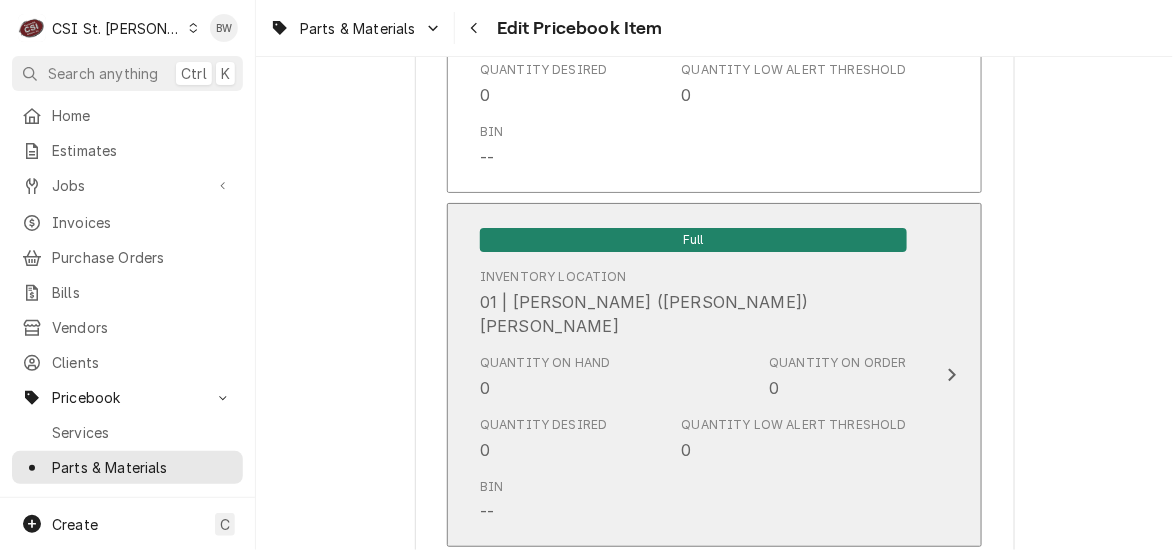 click on "Quantity on Hand 0" at bounding box center [545, 377] 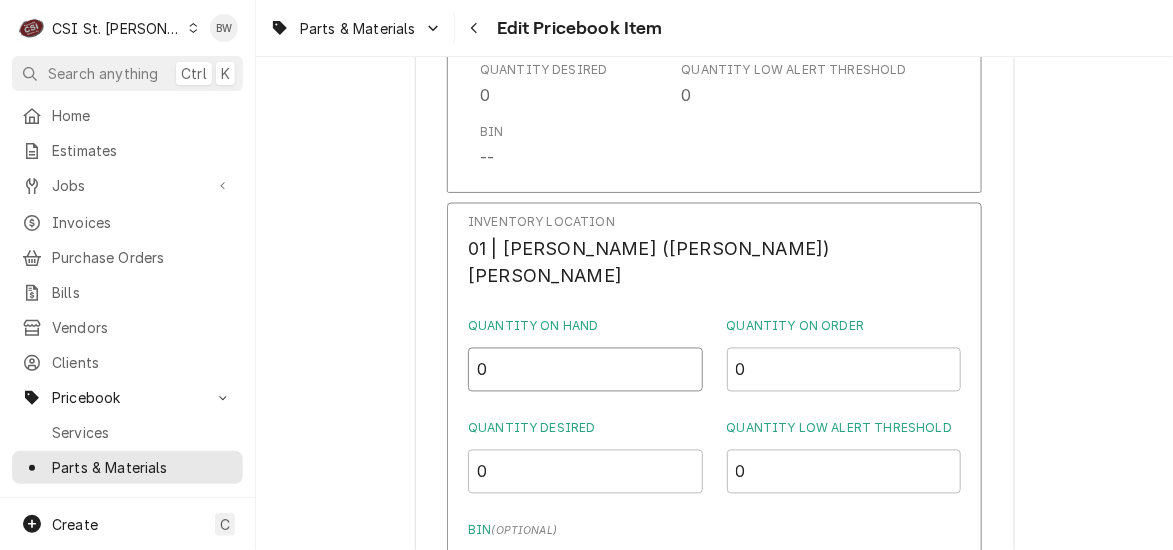 drag, startPoint x: 554, startPoint y: 354, endPoint x: 514, endPoint y: 349, distance: 40.311287 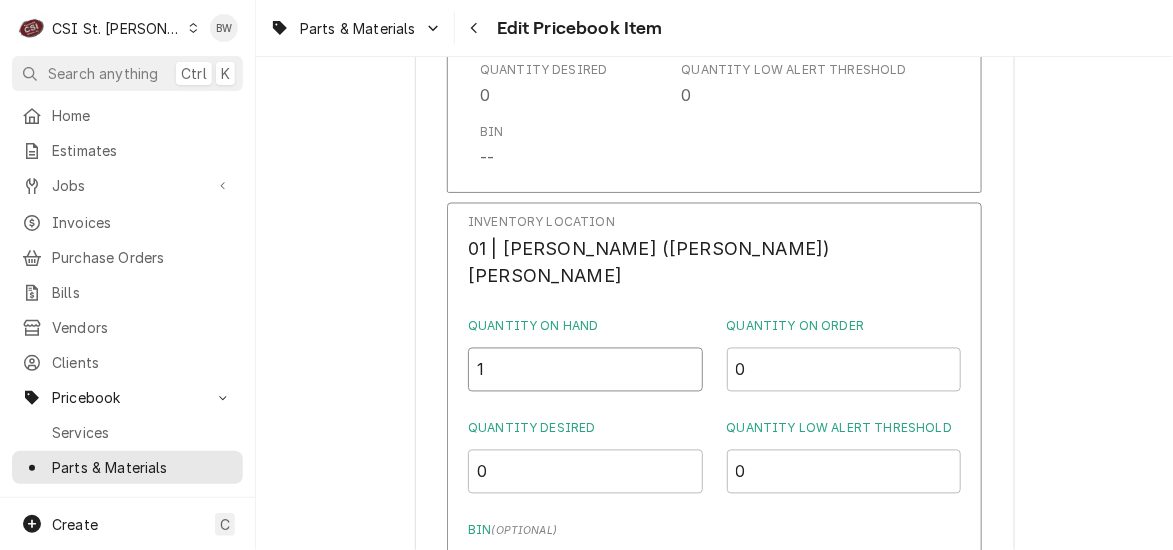 type on "1" 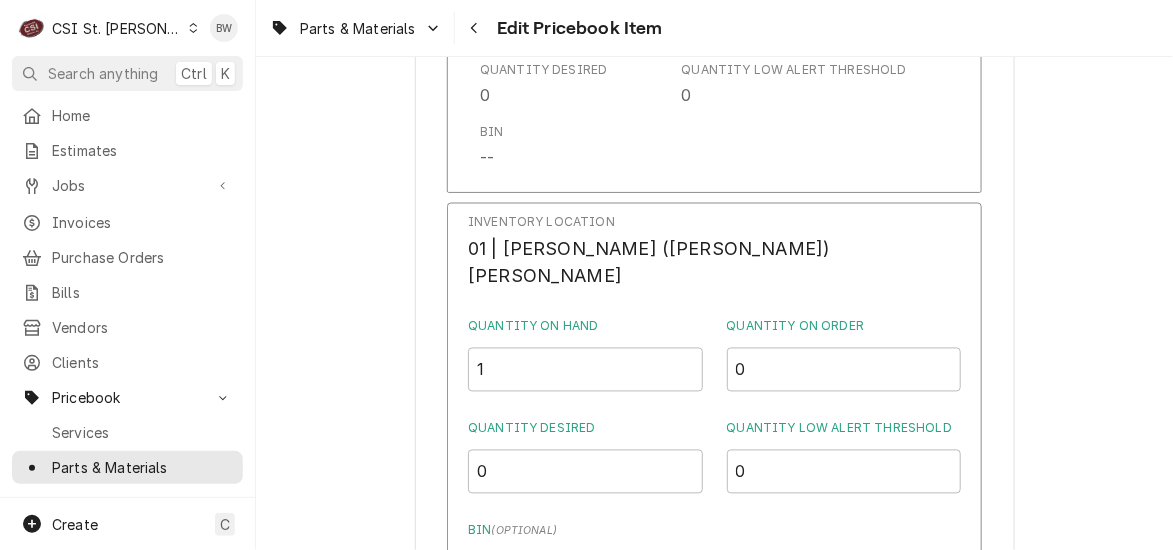 click on "Inventory Location 01 | MICHAEL (BRAD) COPE Quantity on Hand 1 Quantity on Order 0 Quantity Desired 0 Quantity Low Alert Threshold 0 Bin  ( optional ) Save Cancel Edits" at bounding box center [714, 467] 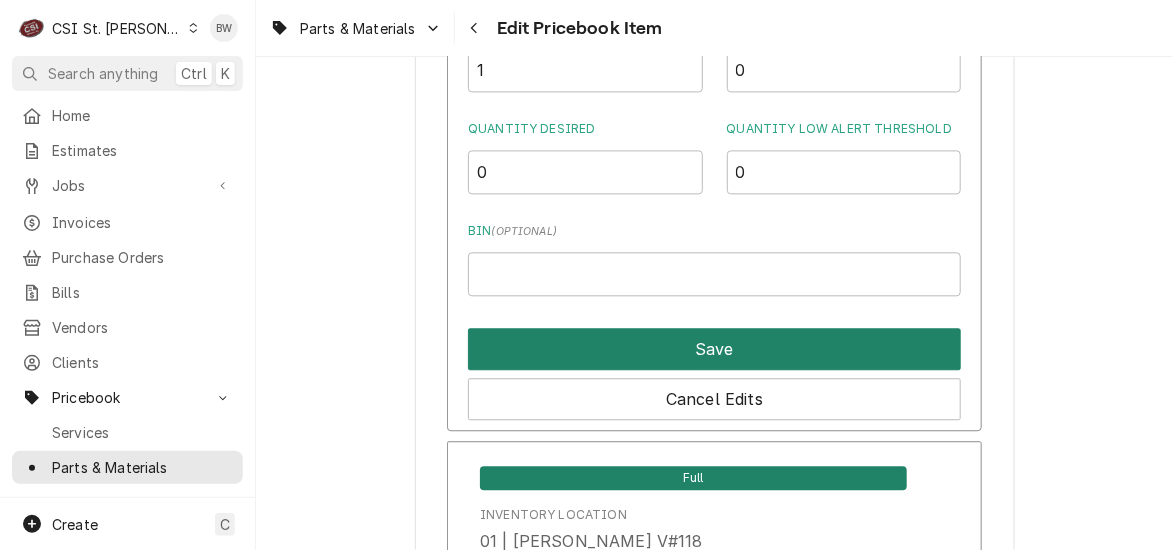 click on "Save" at bounding box center (714, 349) 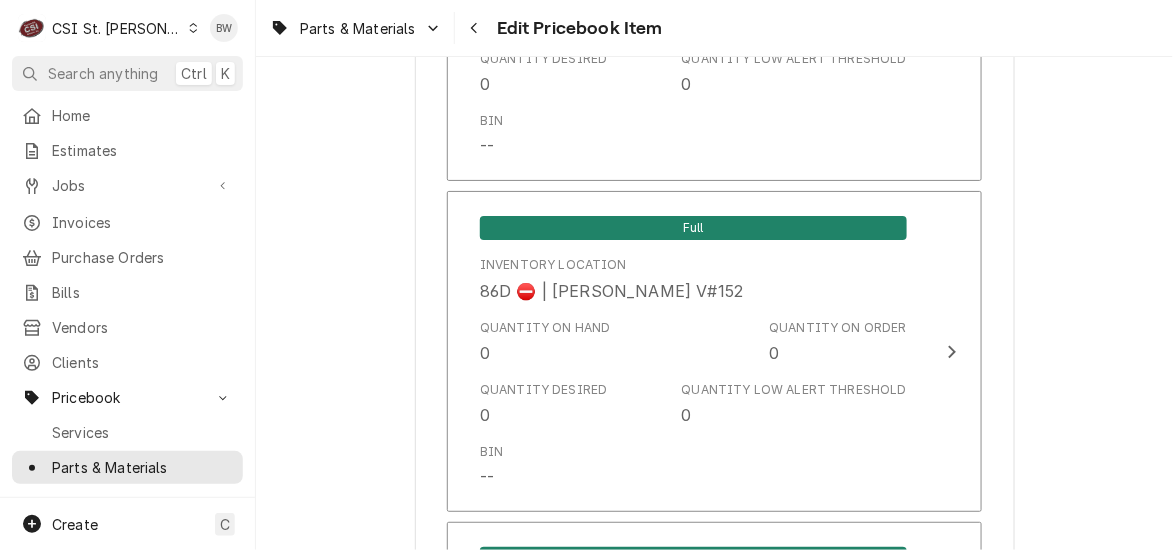 scroll, scrollTop: 16990, scrollLeft: 0, axis: vertical 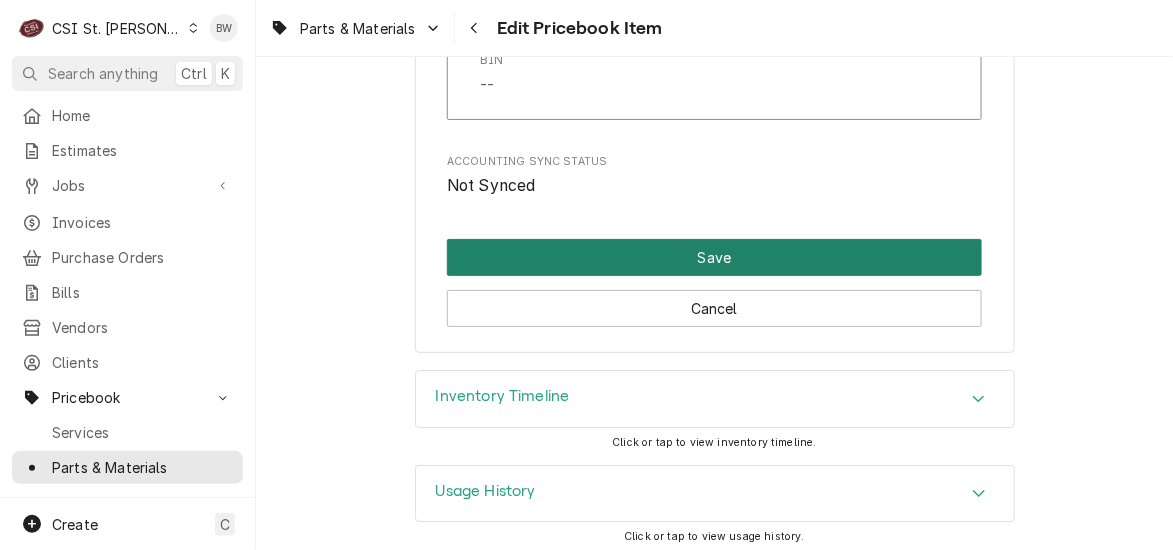 click on "Save" at bounding box center [714, 257] 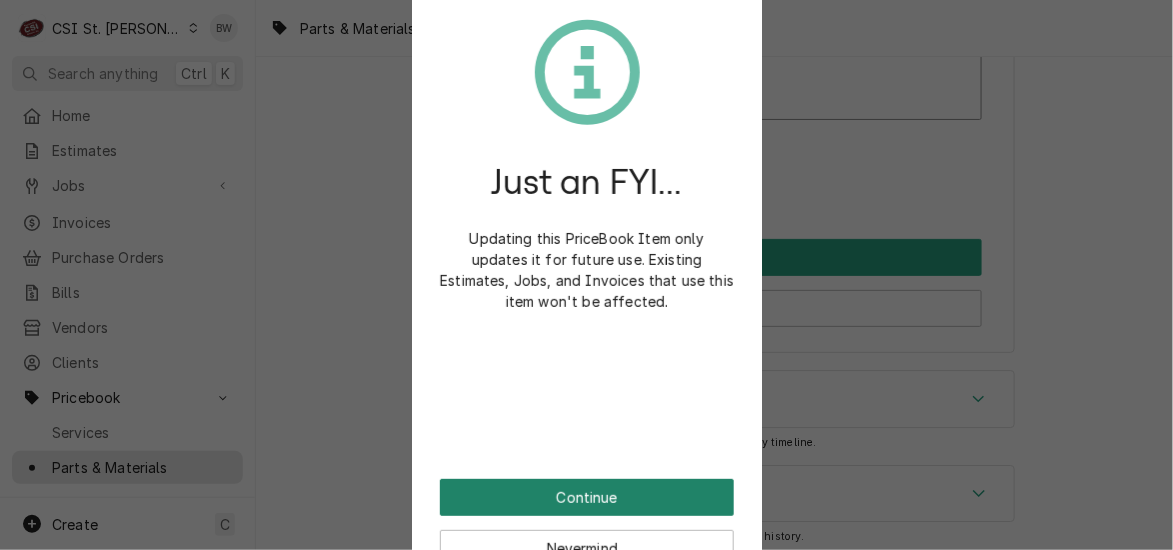 click on "Continue" at bounding box center (587, 497) 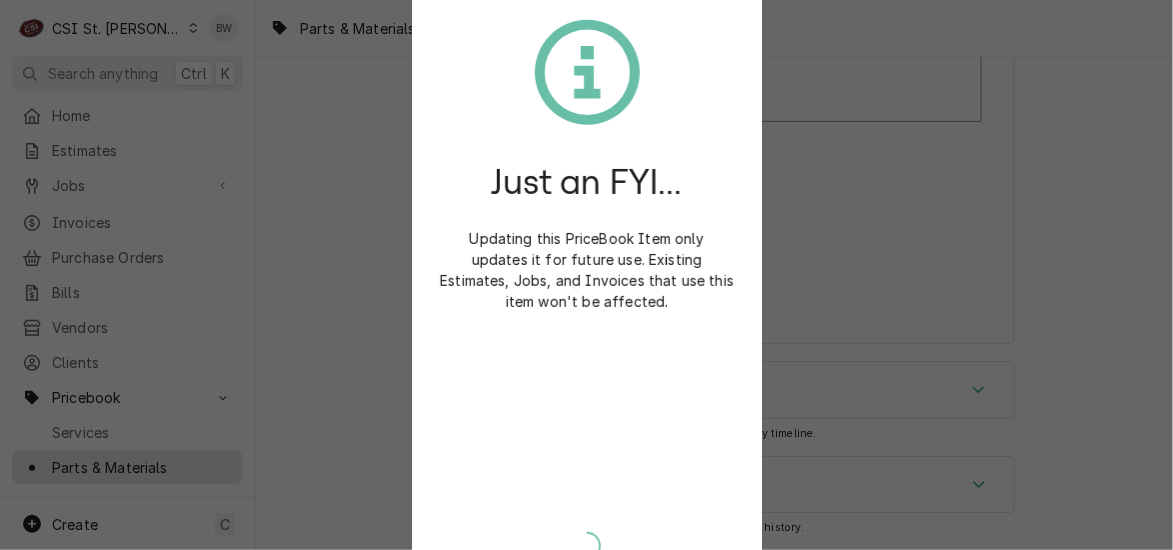 scroll, scrollTop: 16978, scrollLeft: 0, axis: vertical 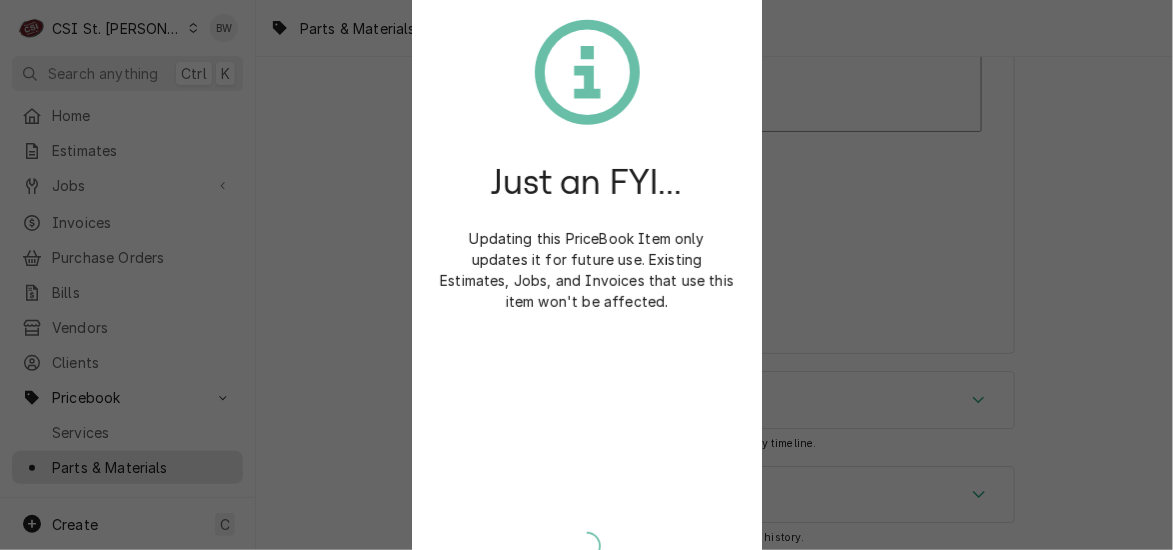 type on "x" 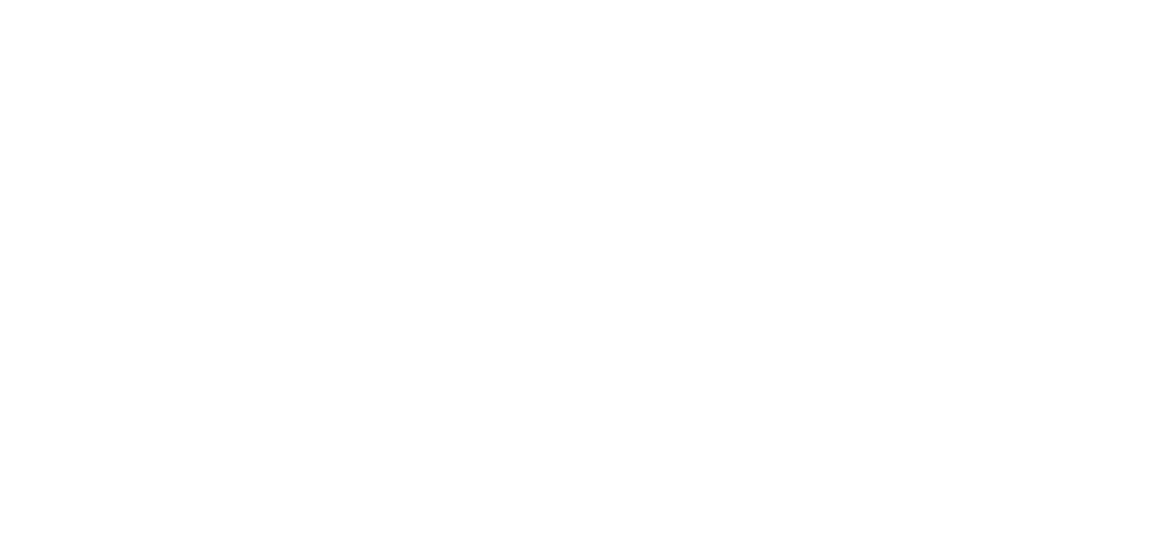 scroll, scrollTop: 0, scrollLeft: 0, axis: both 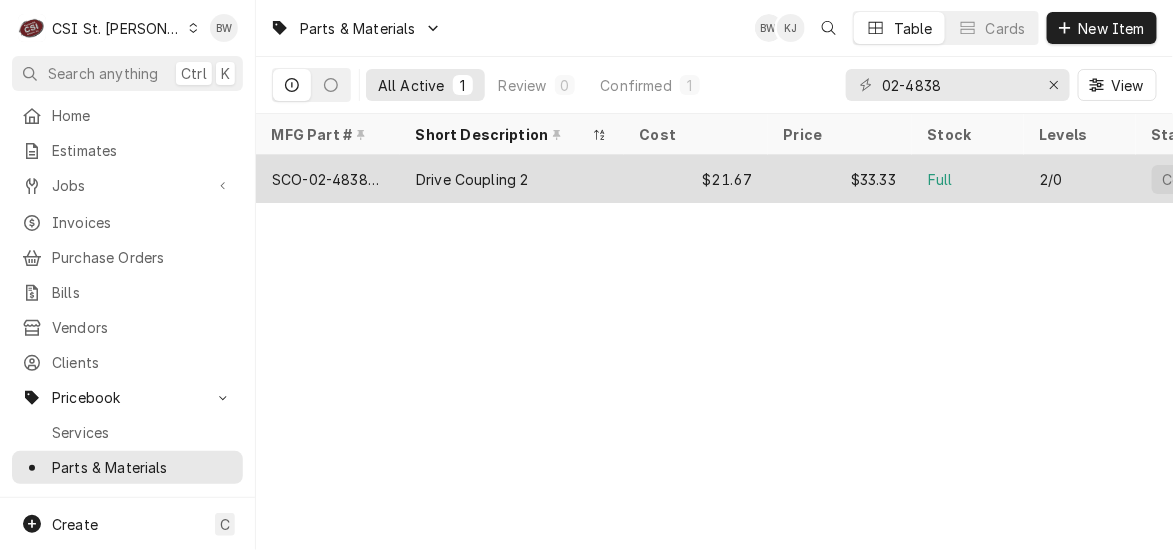click on "Drive Coupling 2" at bounding box center [472, 179] 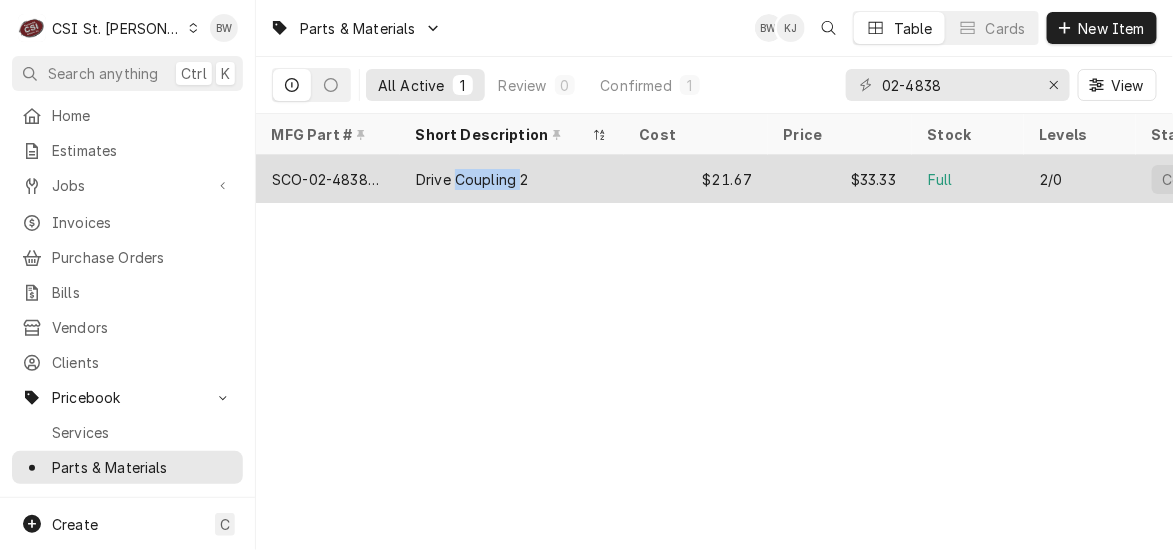 click on "Drive Coupling 2" at bounding box center [472, 179] 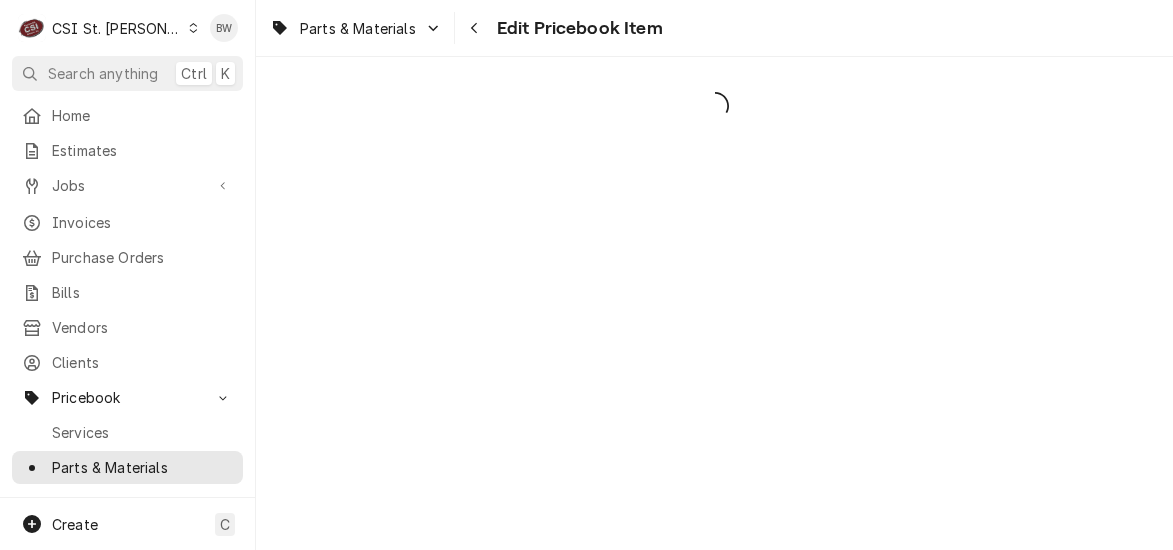 scroll, scrollTop: 0, scrollLeft: 0, axis: both 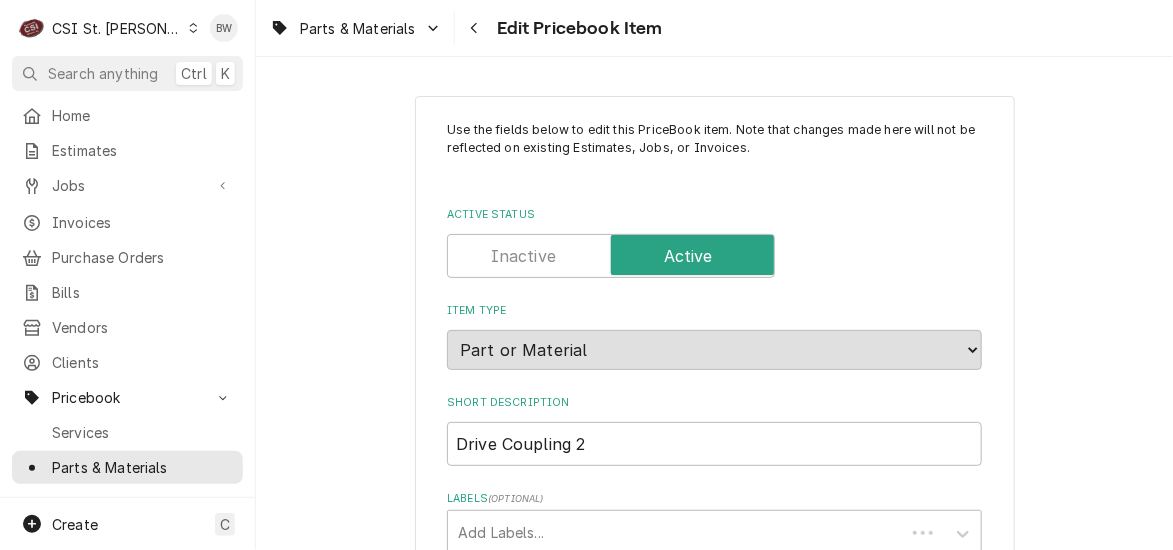 type on "x" 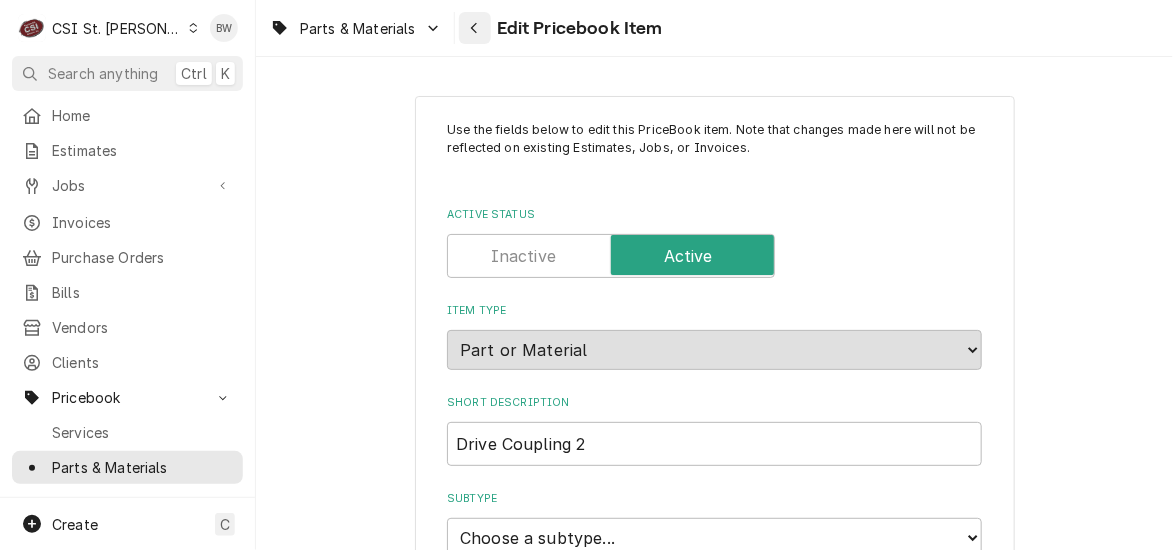 drag, startPoint x: 0, startPoint y: 0, endPoint x: 471, endPoint y: 26, distance: 471.71707 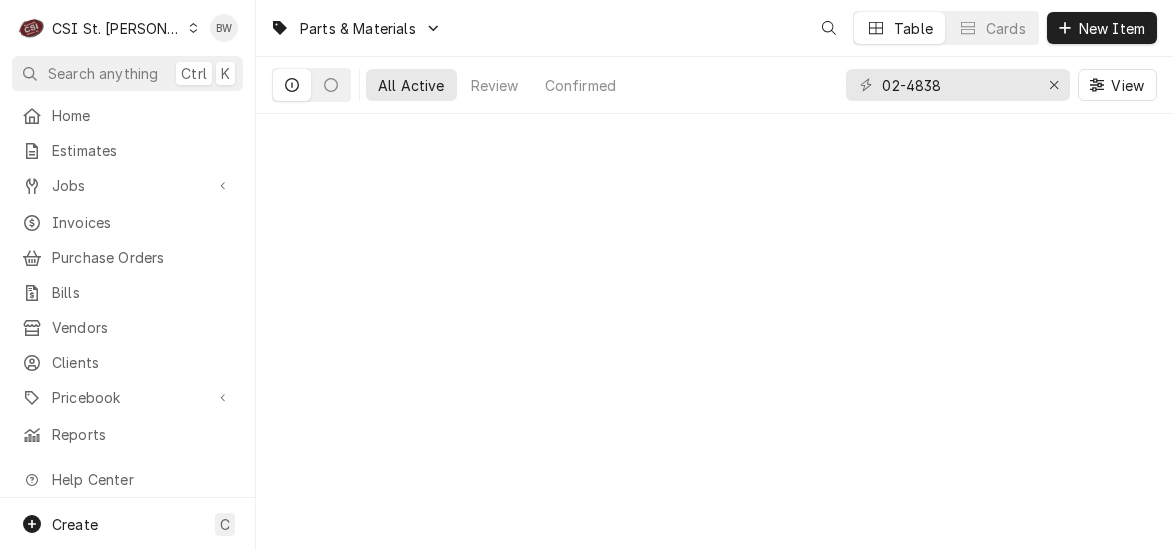 scroll, scrollTop: 0, scrollLeft: 0, axis: both 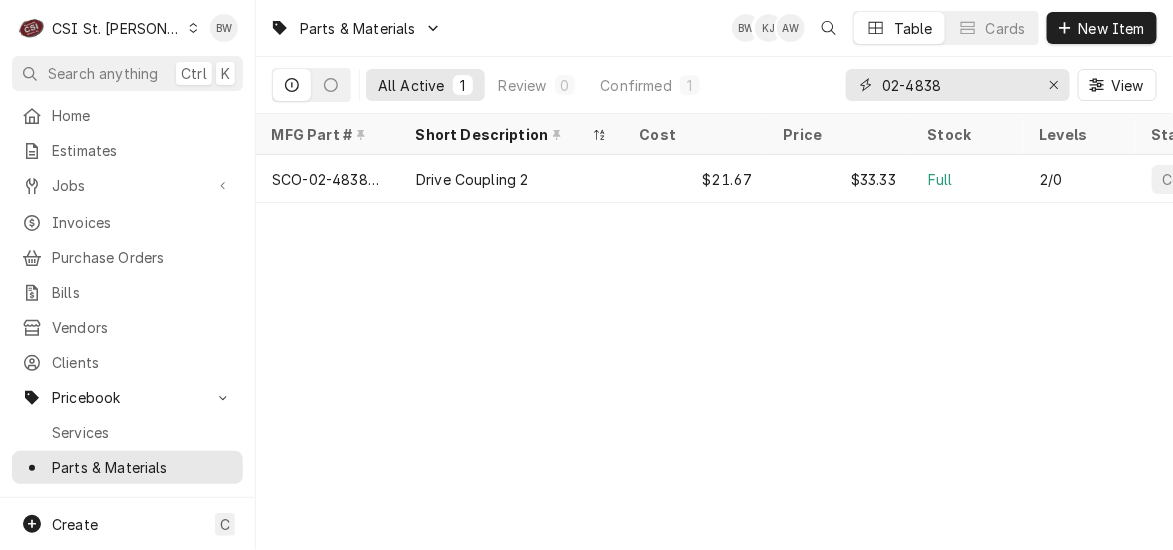 drag, startPoint x: 976, startPoint y: 90, endPoint x: 852, endPoint y: 87, distance: 124.036285 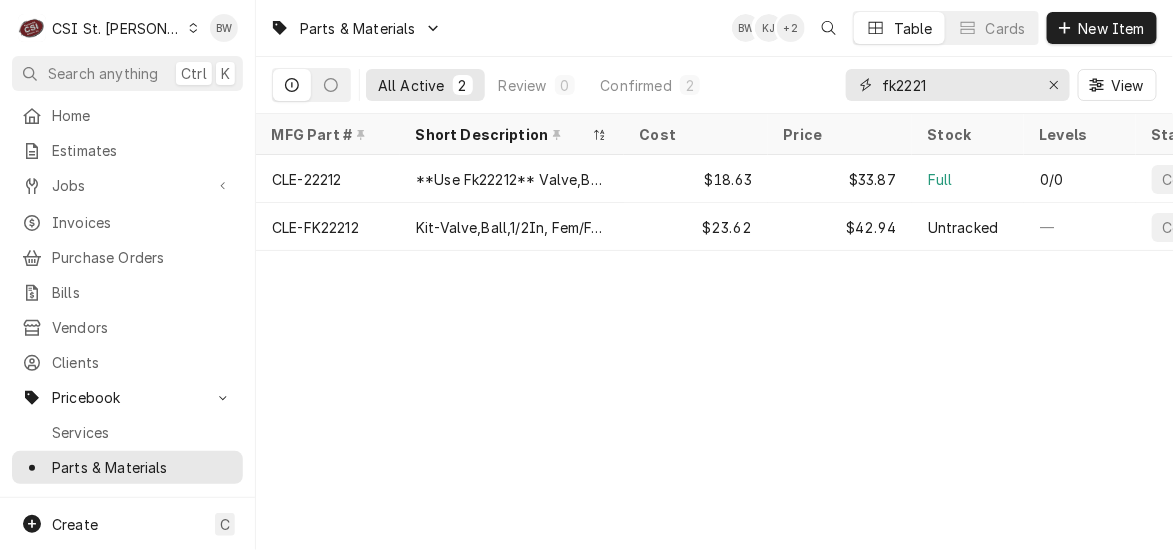 type on "fk2221" 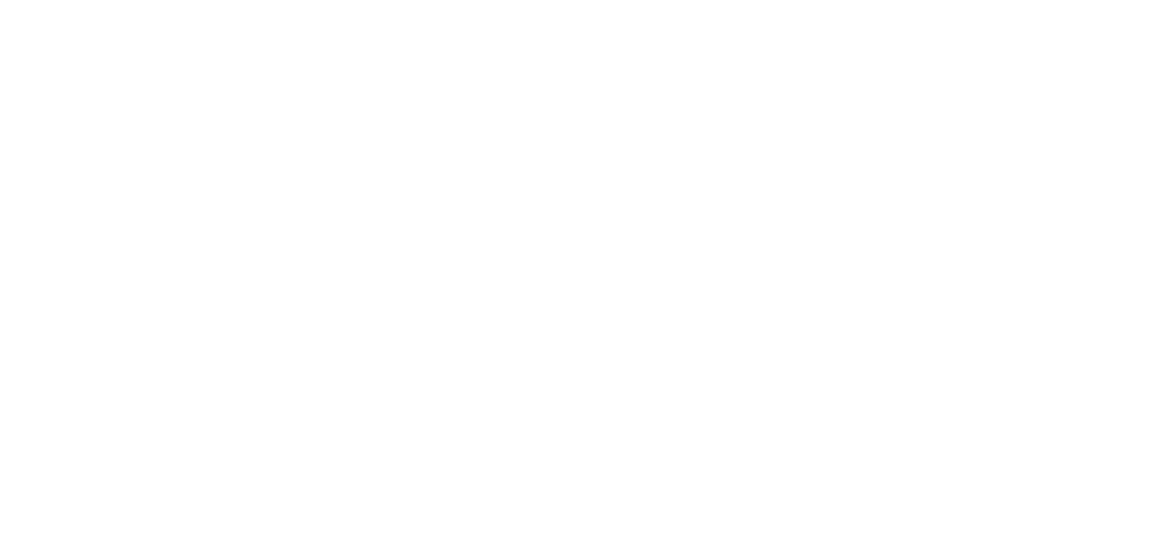 scroll, scrollTop: 0, scrollLeft: 0, axis: both 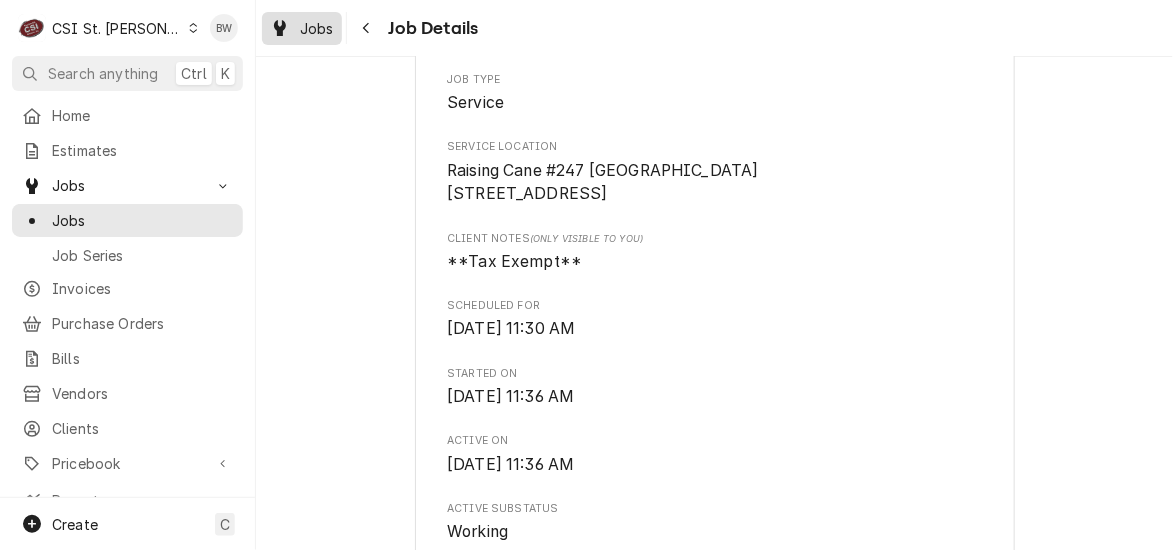 click on "Jobs" at bounding box center (317, 28) 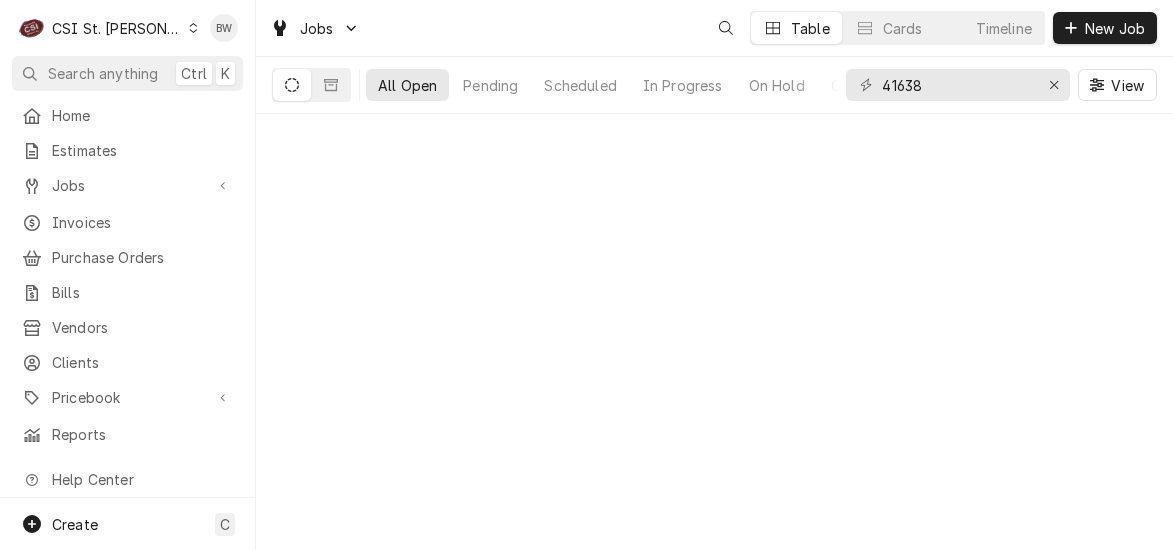scroll, scrollTop: 0, scrollLeft: 0, axis: both 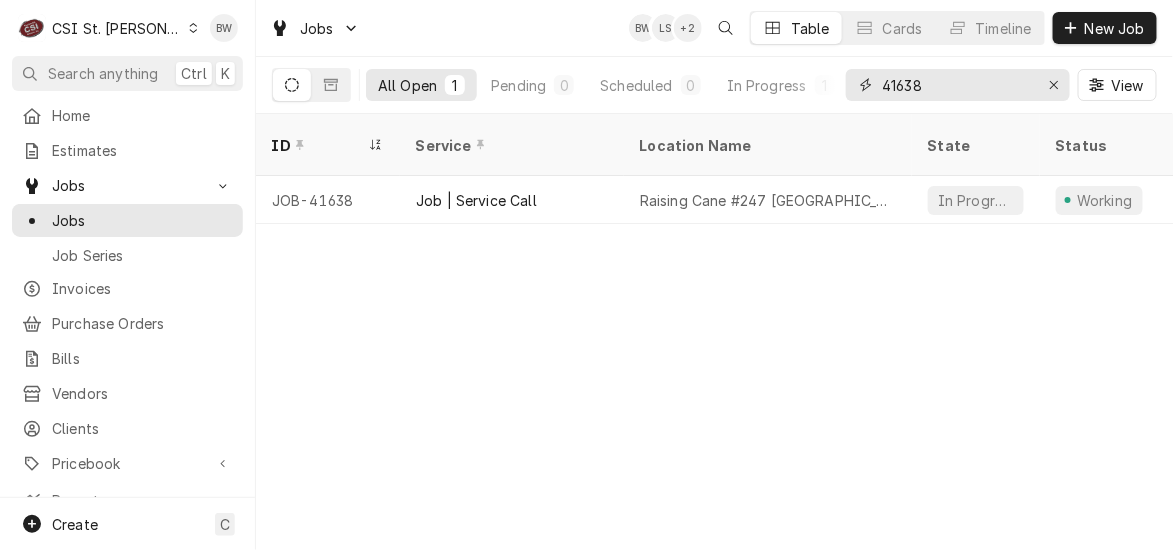click on "41638" at bounding box center [957, 85] 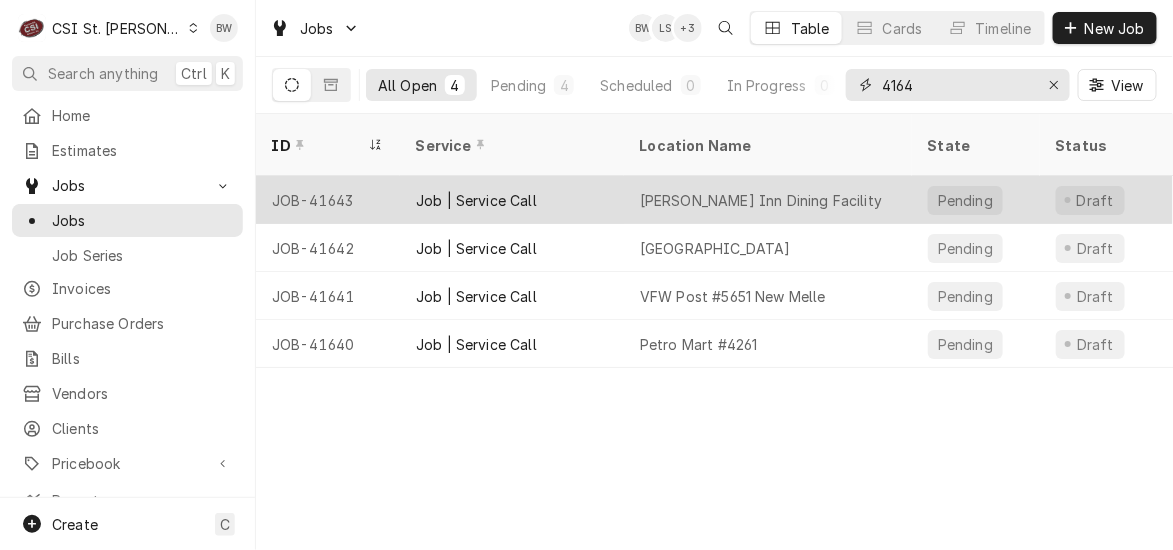 type on "4164" 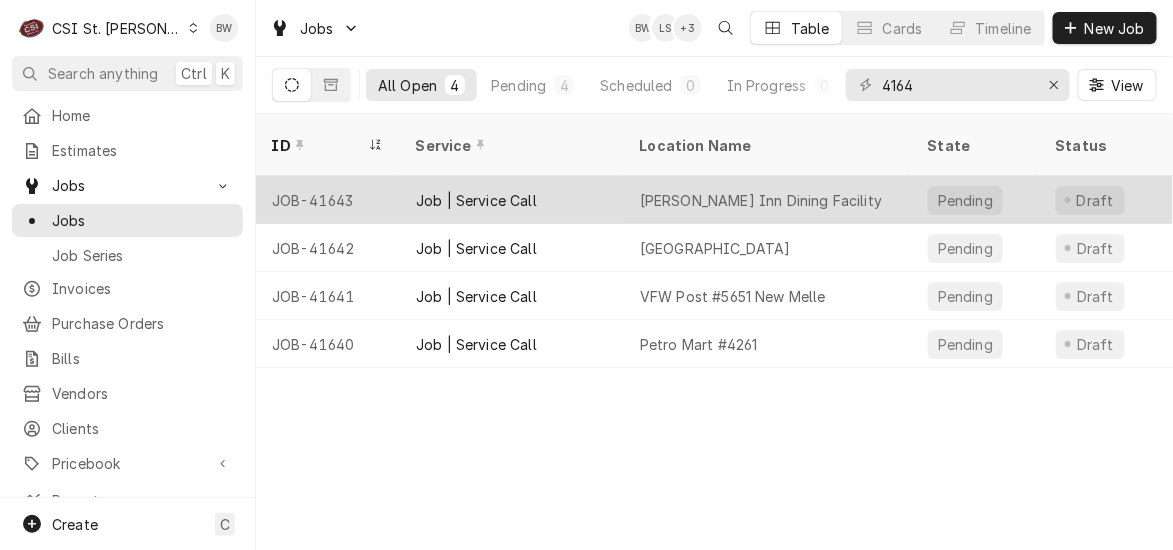 click on "JOB-41643" at bounding box center (328, 200) 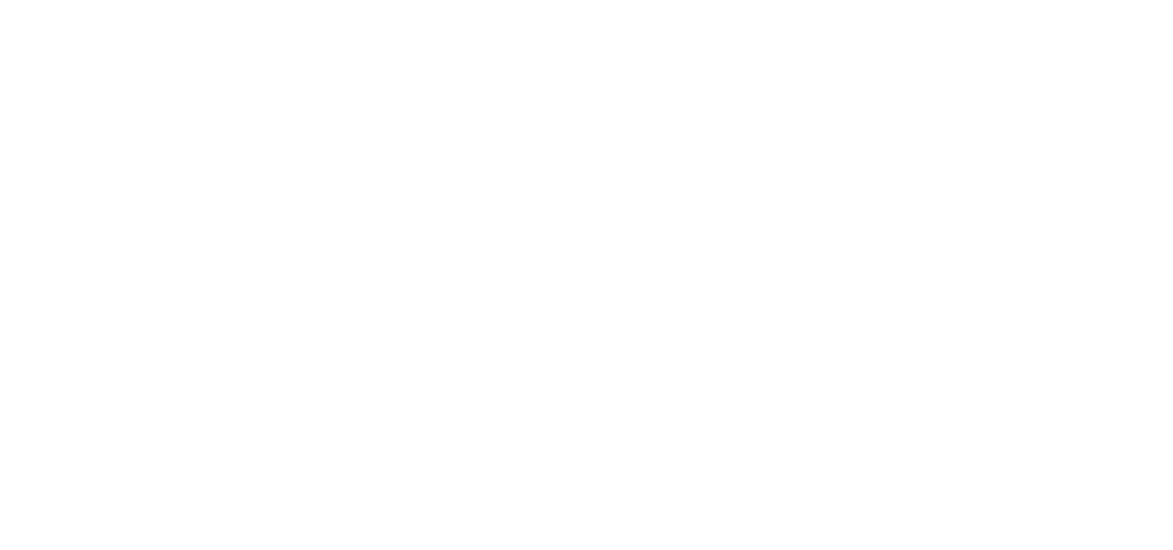 scroll, scrollTop: 0, scrollLeft: 0, axis: both 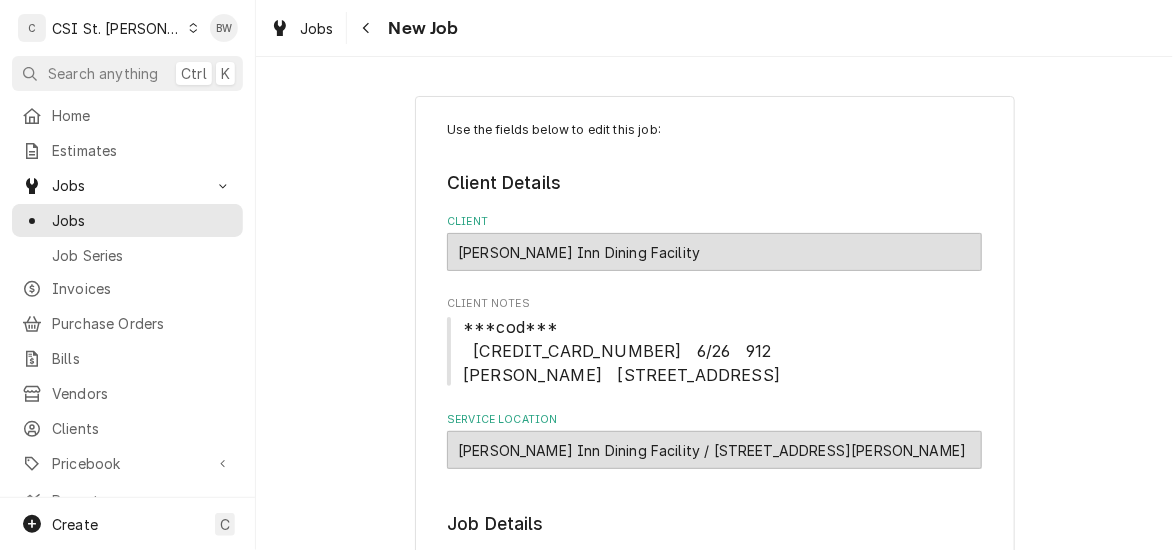 type on "x" 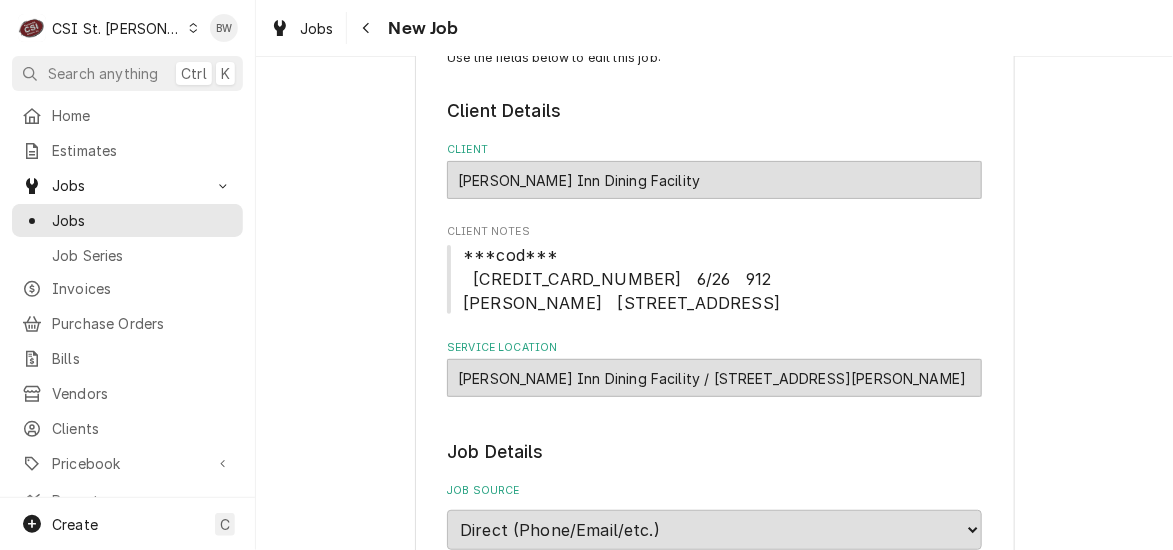 scroll, scrollTop: 0, scrollLeft: 0, axis: both 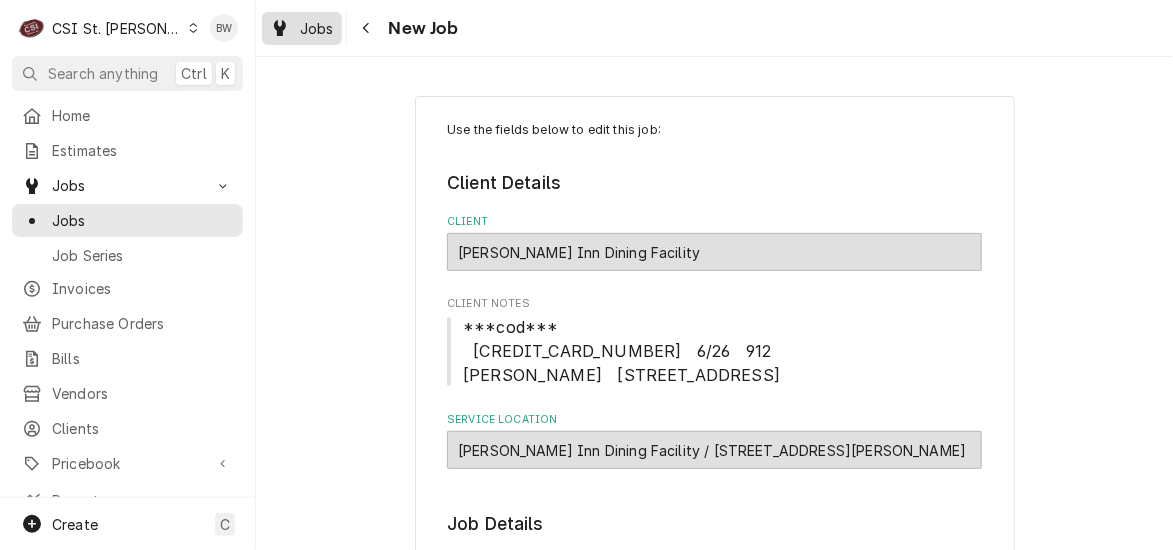 click on "Jobs" at bounding box center (302, 28) 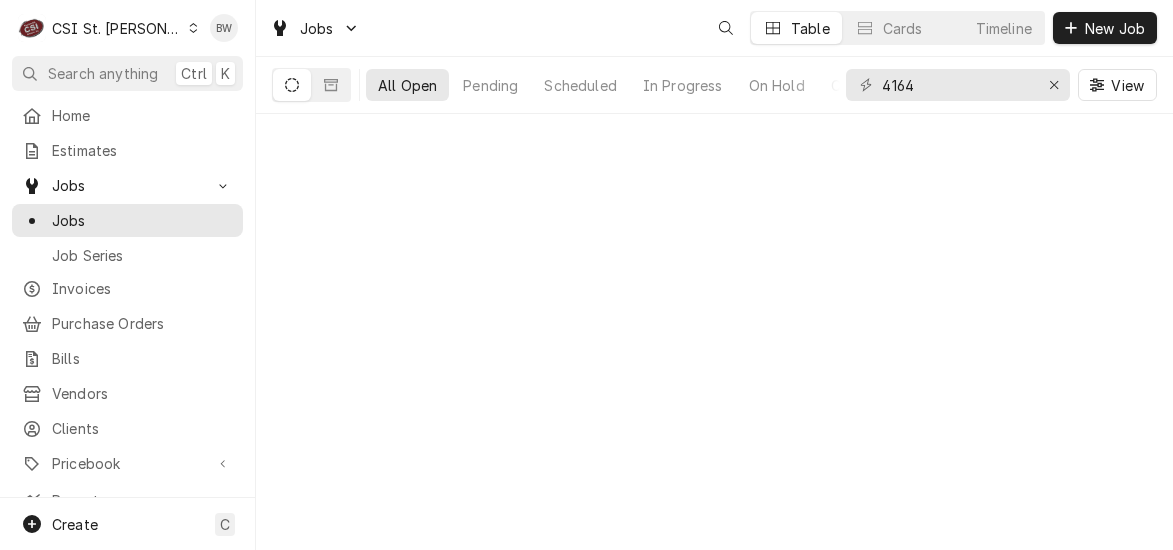 scroll, scrollTop: 0, scrollLeft: 0, axis: both 